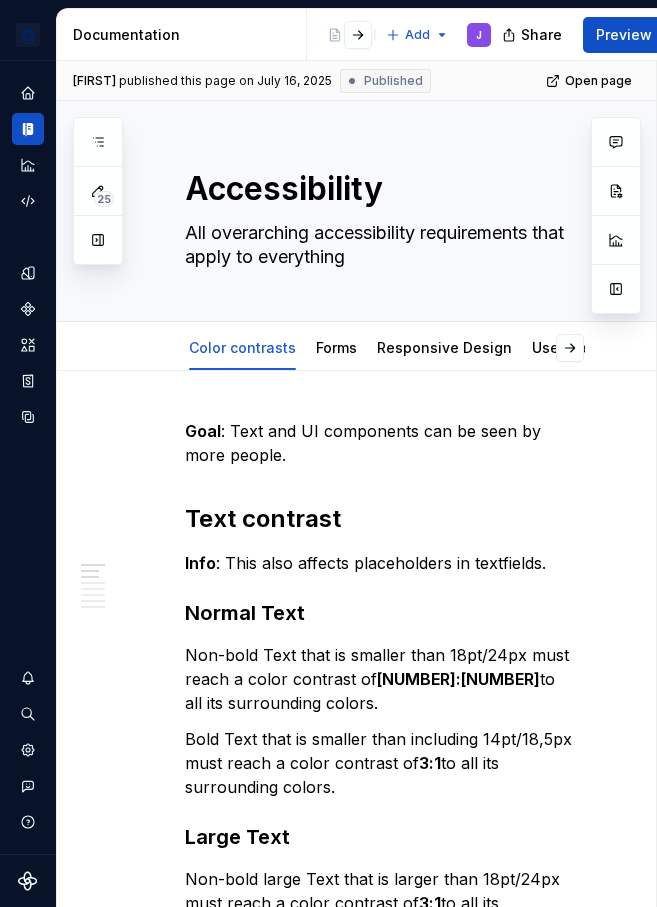 scroll, scrollTop: 0, scrollLeft: 0, axis: both 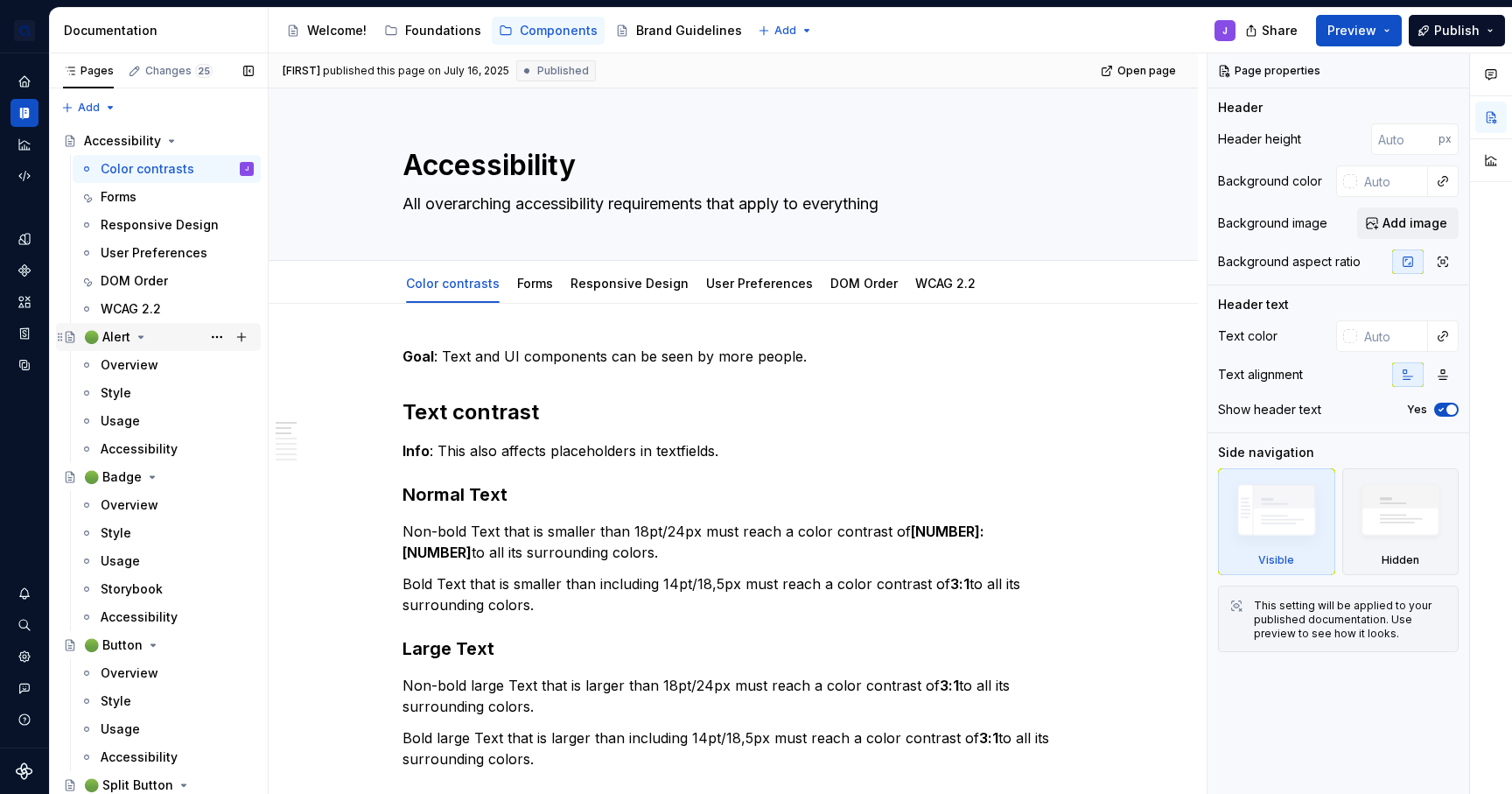 click on "🟢 Alert" at bounding box center [107, 337] 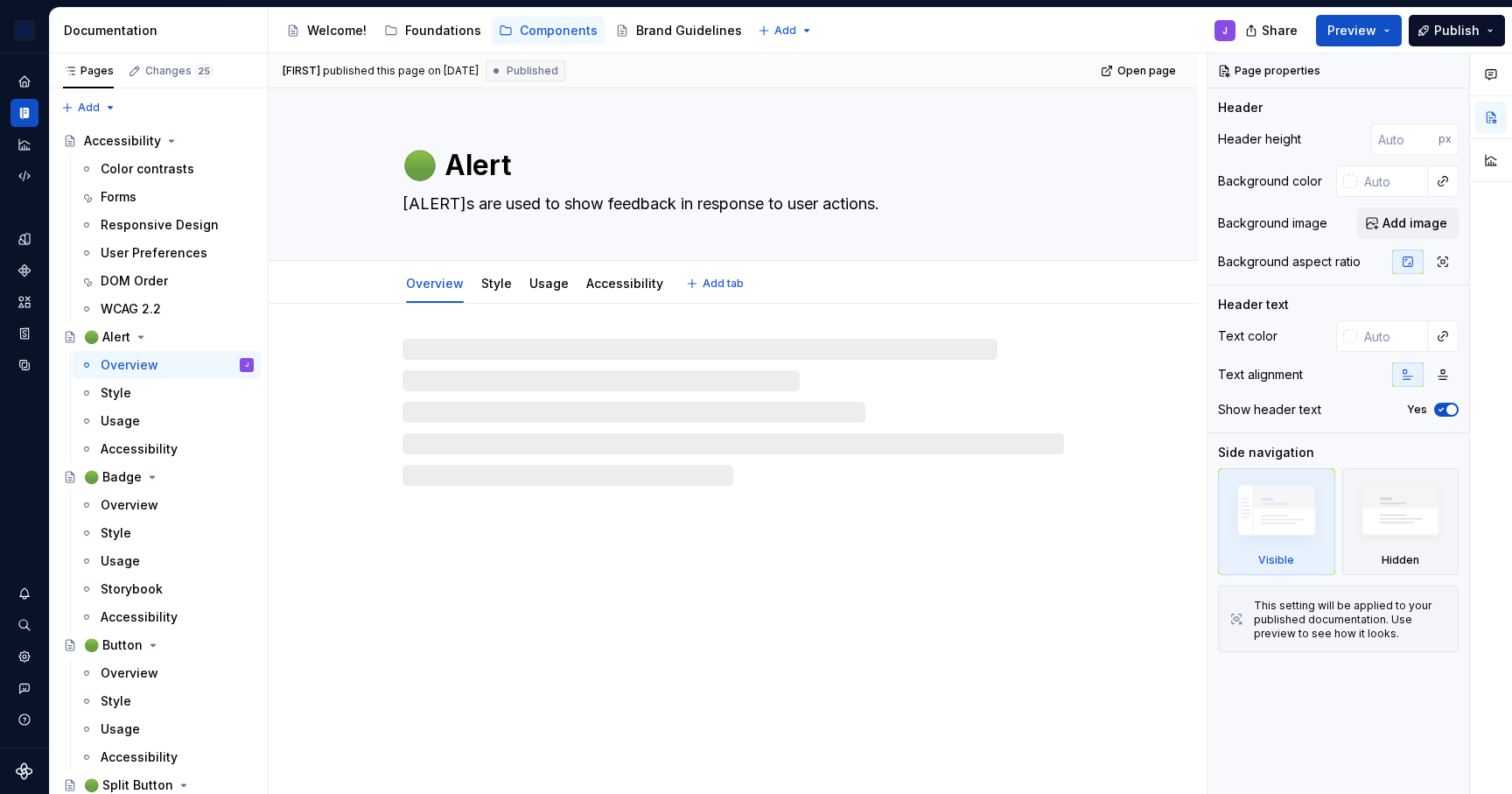 click on "🟢 Alert" at bounding box center (730, 165) 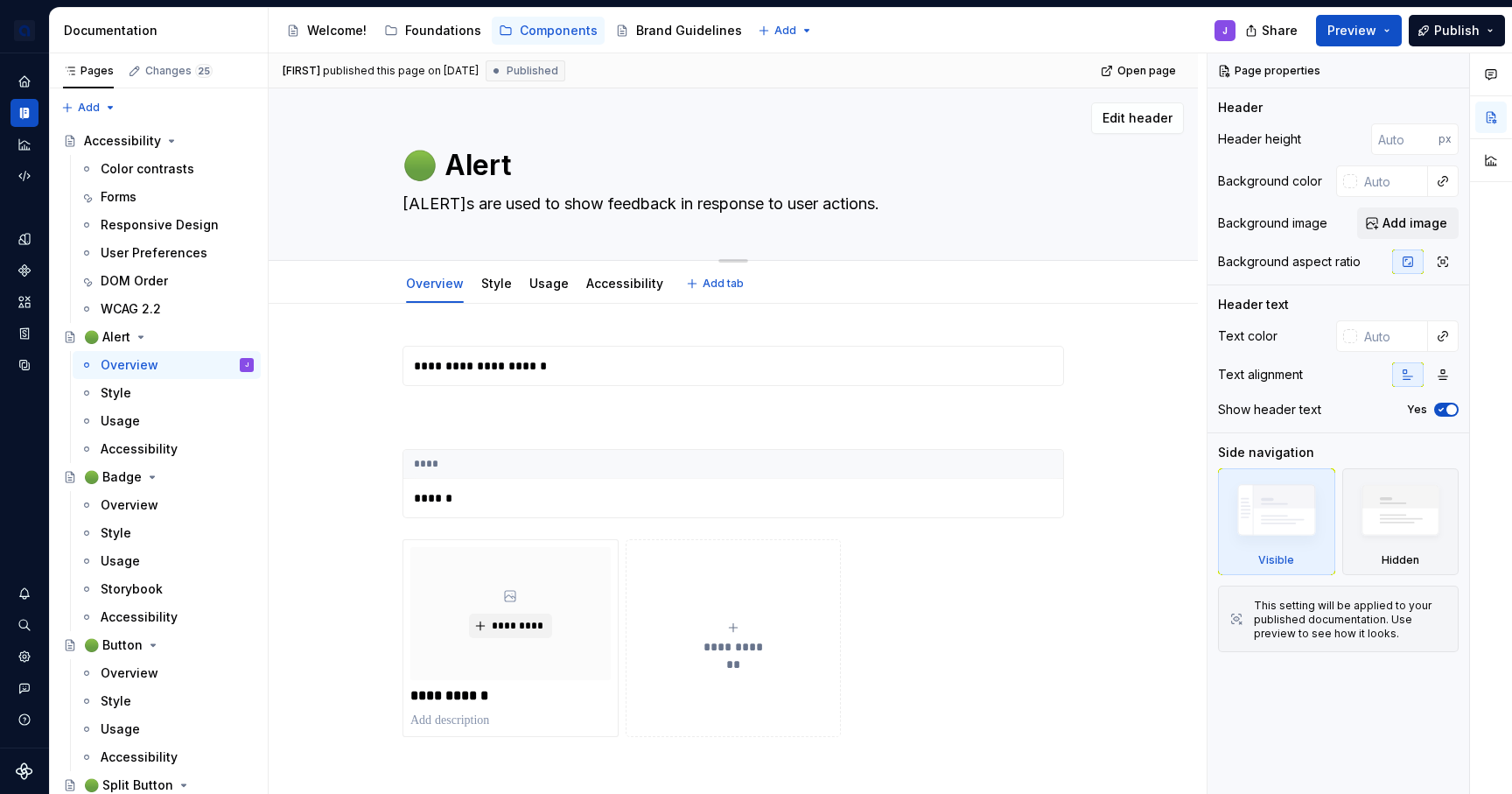 click on "🟢 Alert" at bounding box center [730, 165] 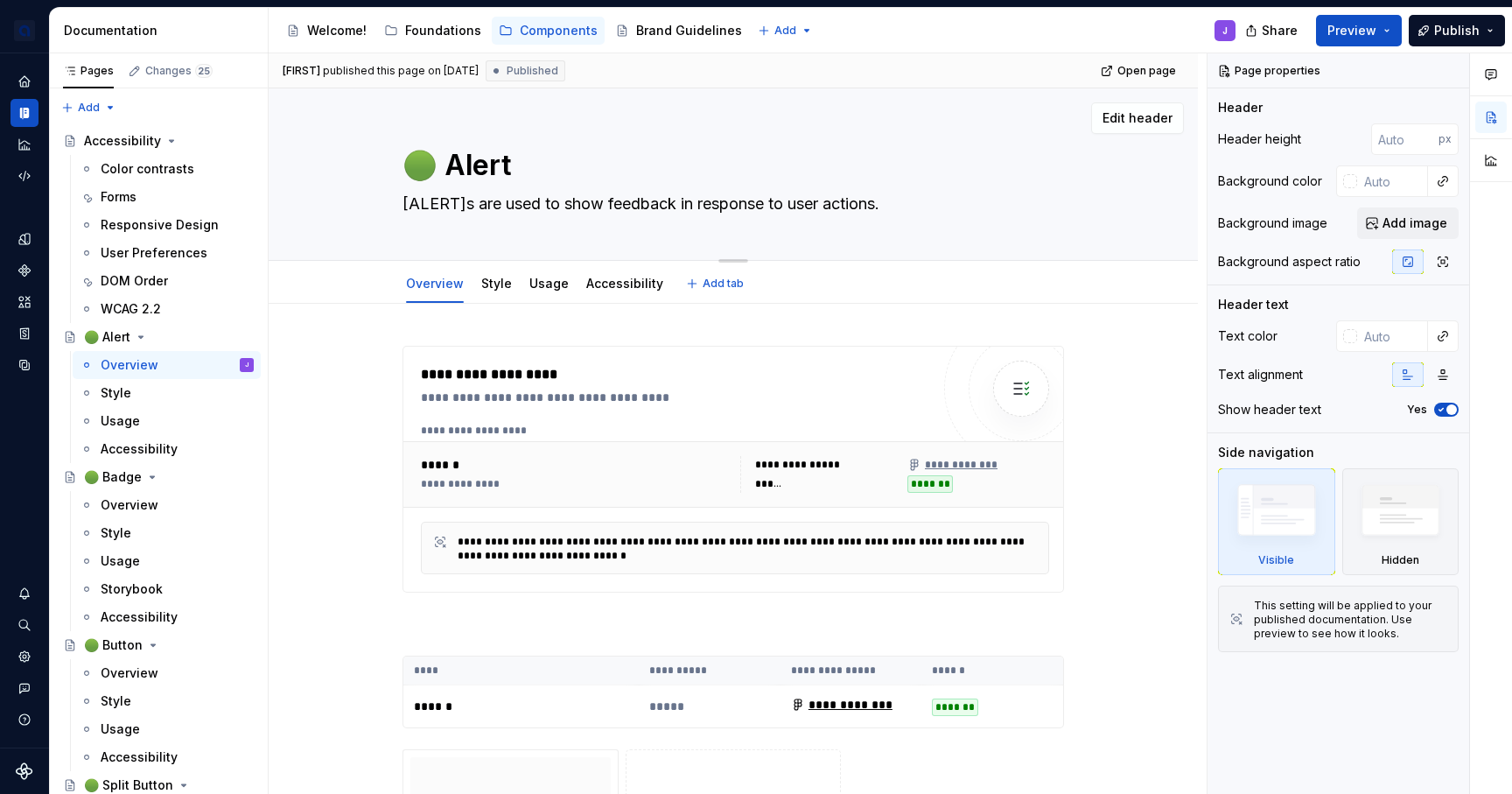 click on "🟢 Alert" at bounding box center (730, 165) 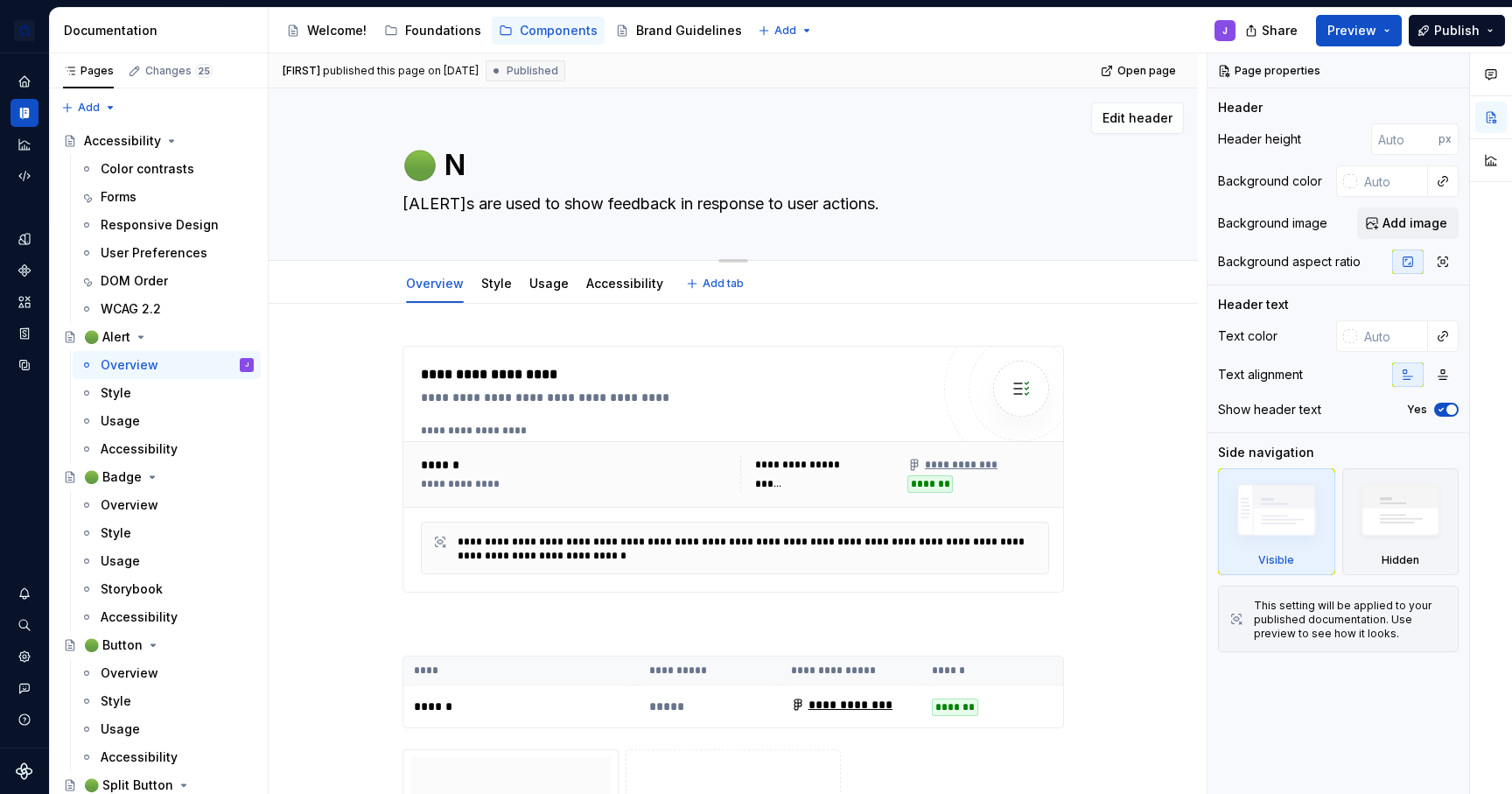 type on "*" 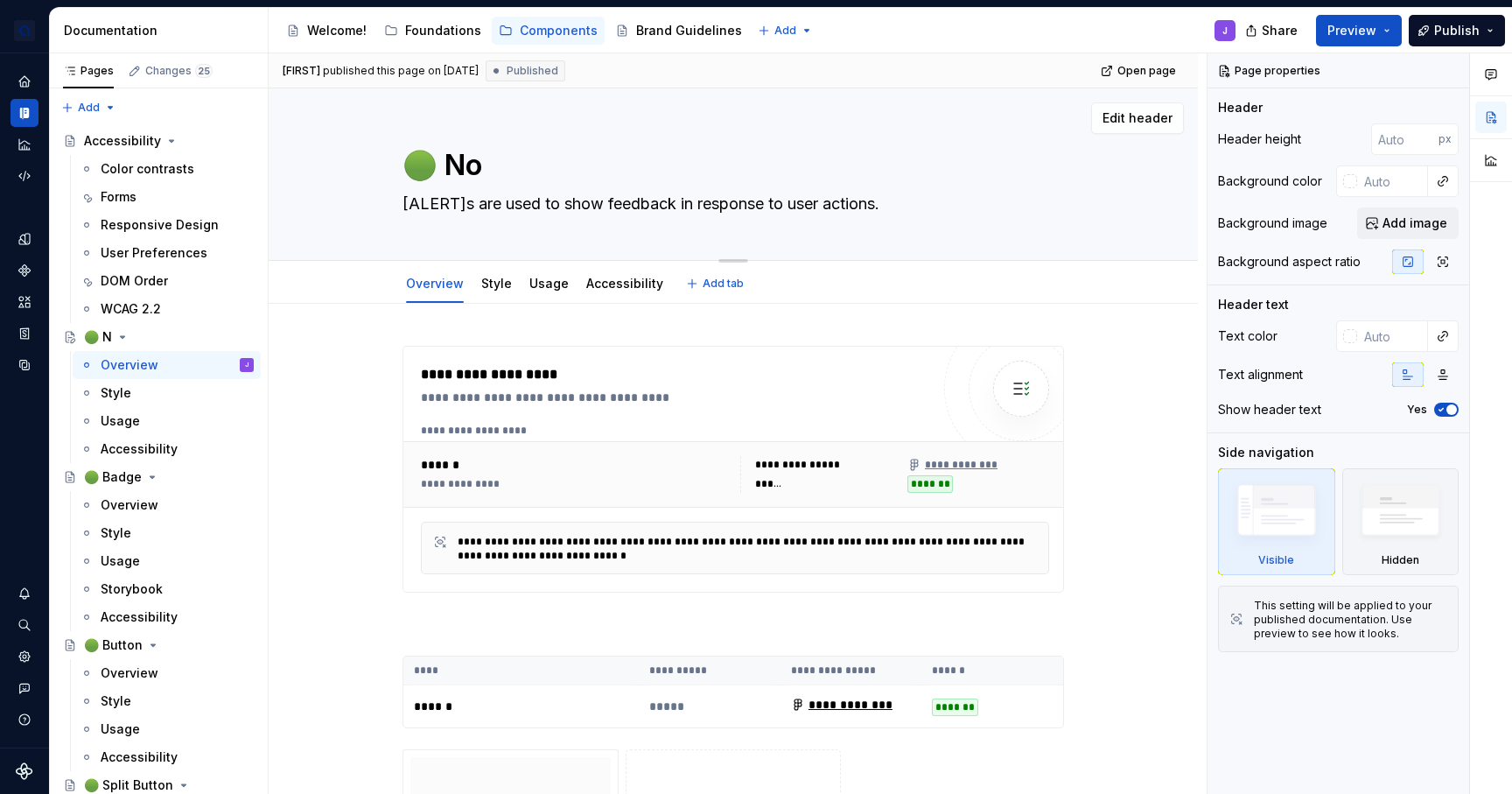 type on "*" 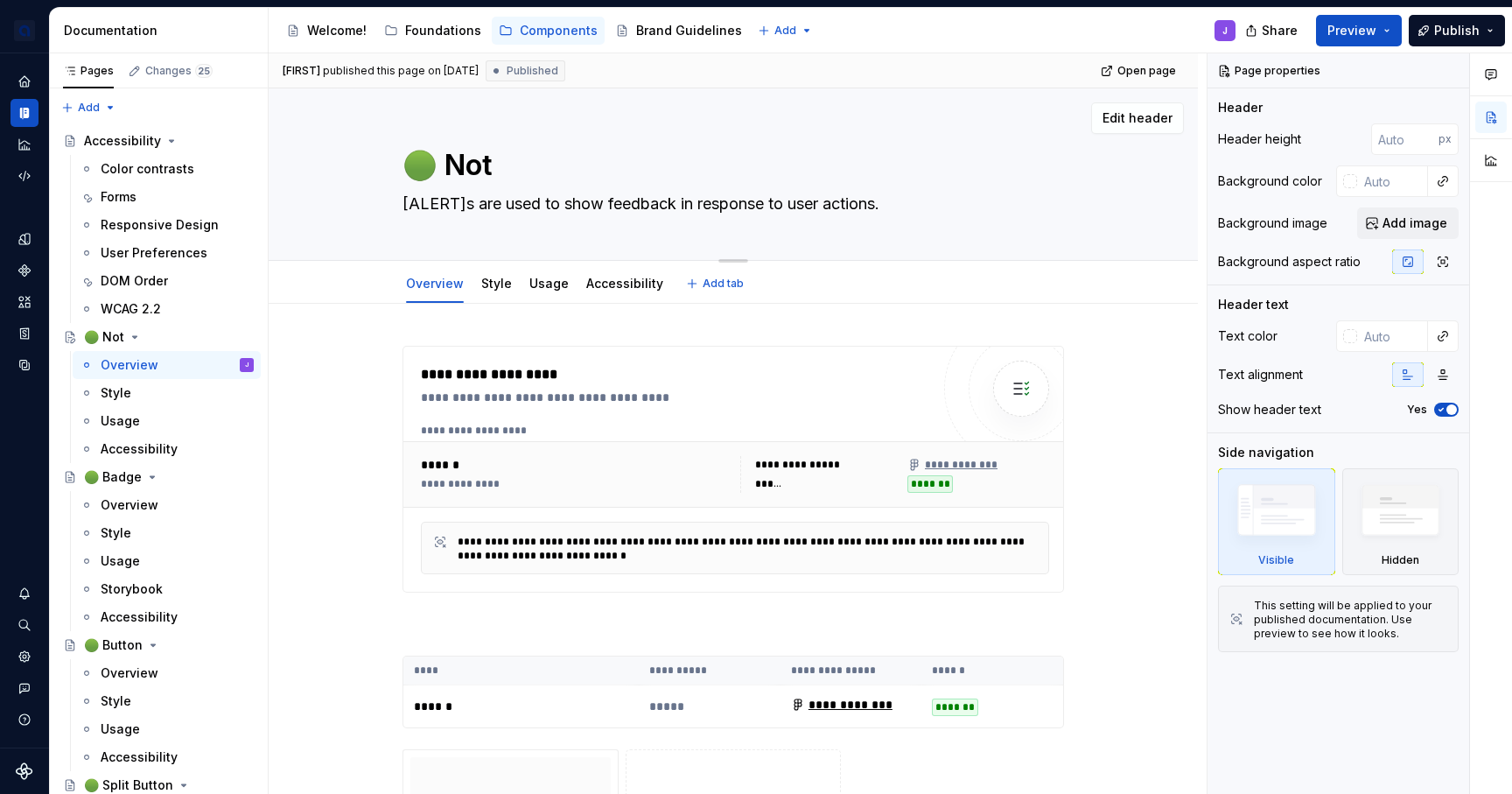 type on "*" 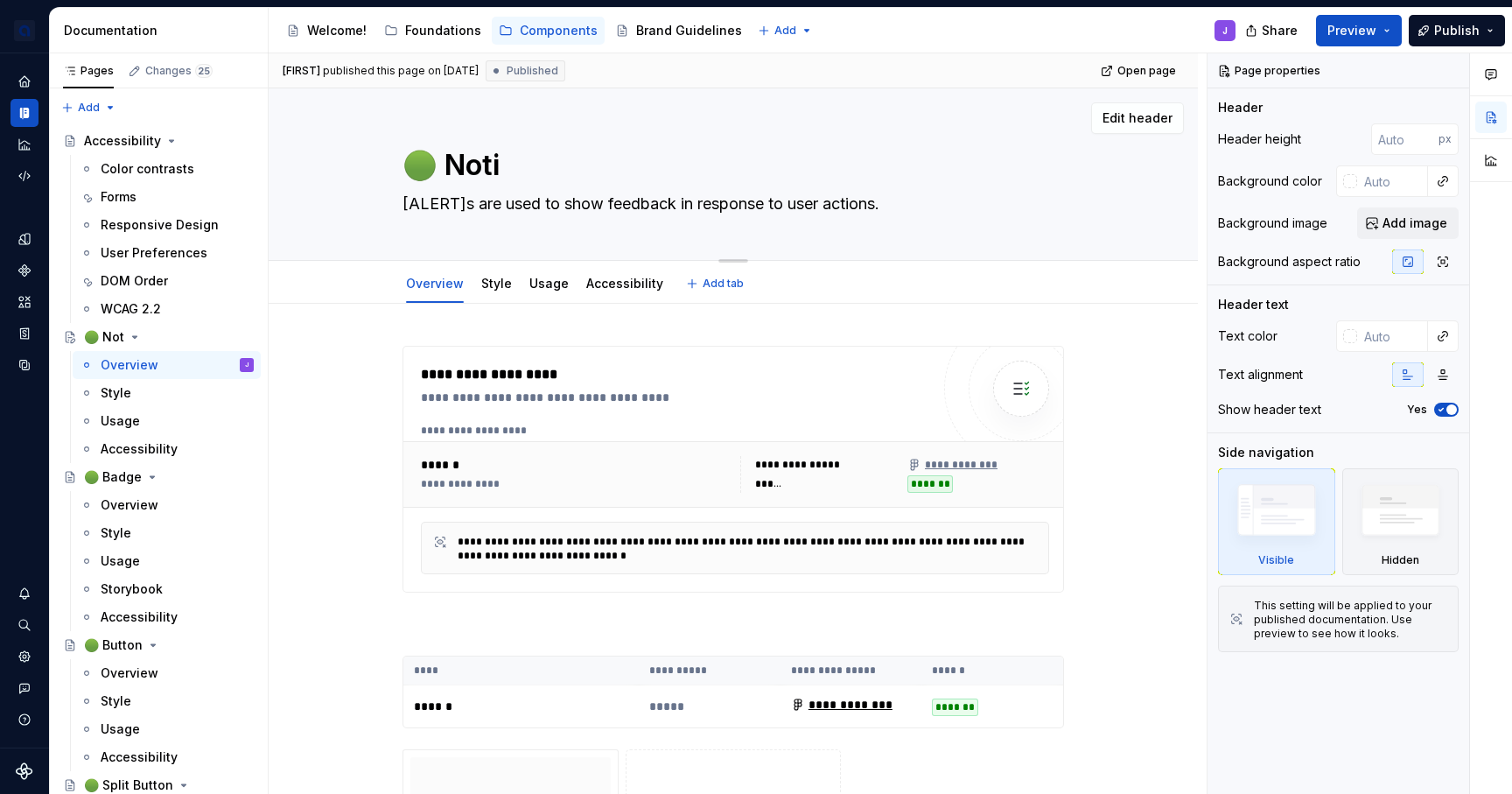 type on "*" 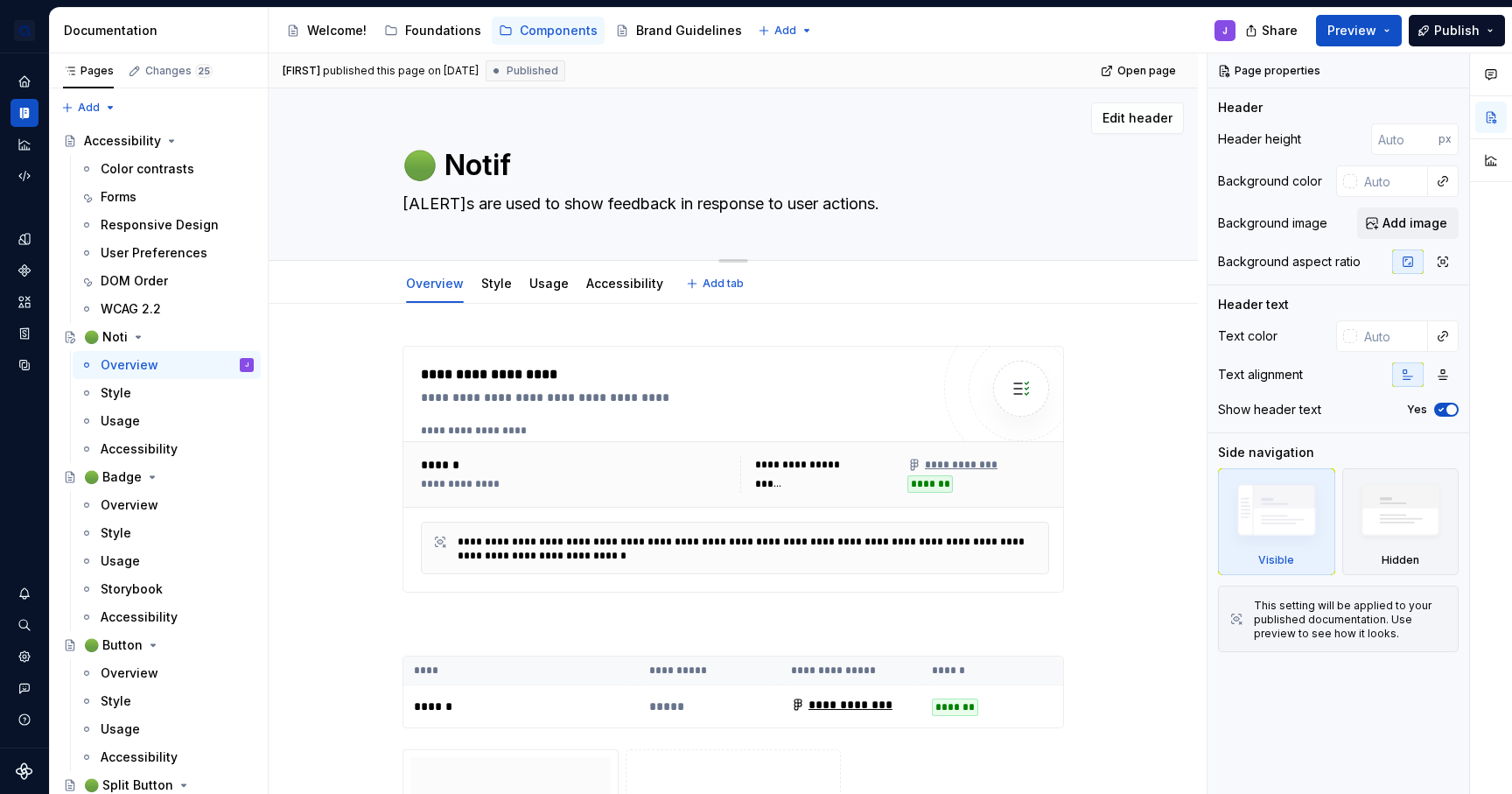 type on "*" 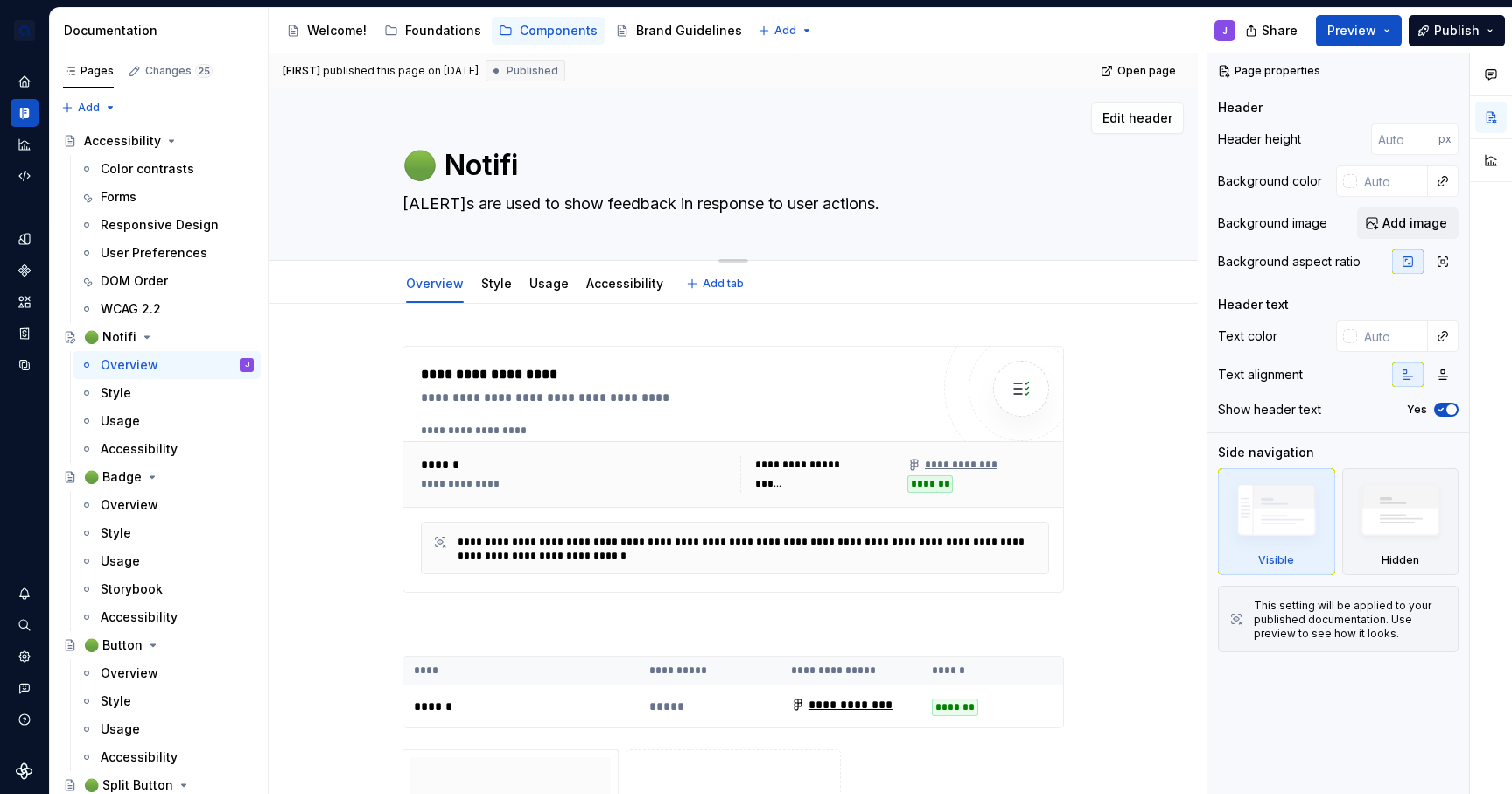 type on "*" 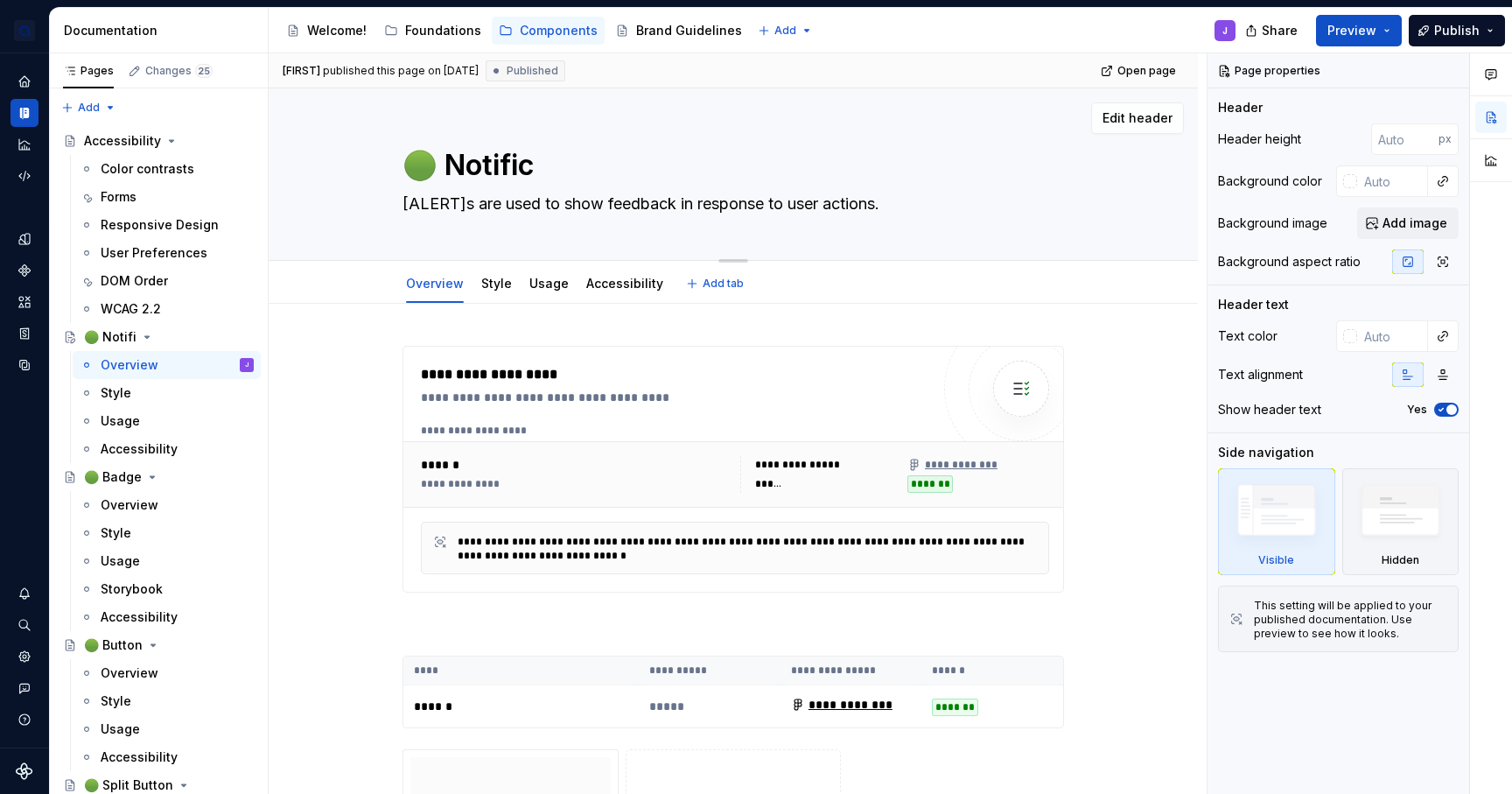 type on "*" 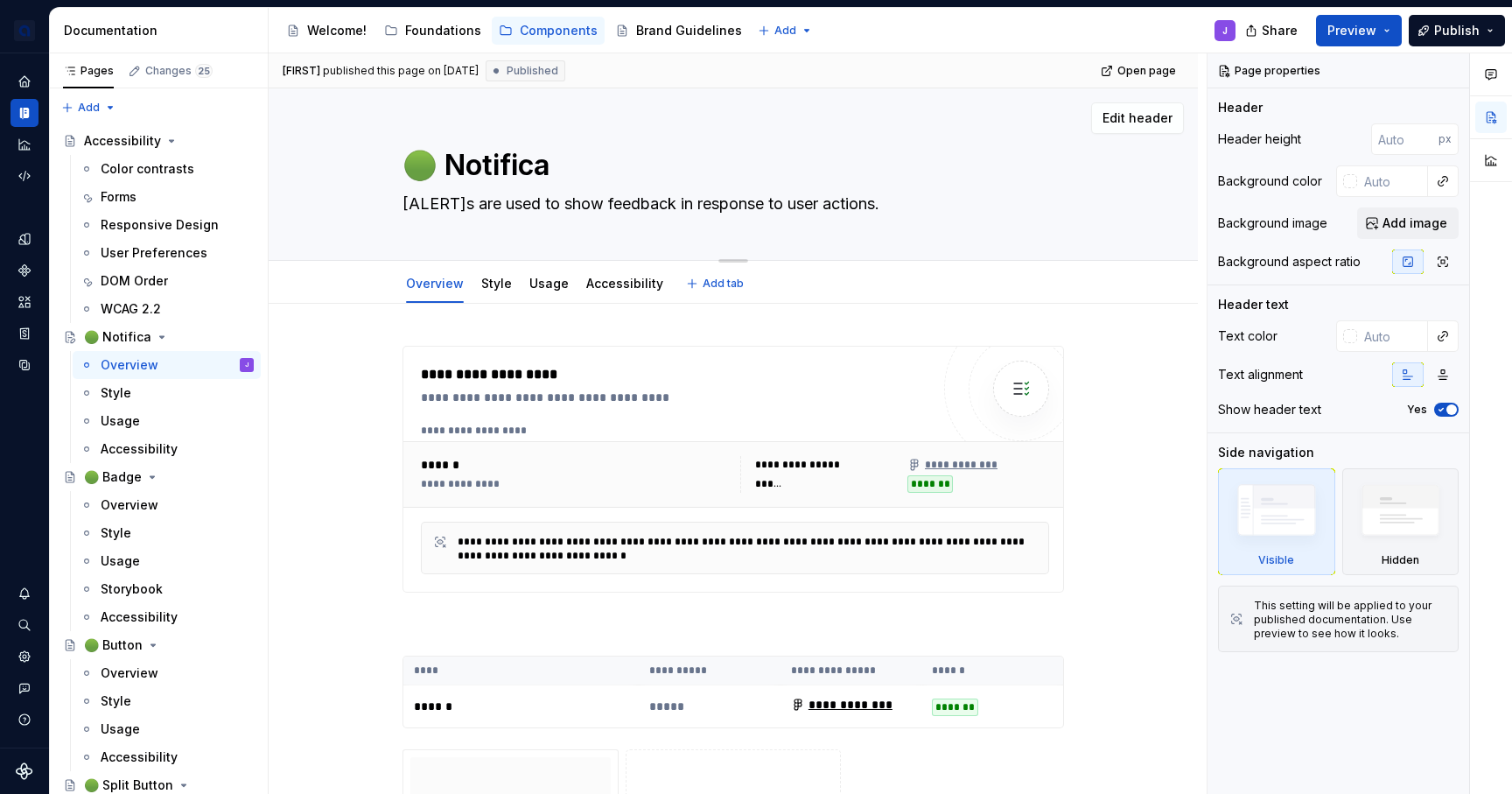 type on "*" 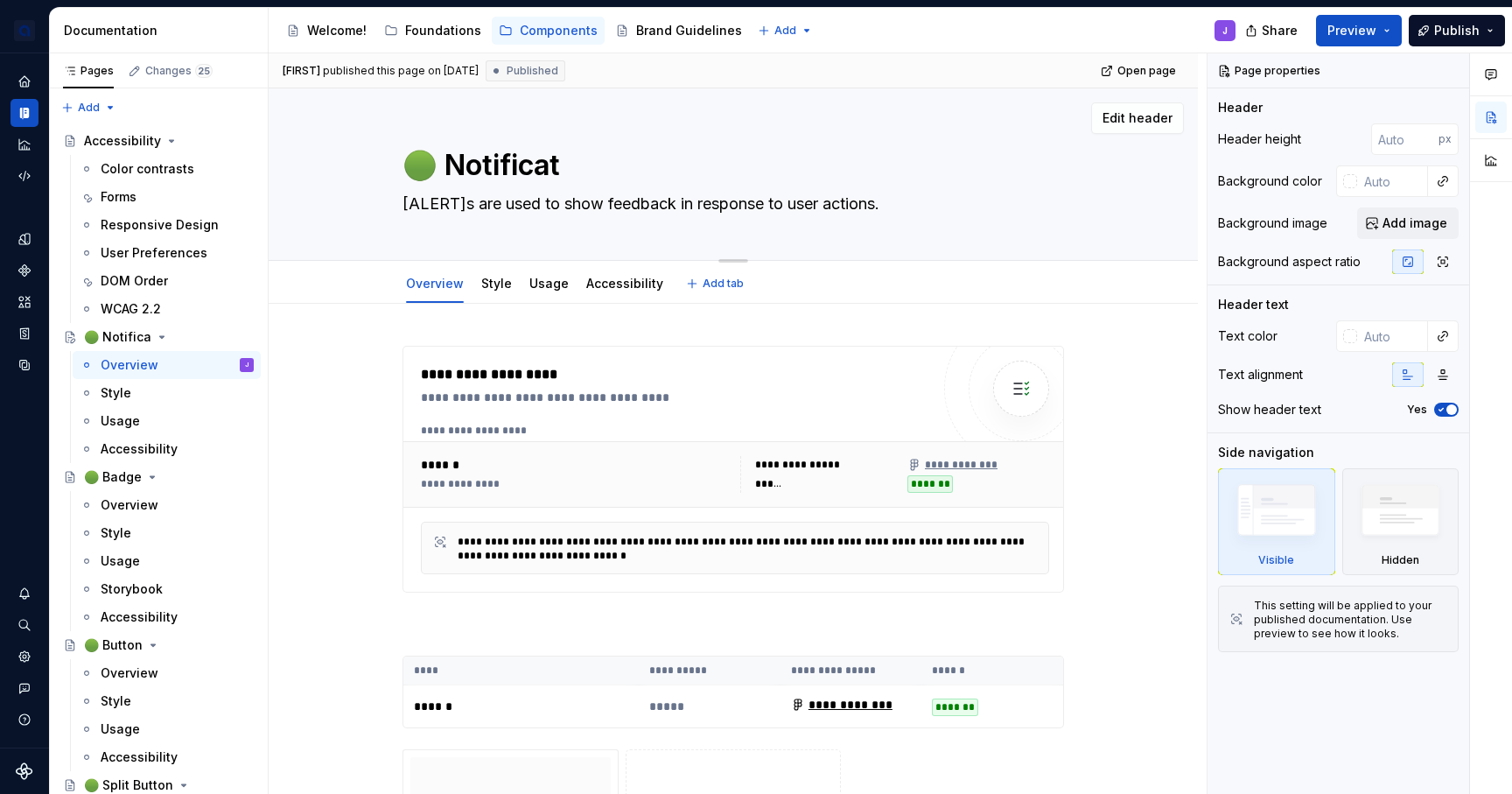 type on "*" 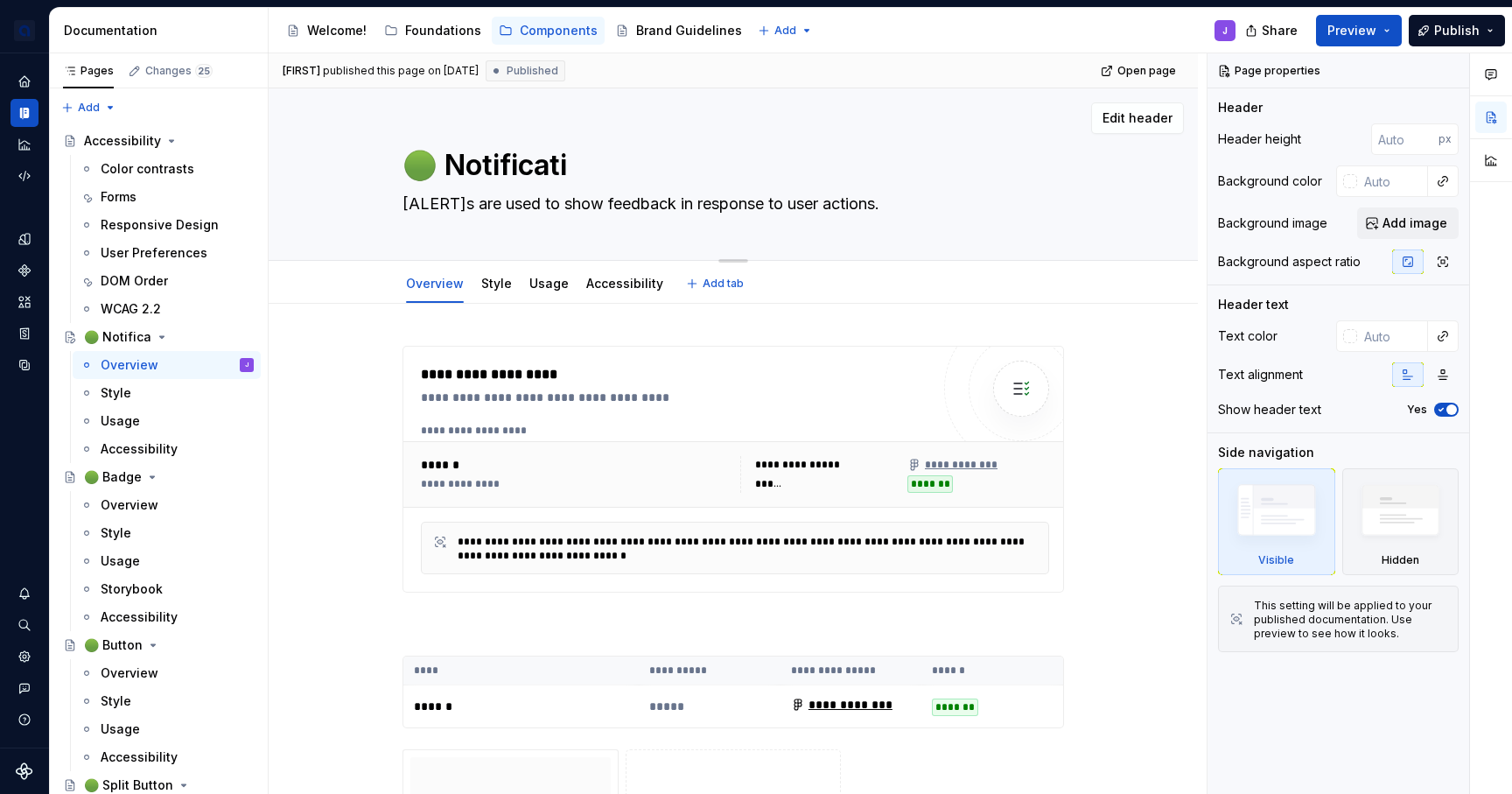 type on "*" 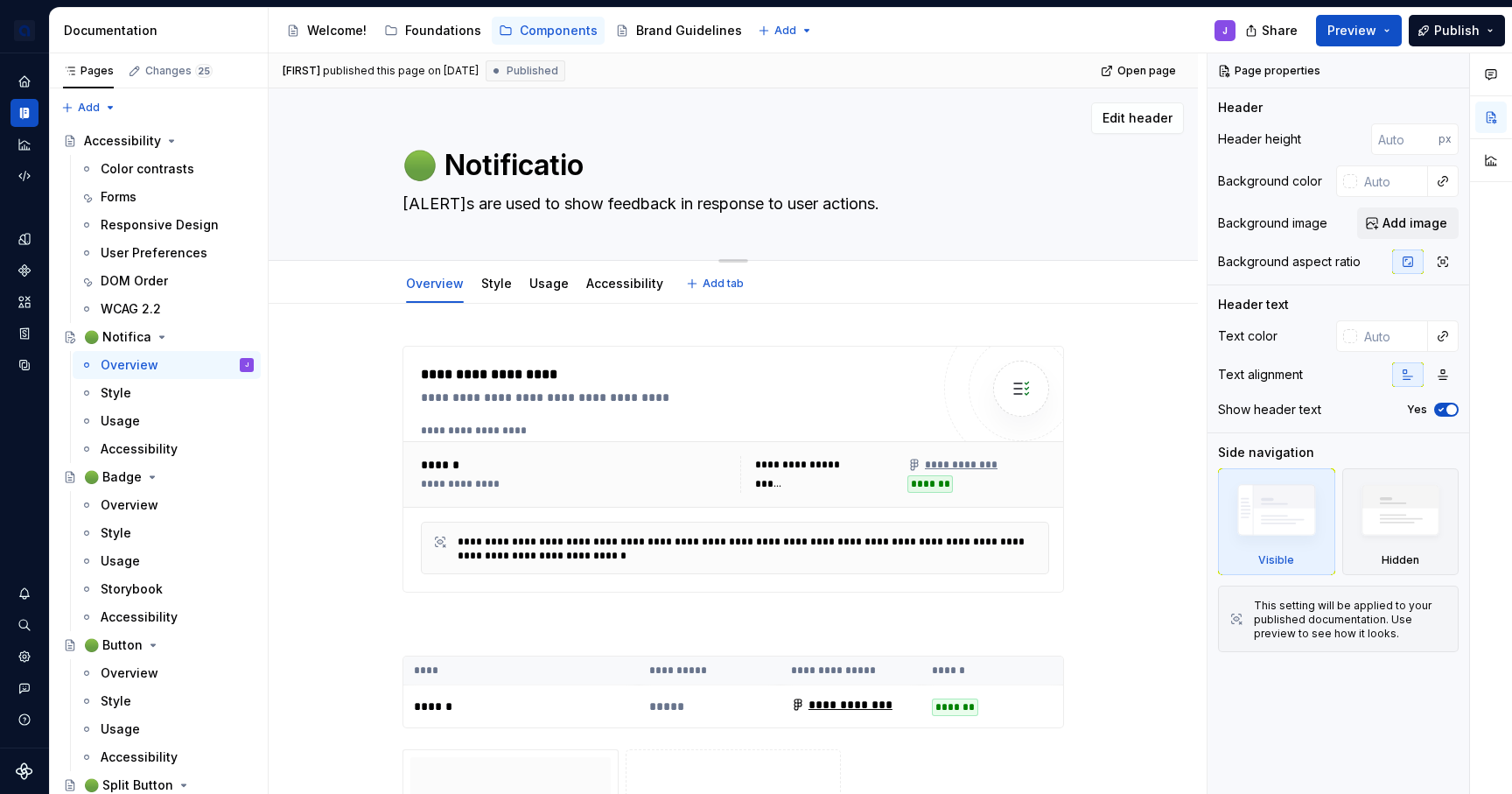 type on "*" 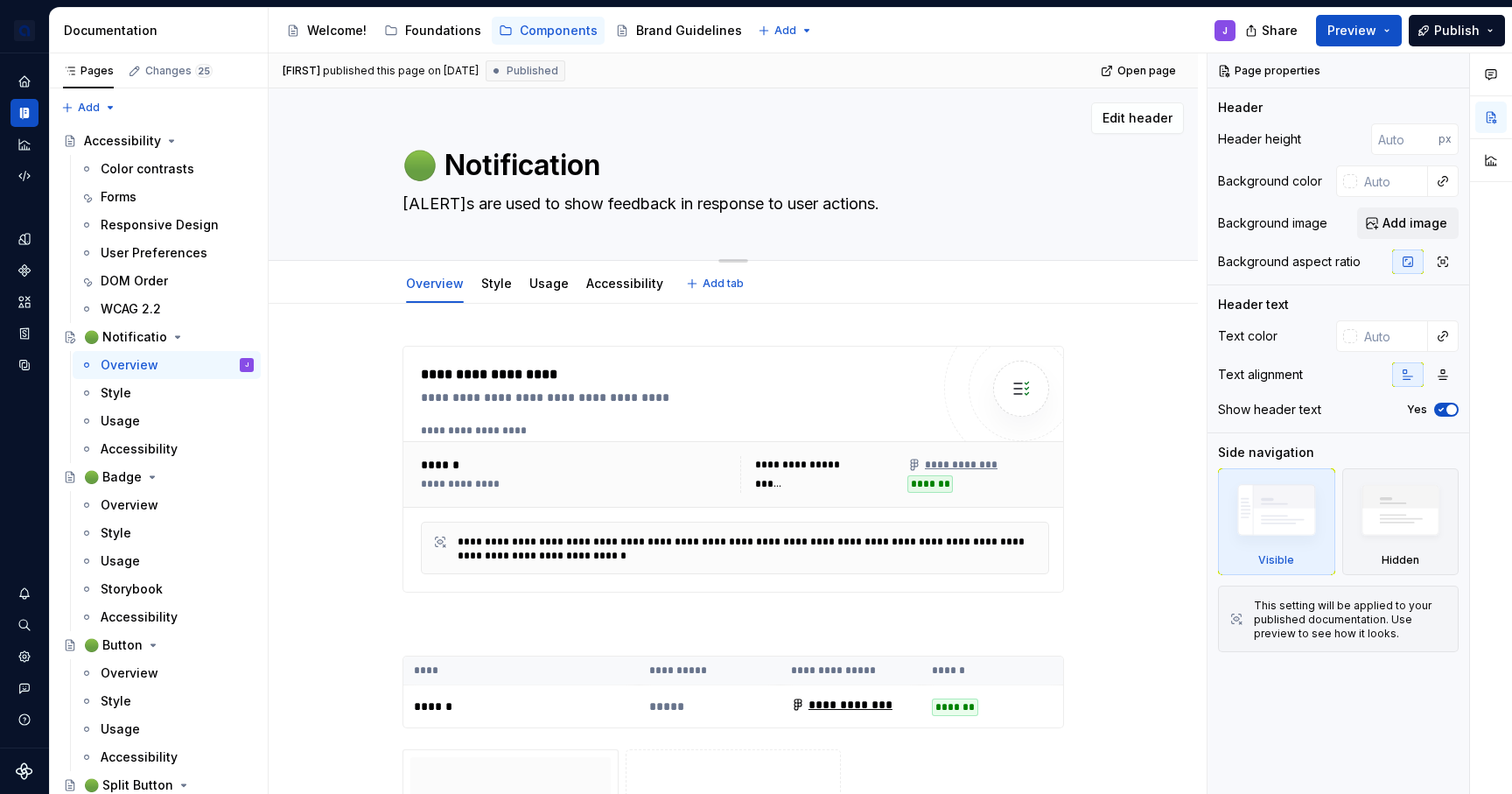 type on "*" 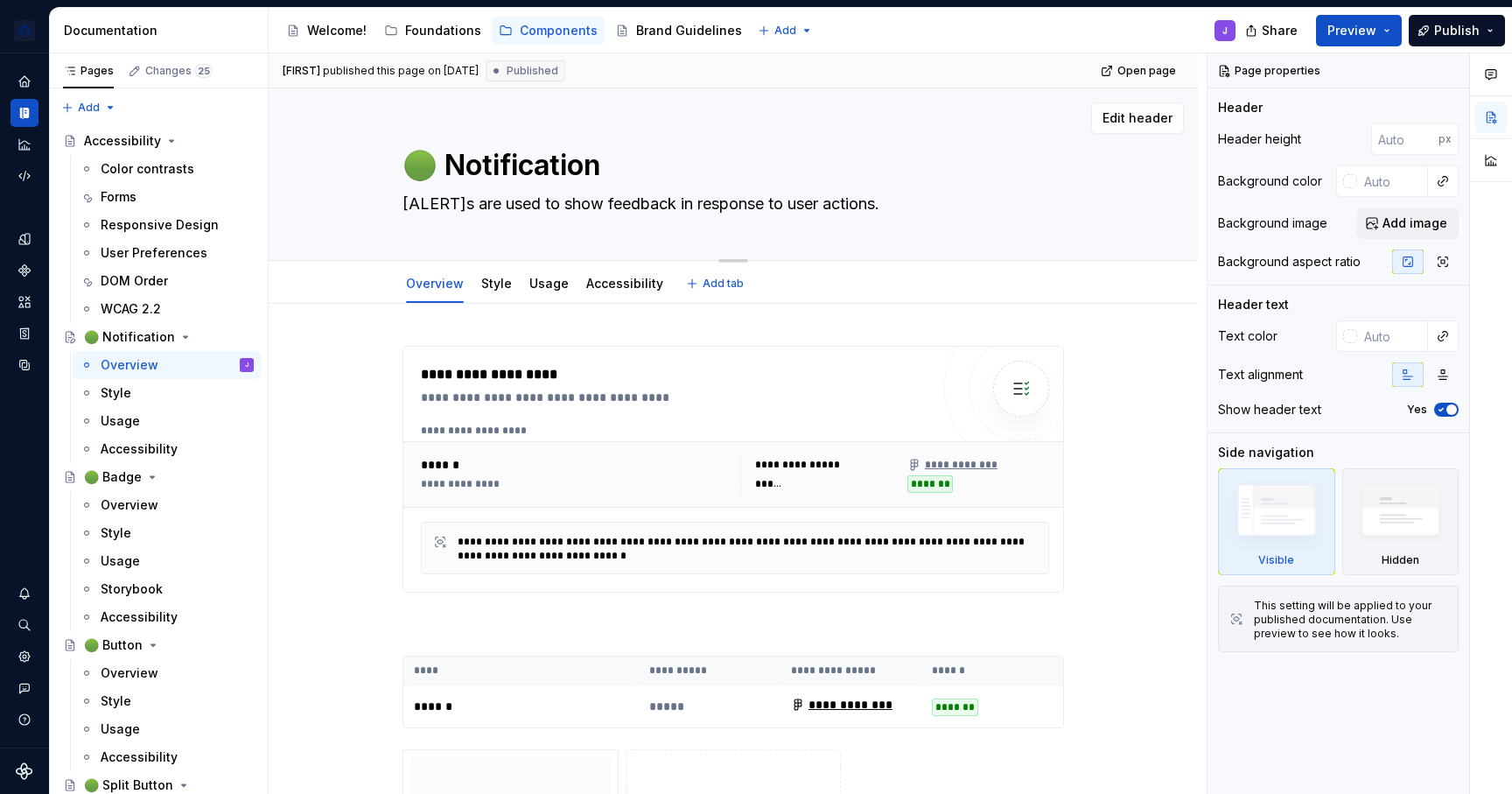 type on "*" 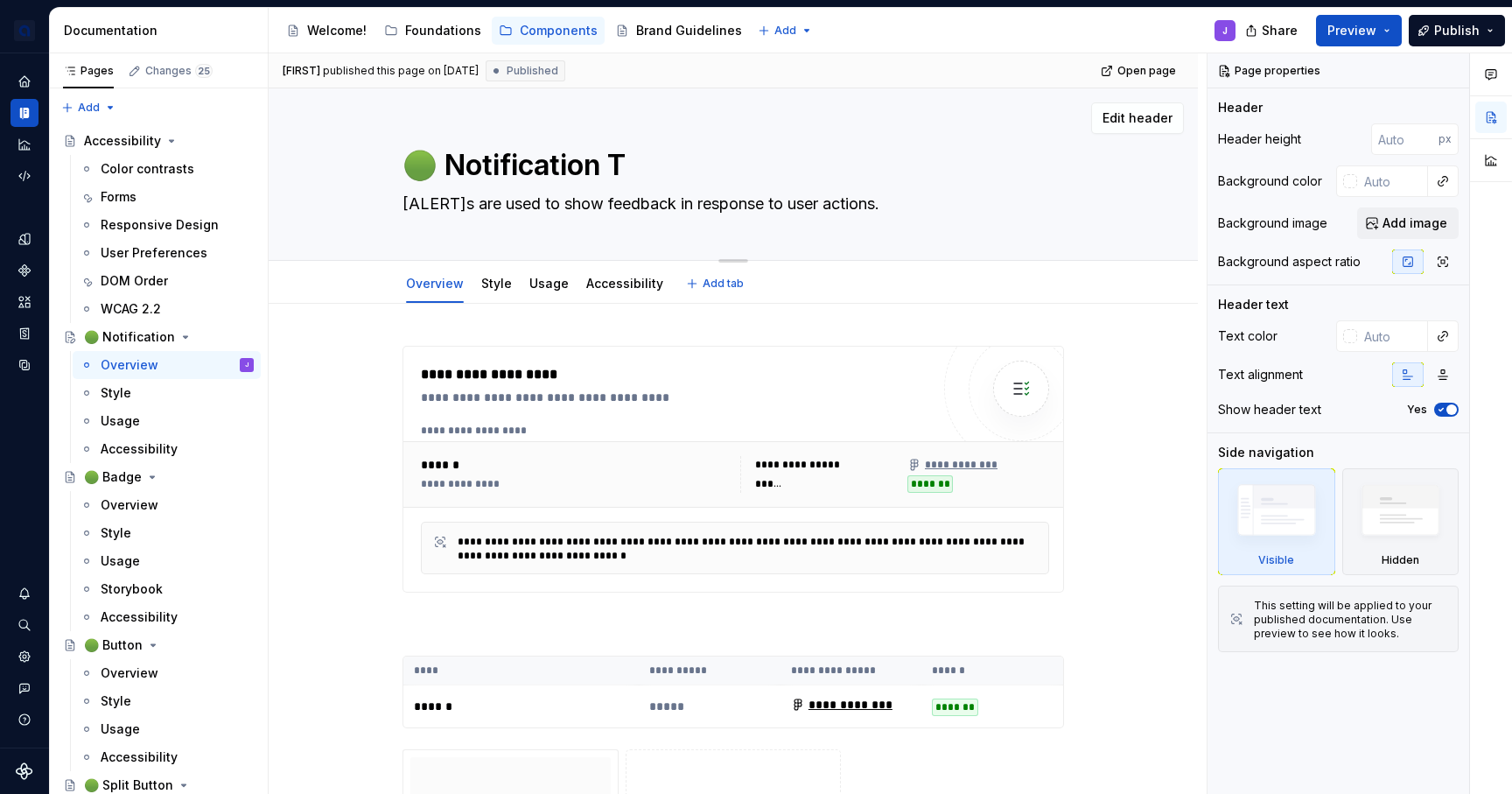type on "*" 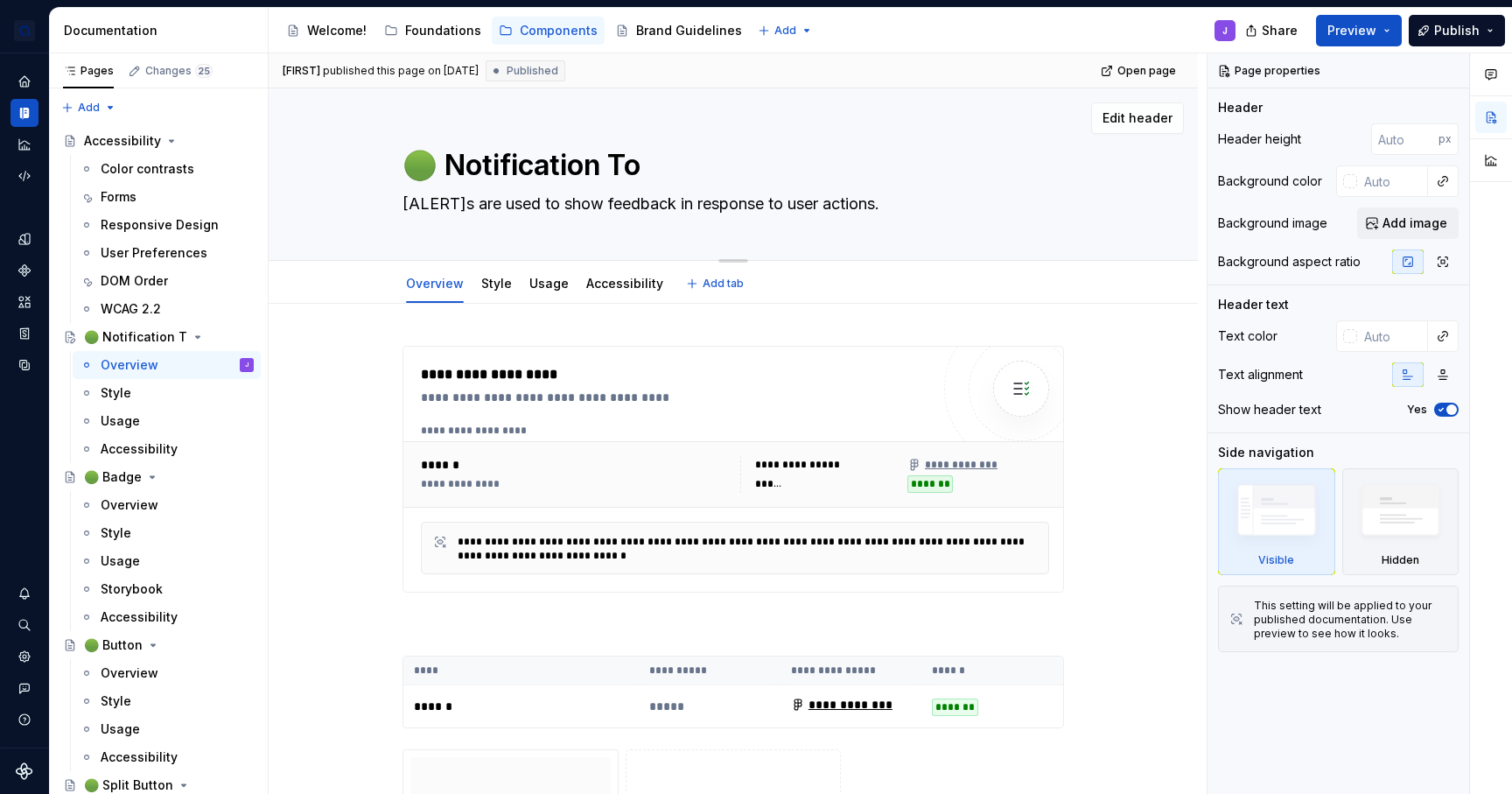 type on "*" 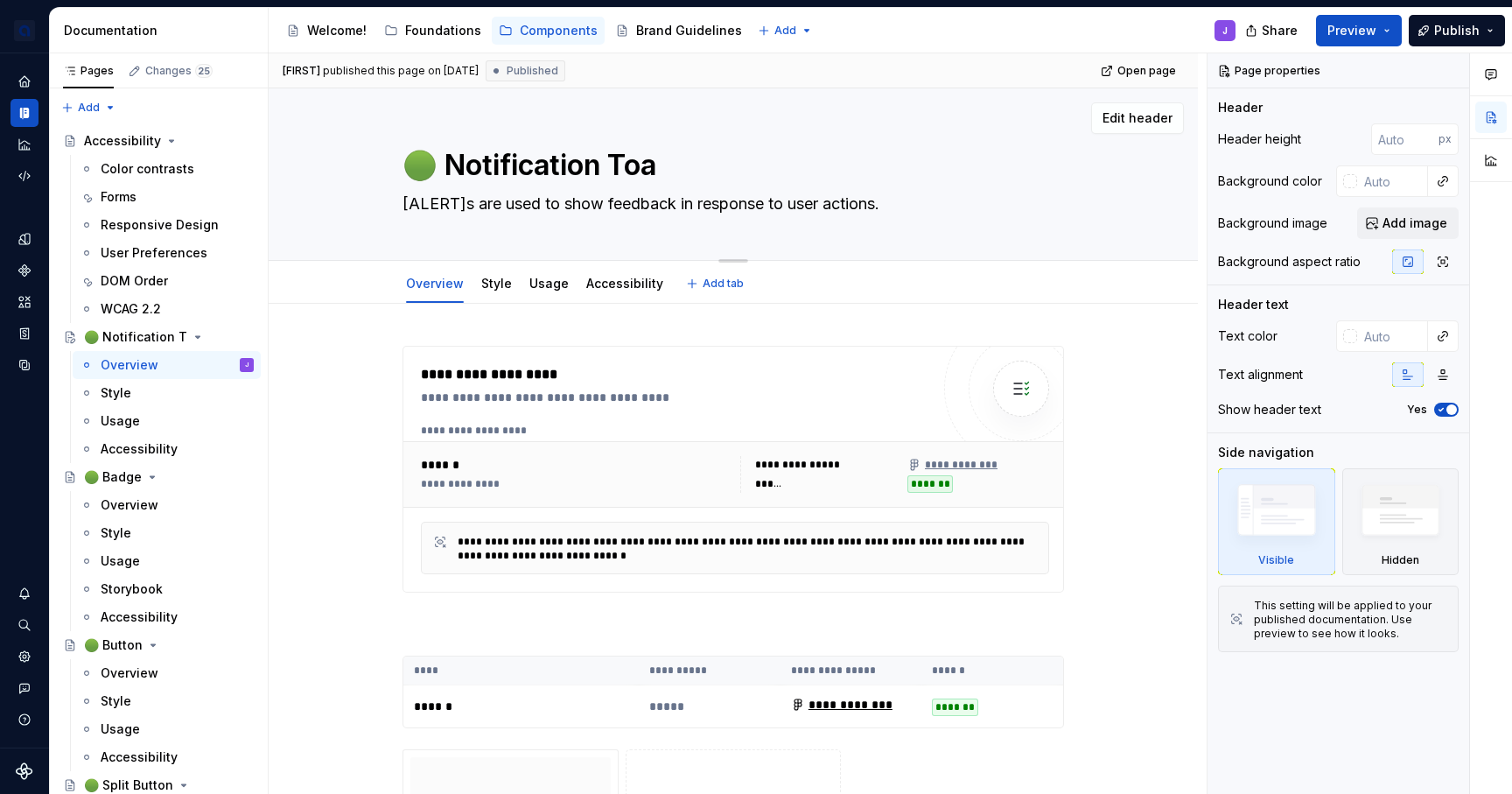 type on "*" 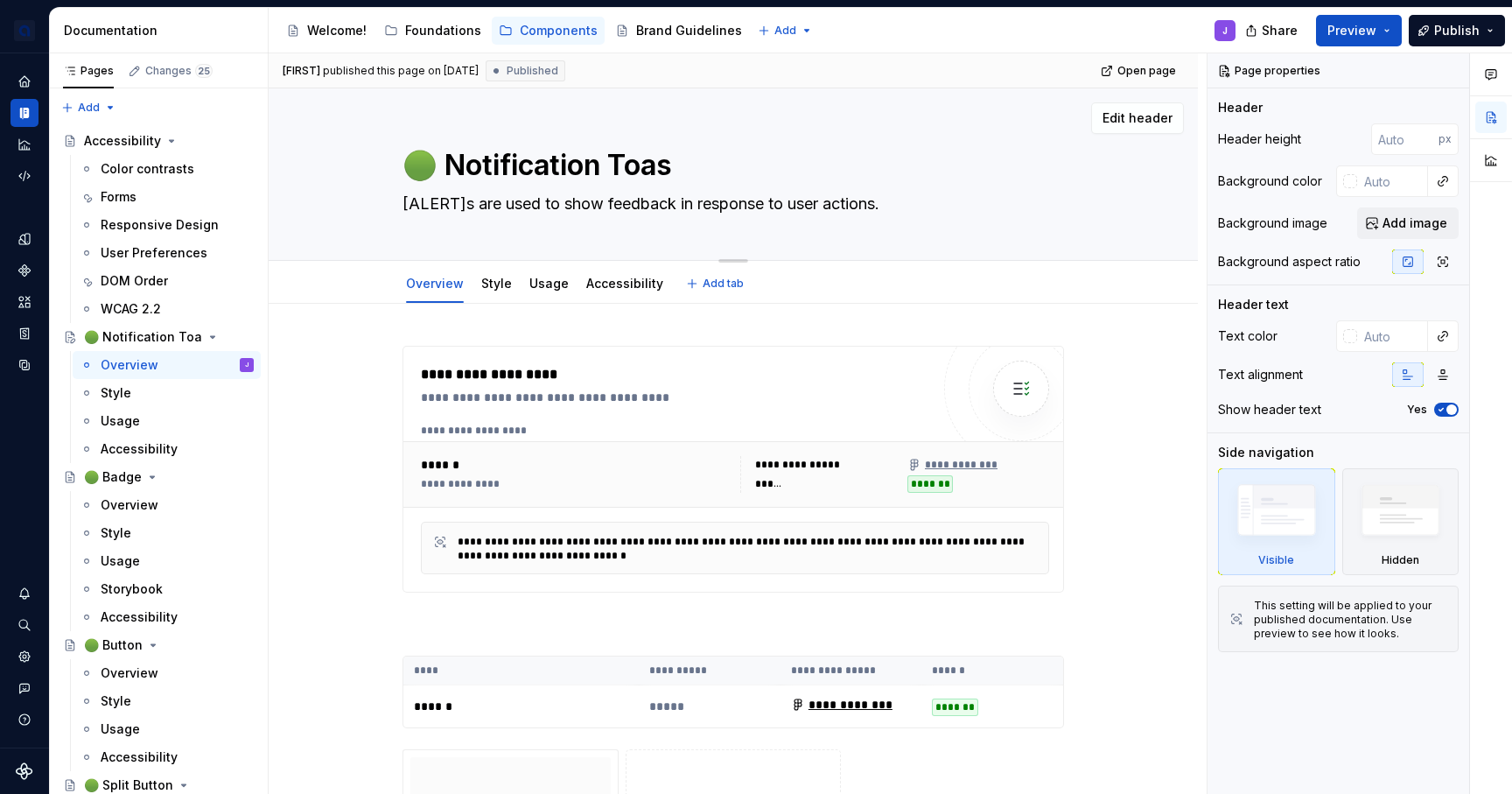 type on "*" 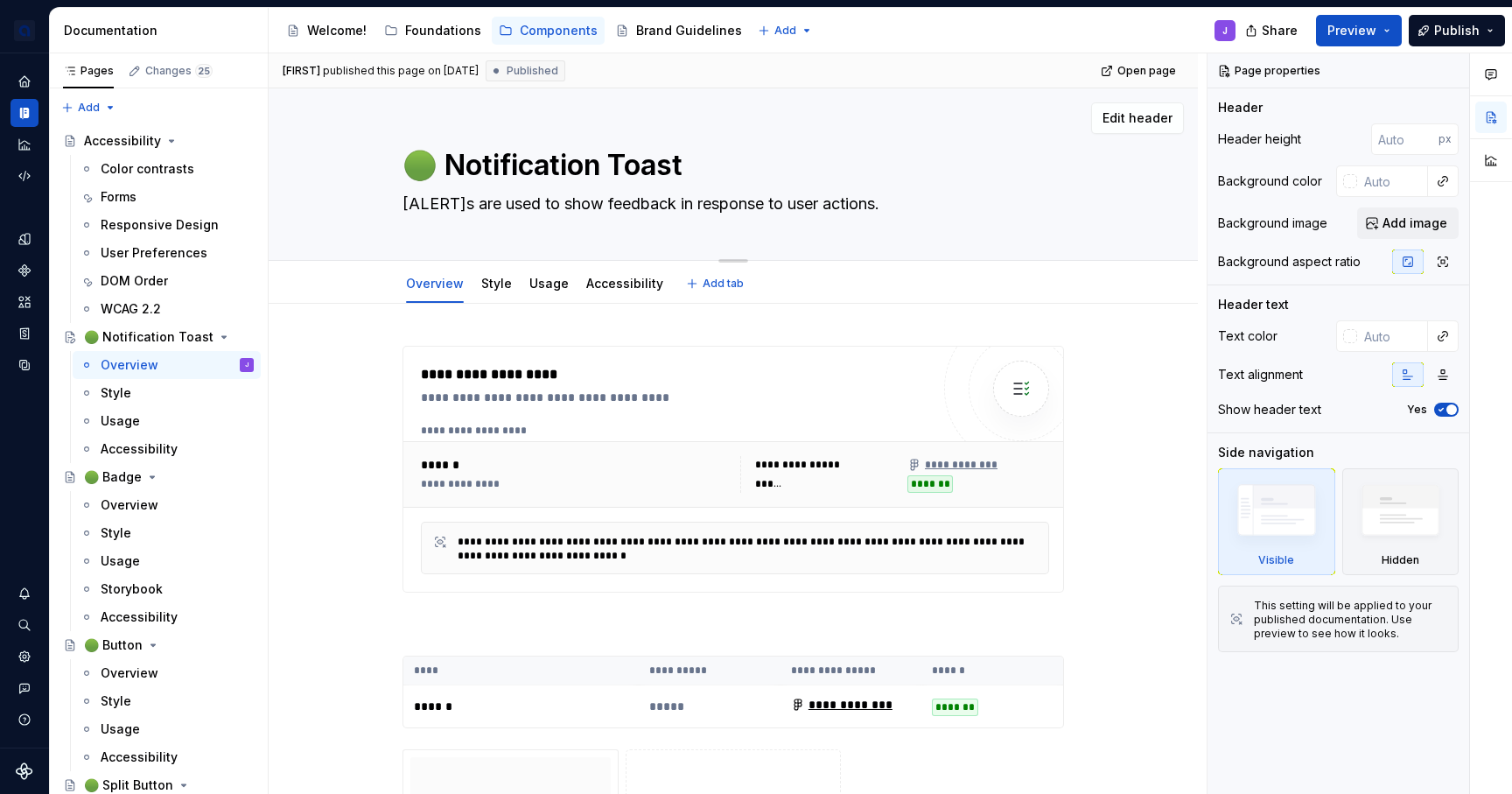 drag, startPoint x: 442, startPoint y: 166, endPoint x: 687, endPoint y: 172, distance: 245.07346 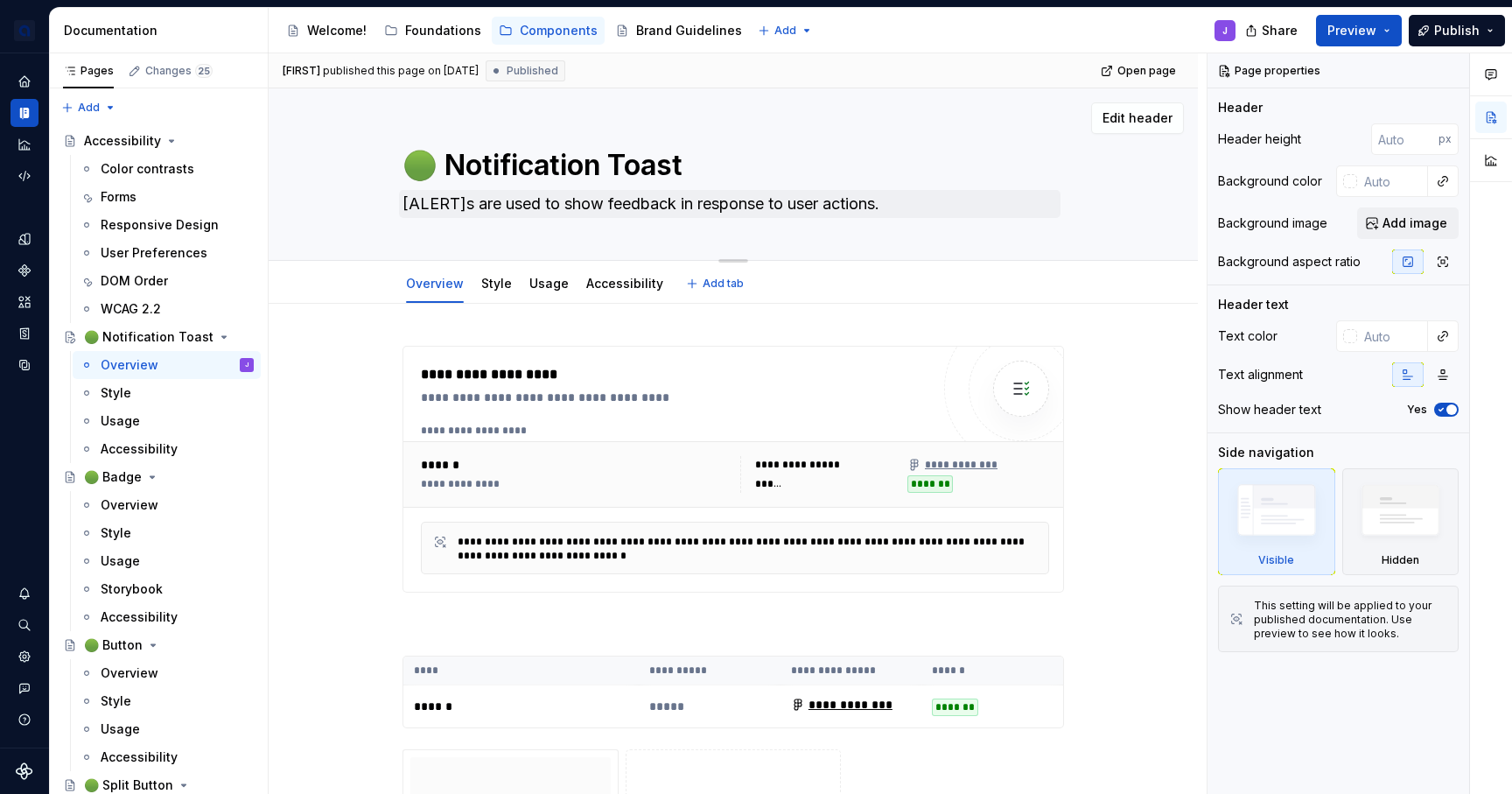 type on "🟢 Notification Toast" 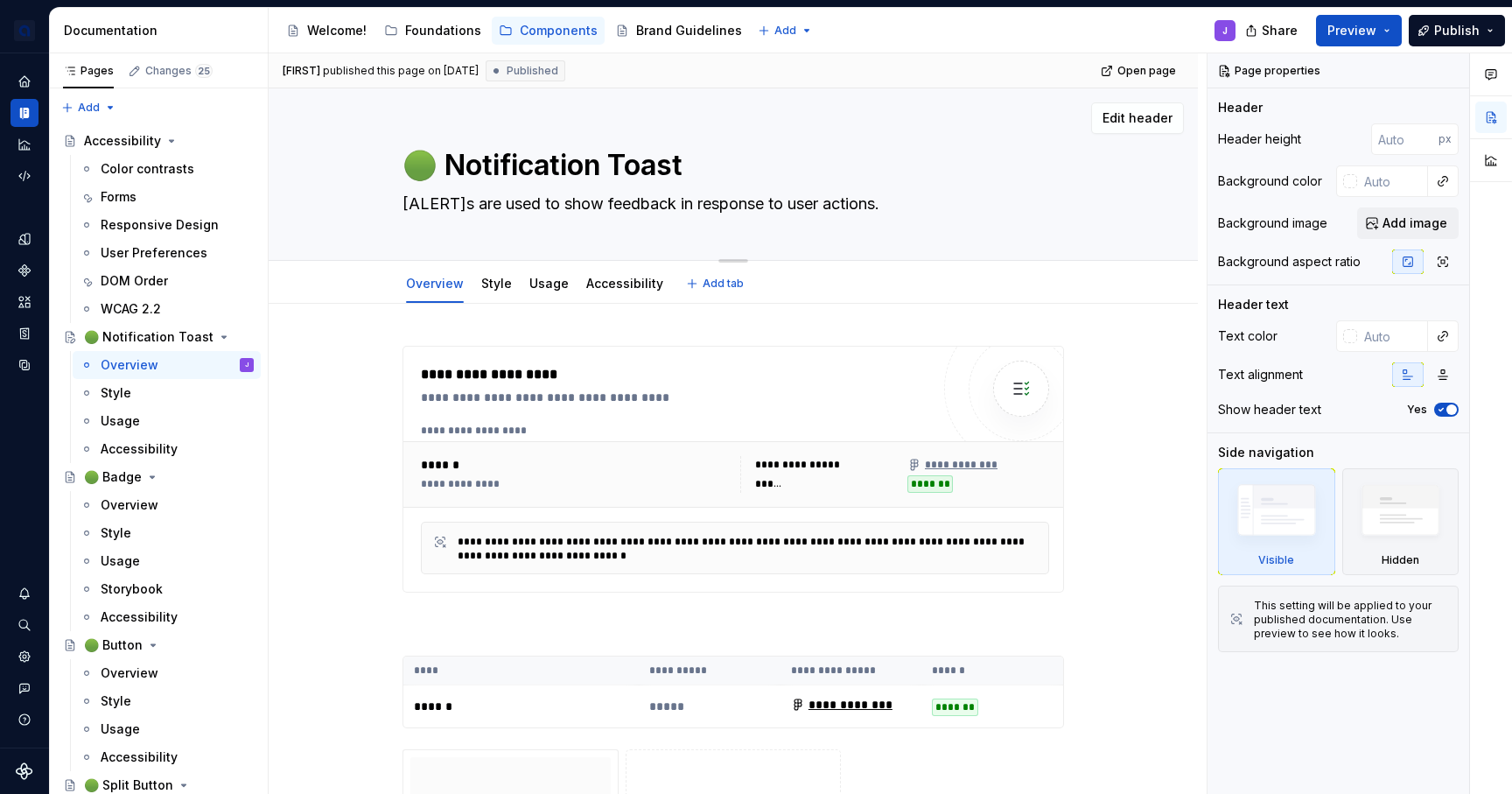 click on "[ALERT]s are used to show feedback in response to user actions." at bounding box center (730, 204) 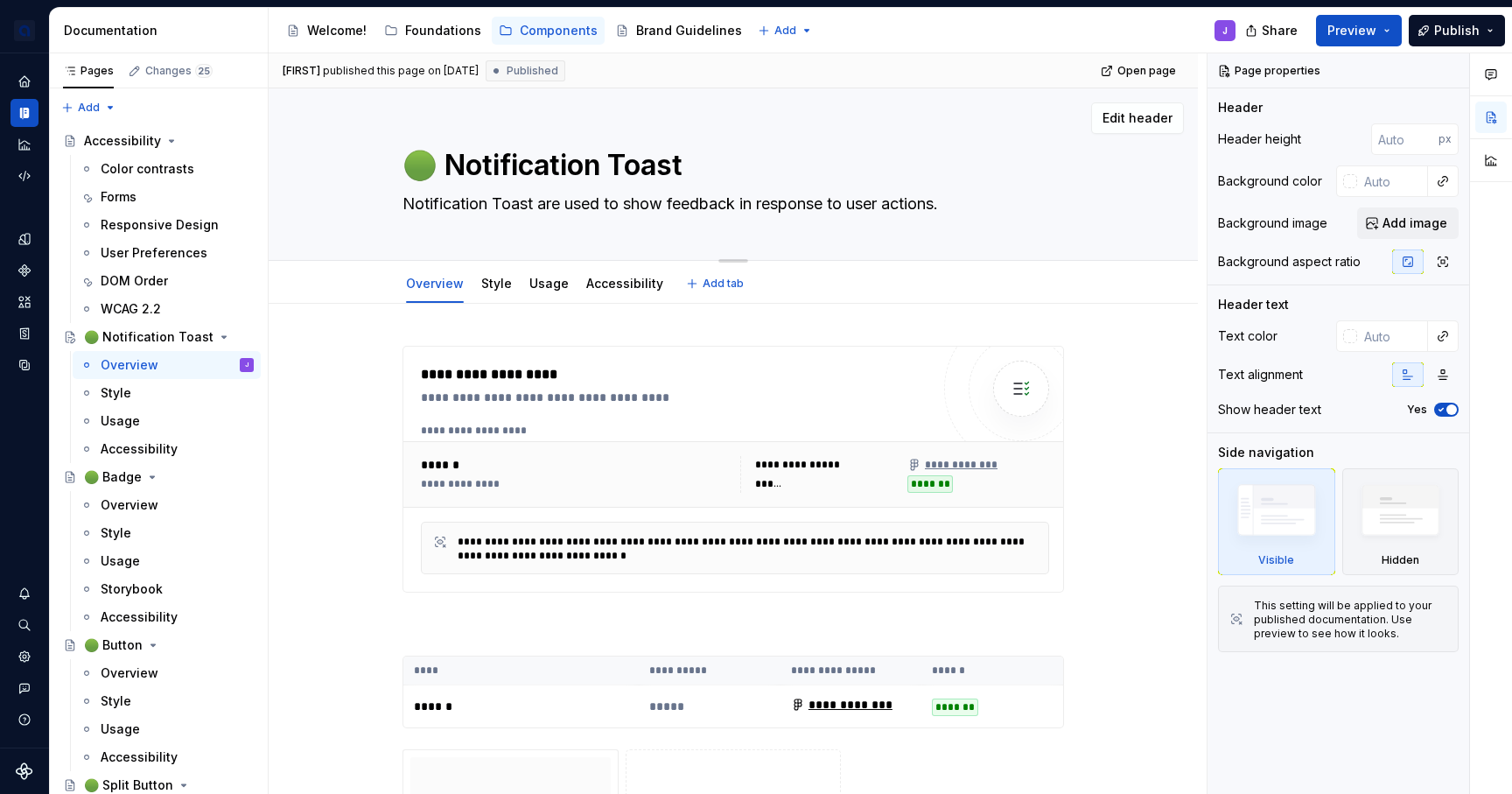 type on "*" 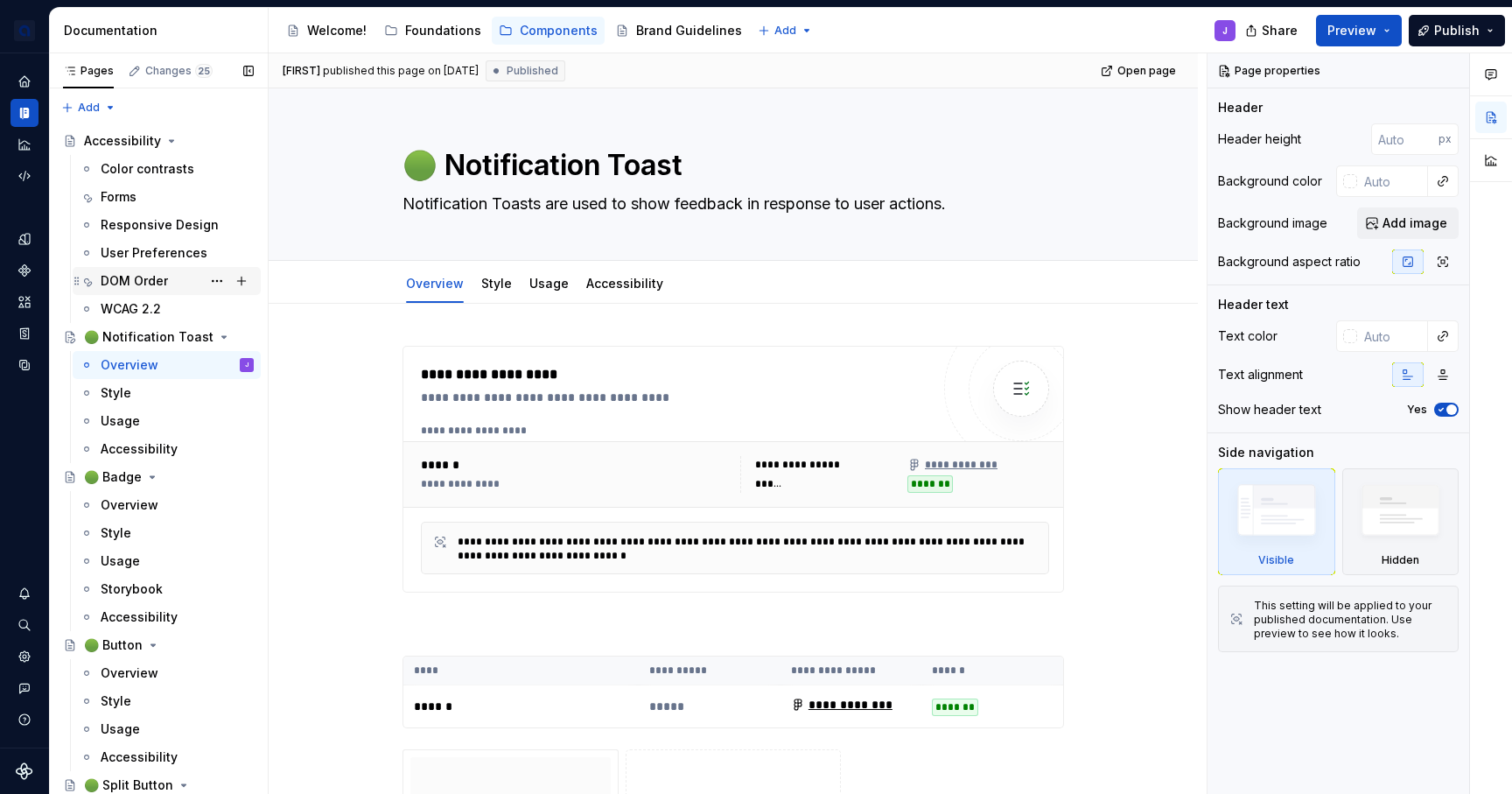 type on "*" 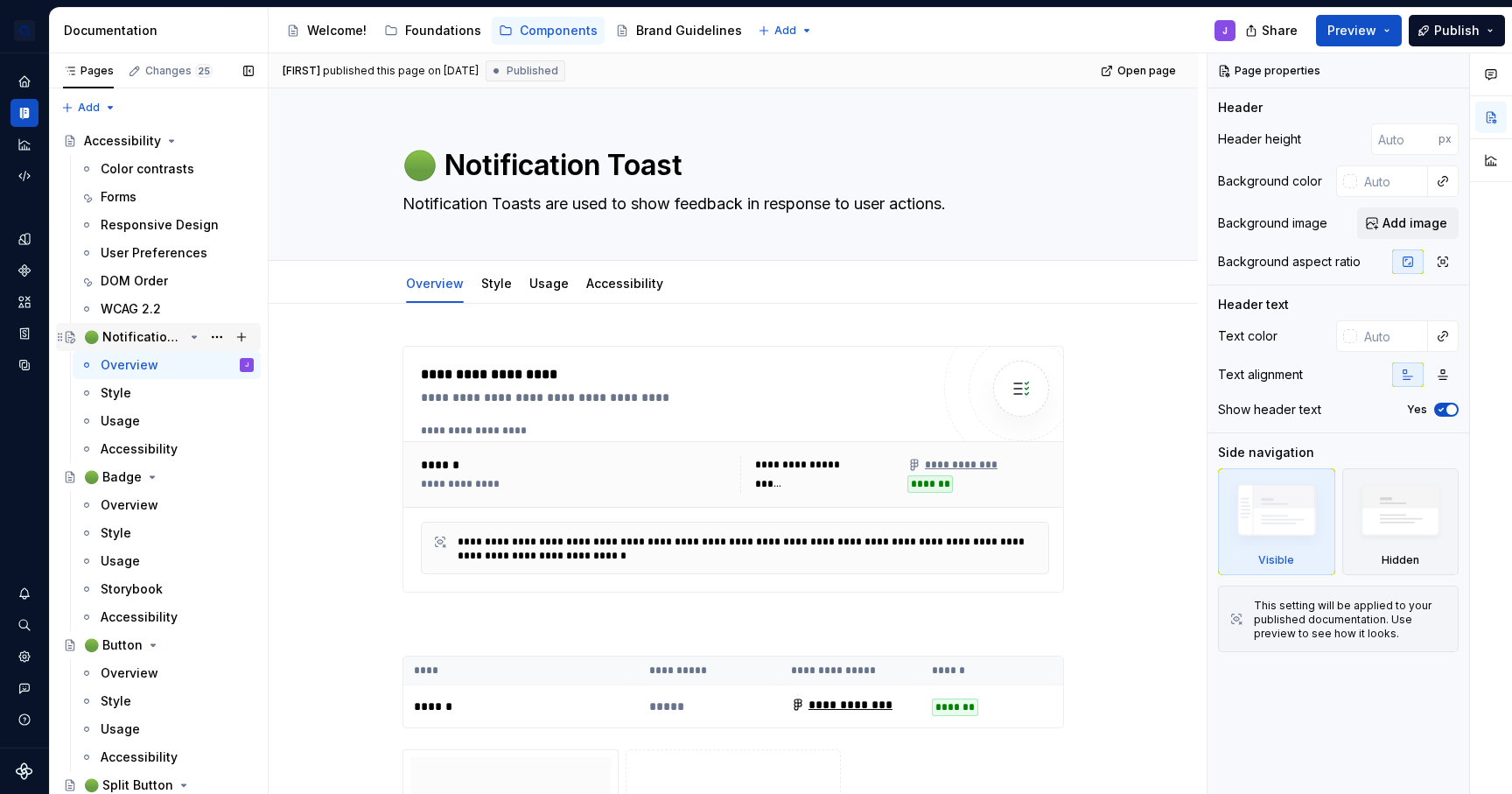 type on "Notification Toasts are used to show feedback in response to user actions." 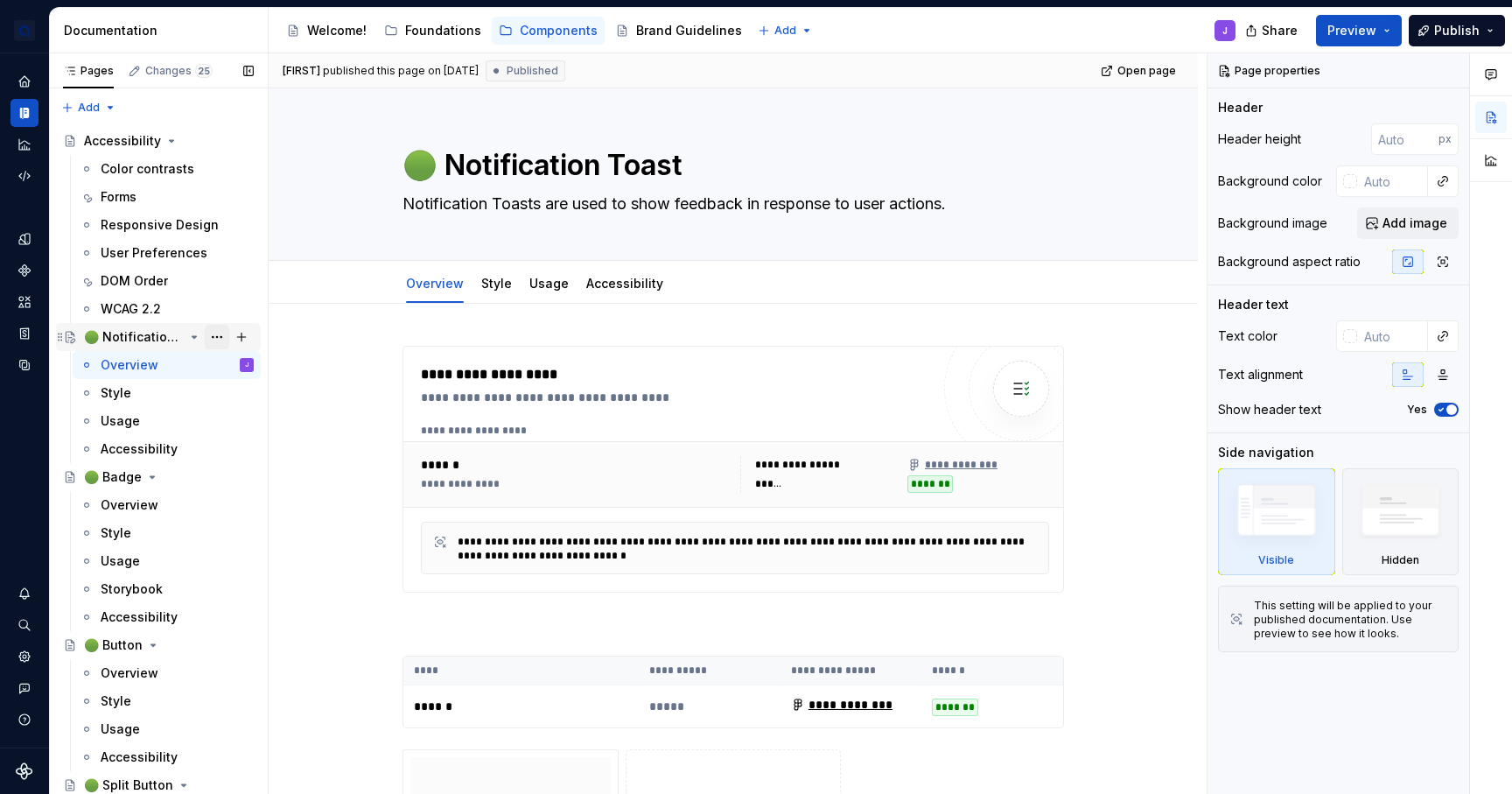 click at bounding box center [217, 337] 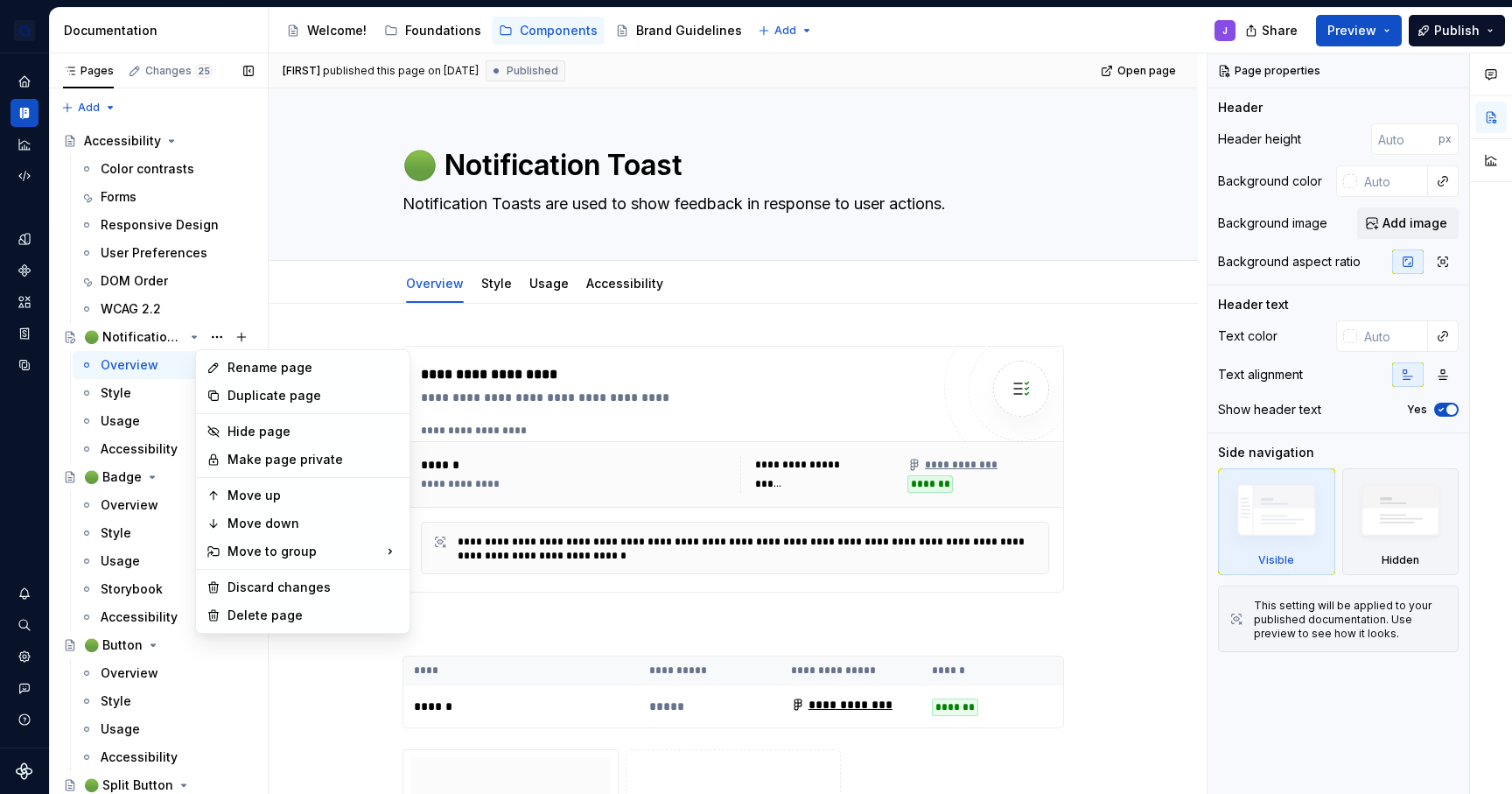 click on "Pages Changes 25 Add
Accessibility guide for tree Page tree.
Navigate the tree with the arrow keys. Common tree hotkeys apply. Further keybindings are available:
enter to execute primary action on focused item
f2 to start renaming the focused item
escape to abort renaming an item
control+d to start dragging selected items
Accessibility Color contrasts Forms Responsive Design User Preferences DOM Order WCAG 2.2 🟢 Notification Toast Overview J Style Usage Accessibility 🟢 Badge Overview Style Usage Storybook Accessibility 🟢 Button Overview Style Usage Accessibility 🟢 Split Button Overview Style Usage Accessibility 🟢 Icon Button Overview Style Usage Accessibility 🟢 Breadcrumb Overview Style Usage Accessibility 🟢 Card Overview Style Usage Storybook Accessibility 🟢 Checkbox Overview Style Usage Accessibility 🟢 Chips Overview Style Usage Accessibility 🟢 Combobox Overview Style Usage Accessibility 🟢 Dialog Style" at bounding box center (158, 427) 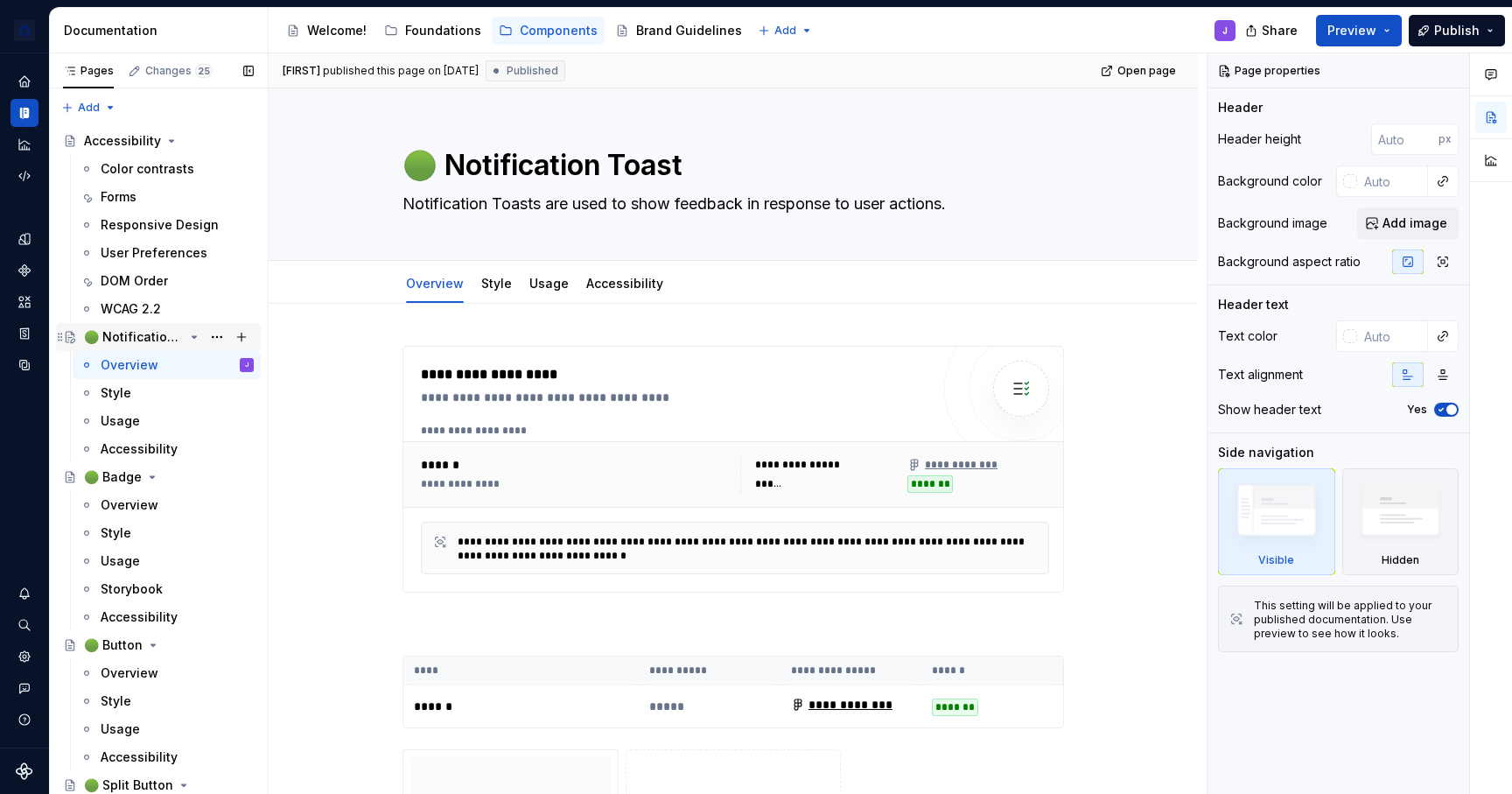 click 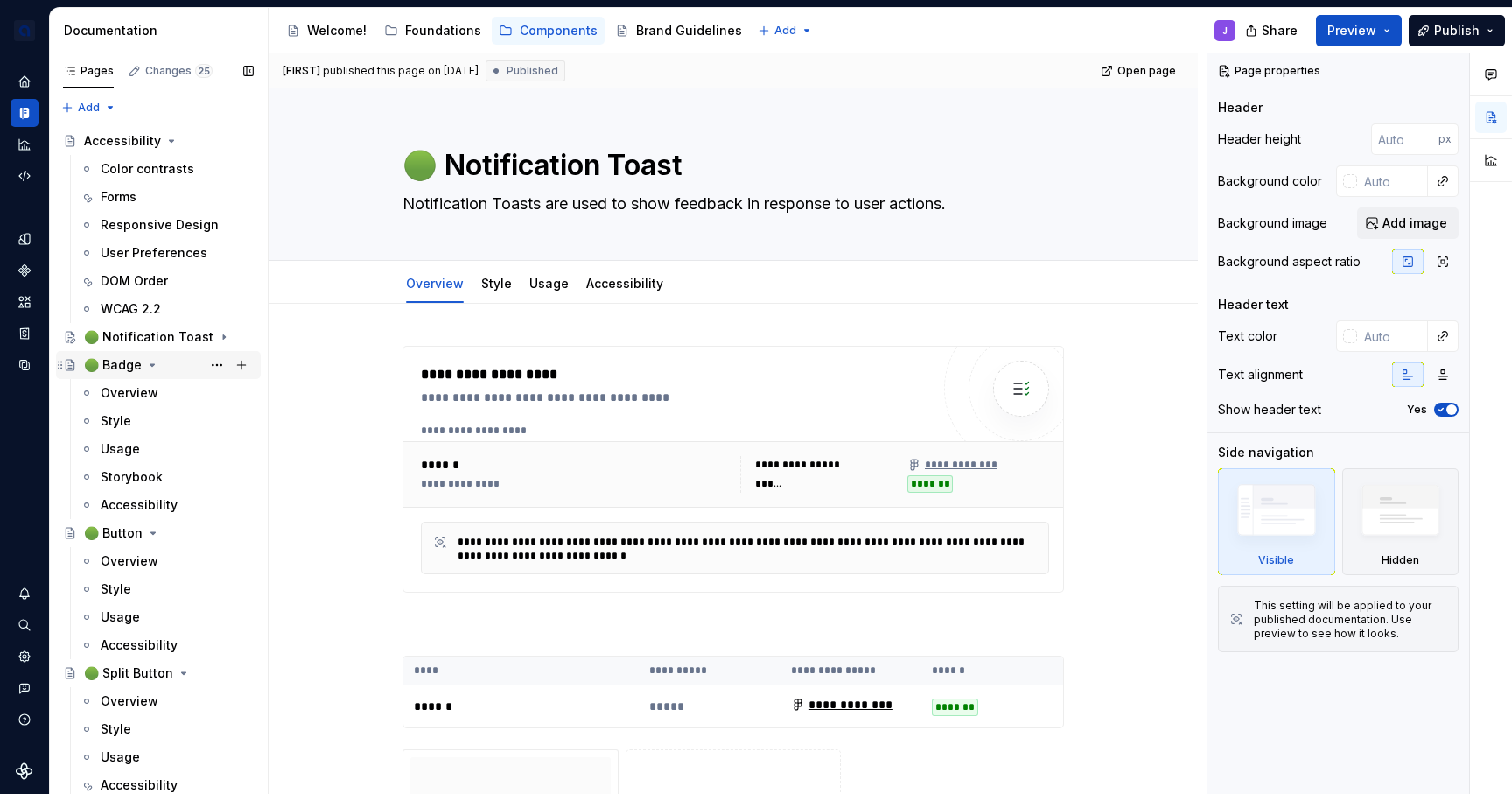 click 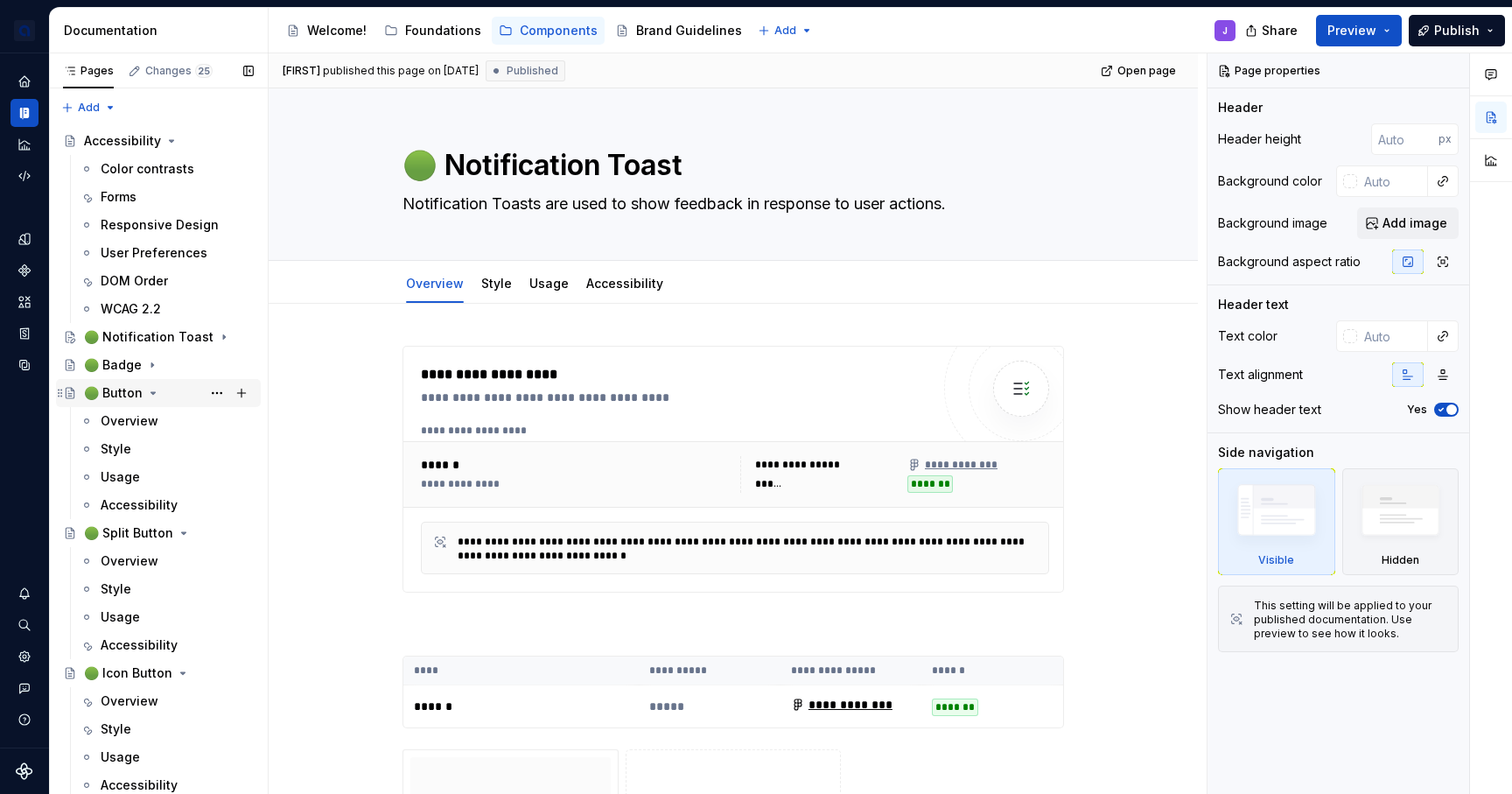click 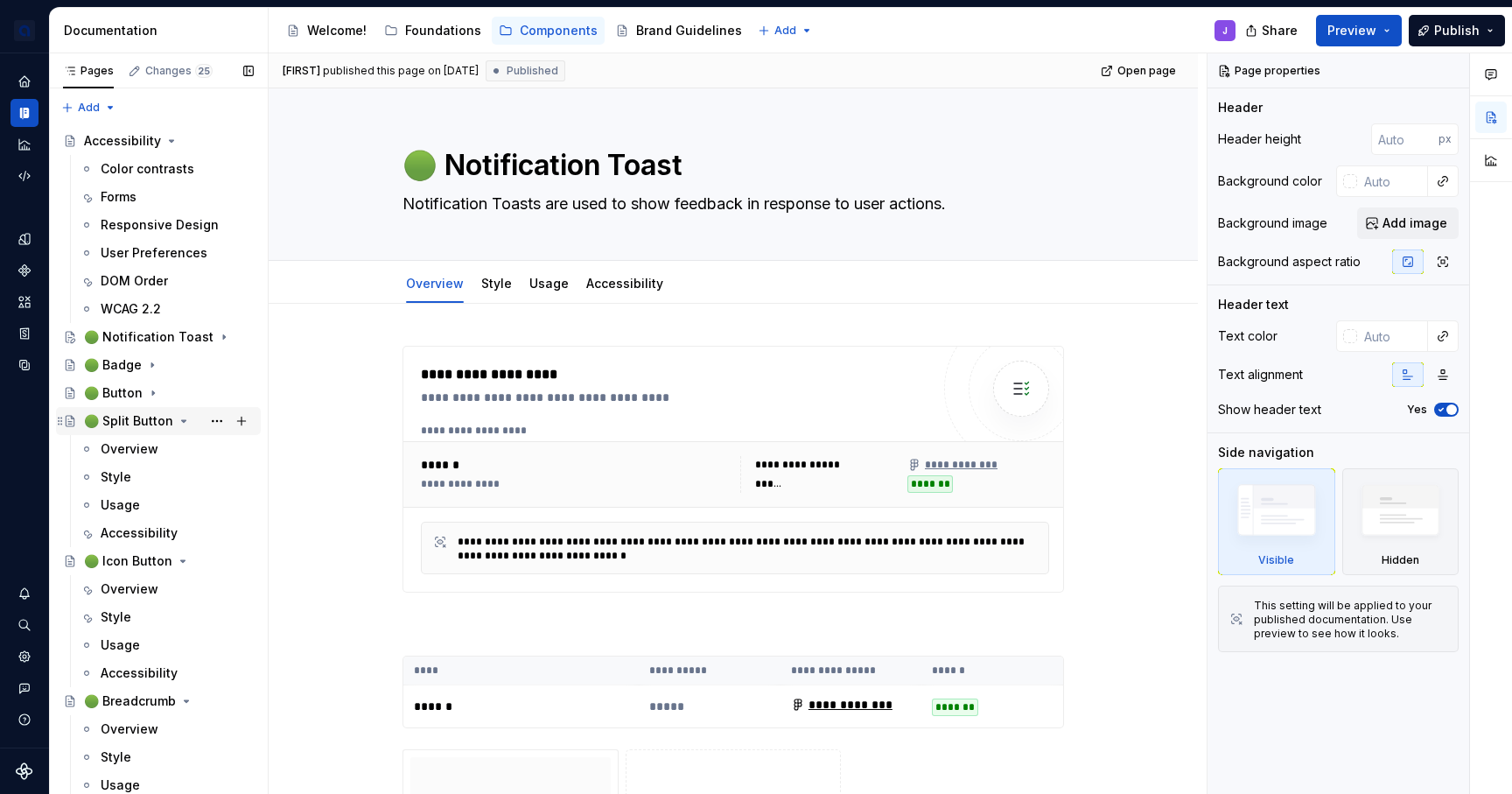 click 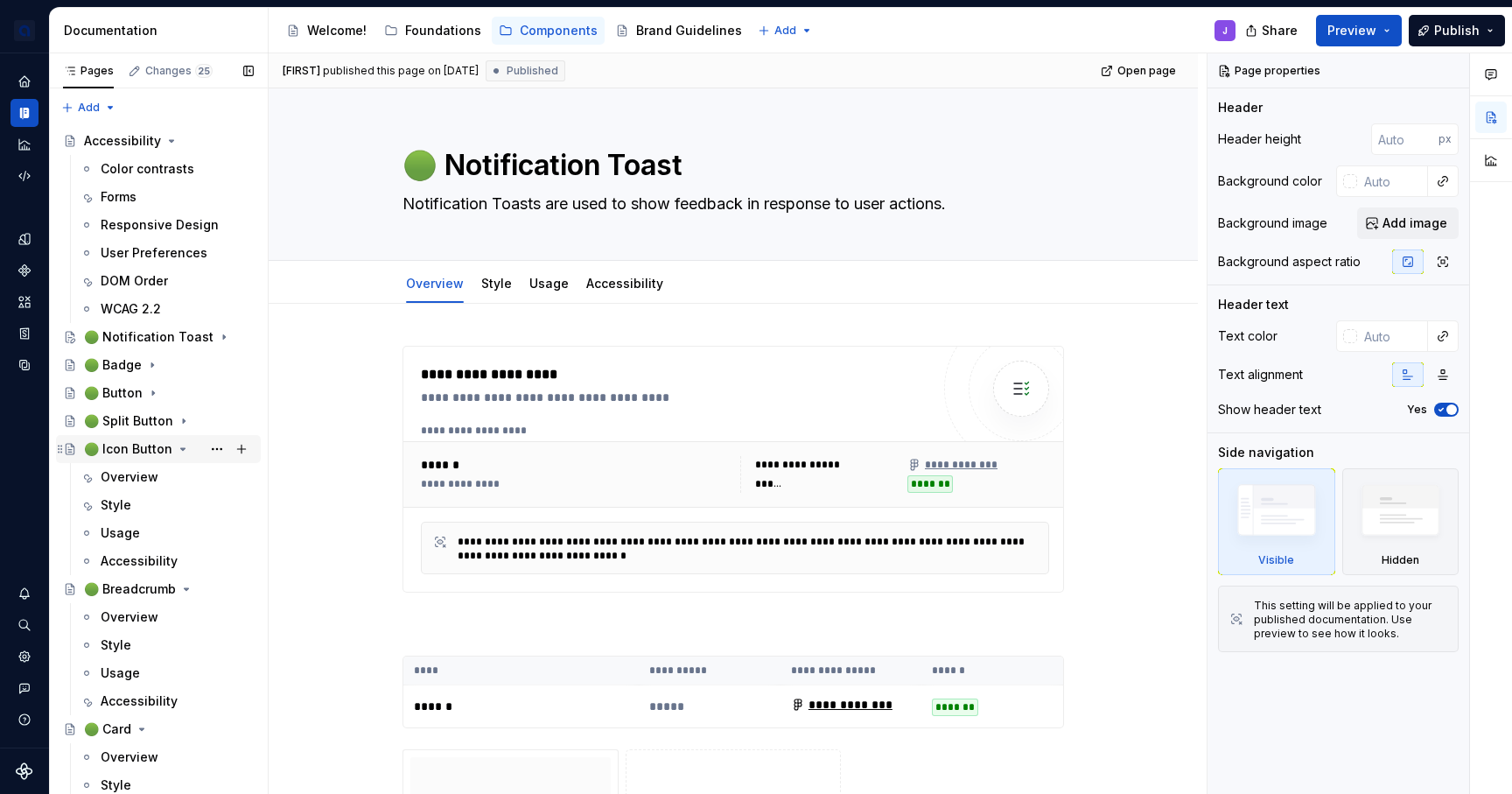 click 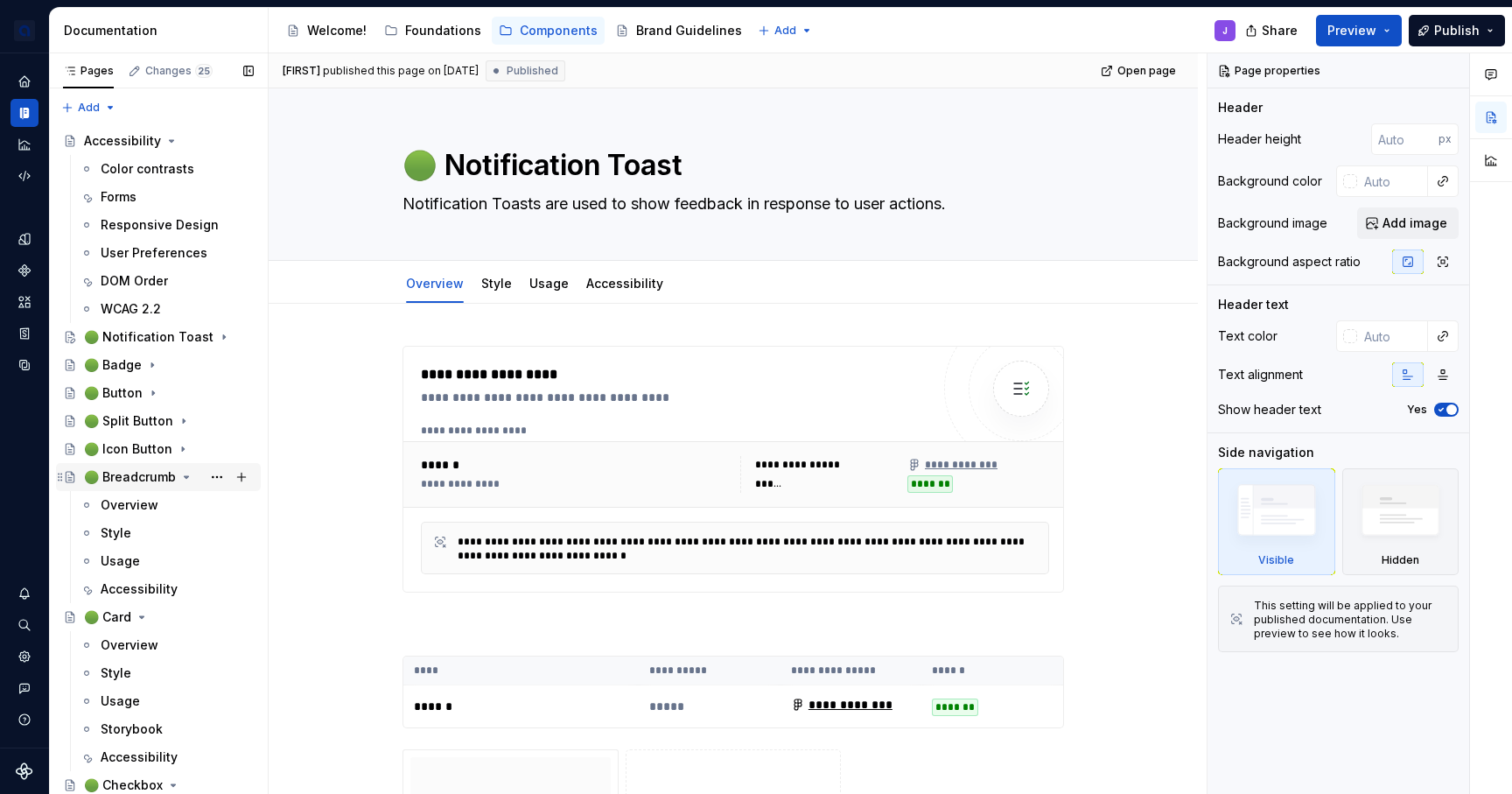 click 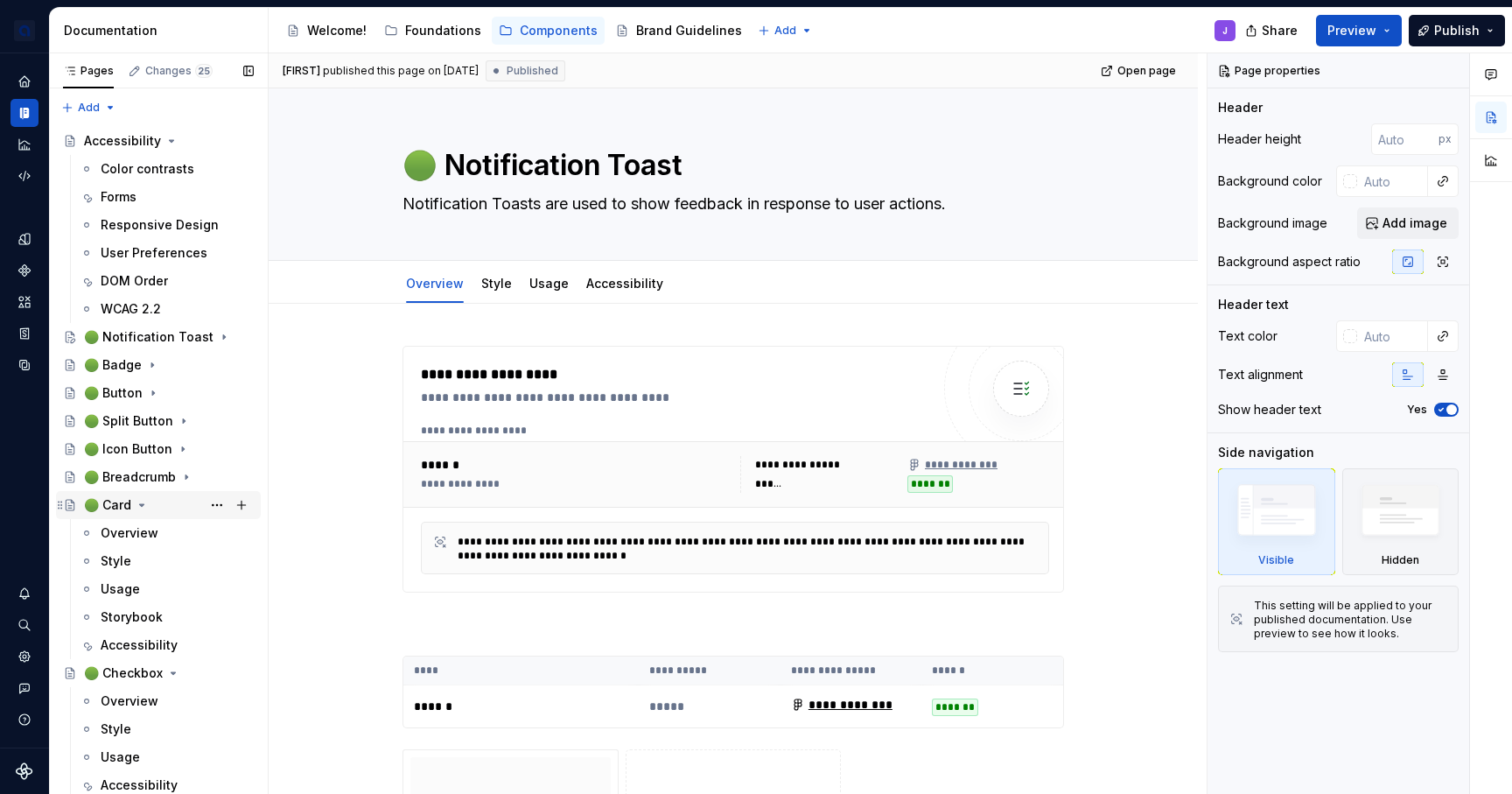 click 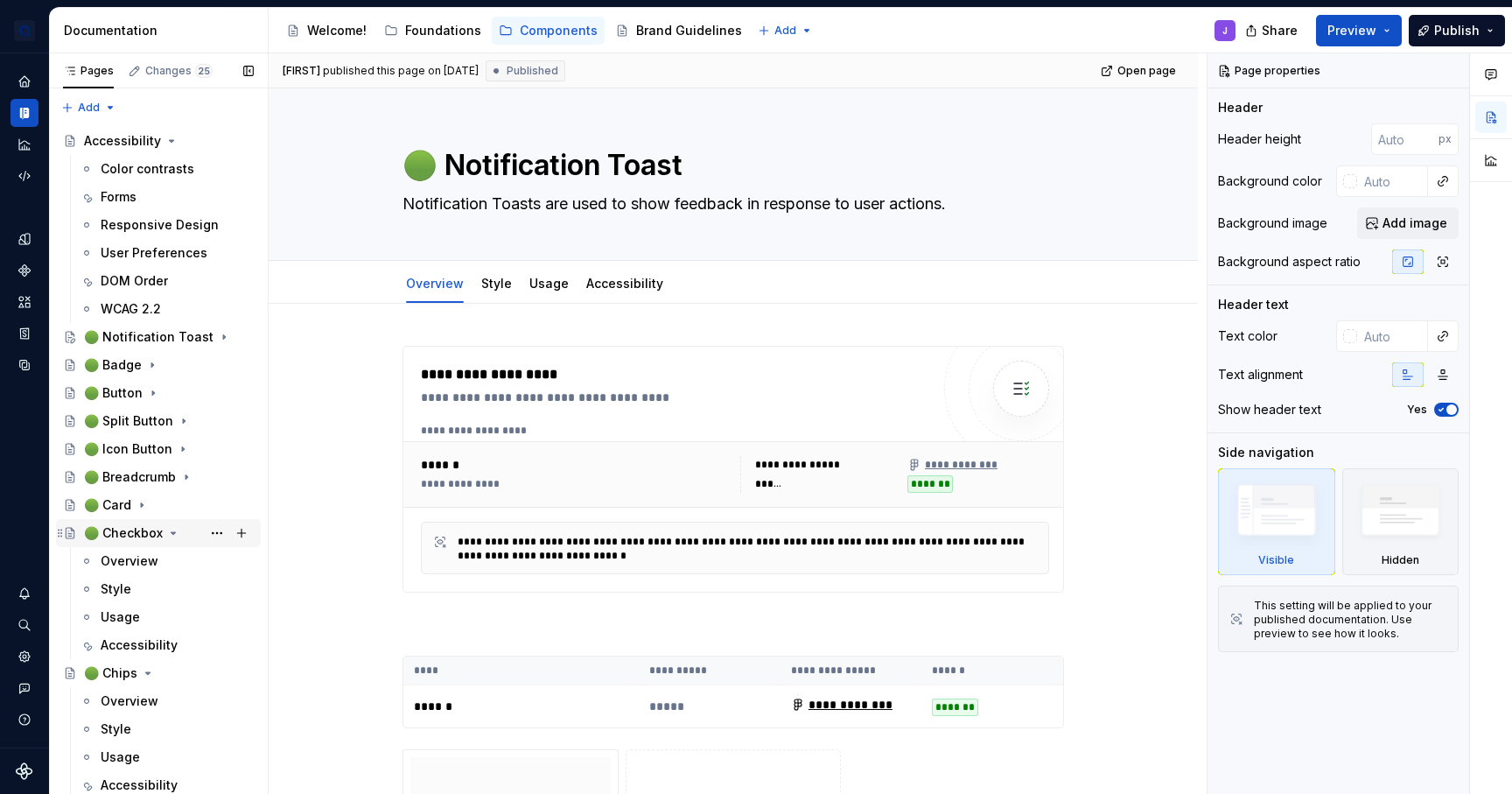 click 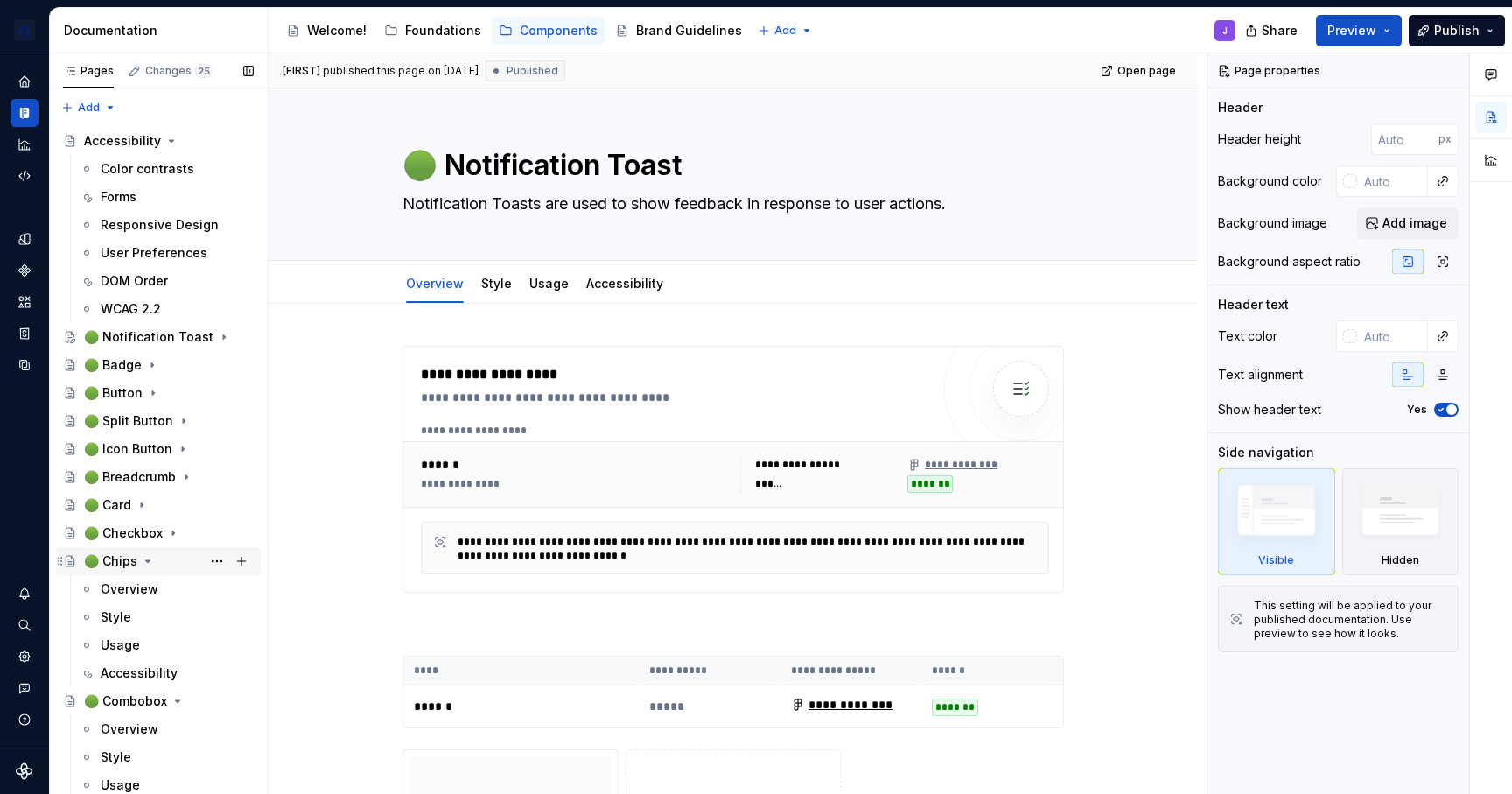 click 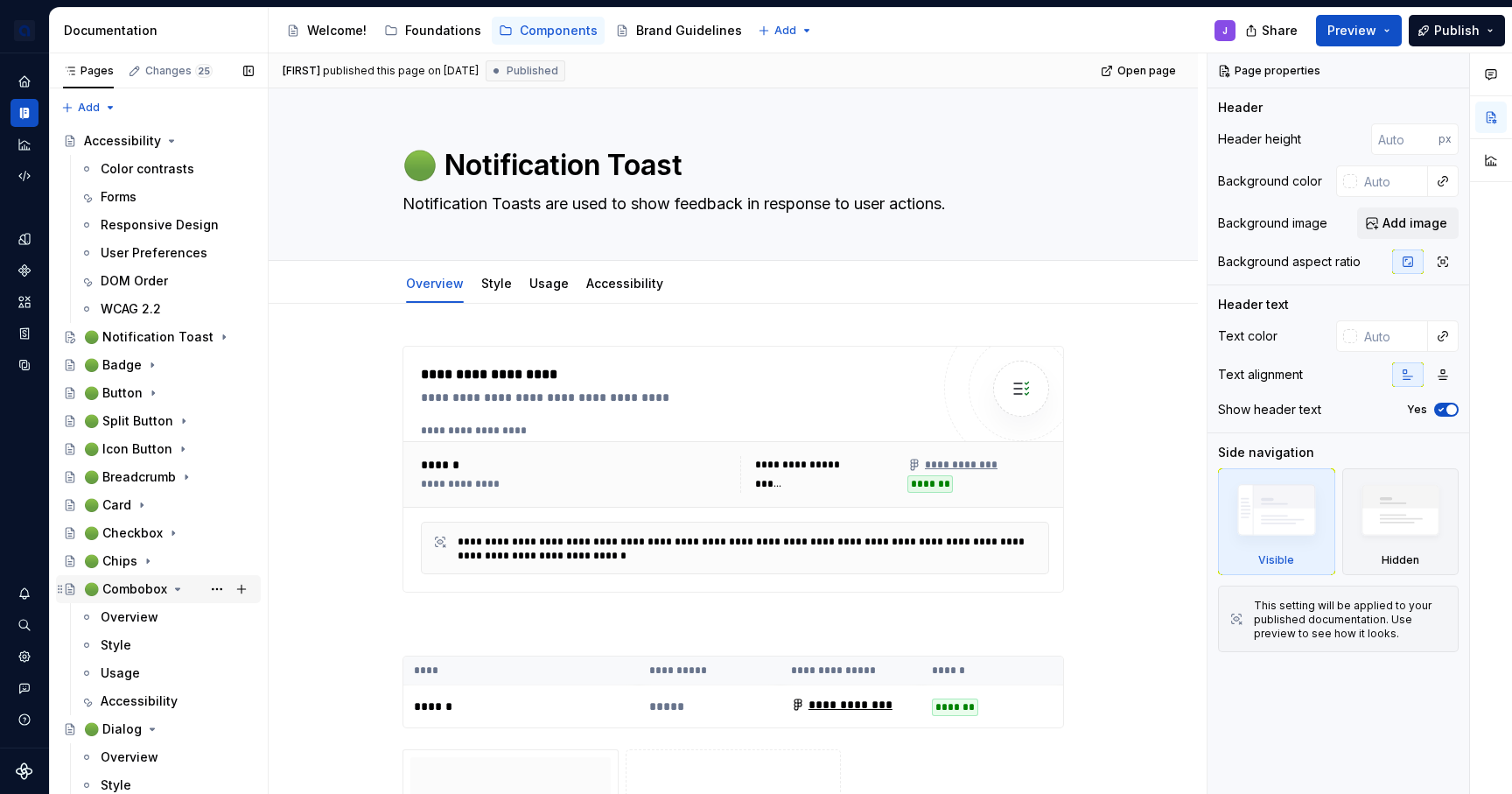 click 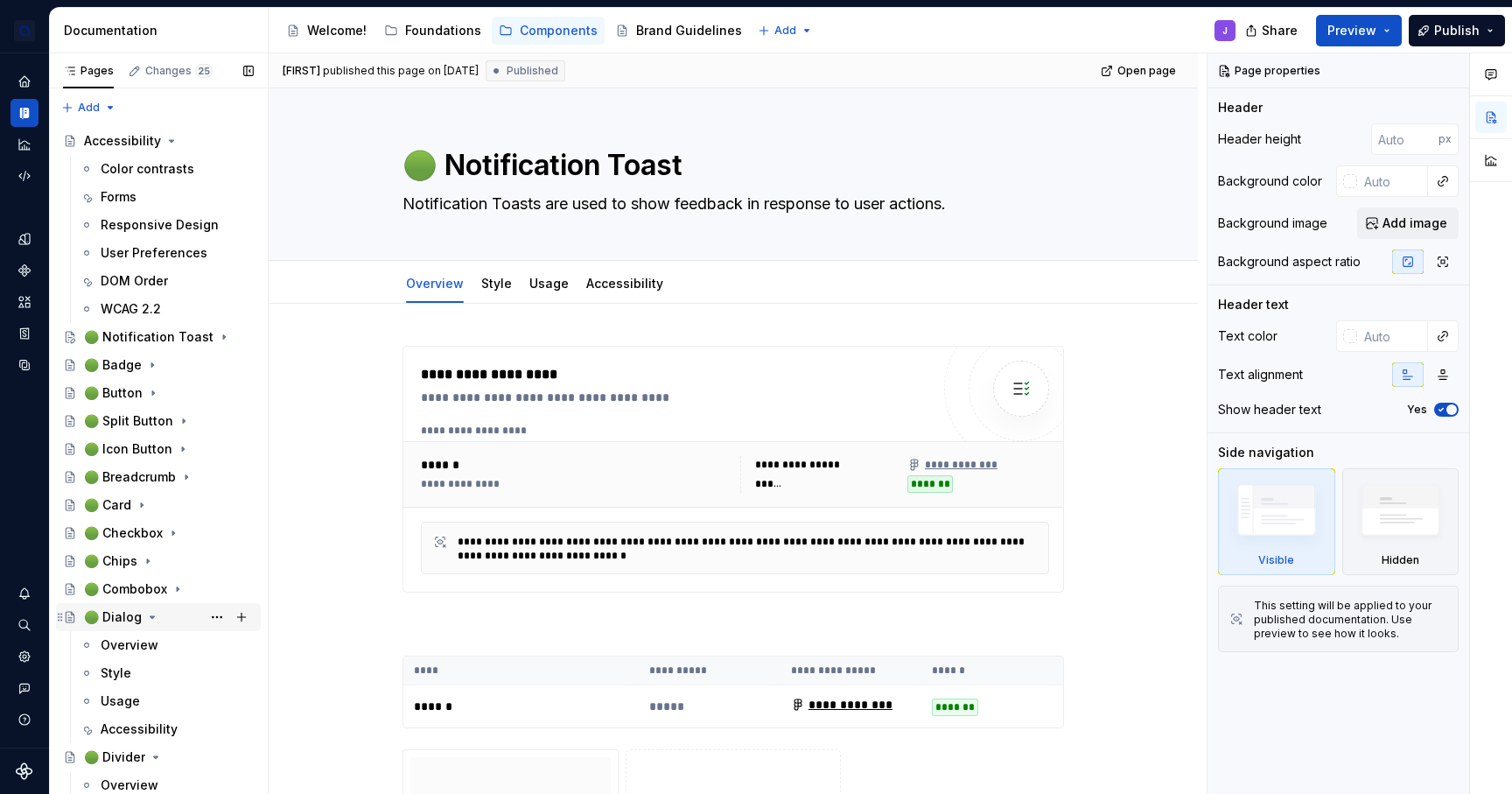 click 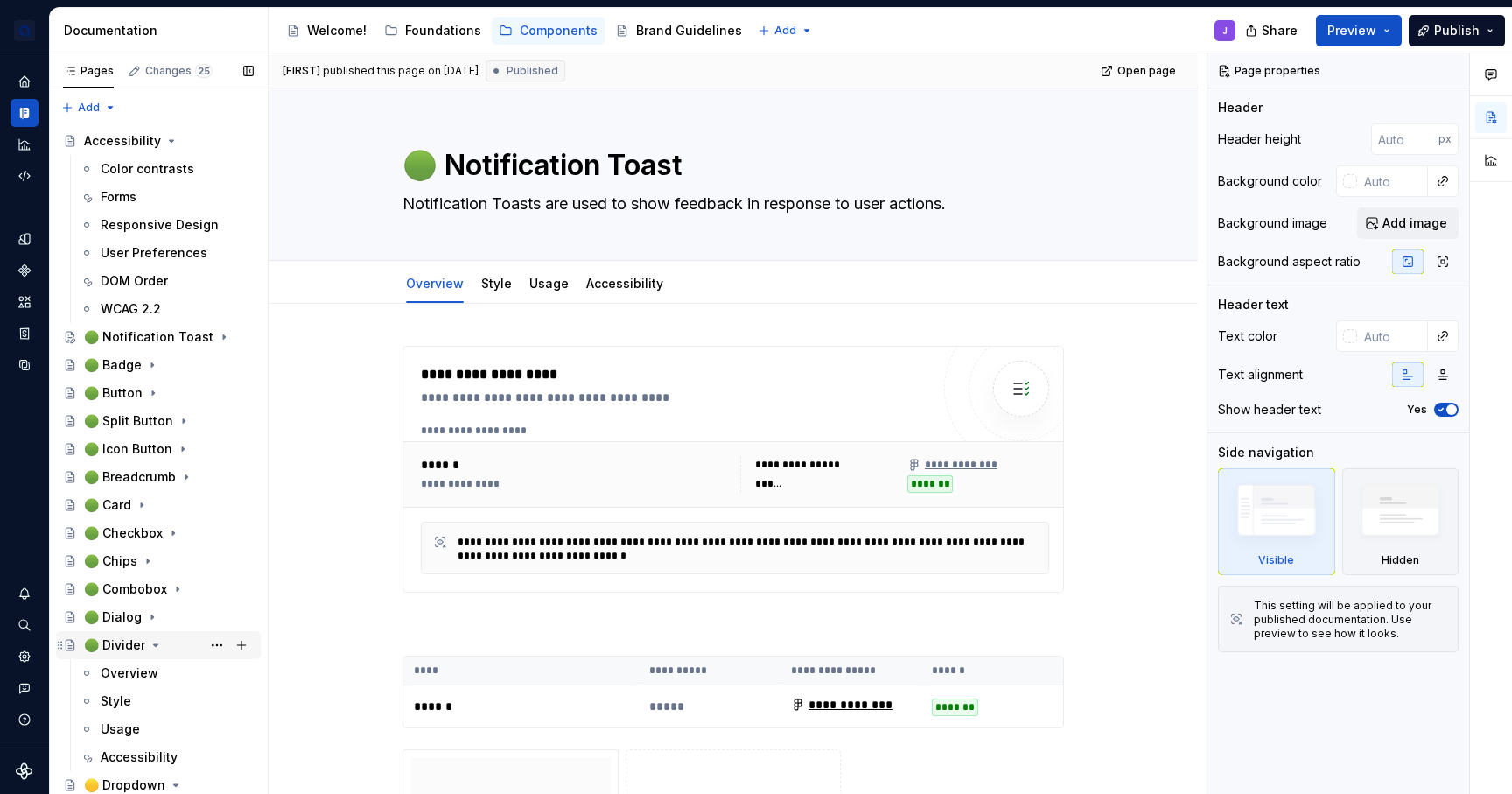 click 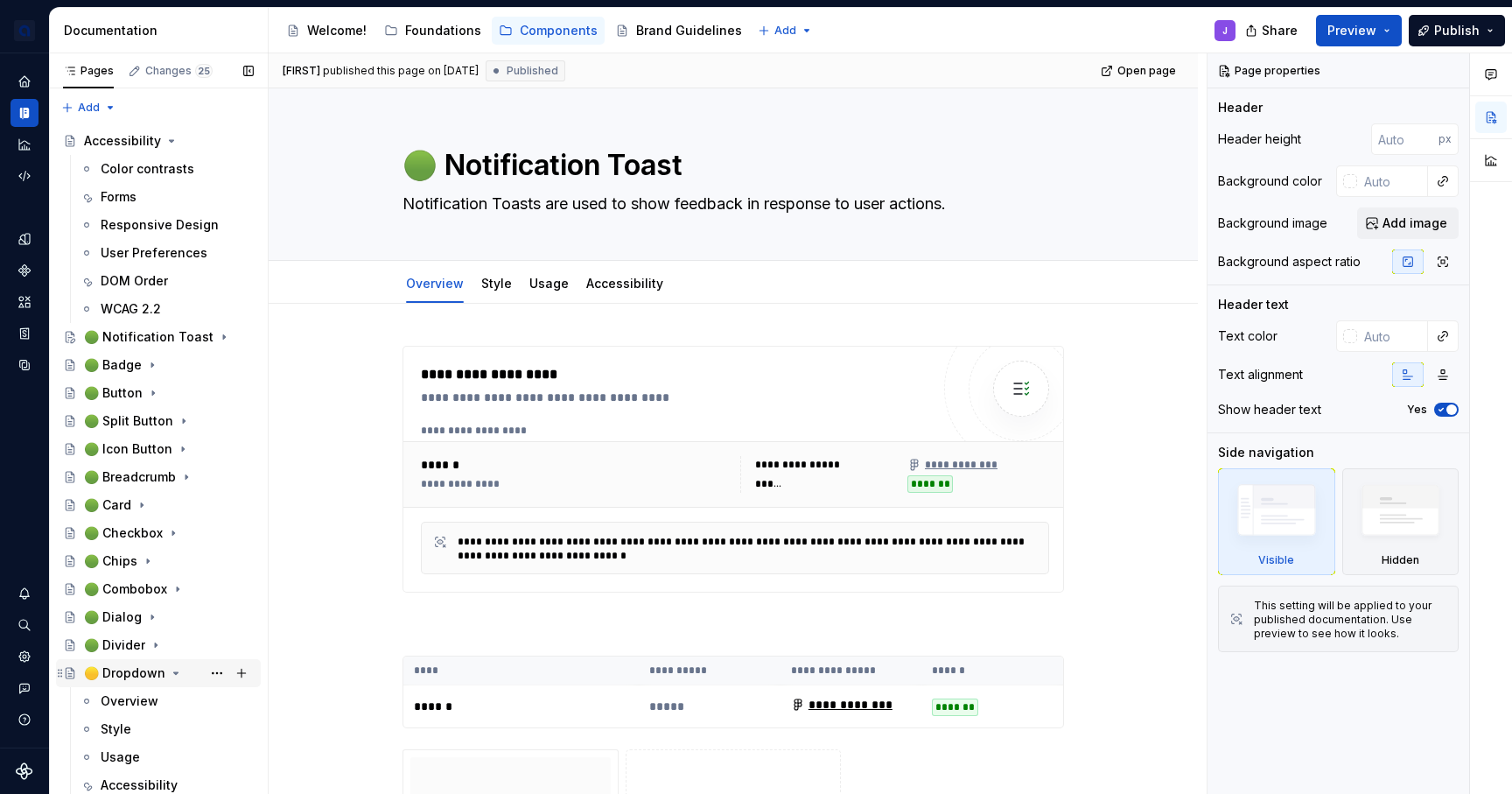 click 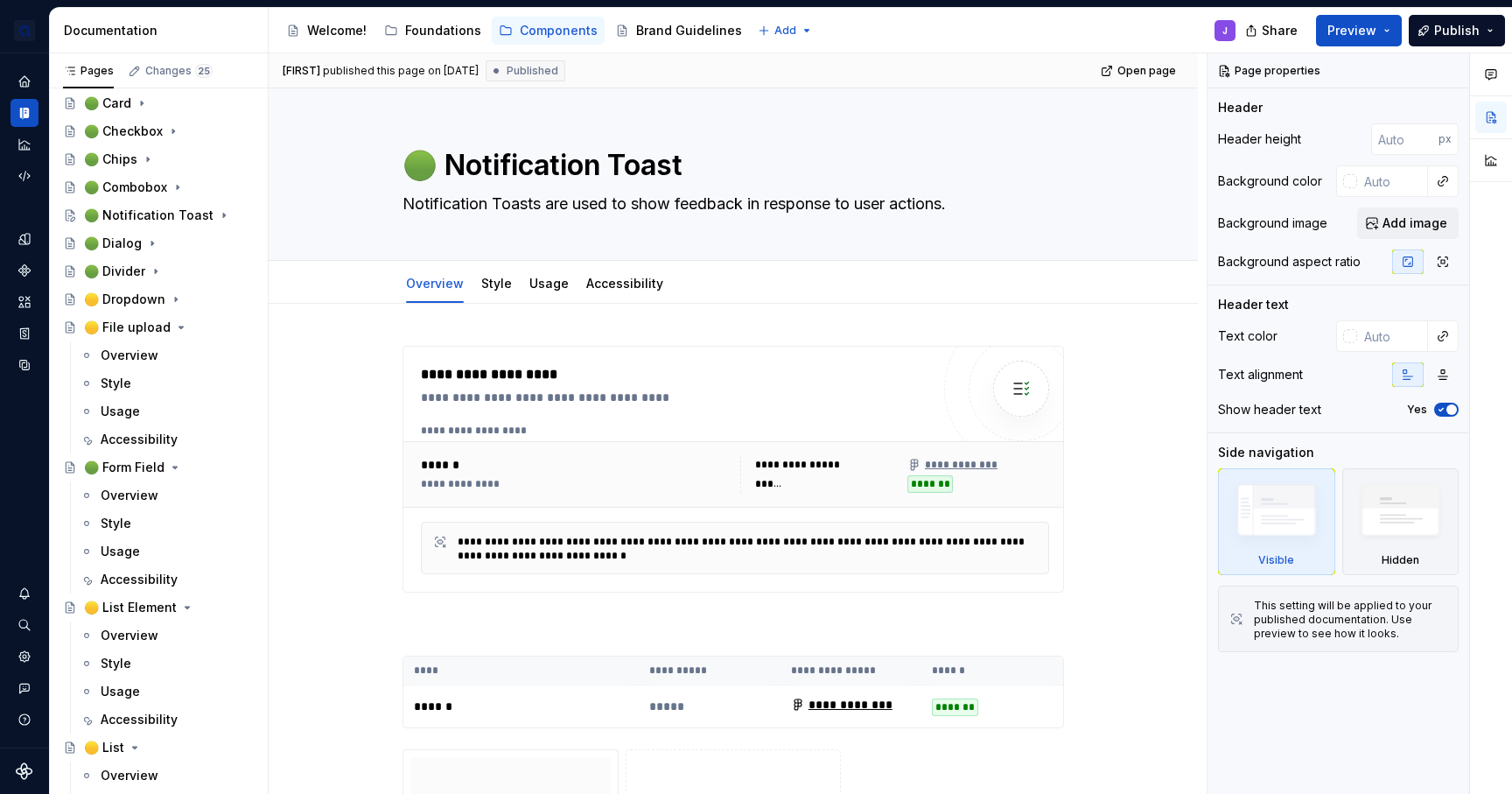 scroll, scrollTop: 408, scrollLeft: 0, axis: vertical 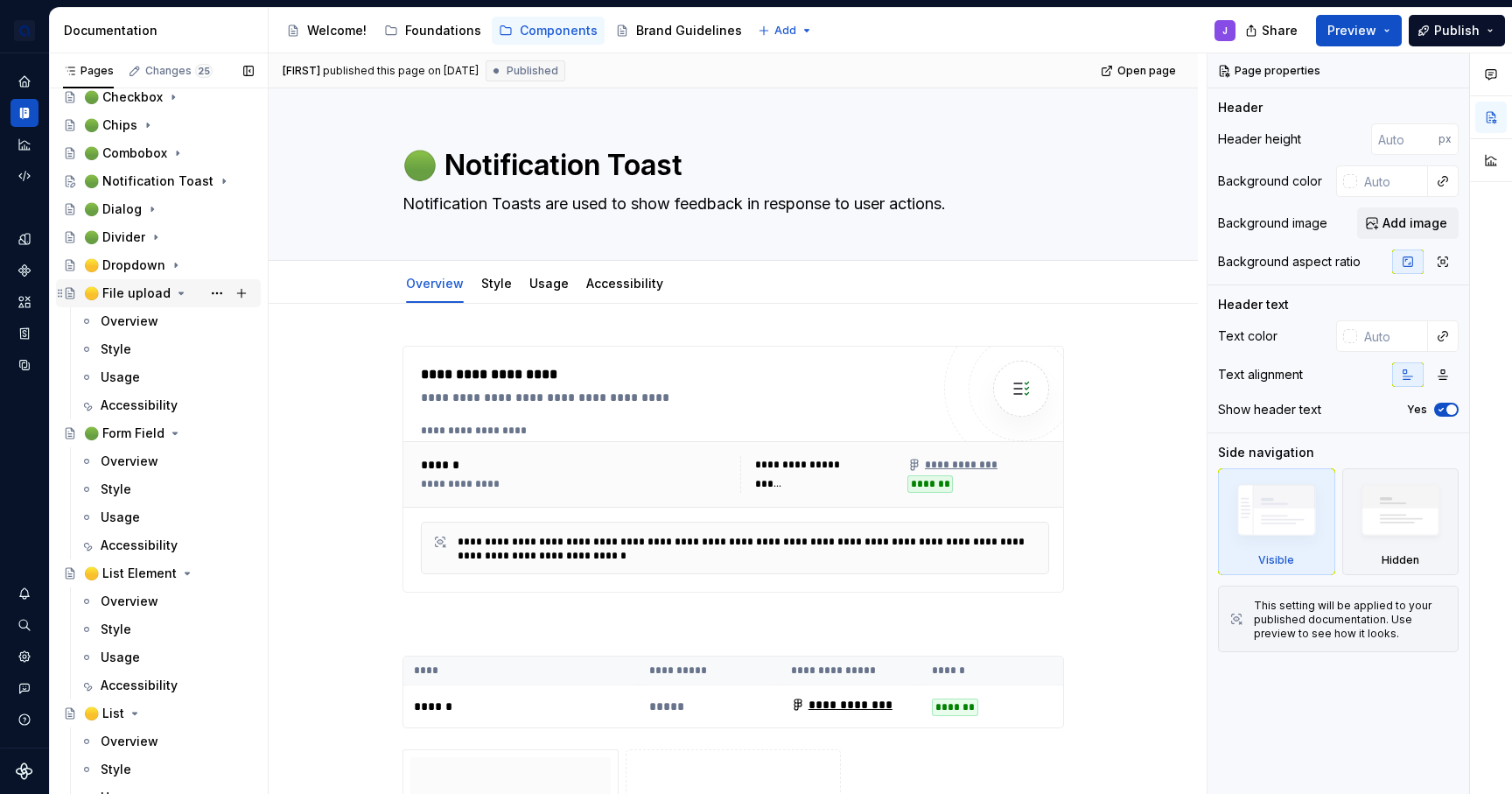 click 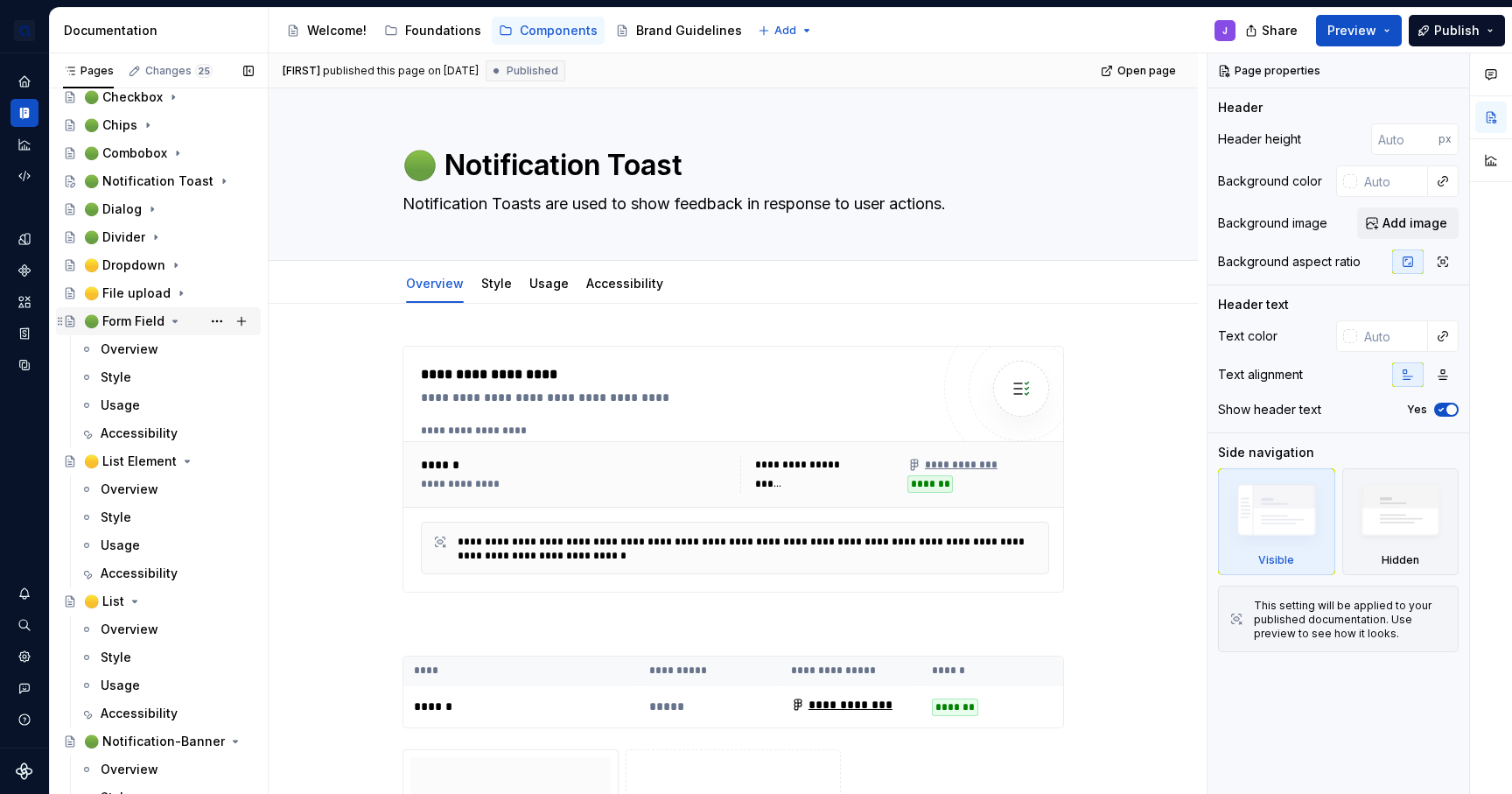 click 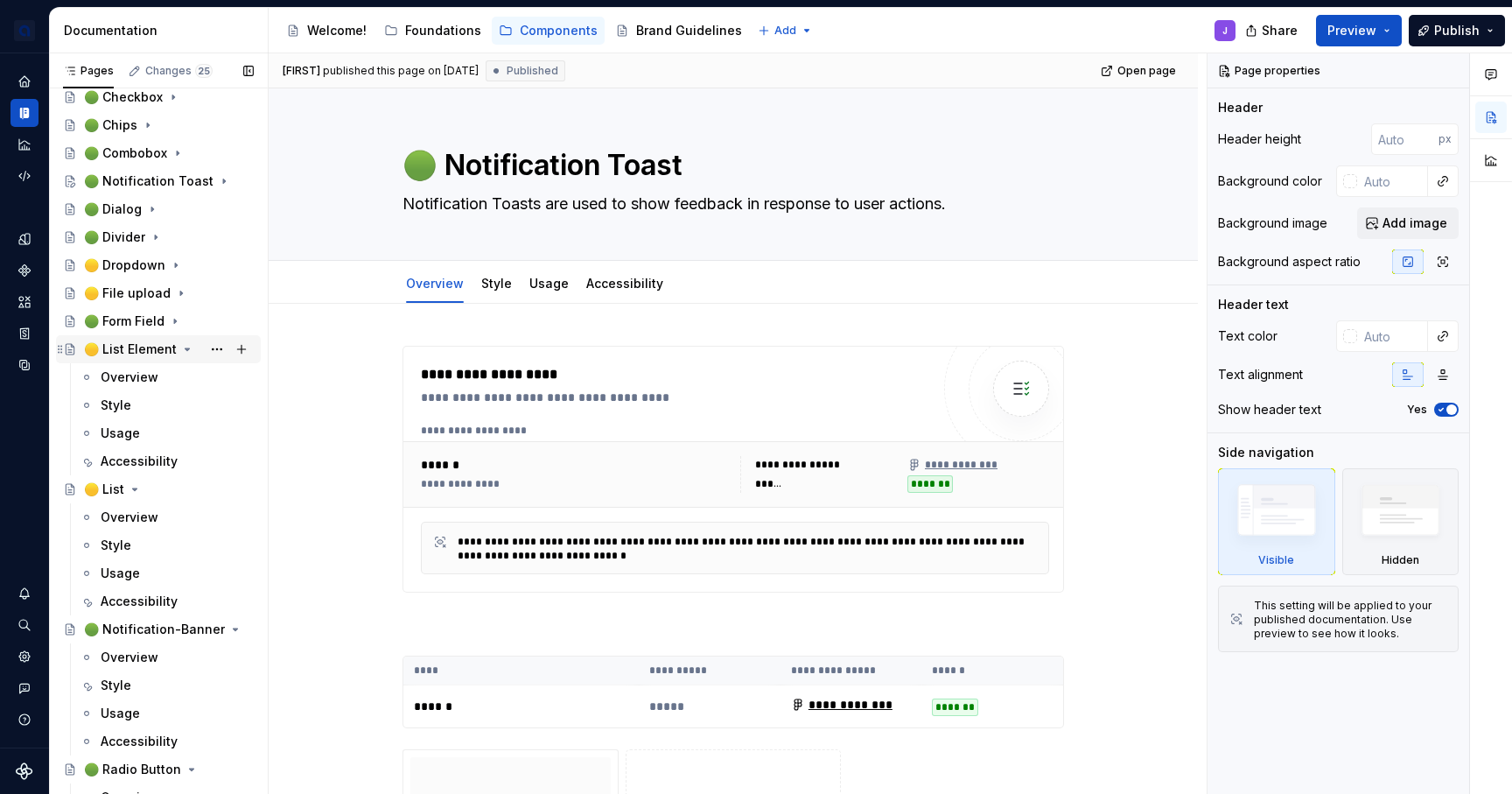click 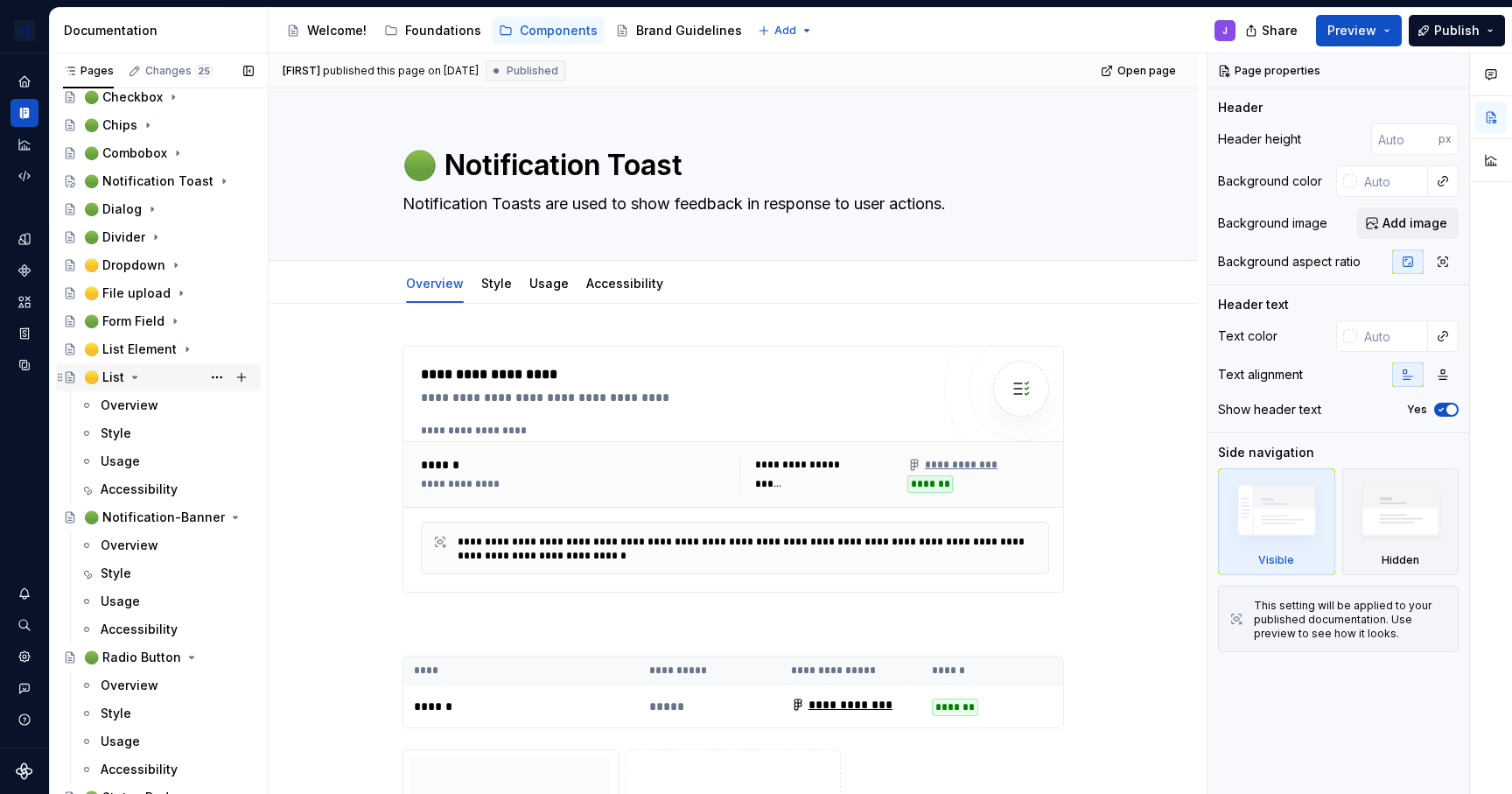 click 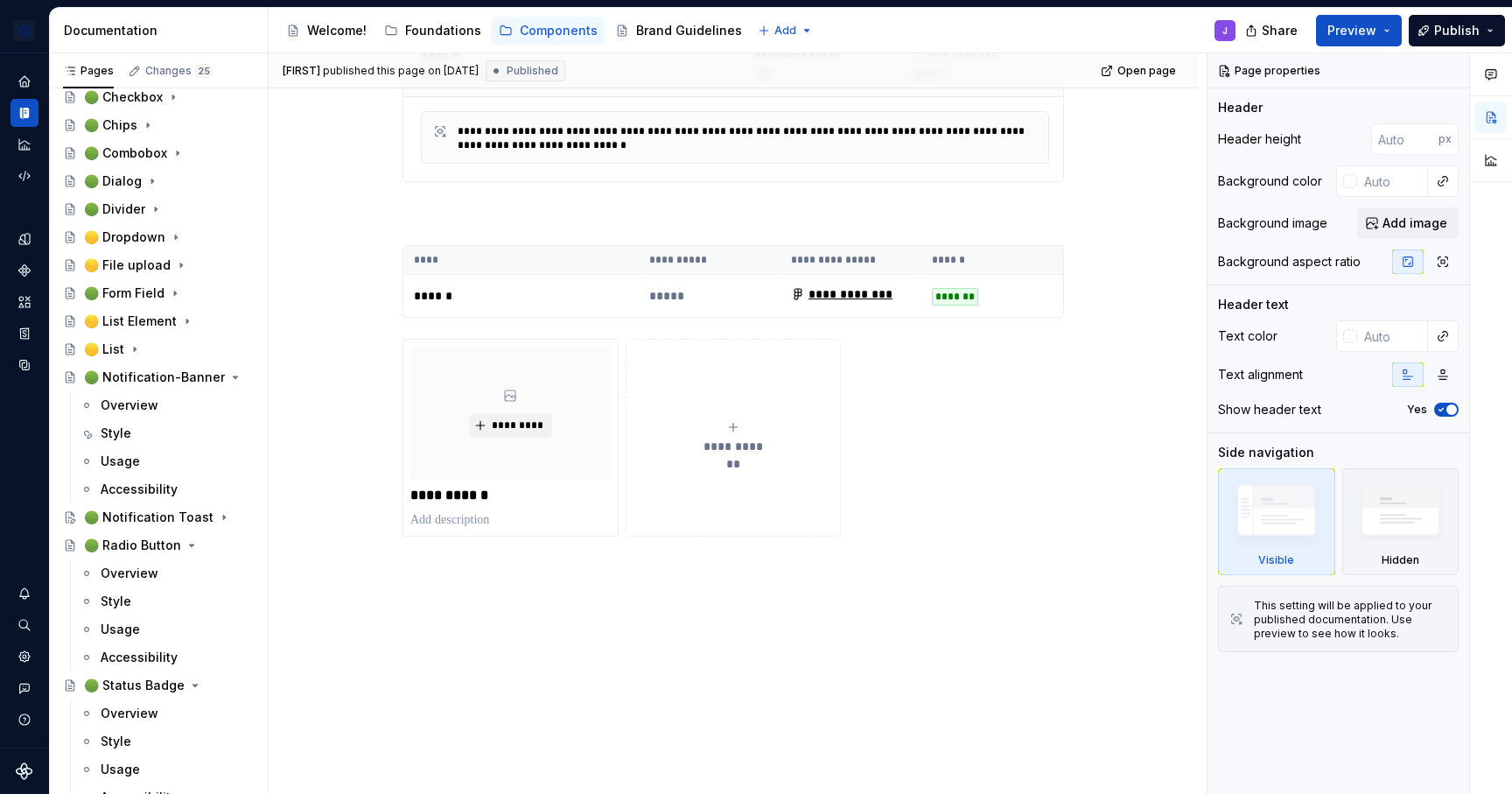 scroll, scrollTop: 0, scrollLeft: 0, axis: both 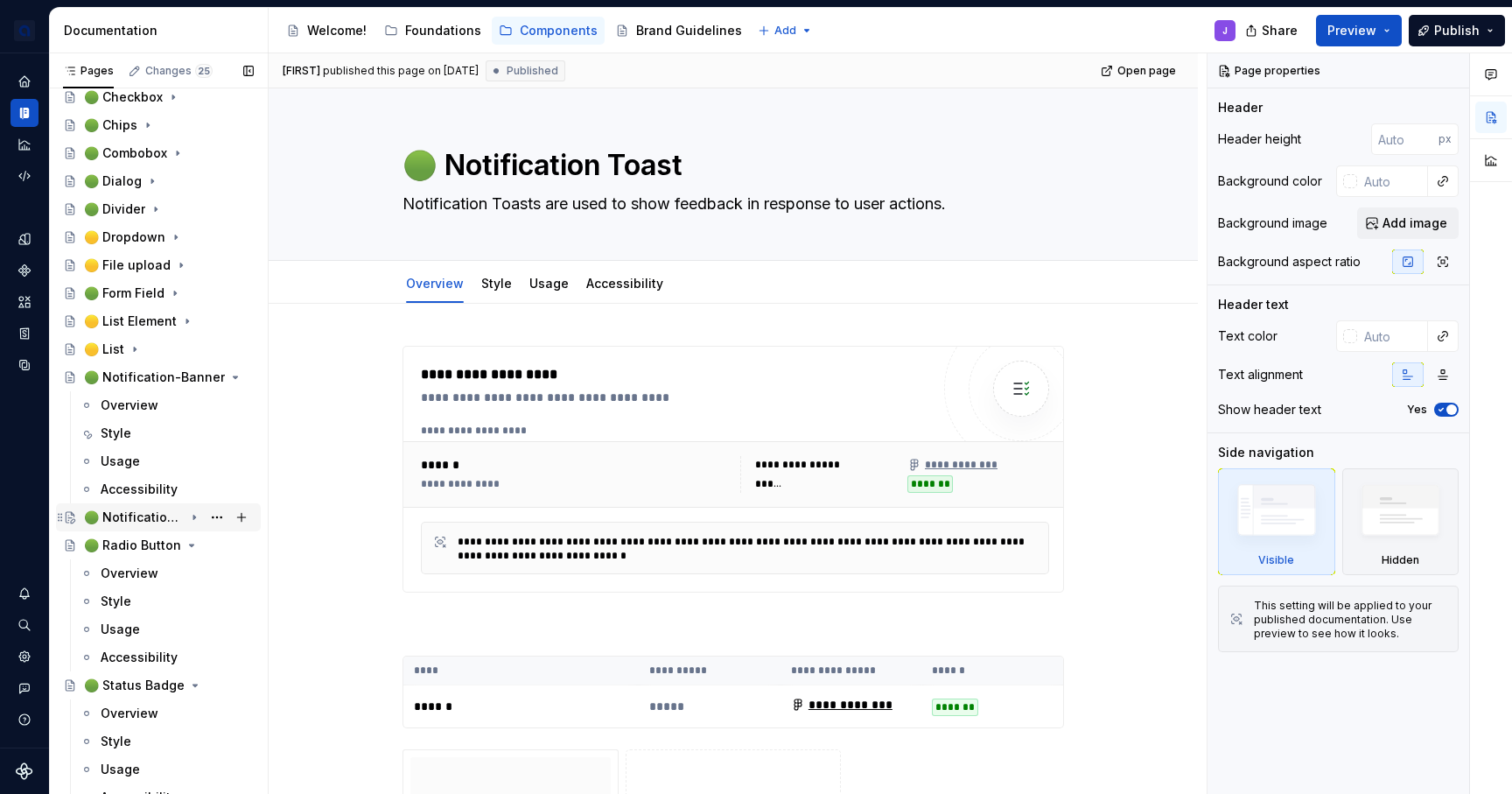 click on "🟢 Notification Toast" at bounding box center [169, 517] 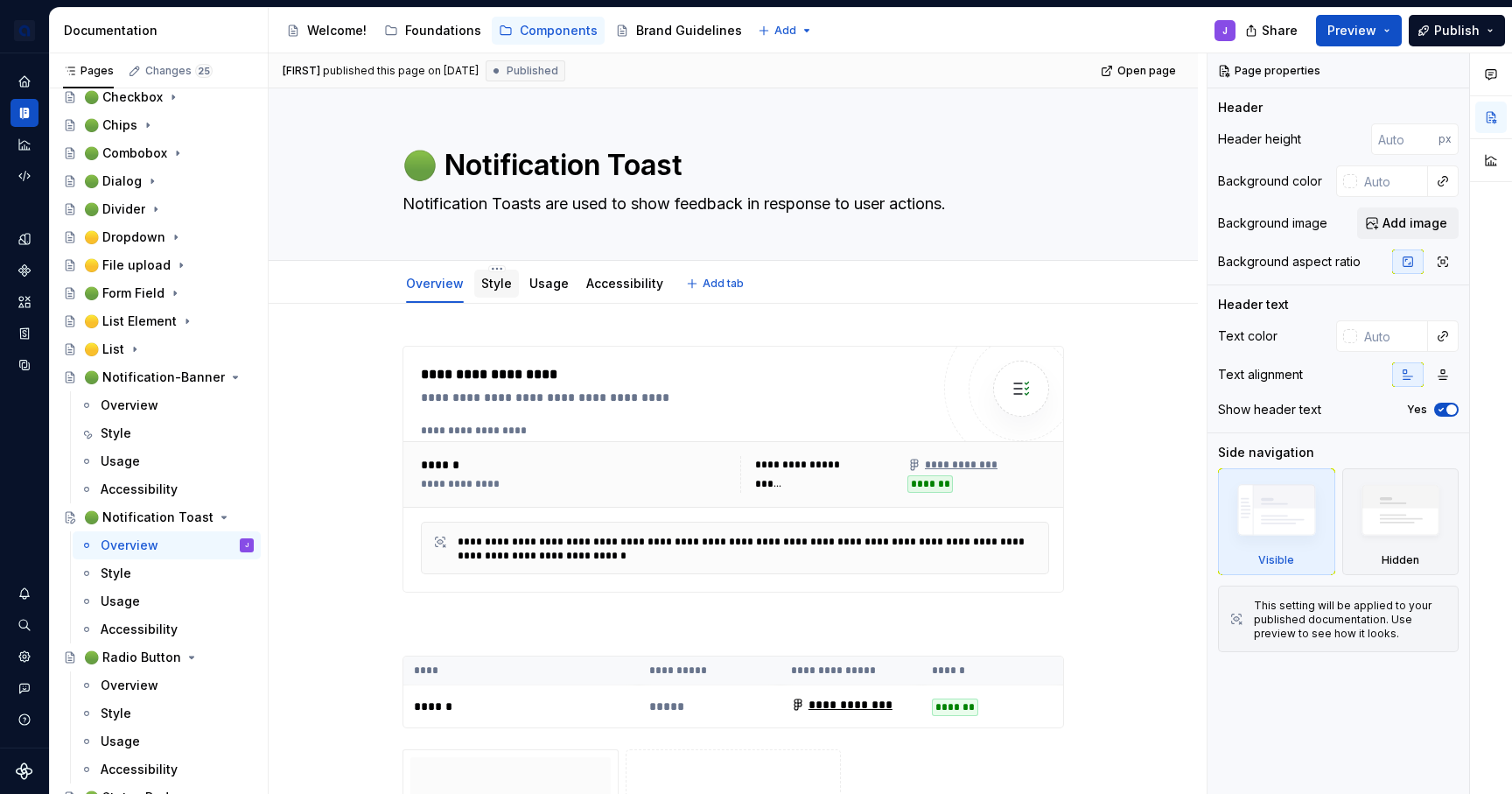 click on "Style" at bounding box center [496, 283] 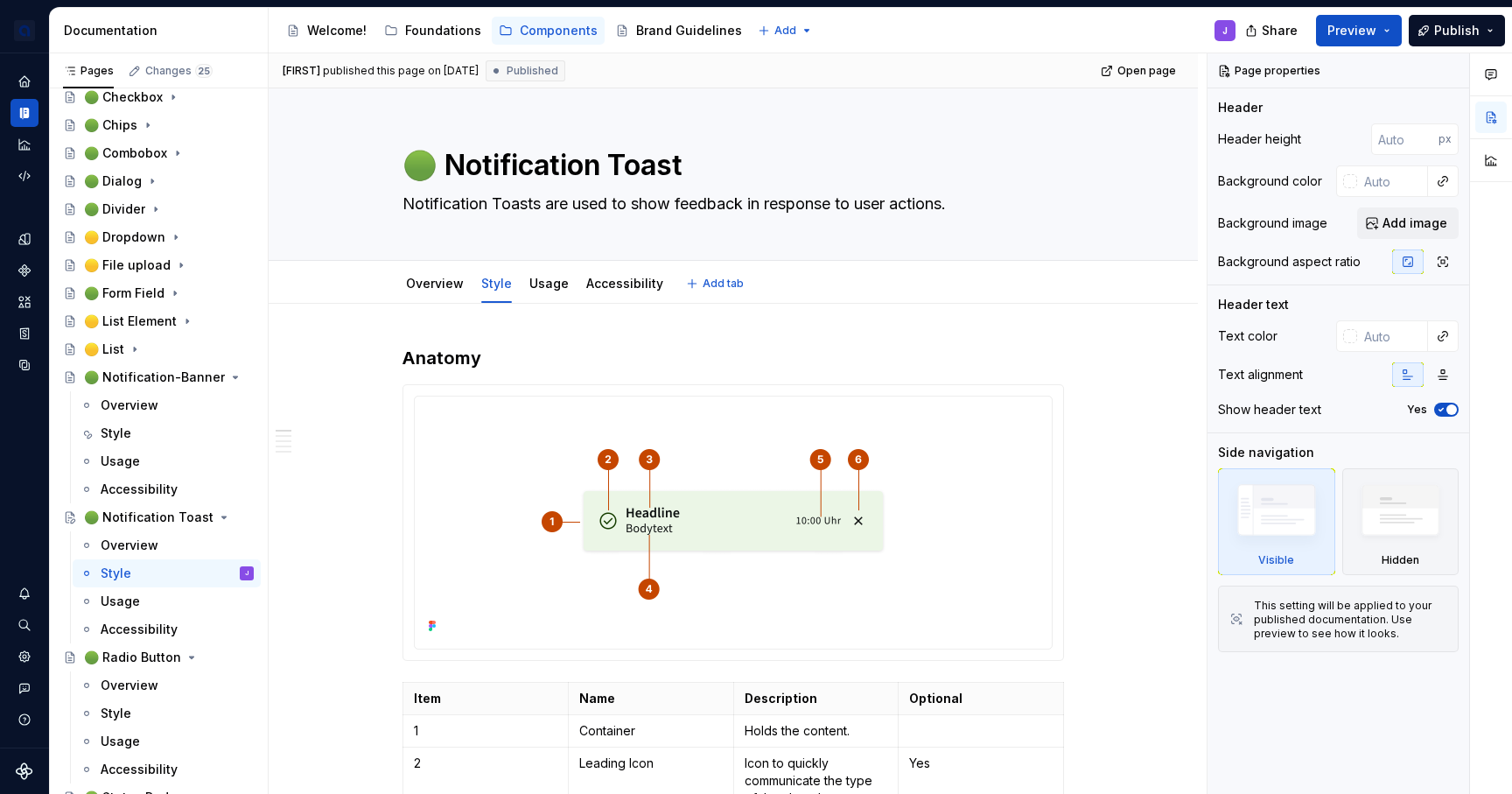type on "*" 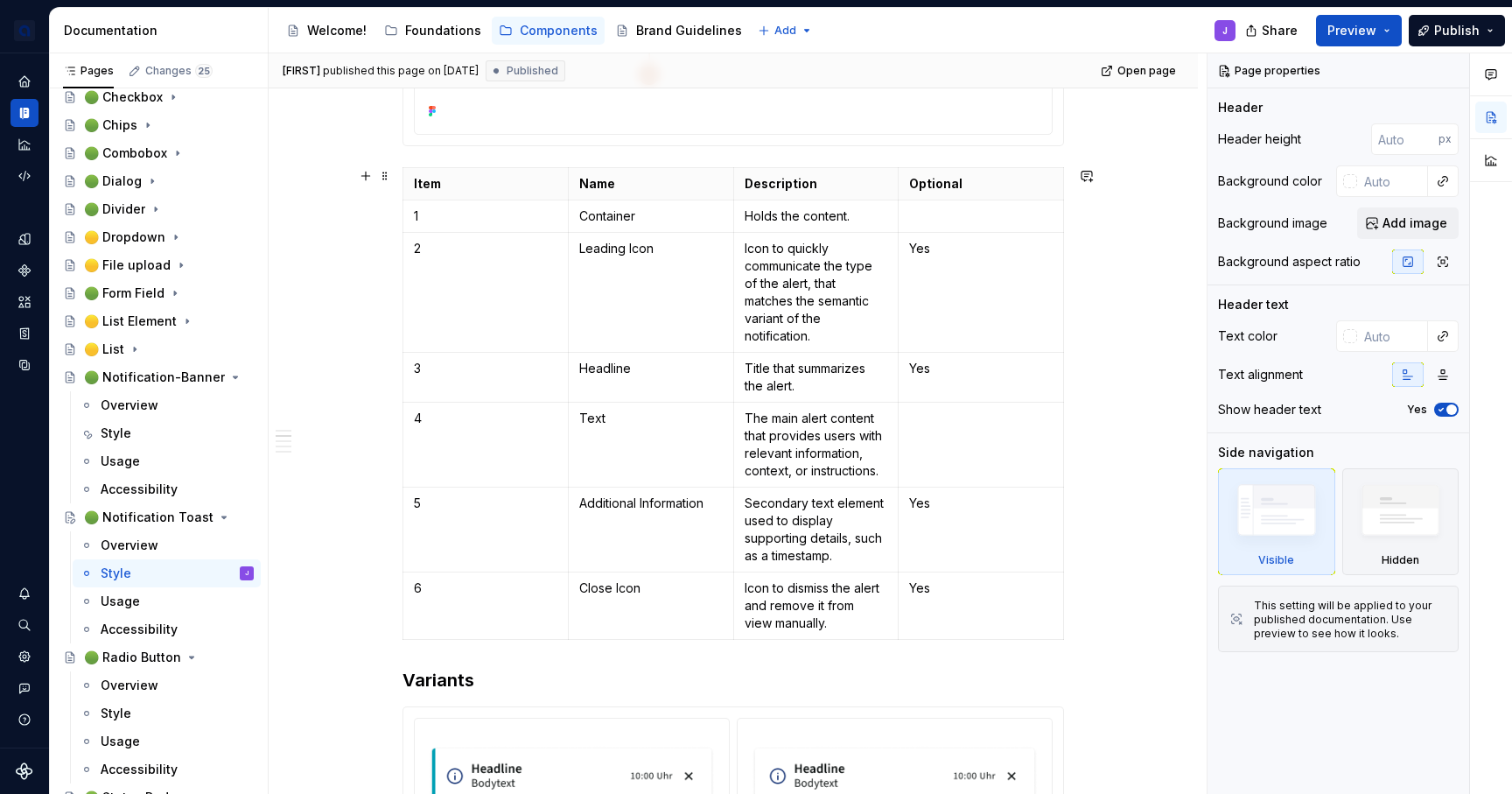 scroll, scrollTop: 516, scrollLeft: 0, axis: vertical 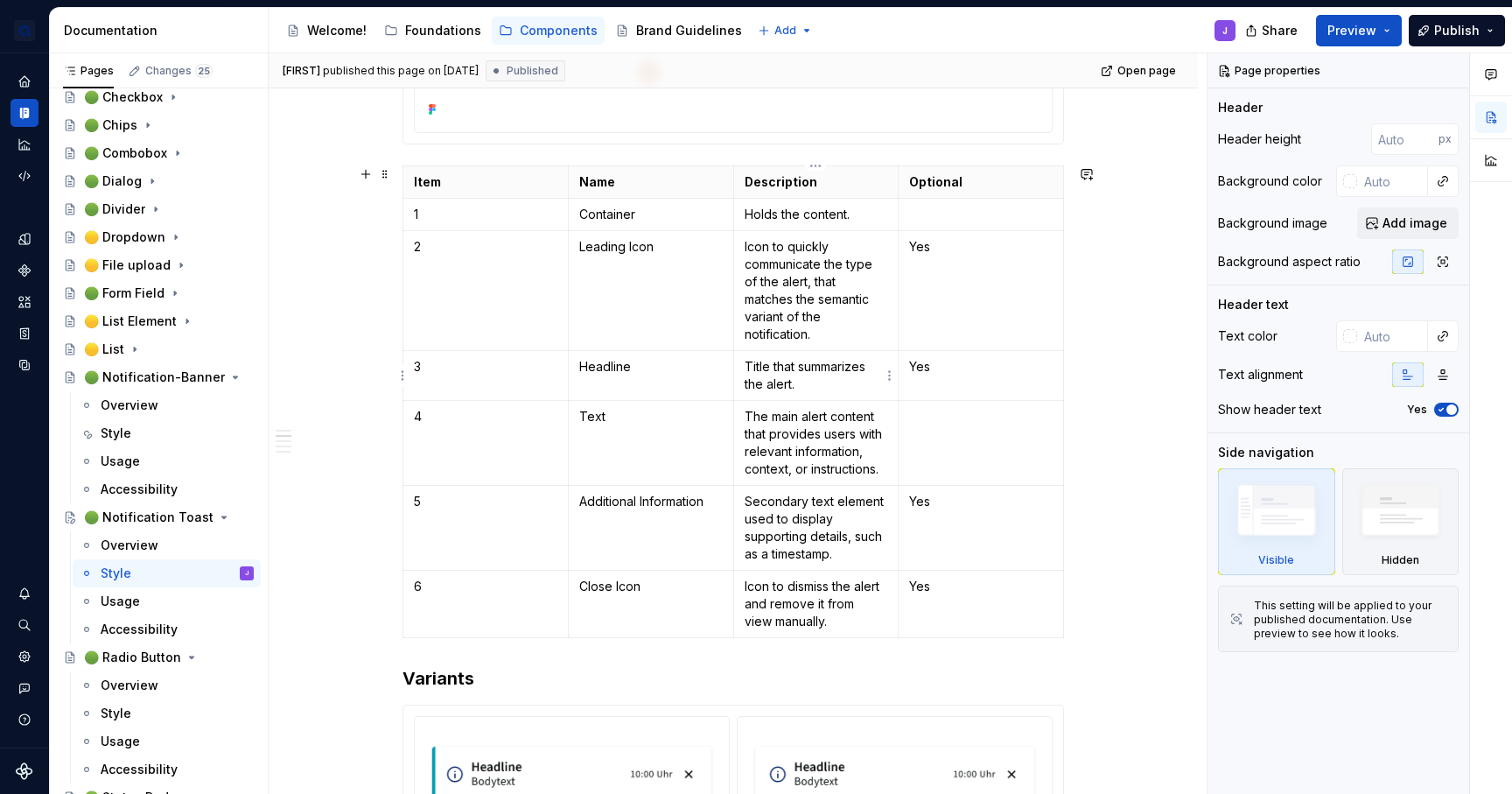 click on "Title that summarizes the alert." at bounding box center (816, 376) 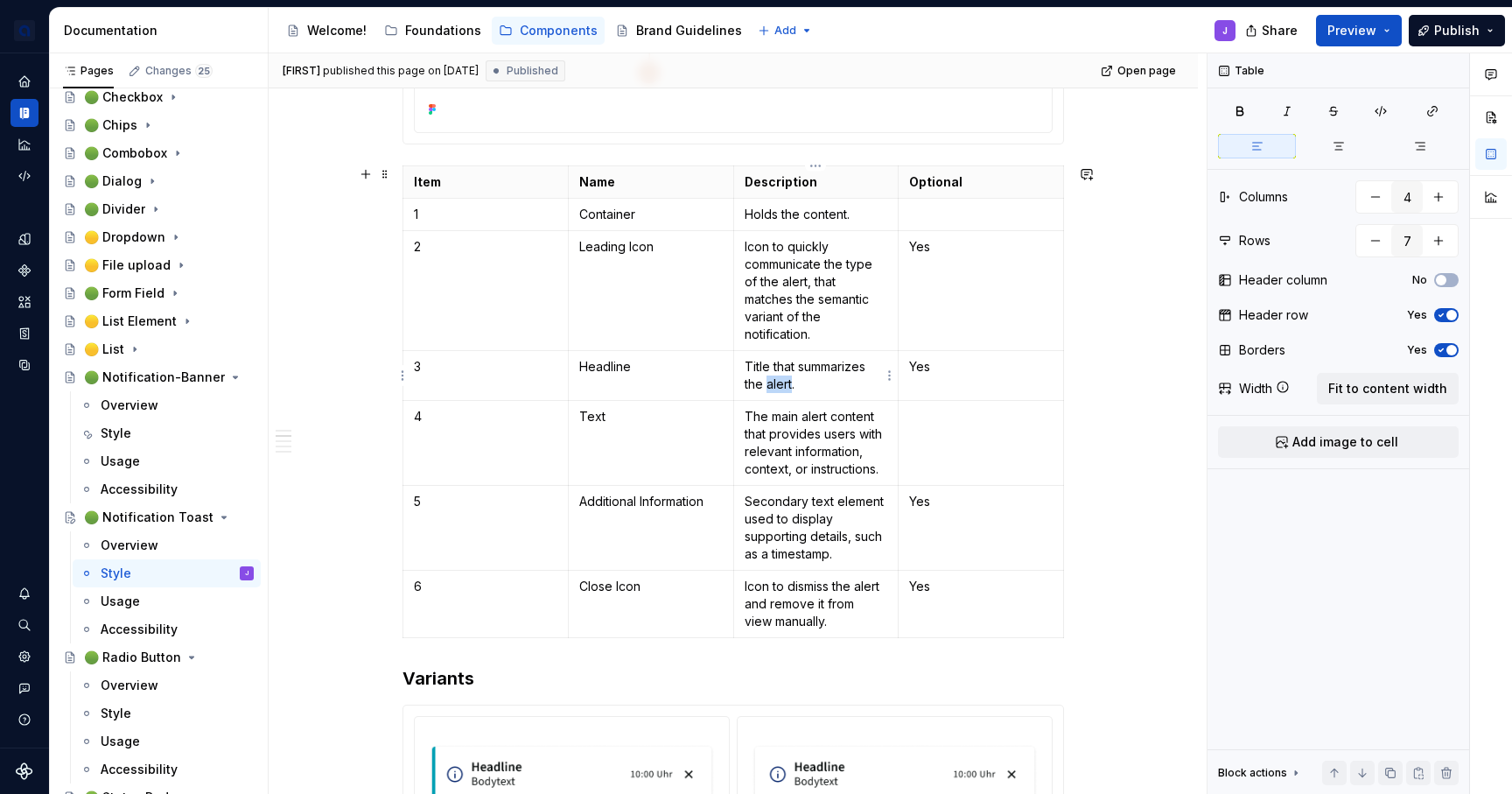 click on "Title that summarizes the alert." at bounding box center [816, 376] 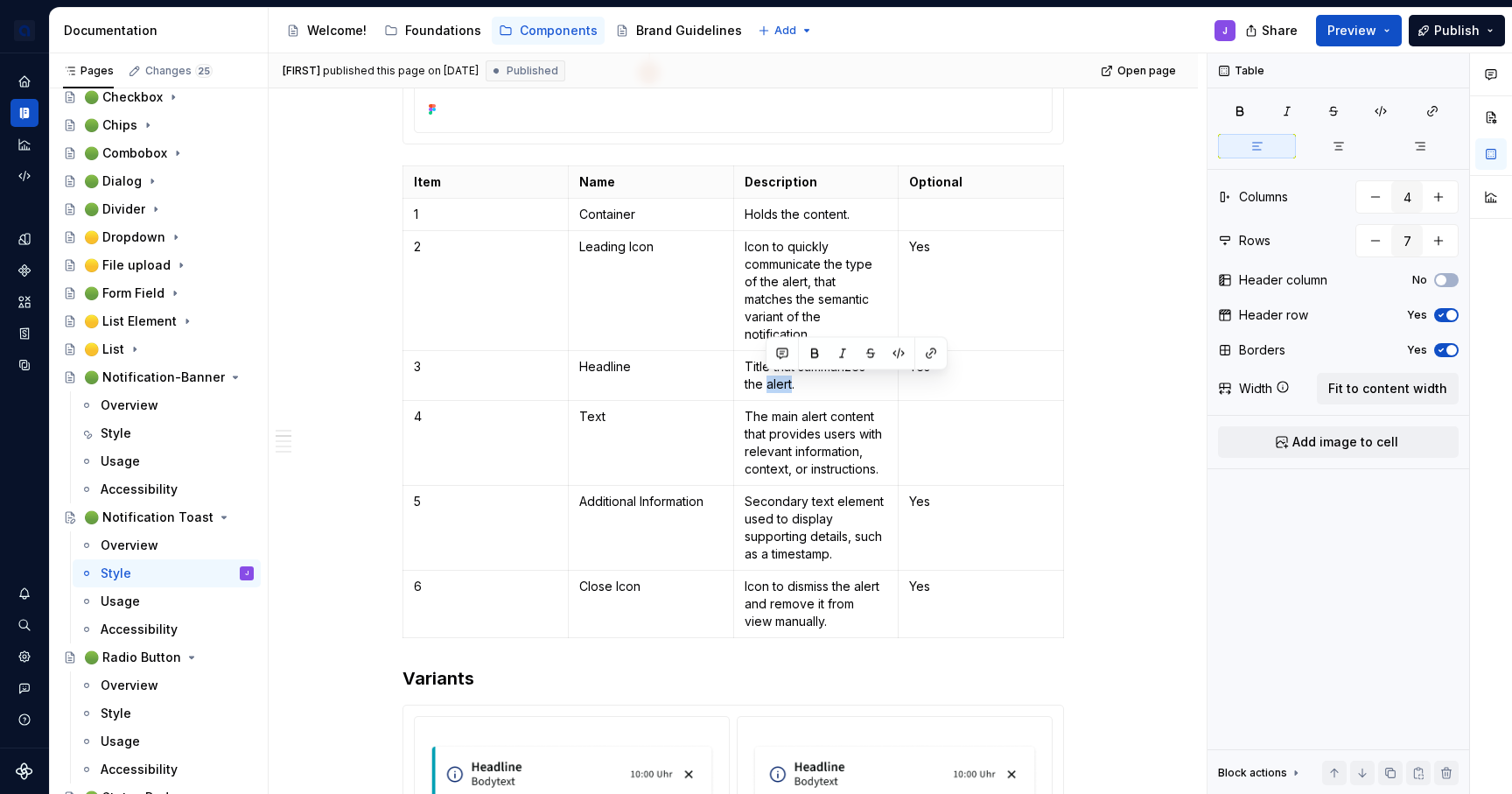 type 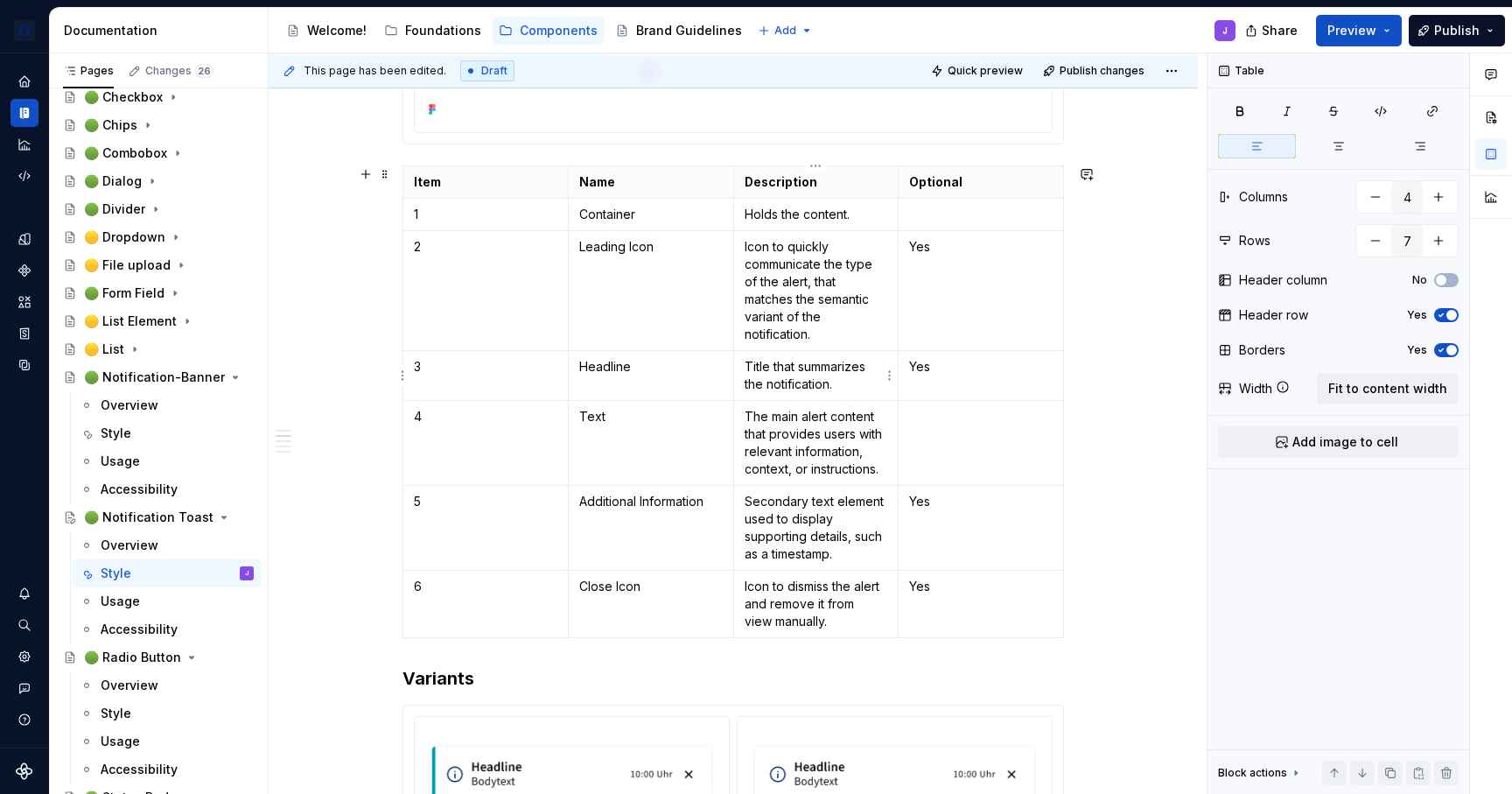 click on "Title that summarizes the notification." at bounding box center (816, 376) 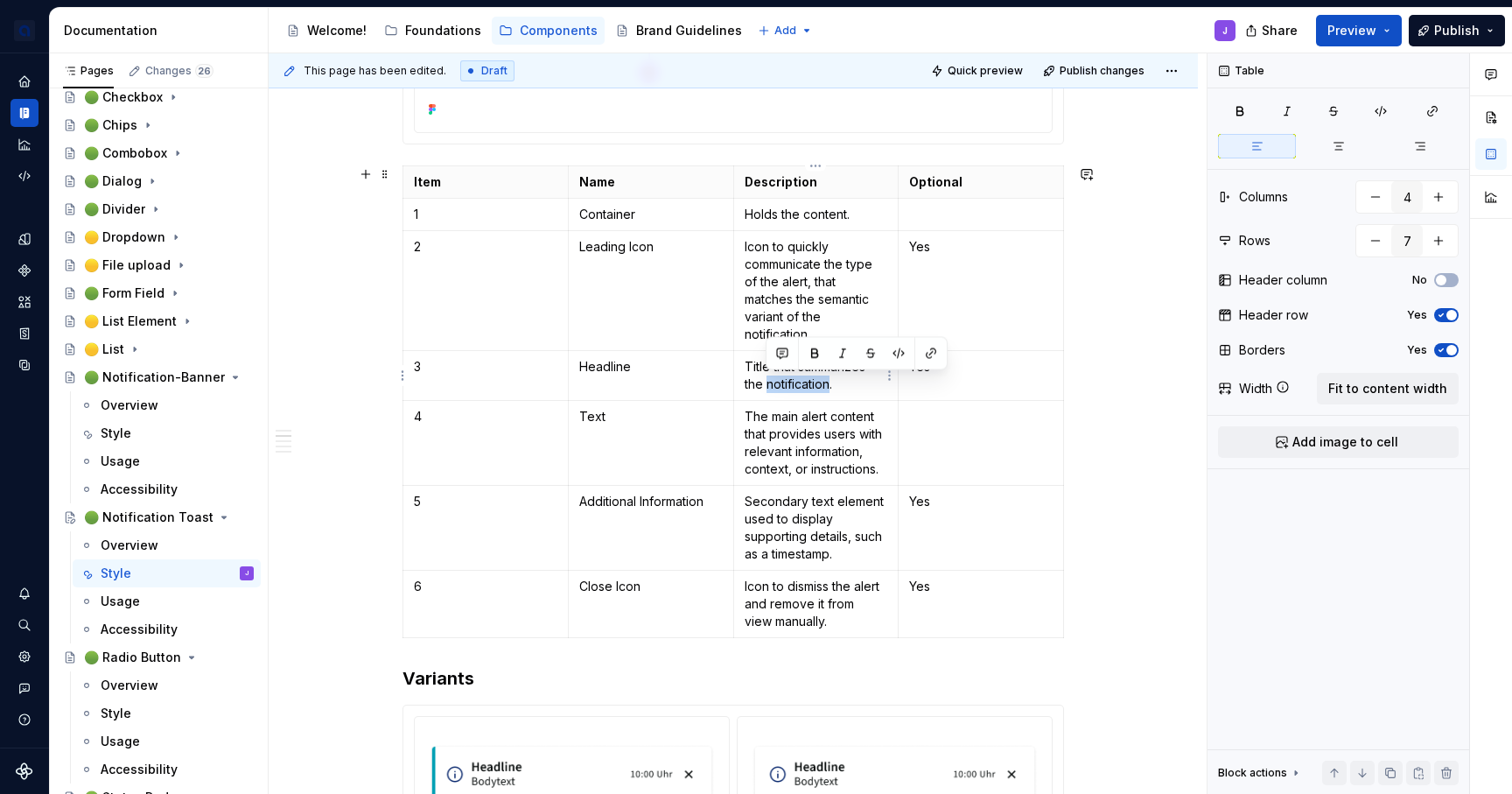 click on "Title that summarizes the notification." at bounding box center (816, 376) 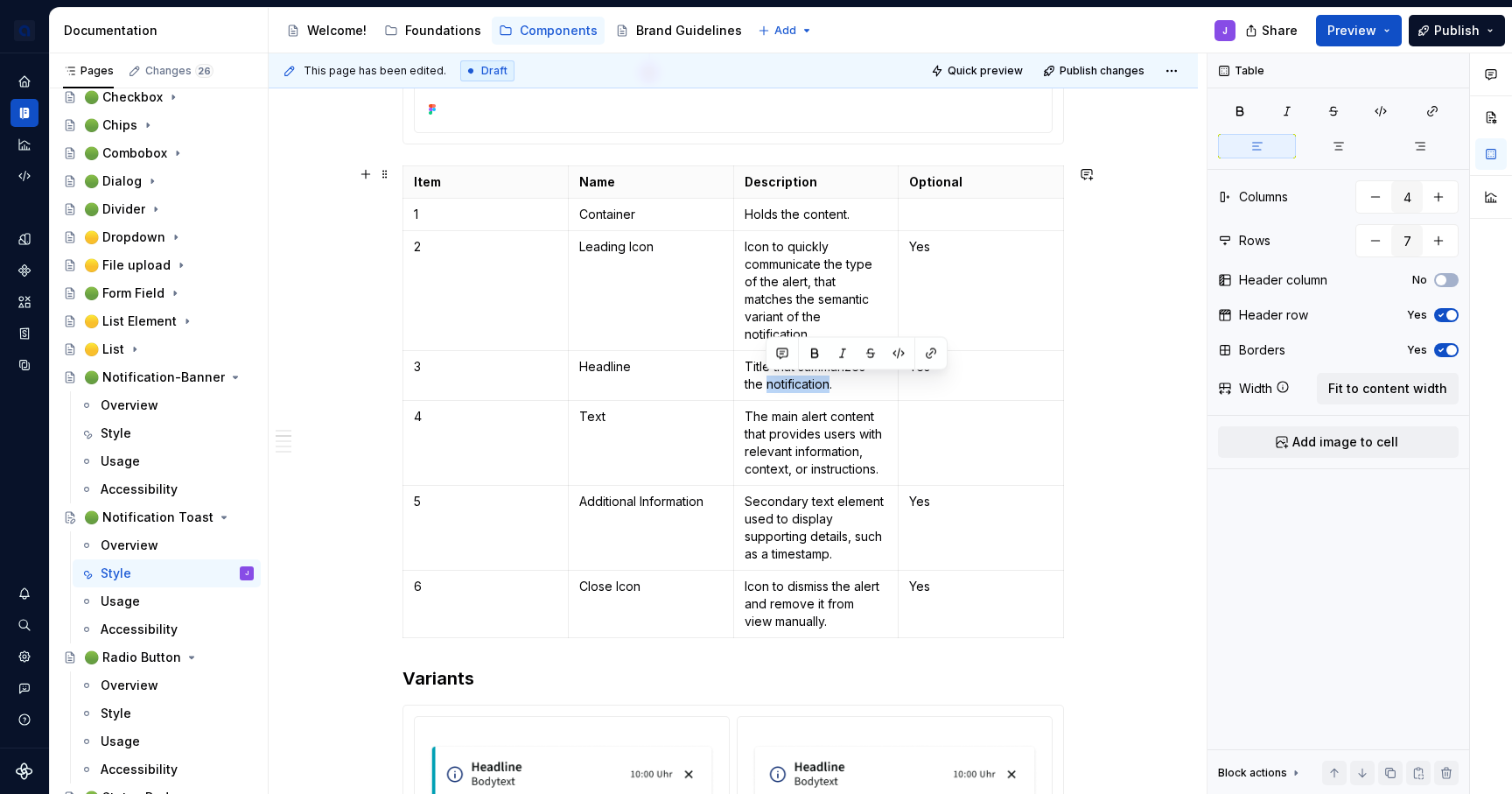 click on "**********" at bounding box center (733, 1511) 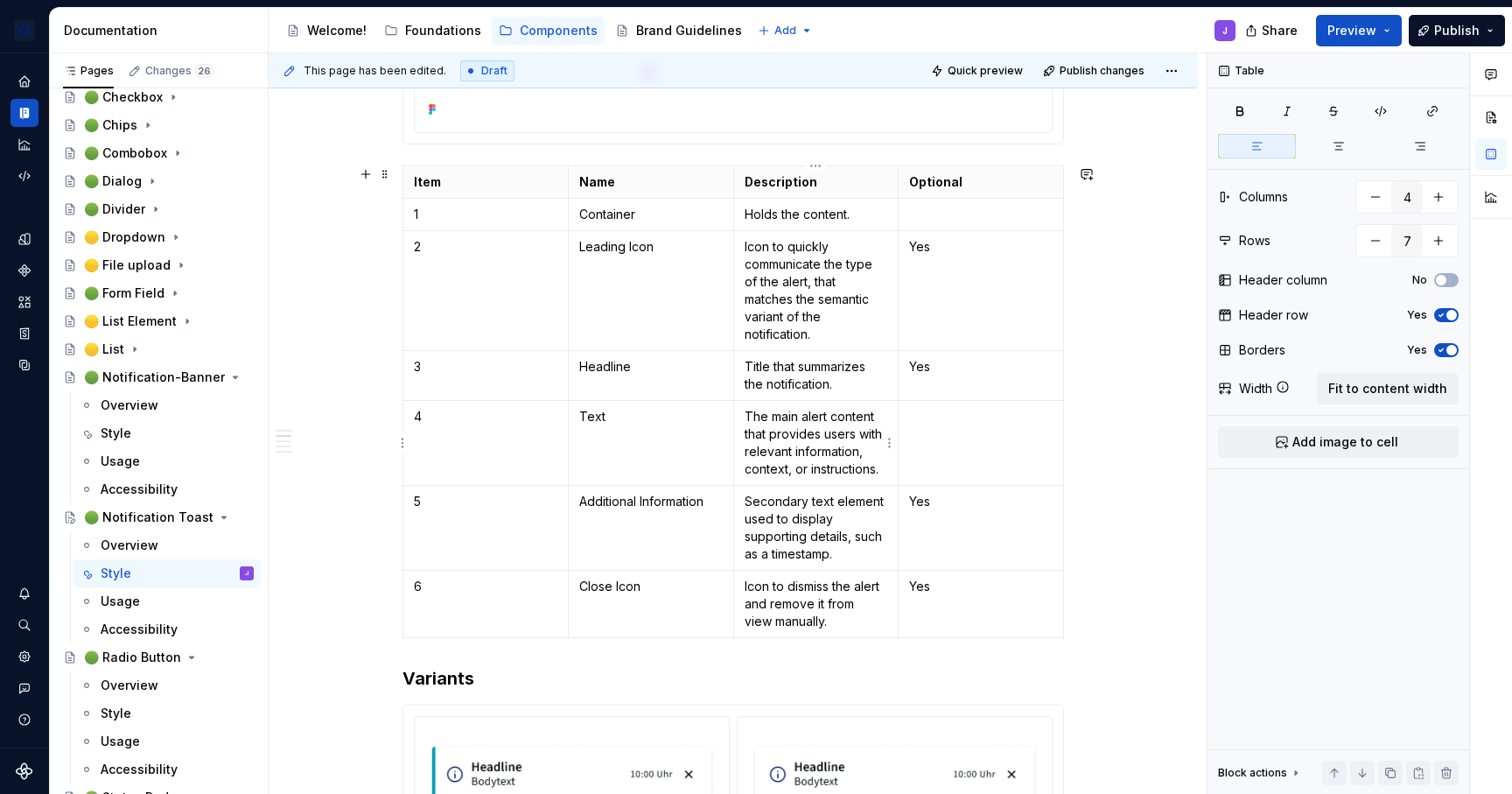click on "The main alert content that provides users with relevant information, context, or instructions." at bounding box center [816, 443] 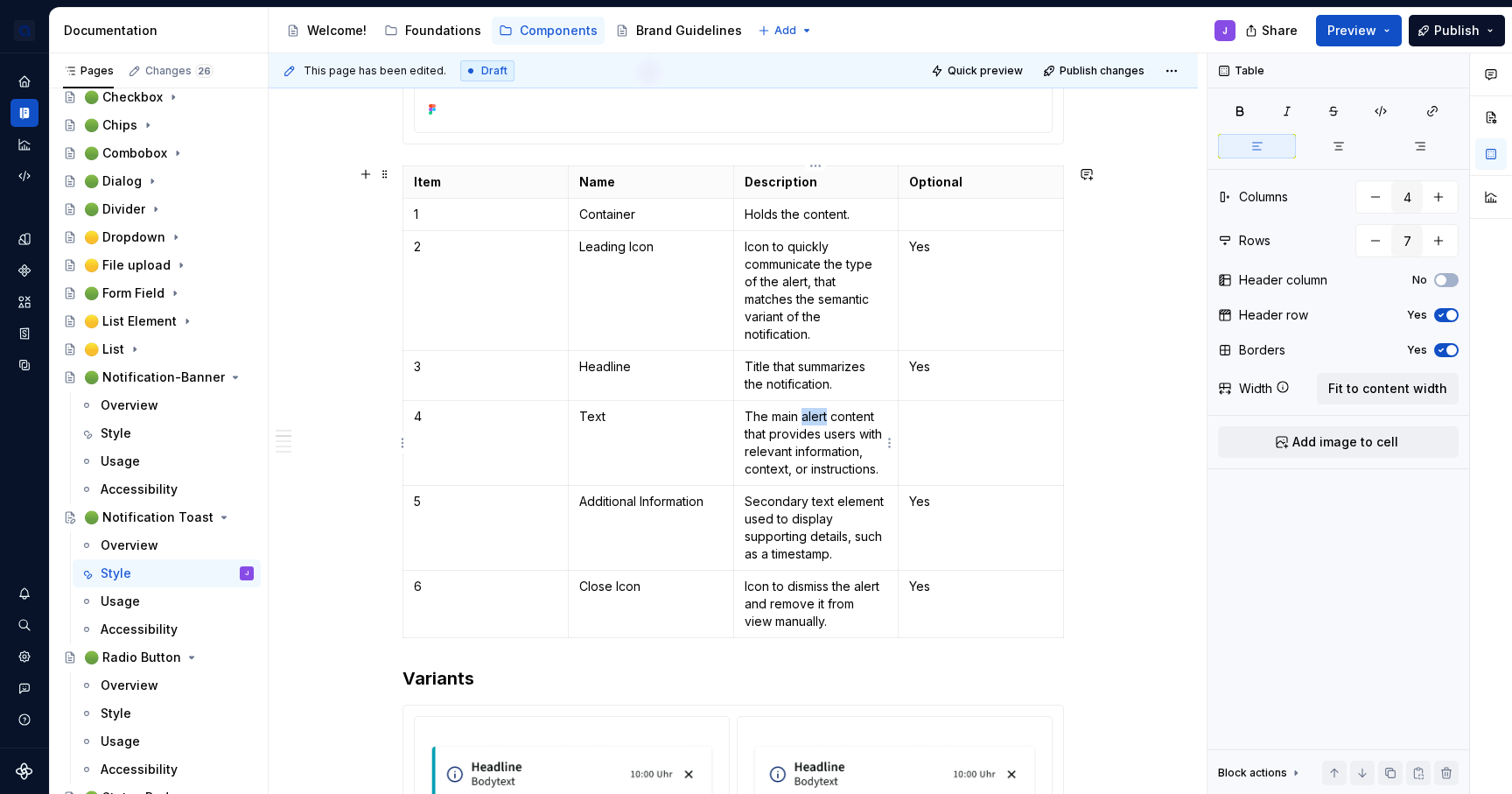click on "The main alert content that provides users with relevant information, context, or instructions." at bounding box center (816, 443) 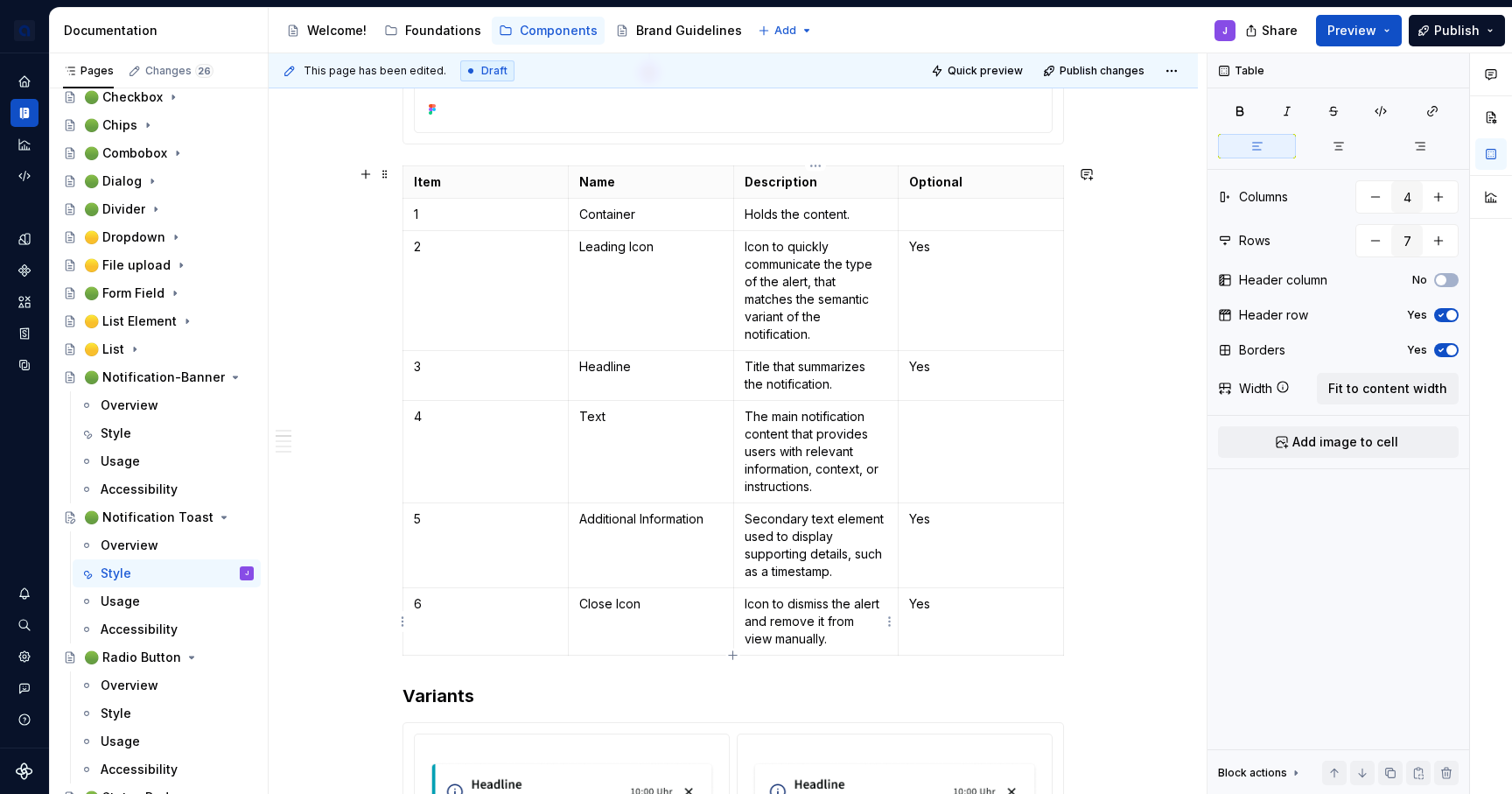 click on "Icon to dismiss the alert and remove it from view manually." at bounding box center (816, 622) 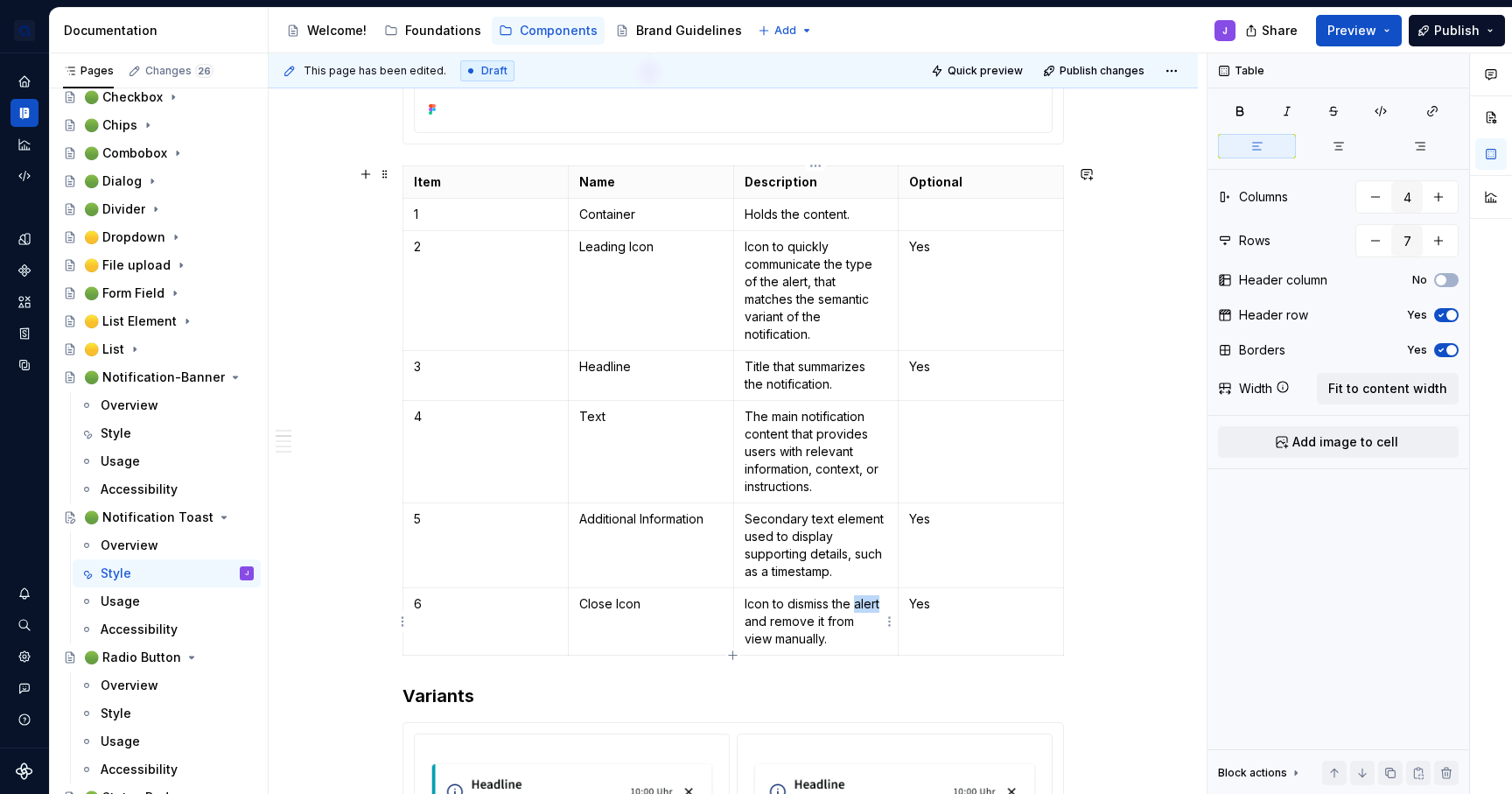 click on "Icon to dismiss the alert and remove it from view manually." at bounding box center [816, 622] 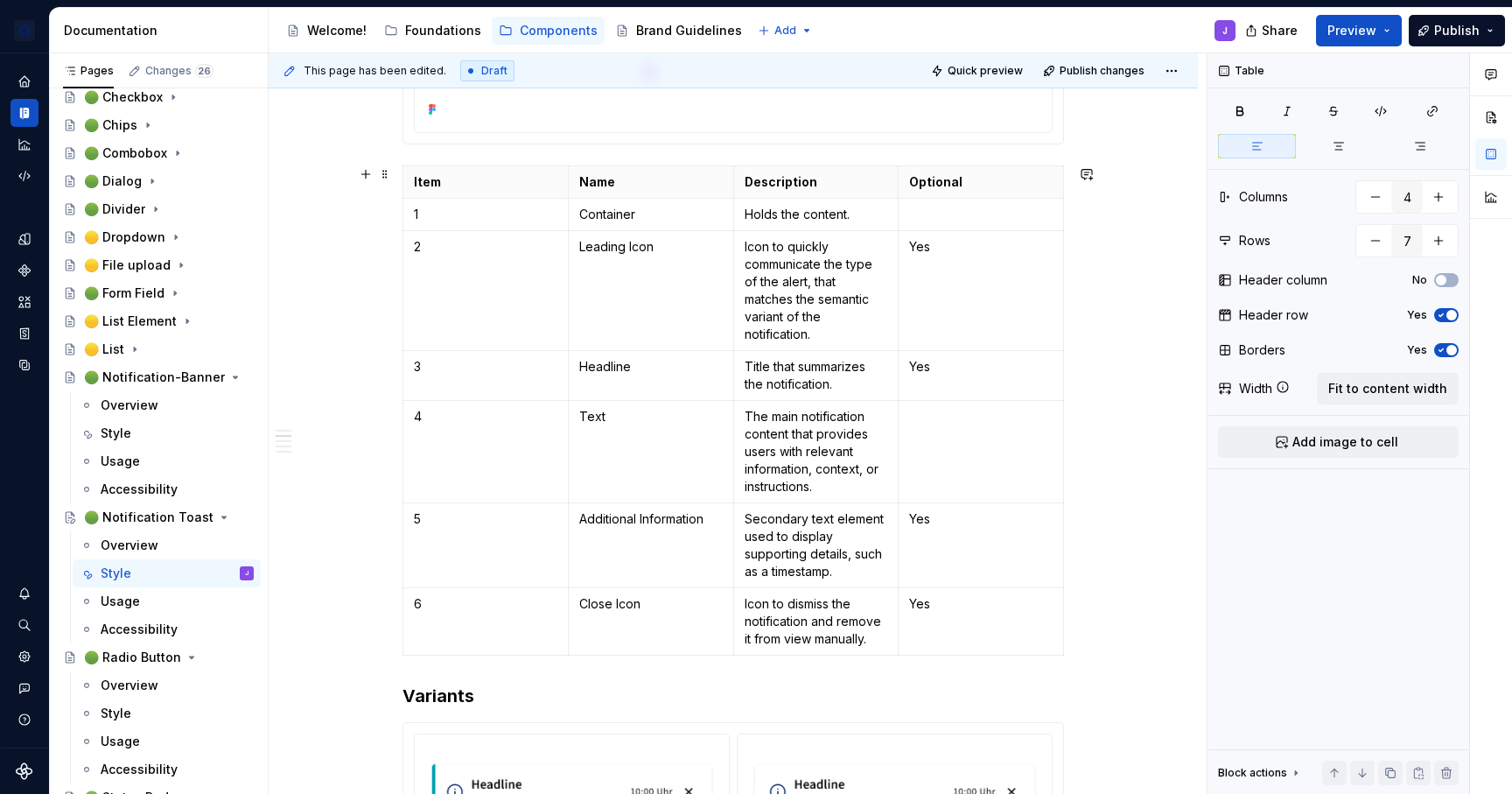 click on "**********" at bounding box center [733, 1520] 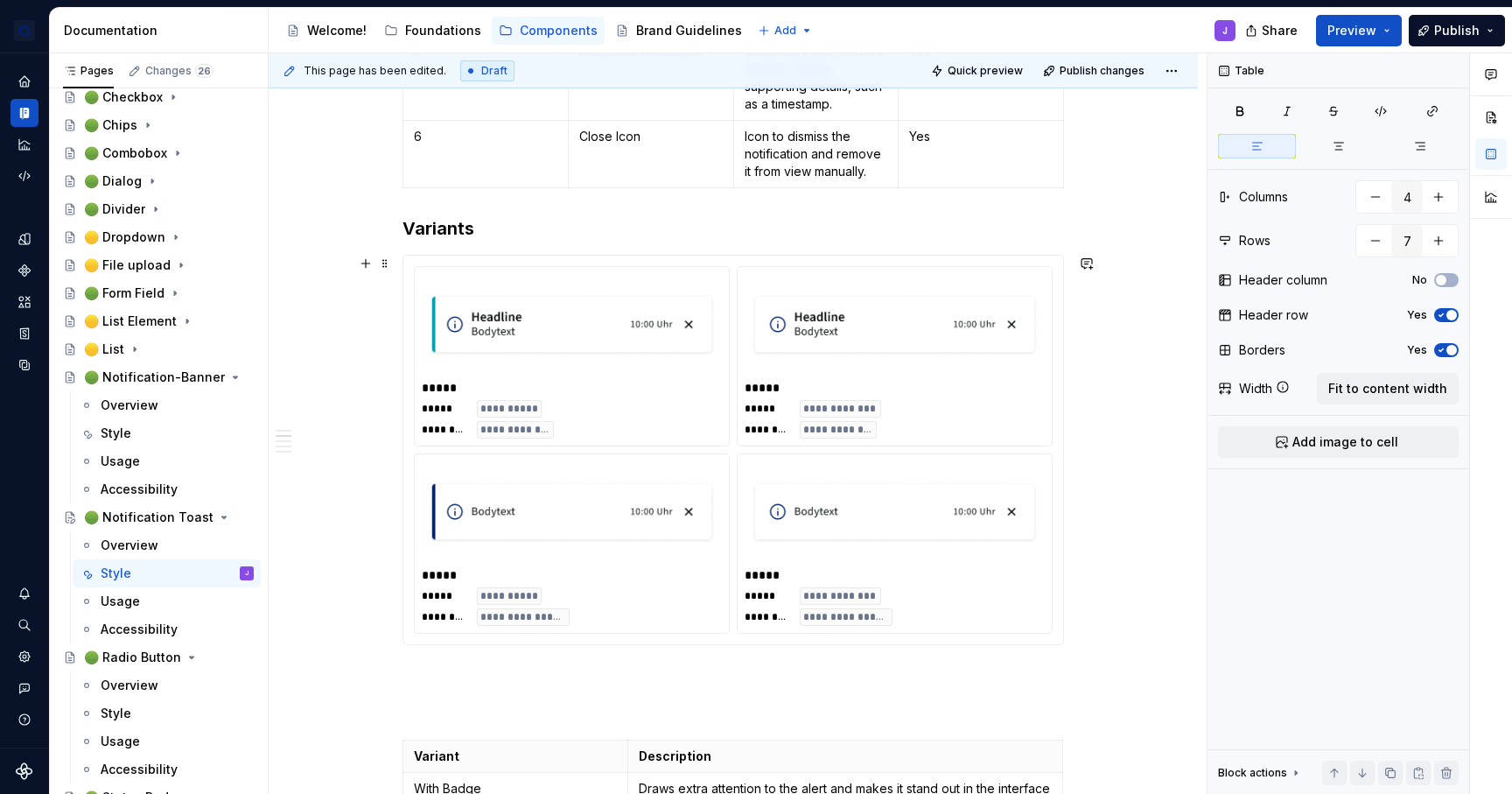 scroll, scrollTop: 1024, scrollLeft: 0, axis: vertical 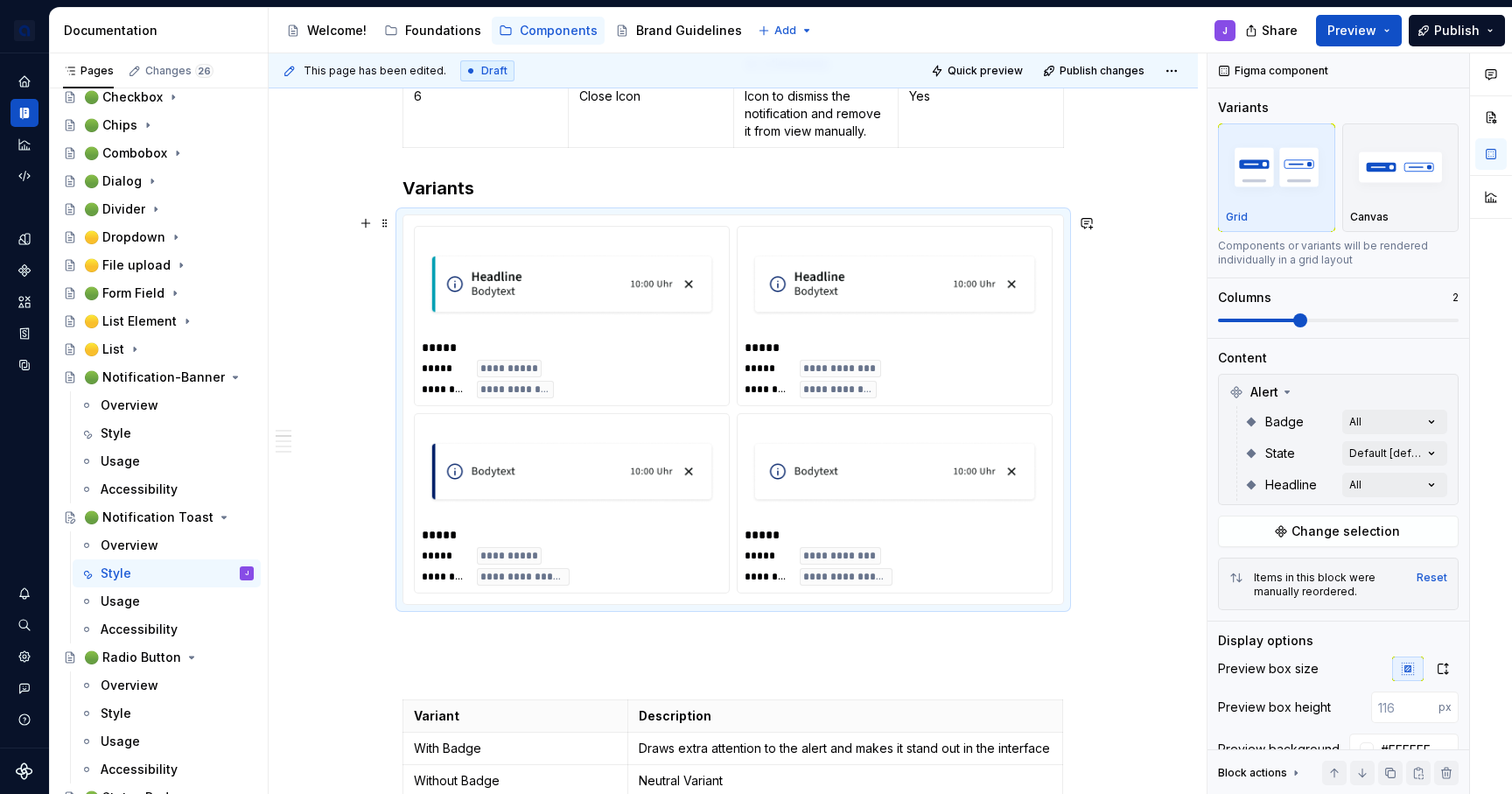 click at bounding box center (571, 285) 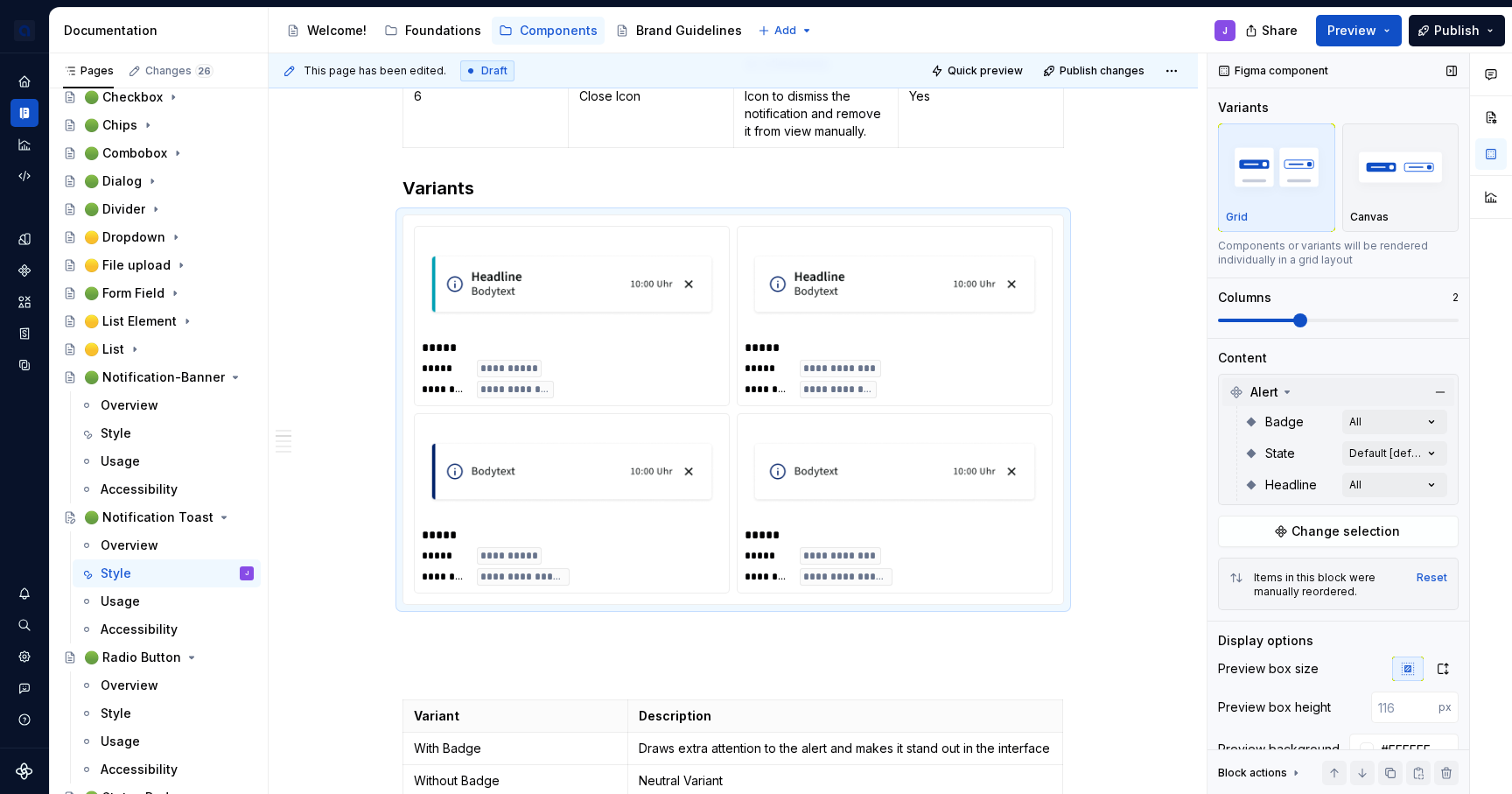 click on "Alert" at bounding box center (1338, 392) 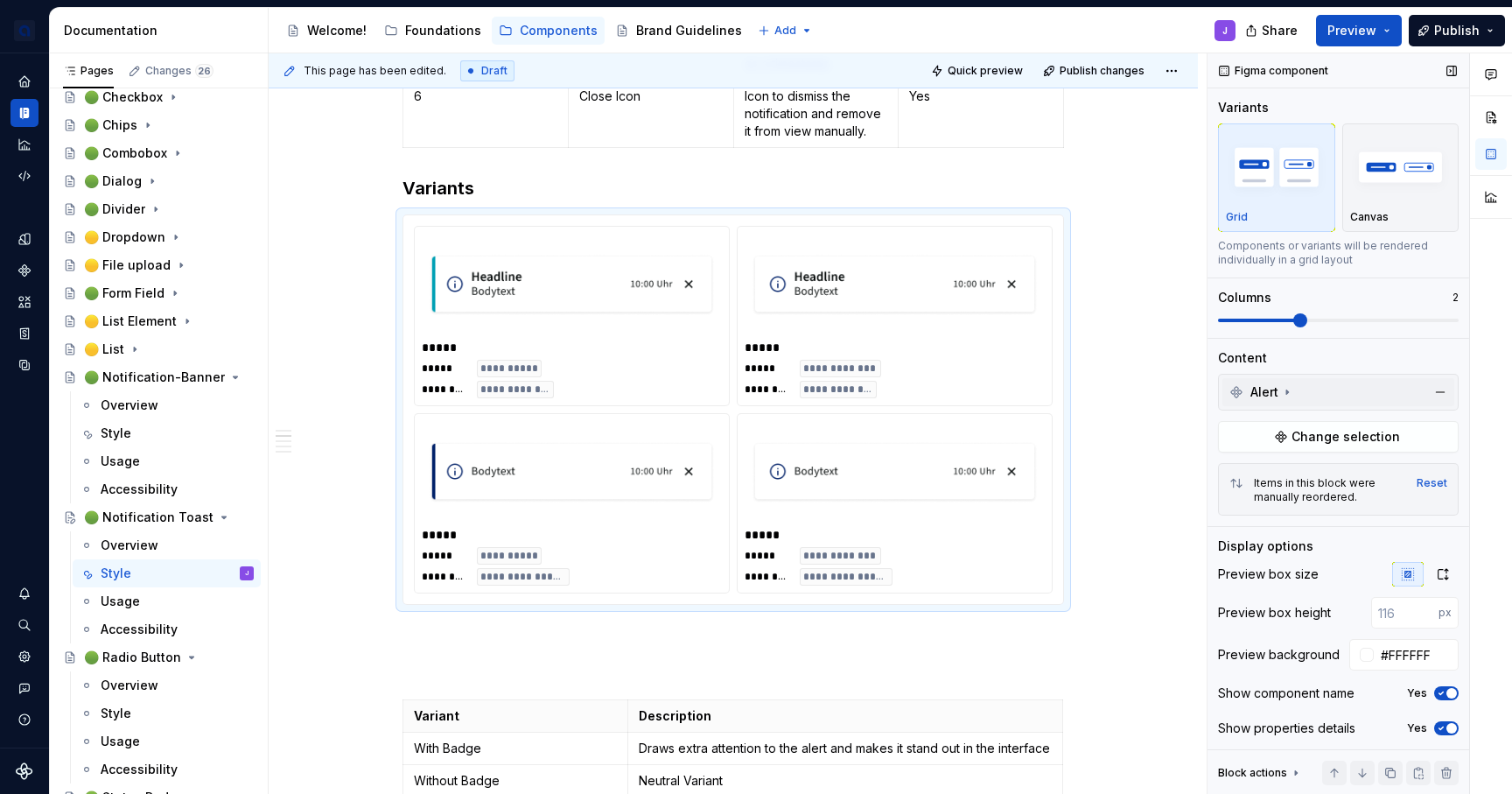 click on "Alert" at bounding box center [1264, 392] 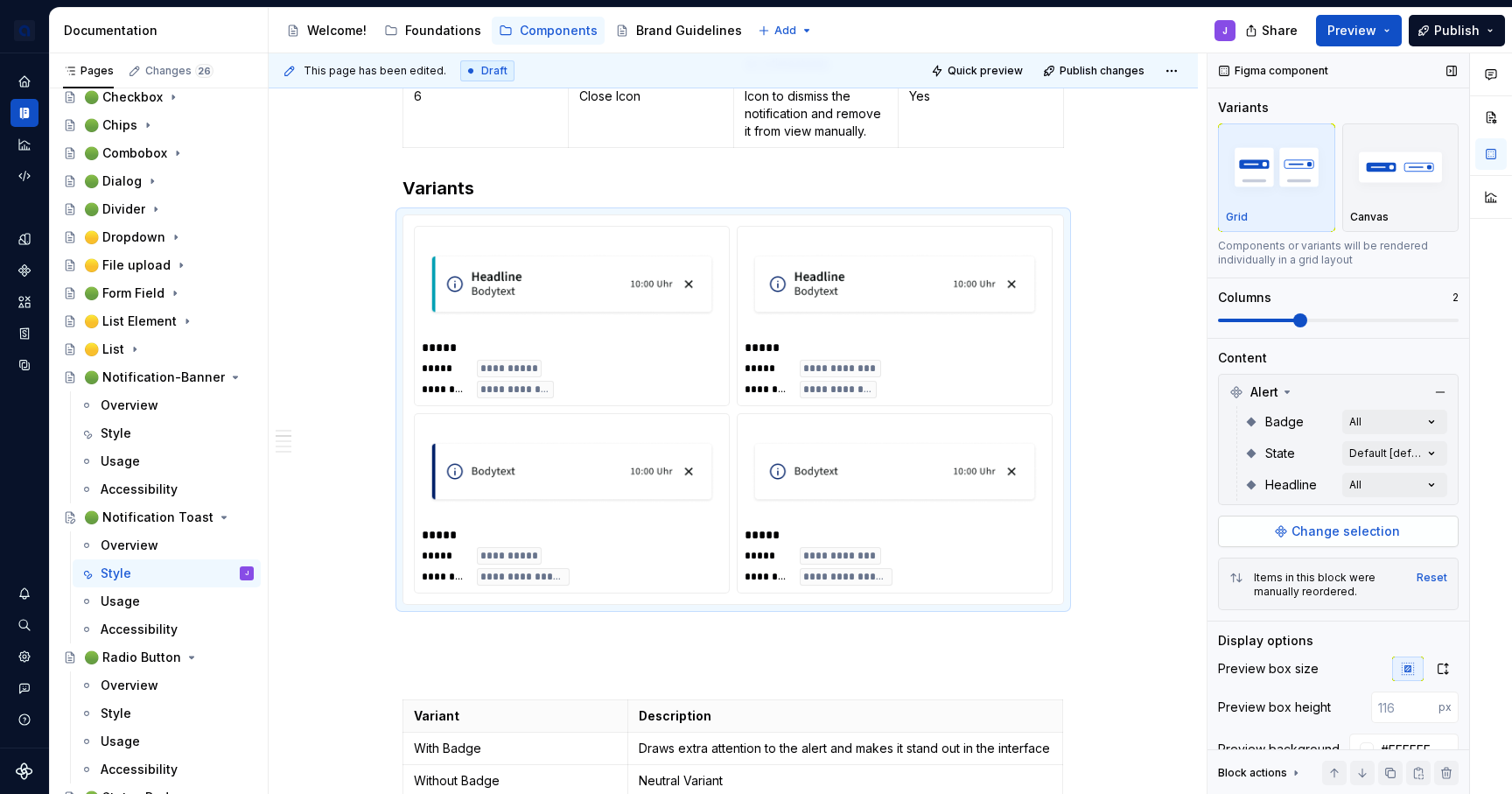 click on "Change selection" at bounding box center (1338, 531) 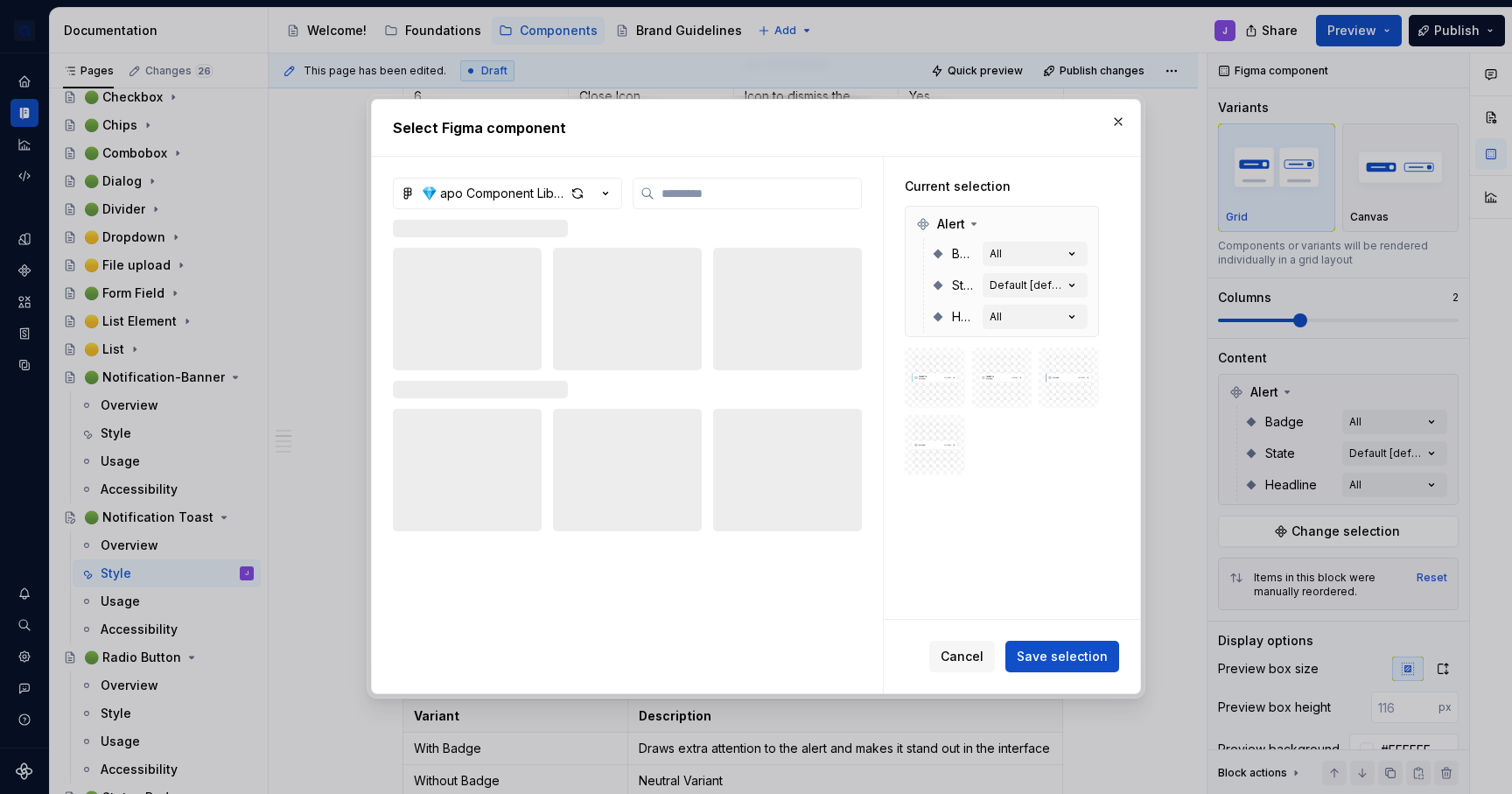 type on "*" 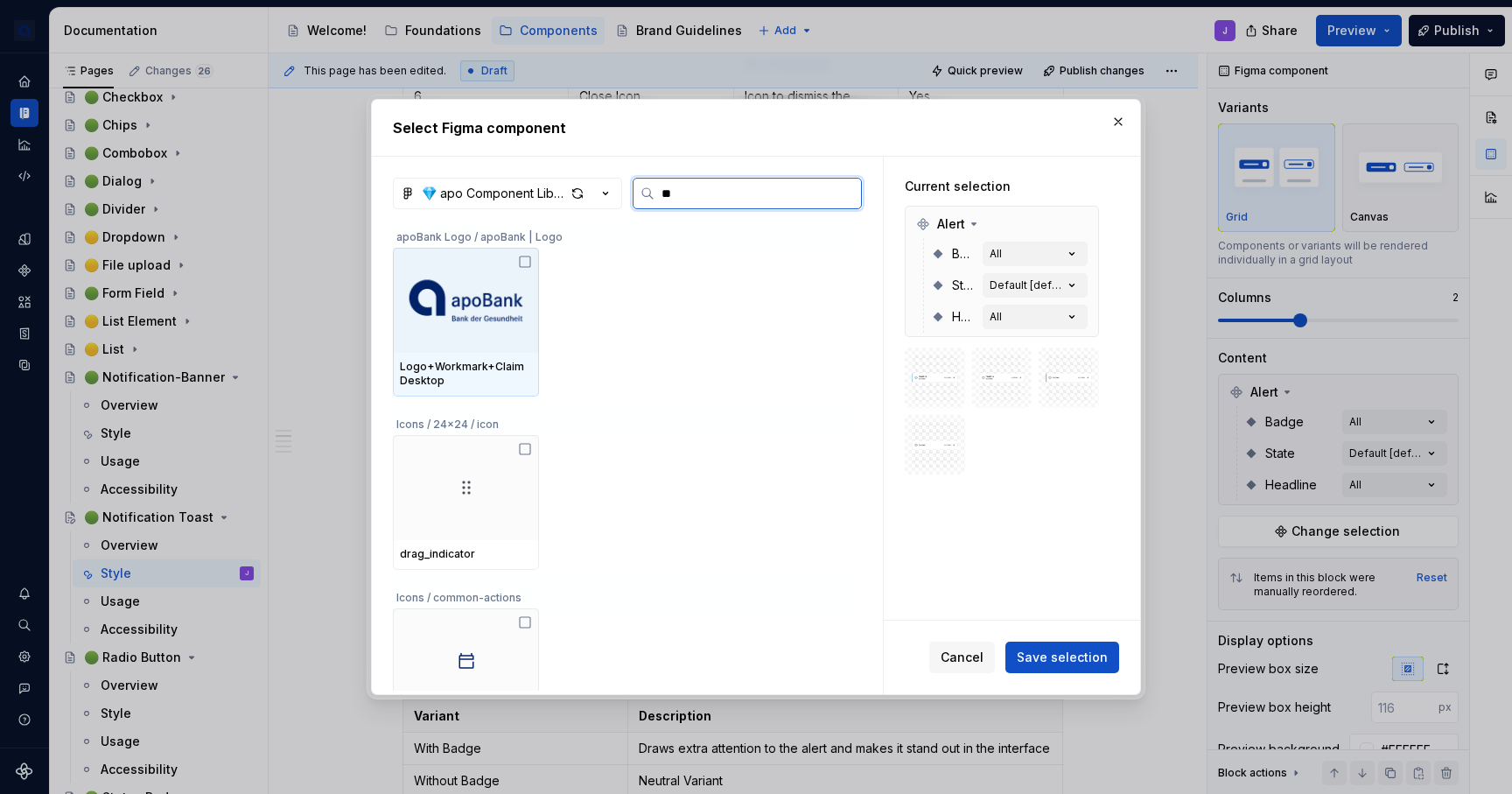 type on "***" 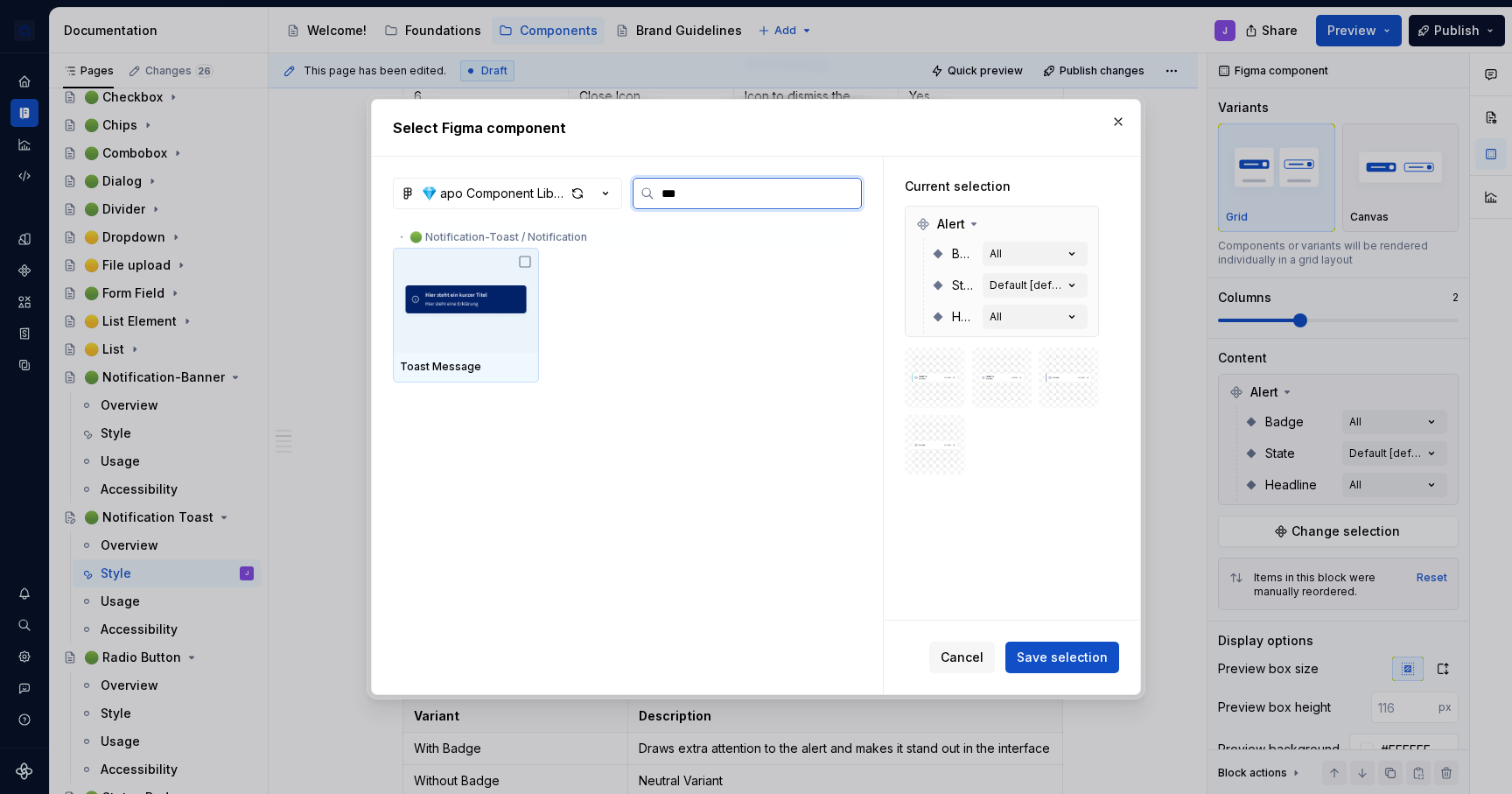 click 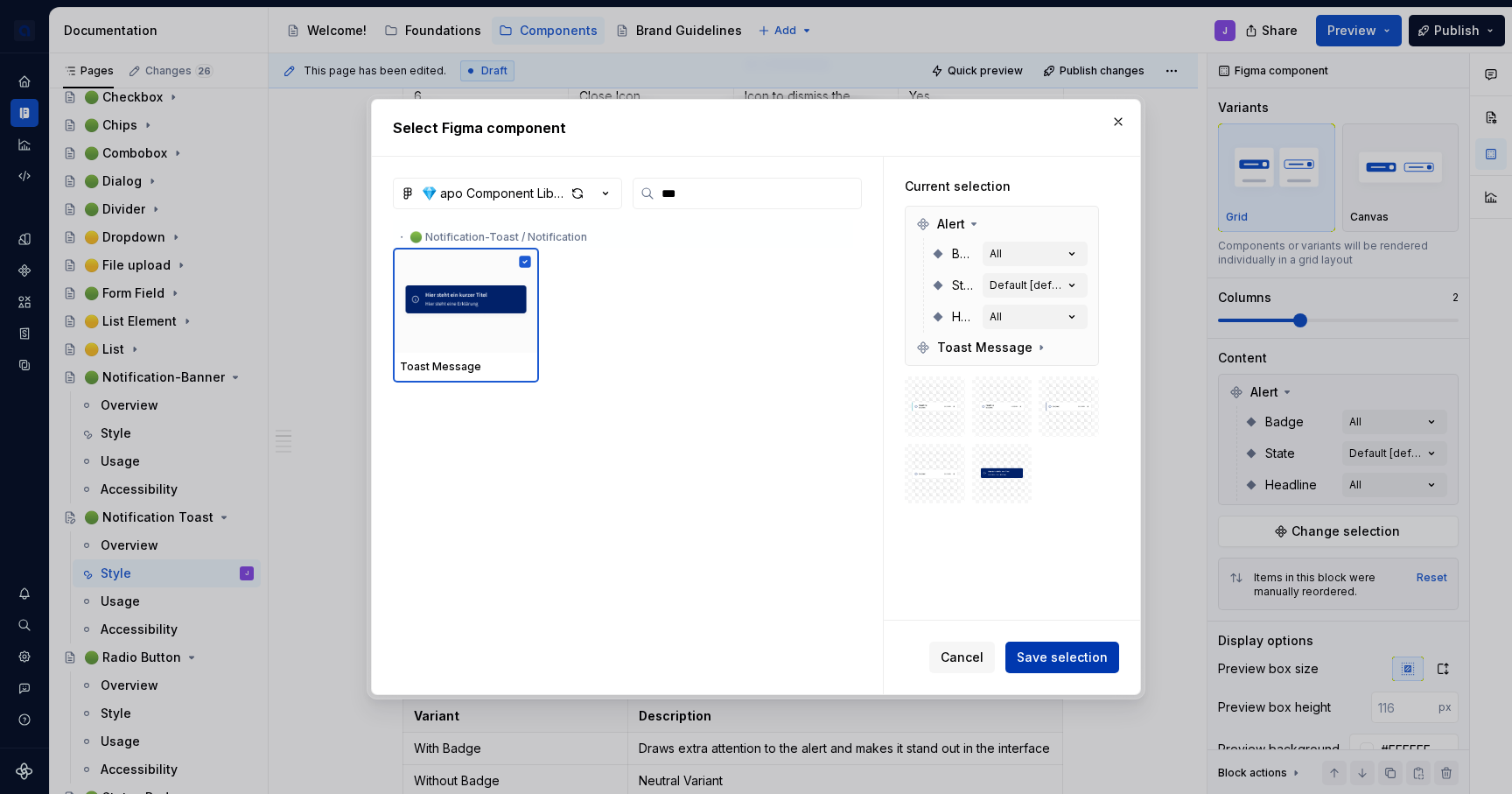 click on "Save selection" at bounding box center [1062, 657] 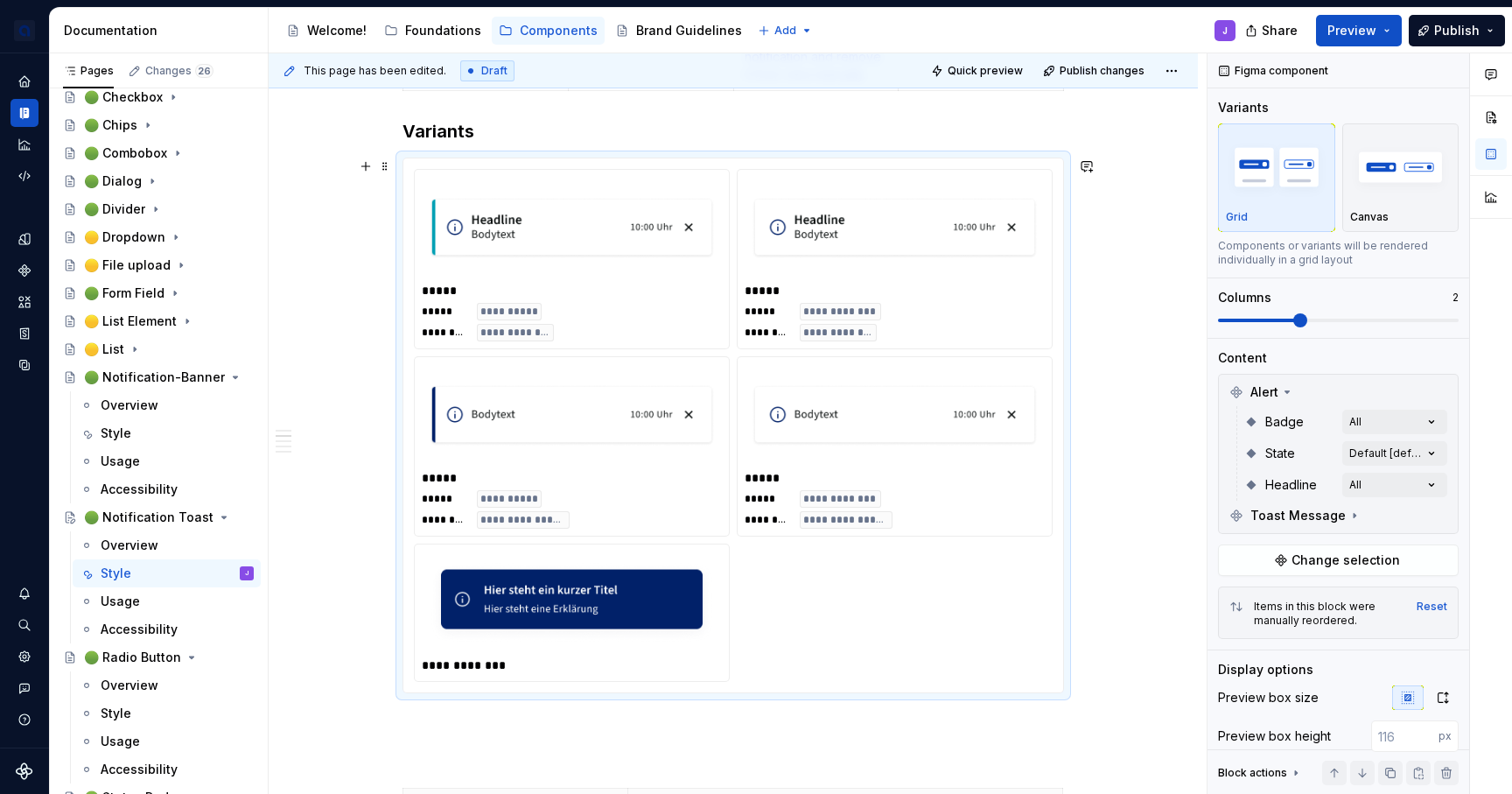 scroll, scrollTop: 1107, scrollLeft: 0, axis: vertical 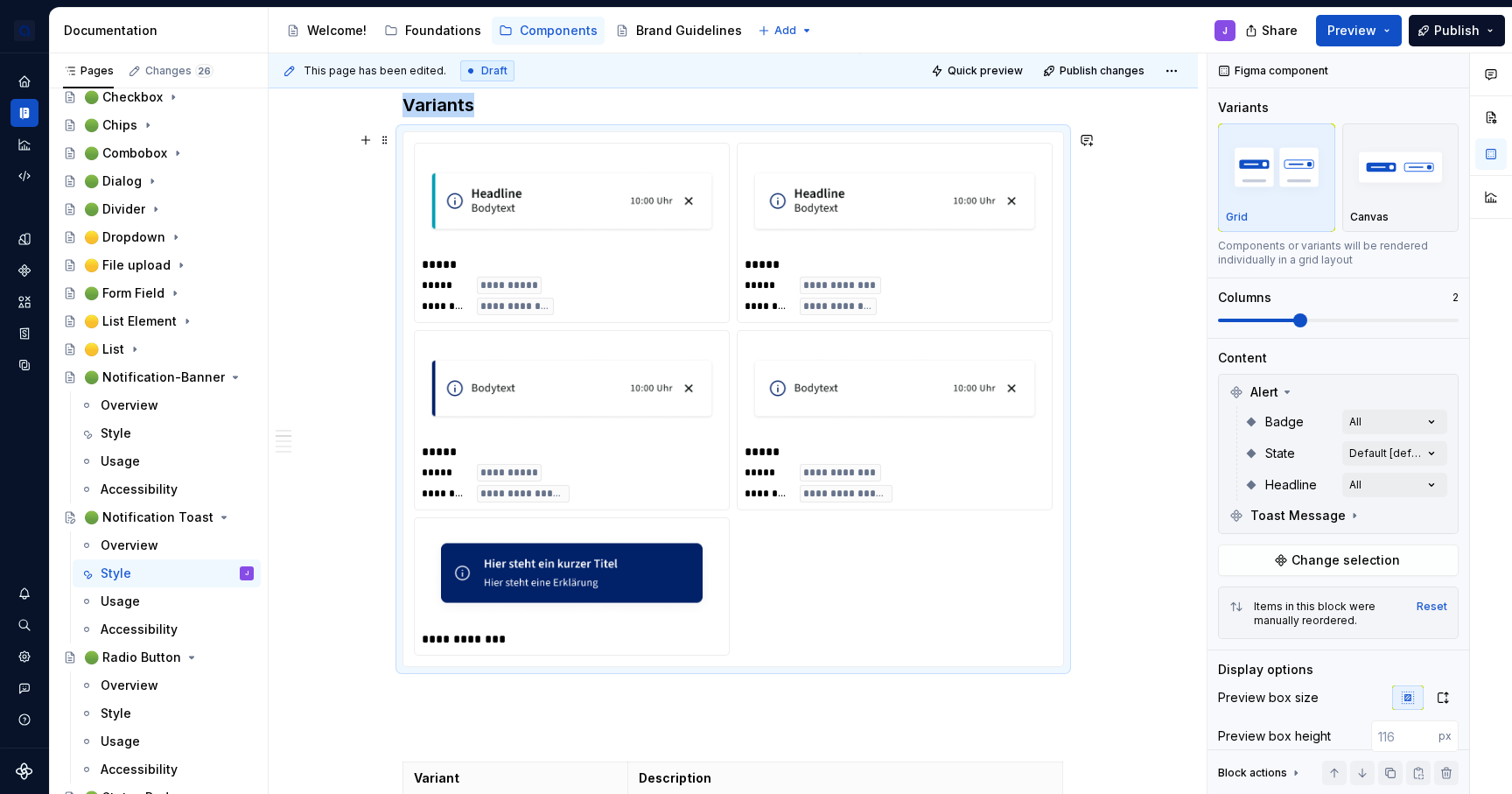 click at bounding box center (571, 576) 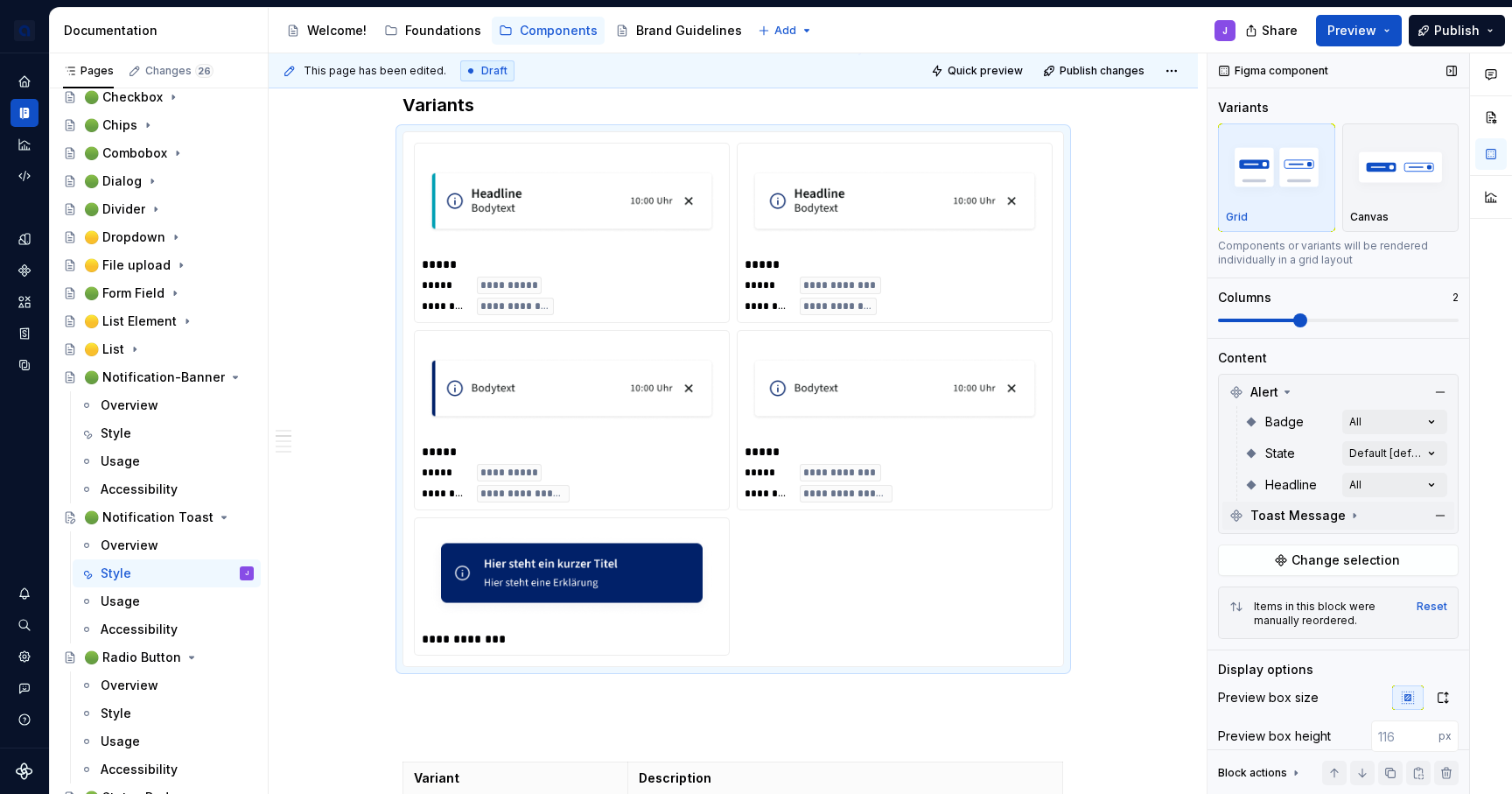 click 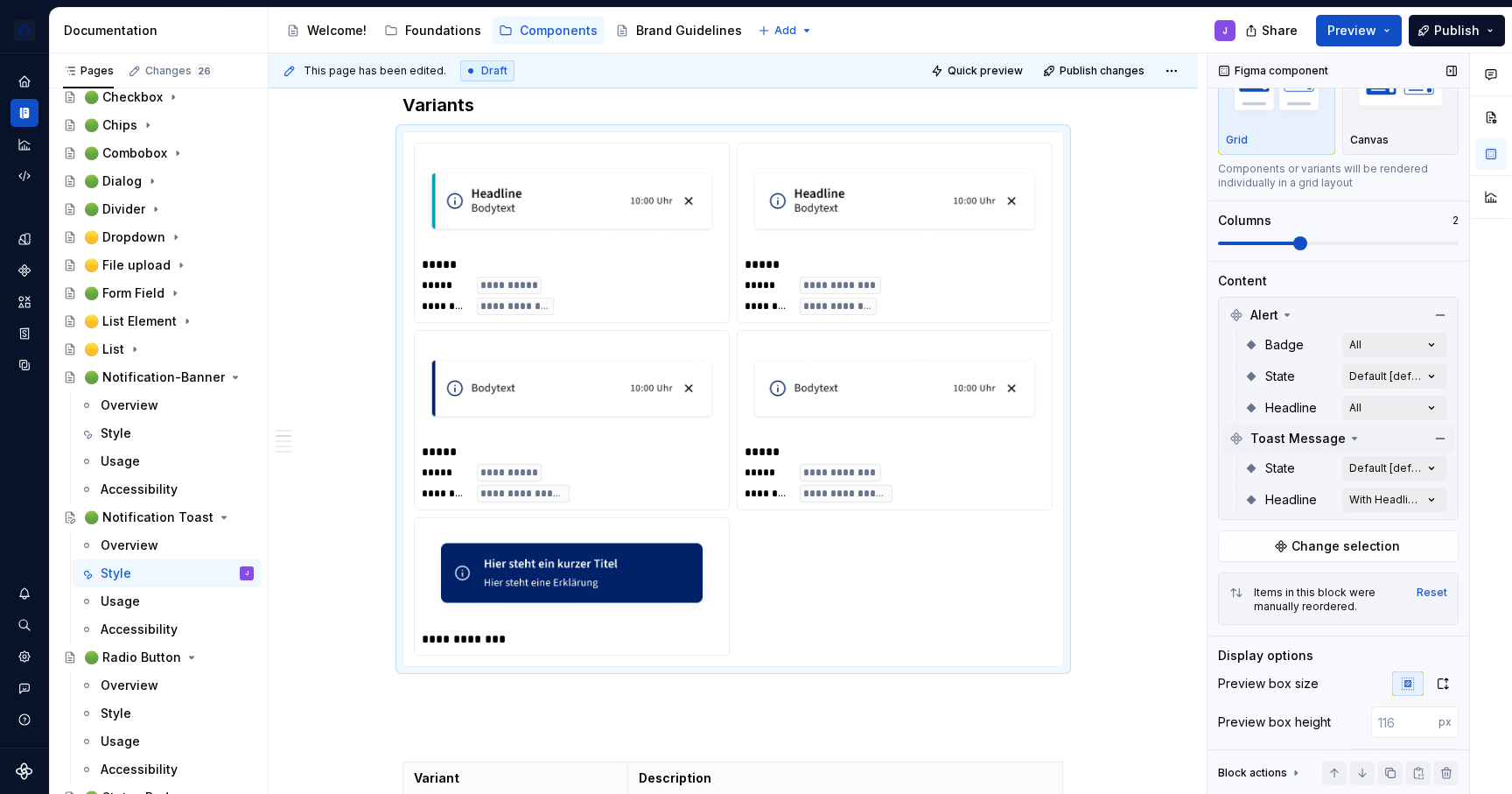 scroll, scrollTop: 80, scrollLeft: 0, axis: vertical 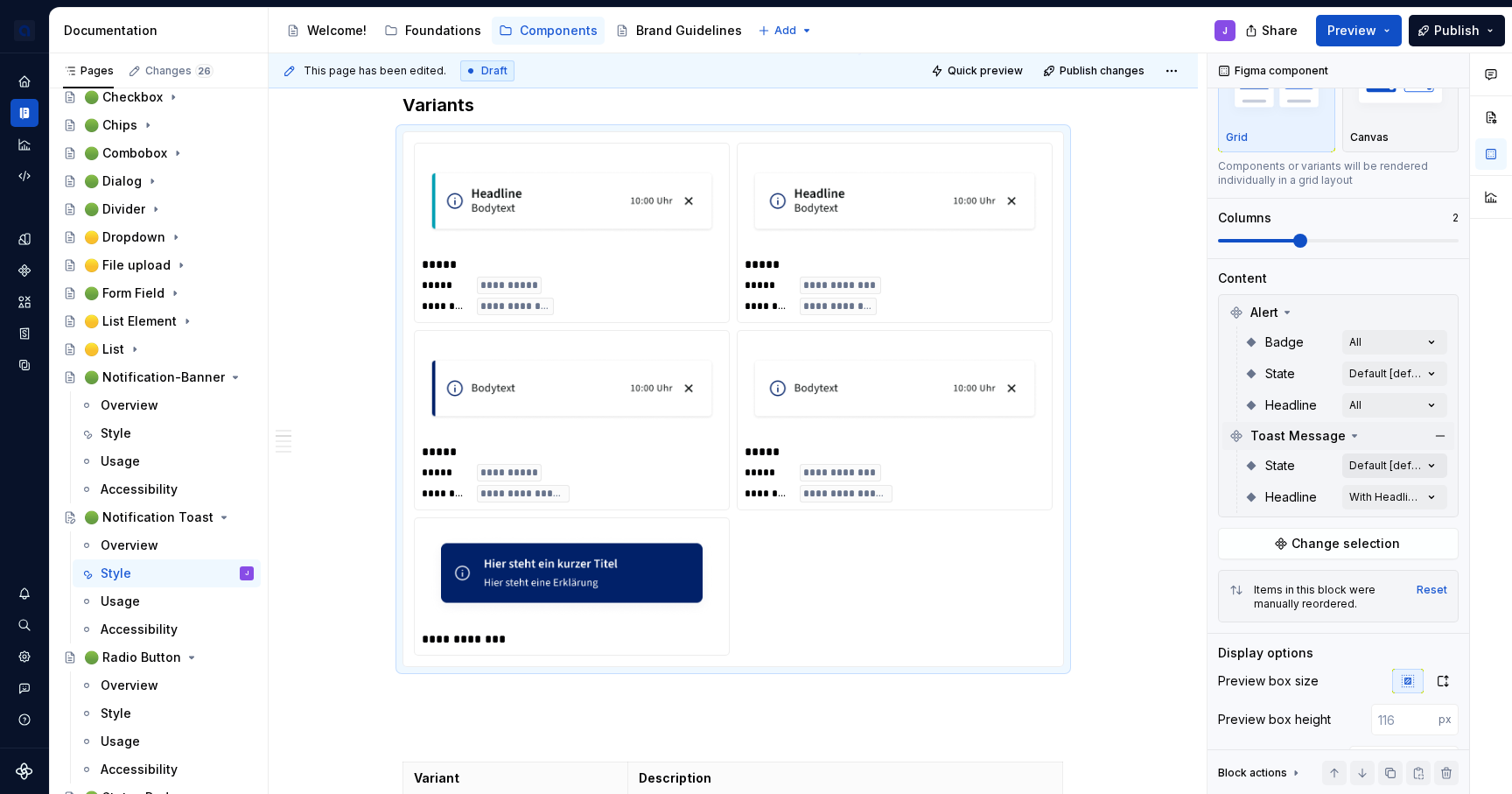 click on "Comments Open comments No comments yet Select ‘Comment’ from the block context menu to add one. Figma component Variants Grid Canvas Components or variants will be rendered individually in a grid layout Columns 2 Content Alert Badge All State Default [default] Headline All Toast Message State Default [default] Headline With Headline [default] Change selection Items in this block were manually reordered. Reset Display options Preview box size Preview box height px Preview background #FFFFFF Show component name Yes Show properties details Yes Show variant description No Block actions Move up Move down Duplicate Copy (⌘C) Cut (⌘X) Delete" at bounding box center (1360, 424) 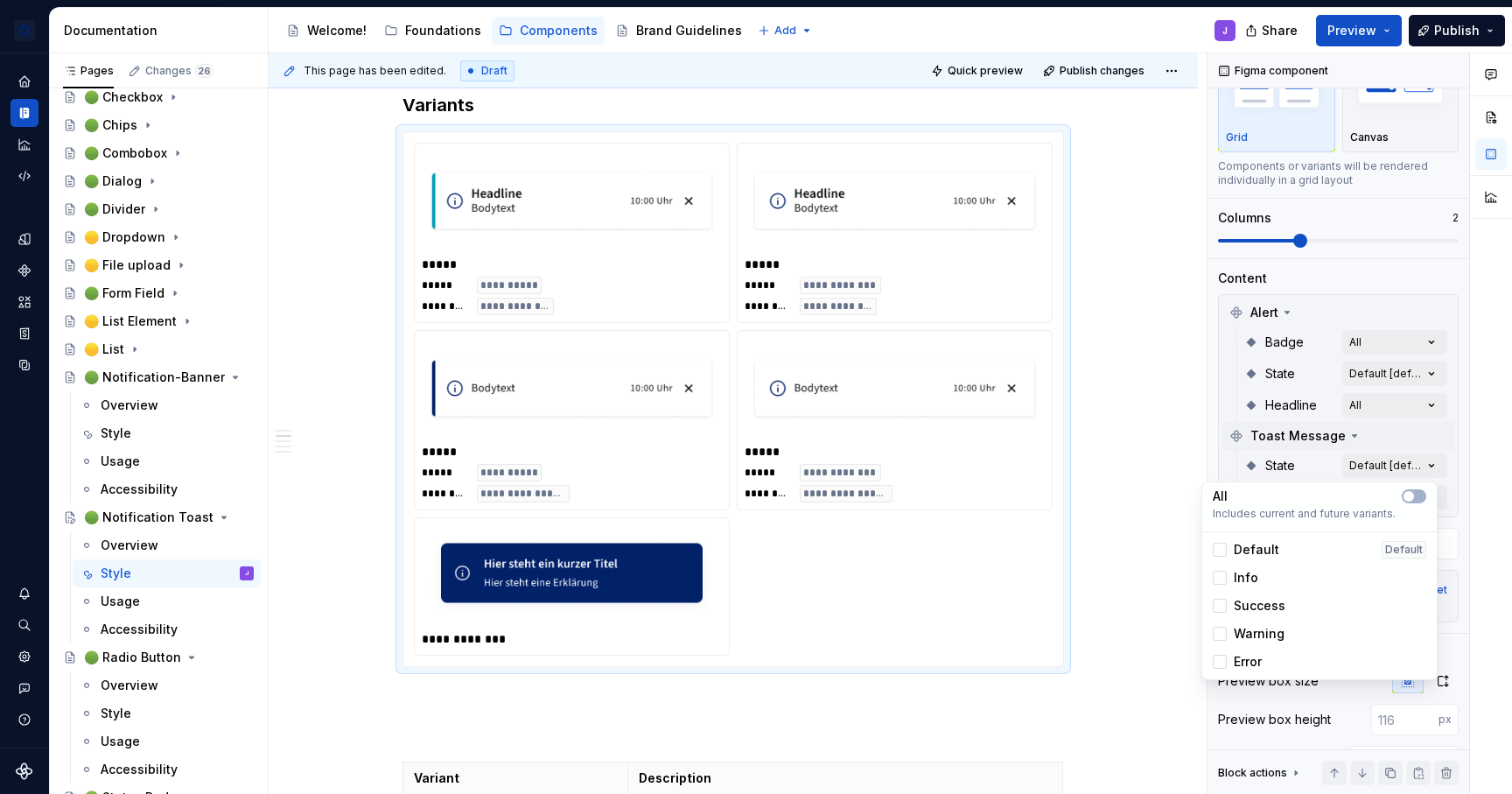 click on "Comments Open comments No comments yet Select ‘Comment’ from the block context menu to add one. Figma component Variants Grid Canvas Components or variants will be rendered individually in a grid layout Columns 2 Content Alert Badge All State Default [default] Headline All Toast Message State Default [default] Headline With Headline [default] Change selection Items in this block were manually reordered. Reset Display options Preview box size Preview box height px Preview background #FFFFFF Show component name Yes Show properties details Yes Show variant description No Block actions Move up Move down Duplicate Copy (⌘C) Cut (⌘X) Delete" at bounding box center (1360, 424) 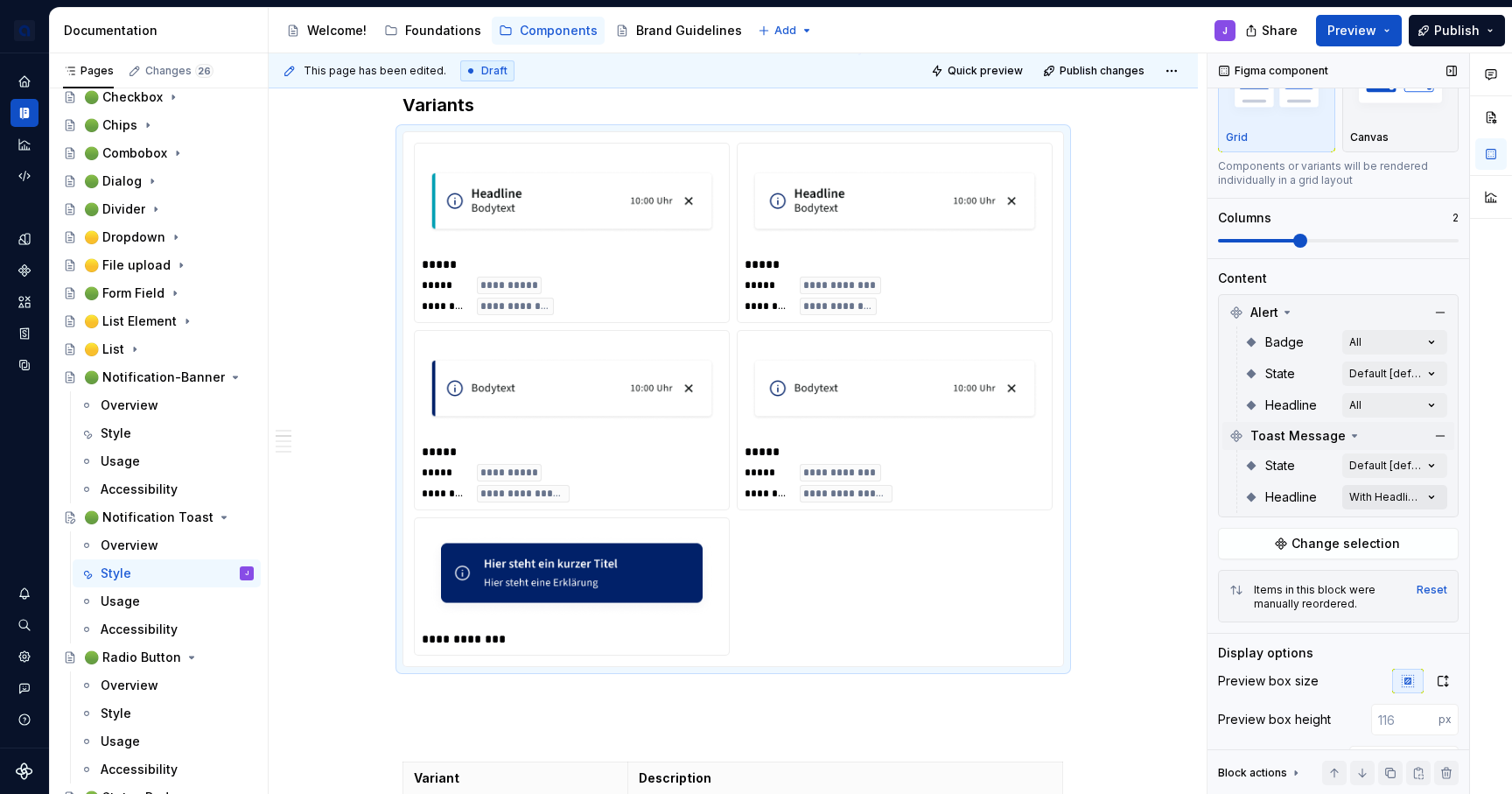 click on "Comments Open comments No comments yet Select ‘Comment’ from the block context menu to add one. Figma component Variants Grid Canvas Components or variants will be rendered individually in a grid layout Columns 2 Content Alert Badge All State Default [default] Headline All Toast Message State Default [default] Headline With Headline [default] Change selection Items in this block were manually reordered. Reset Display options Preview box size Preview box height px Preview background #FFFFFF Show component name Yes Show properties details Yes Show variant description No Block actions Move up Move down Duplicate Copy (⌘C) Cut (⌘X) Delete" at bounding box center [1360, 424] 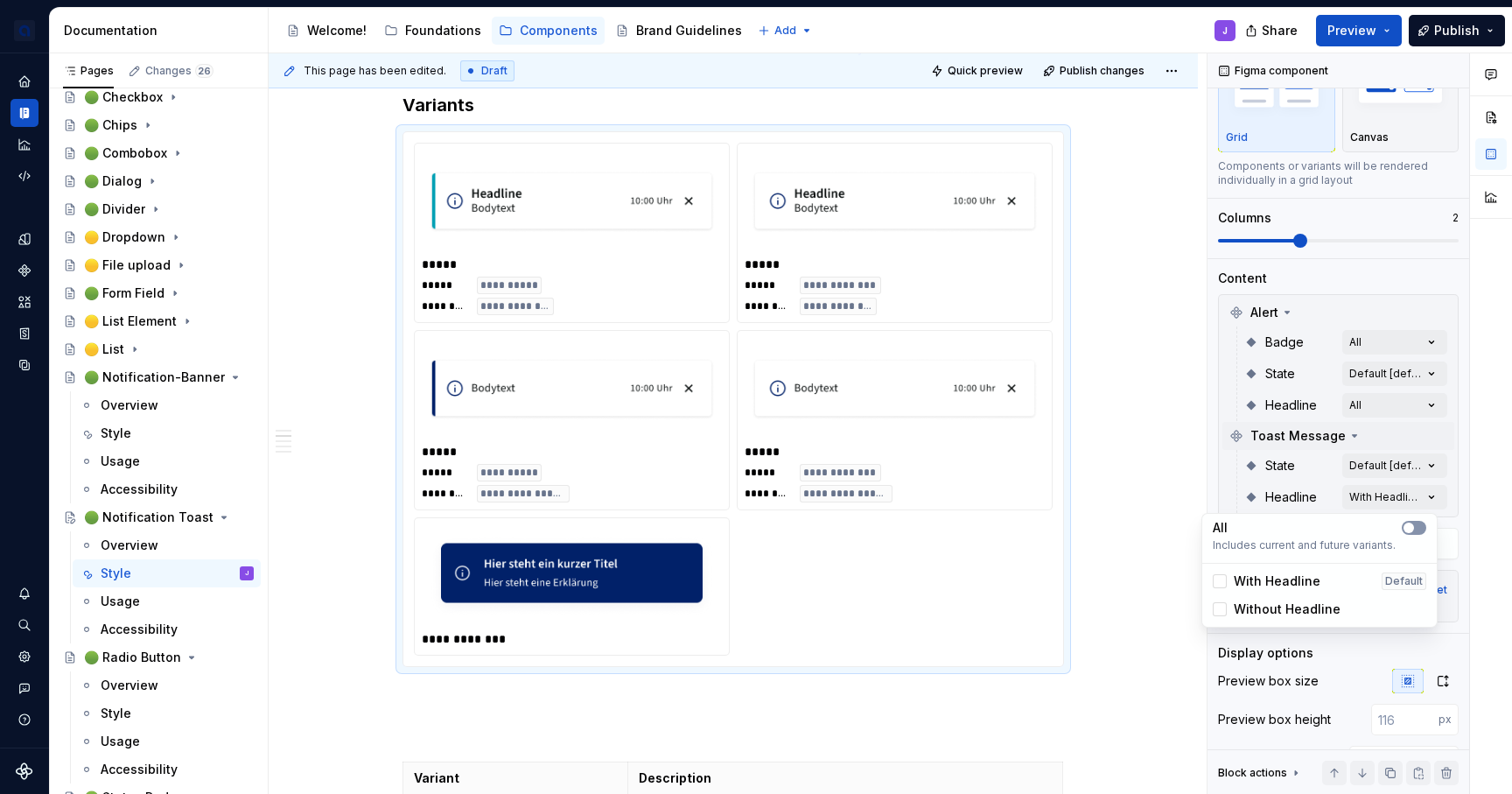 click at bounding box center [1409, 528] 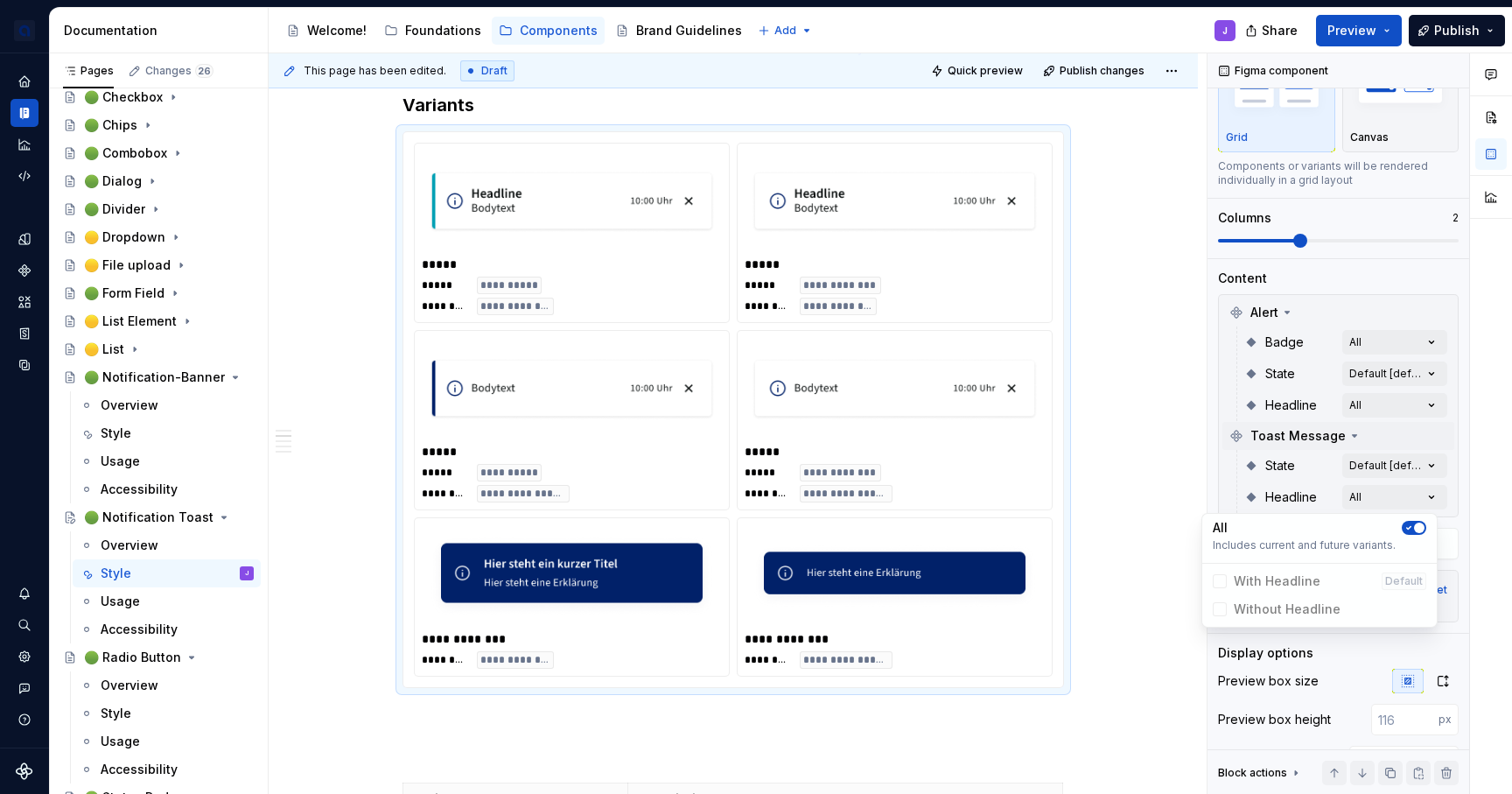 click on "apoBank Designsystem J Design system data Documentation
Accessibility guide for tree Page tree.
Navigate the tree with the arrow keys. Common tree hotkeys apply. Further keybindings are available:
enter to execute primary action on focused item
f2 to start renaming the focused item
escape to abort renaming an item
control+d to start dragging selected items
Welcome! Foundations Components Brand Guidelines Add J Share Preview Publish Pages Changes 26 Add
Accessibility guide for tree Page tree.
Navigate the tree with the arrow keys. Common tree hotkeys apply. Further keybindings are available:
enter to execute primary action on focused item
f2 to start renaming the focused item
escape to abort renaming an item
control+d to start dragging selected items
Accessibility Color contrasts Forms Responsive Design User Preferences DOM Order WCAG 2.2 🟢 Badge 🟢 Button Style J" at bounding box center [756, 397] 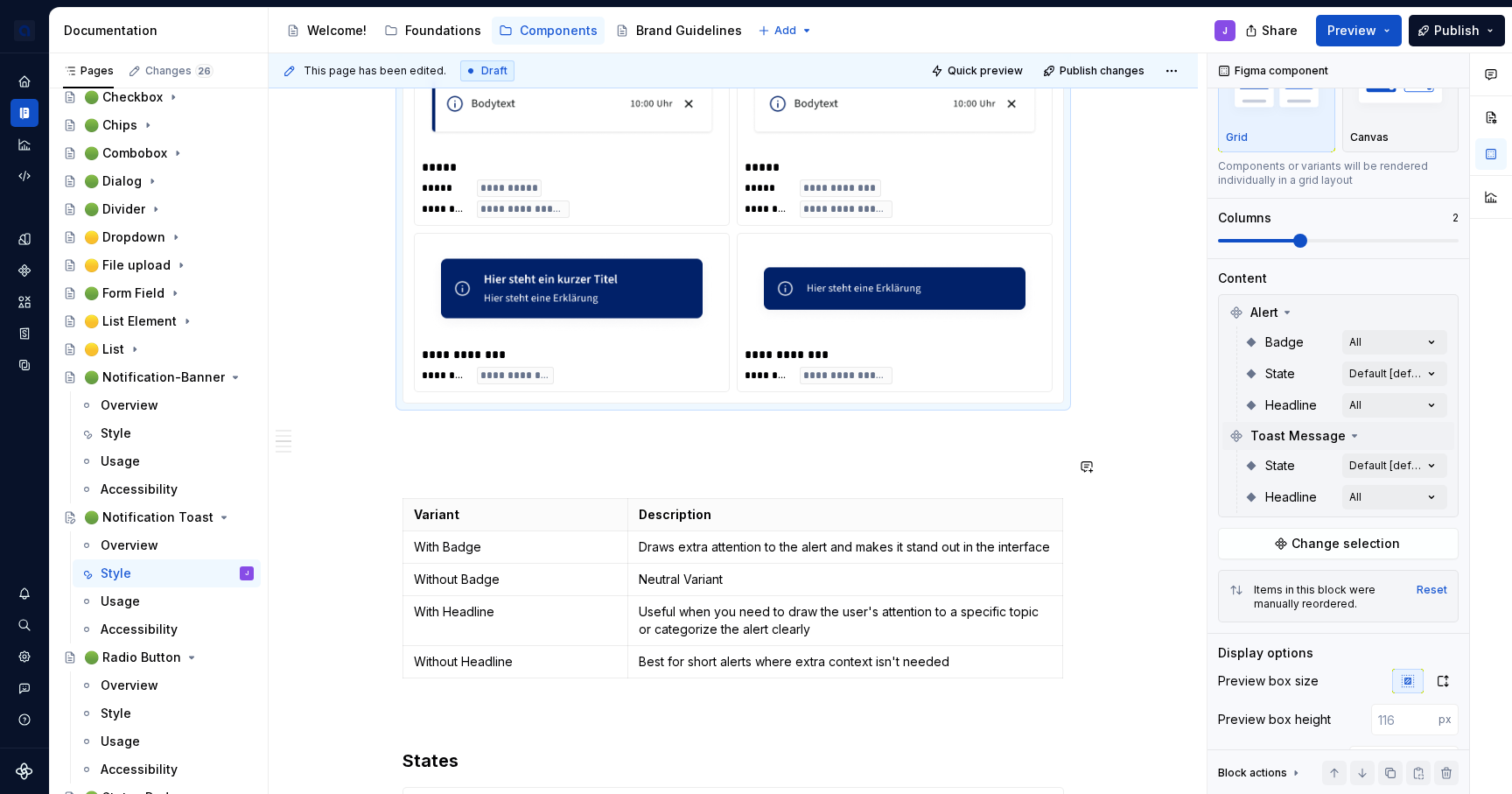scroll, scrollTop: 1402, scrollLeft: 0, axis: vertical 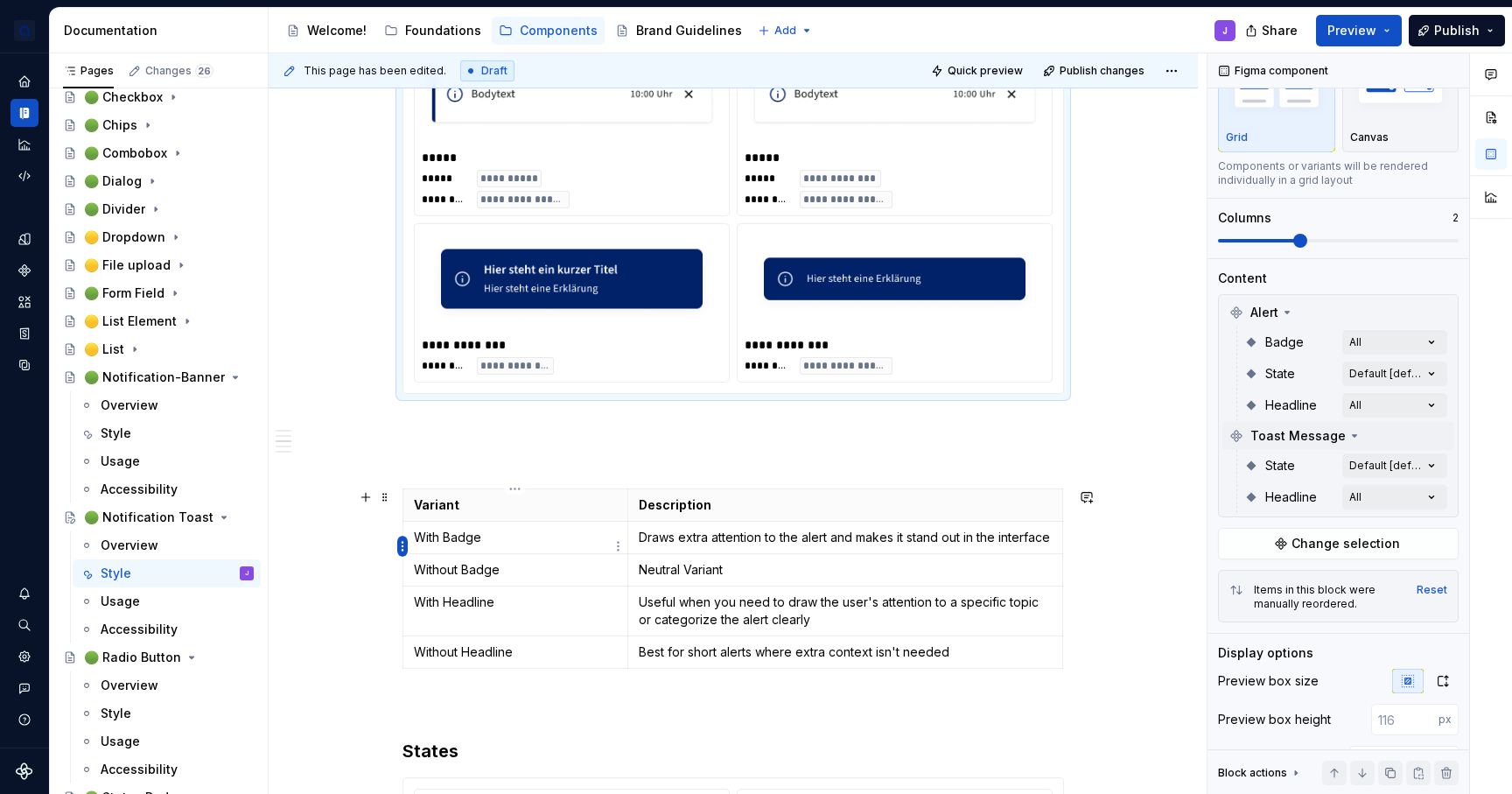 click on "apoBank Designsystem J Design system data Documentation
Accessibility guide for tree Page tree.
Navigate the tree with the arrow keys. Common tree hotkeys apply. Further keybindings are available:
enter to execute primary action on focused item
f2 to start renaming the focused item
escape to abort renaming an item
control+d to start dragging selected items
Welcome! Foundations Components Brand Guidelines Add J Share Preview Publish Pages Changes 26 Add
Accessibility guide for tree Page tree.
Navigate the tree with the arrow keys. Common tree hotkeys apply. Further keybindings are available:
enter to execute primary action on focused item
f2 to start renaming the focused item
escape to abort renaming an item
control+d to start dragging selected items
Accessibility Color contrasts Forms Responsive Design User Preferences DOM Order WCAG 2.2 🟢 Badge 🟢 Button Style J" at bounding box center (756, 397) 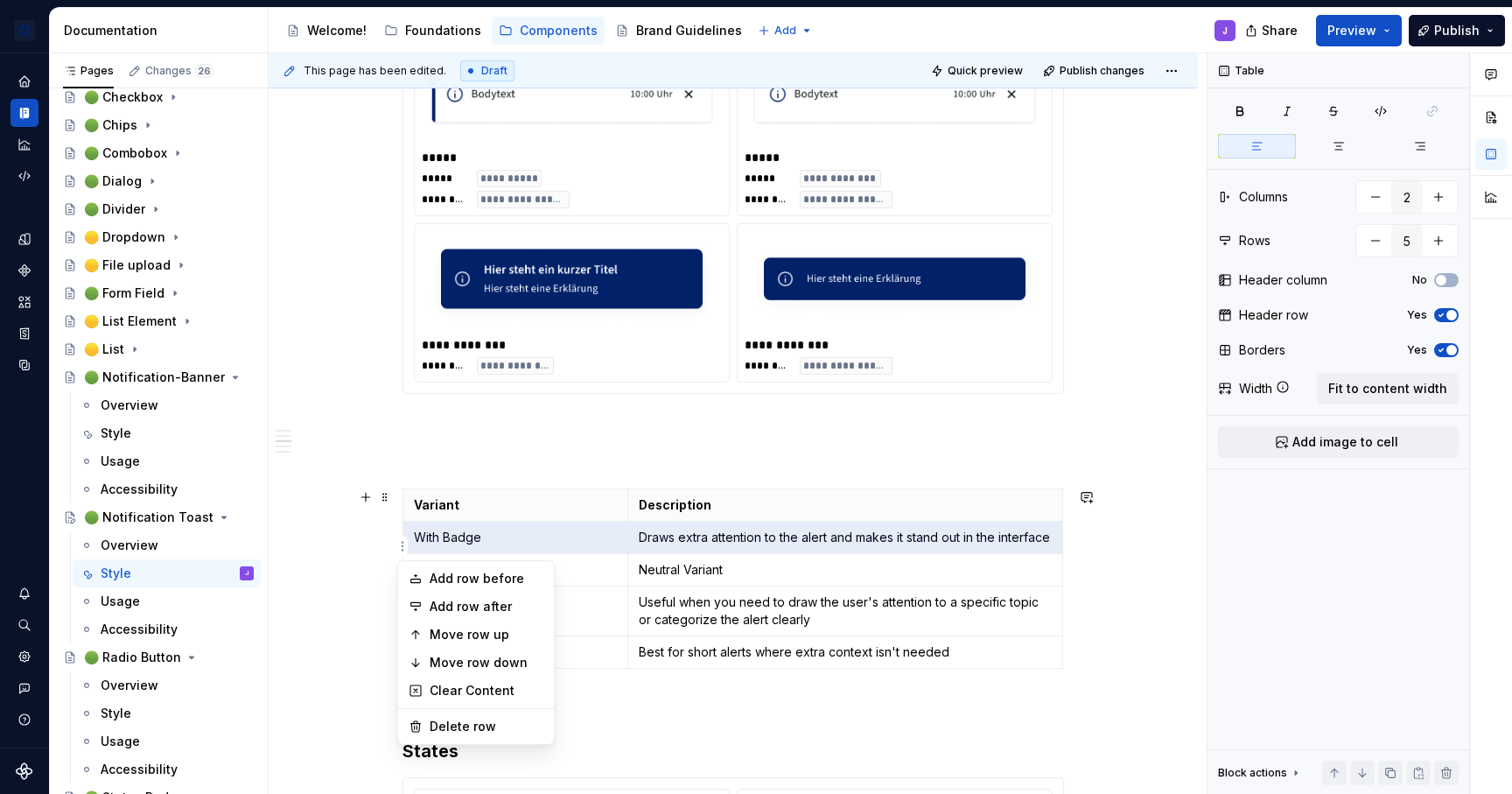 scroll, scrollTop: 0, scrollLeft: 0, axis: both 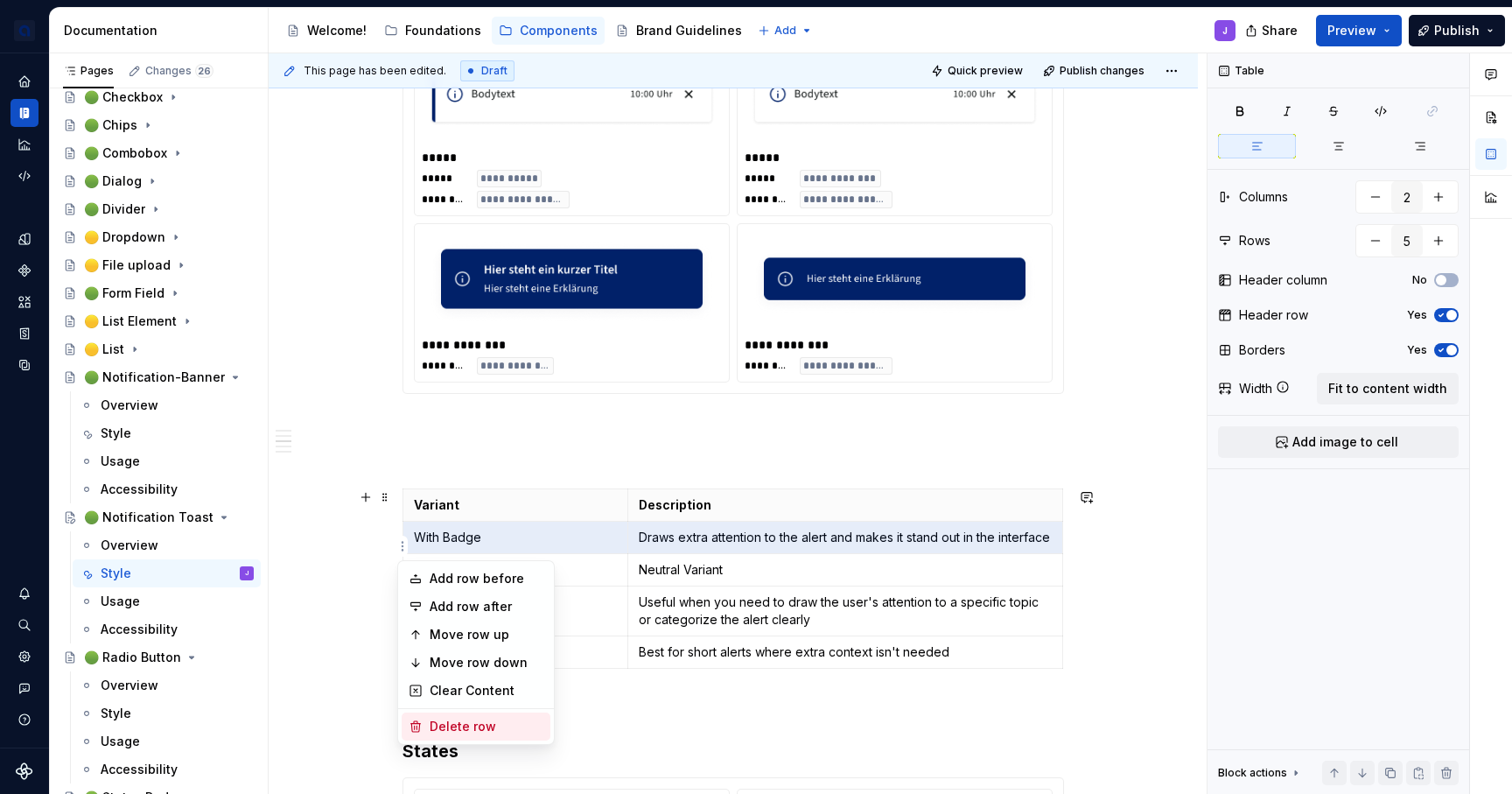 click on "Delete row" at bounding box center [486, 727] 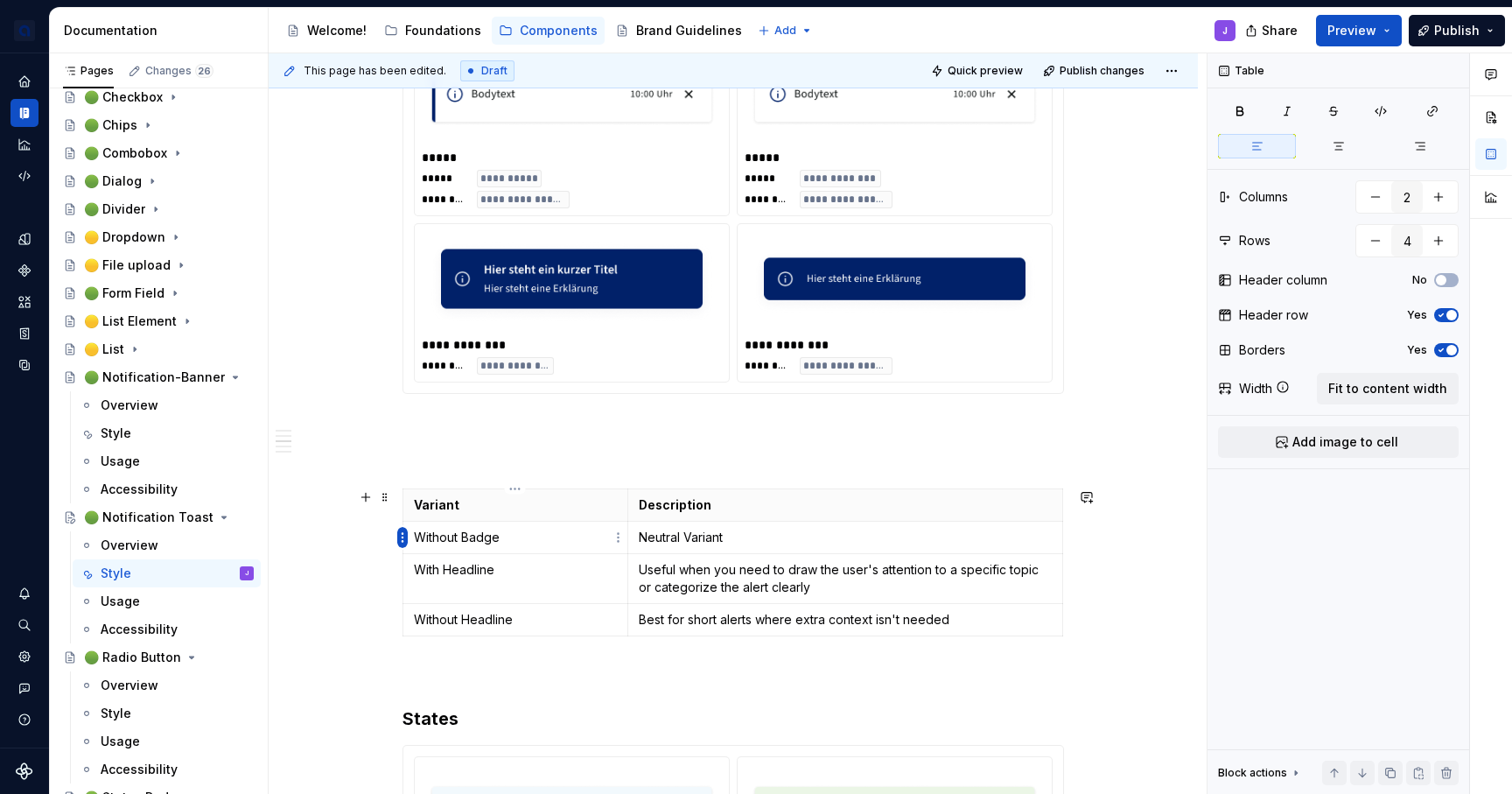click on "apoBank Designsystem J Design system data Documentation
Accessibility guide for tree Page tree.
Navigate the tree with the arrow keys. Common tree hotkeys apply. Further keybindings are available:
enter to execute primary action on focused item
f2 to start renaming the focused item
escape to abort renaming an item
control+d to start dragging selected items
Welcome! Foundations Components Brand Guidelines Add J Share Preview Publish Pages Changes 26 Add
Accessibility guide for tree Page tree.
Navigate the tree with the arrow keys. Common tree hotkeys apply. Further keybindings are available:
enter to execute primary action on focused item
f2 to start renaming the focused item
escape to abort renaming an item
control+d to start dragging selected items
Accessibility Color contrasts Forms Responsive Design User Preferences DOM Order WCAG 2.2 🟢 Badge 🟢 Button Style J" at bounding box center [756, 397] 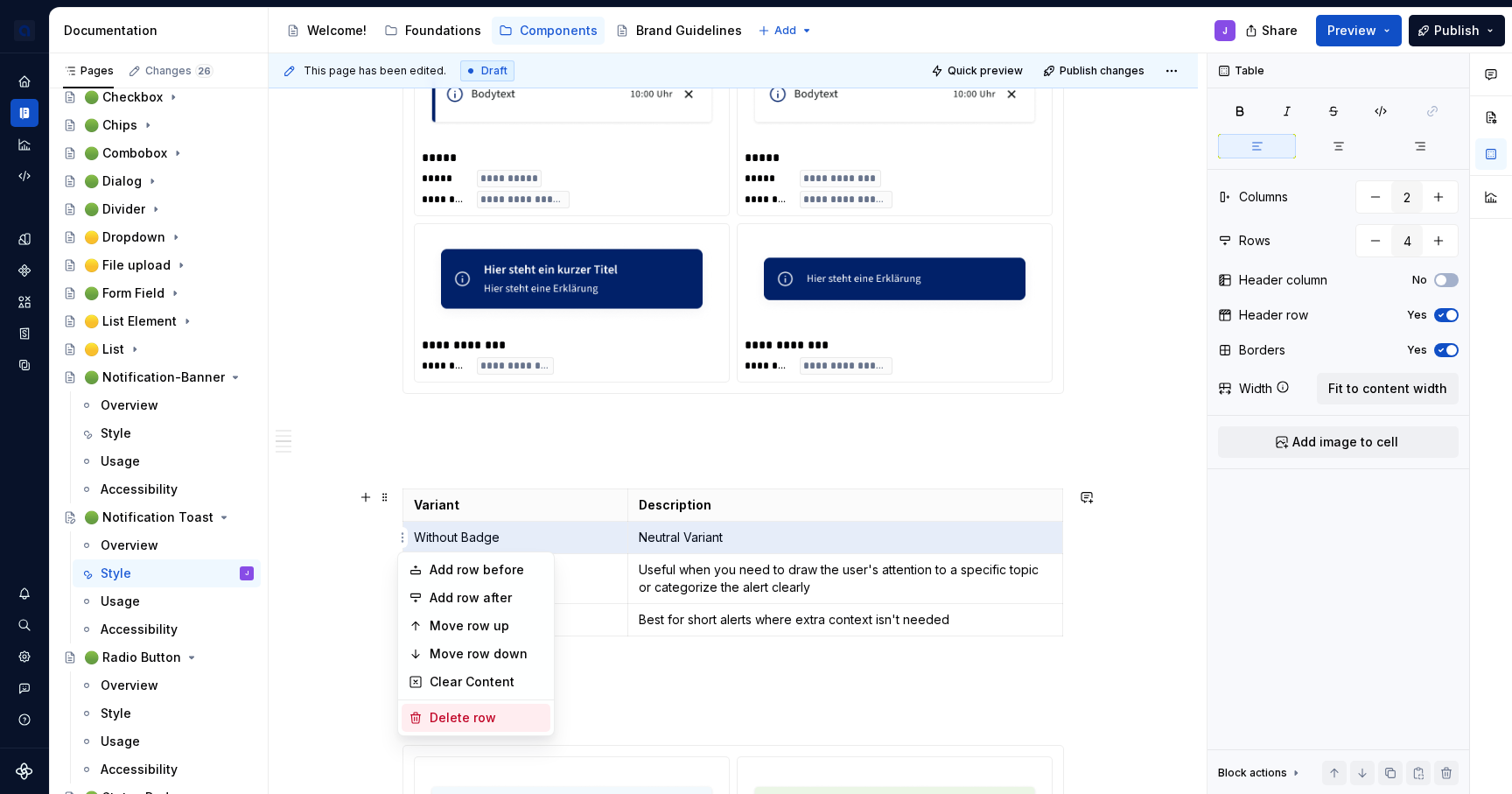 click on "Delete row" at bounding box center [486, 718] 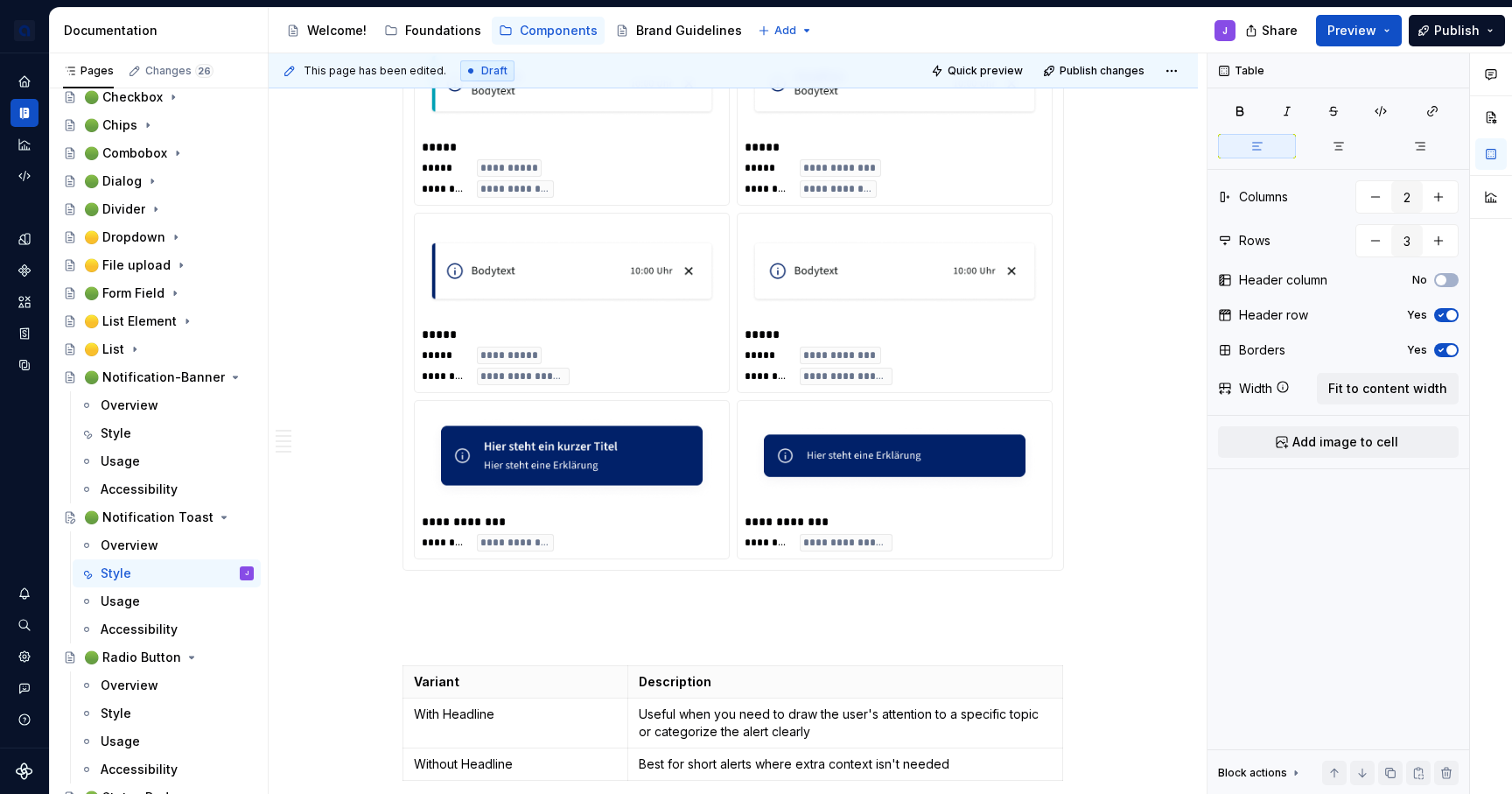 scroll, scrollTop: 1215, scrollLeft: 0, axis: vertical 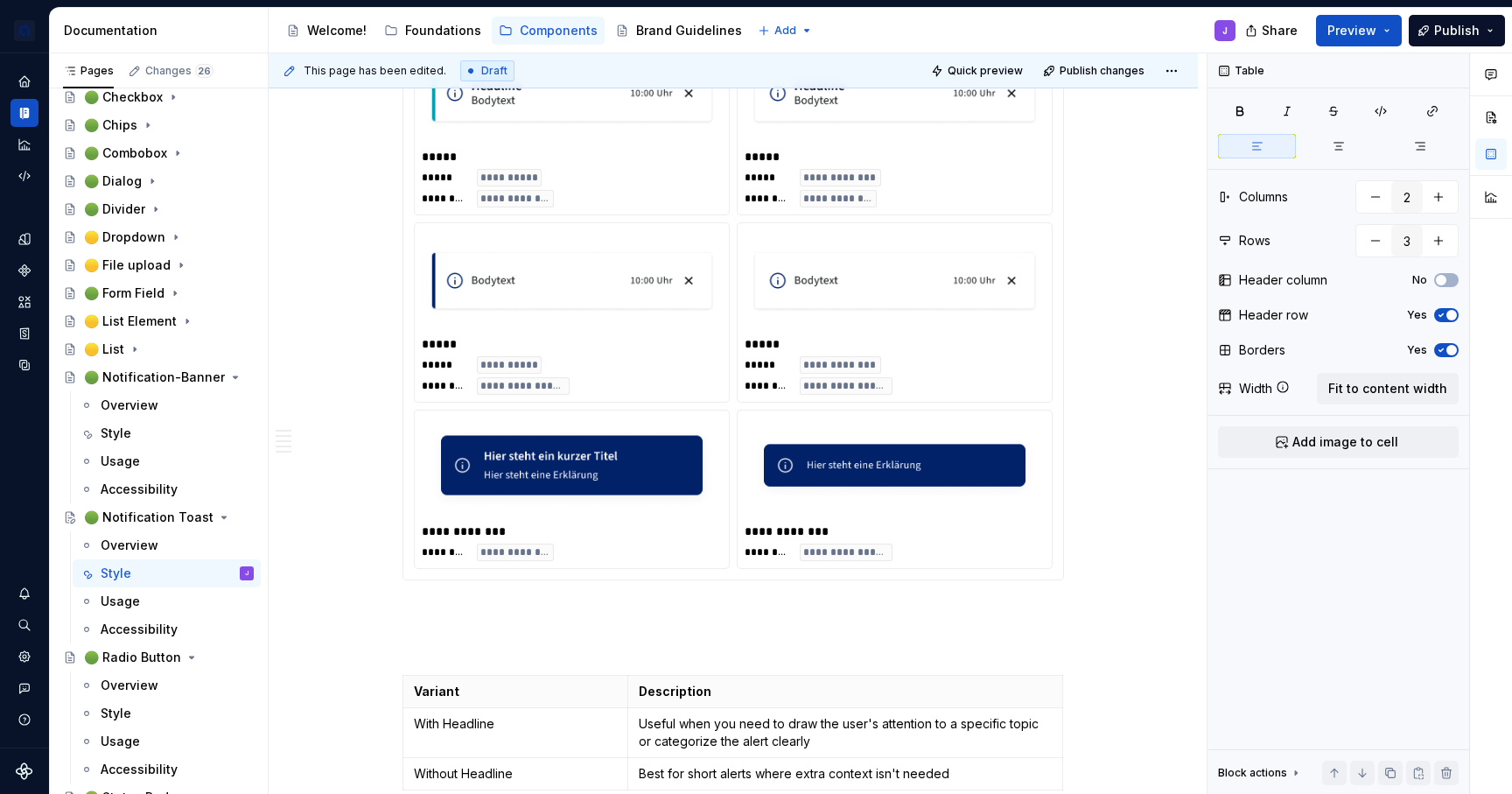 click on "**********" at bounding box center (571, 188) 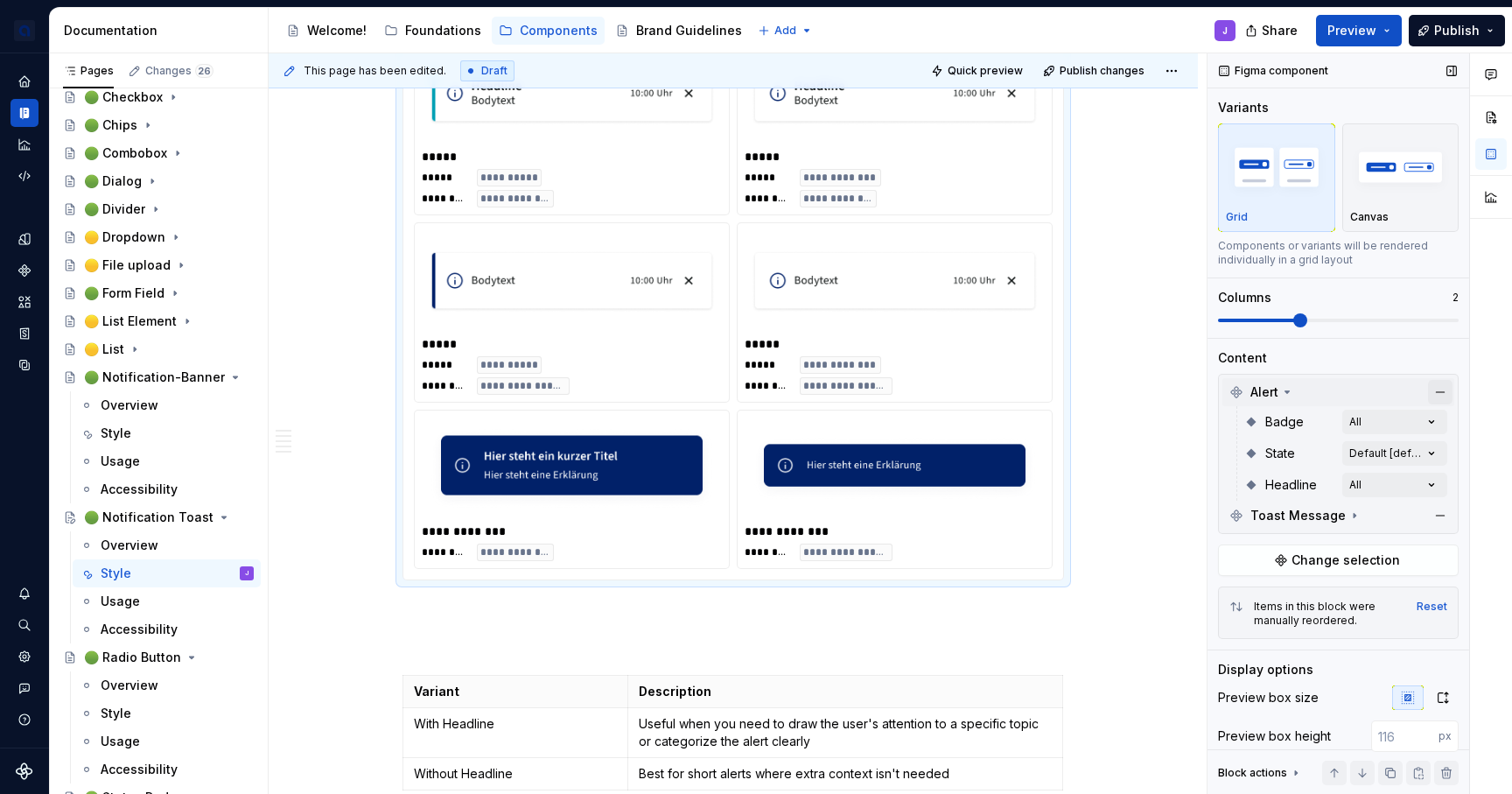 click at bounding box center [1440, 392] 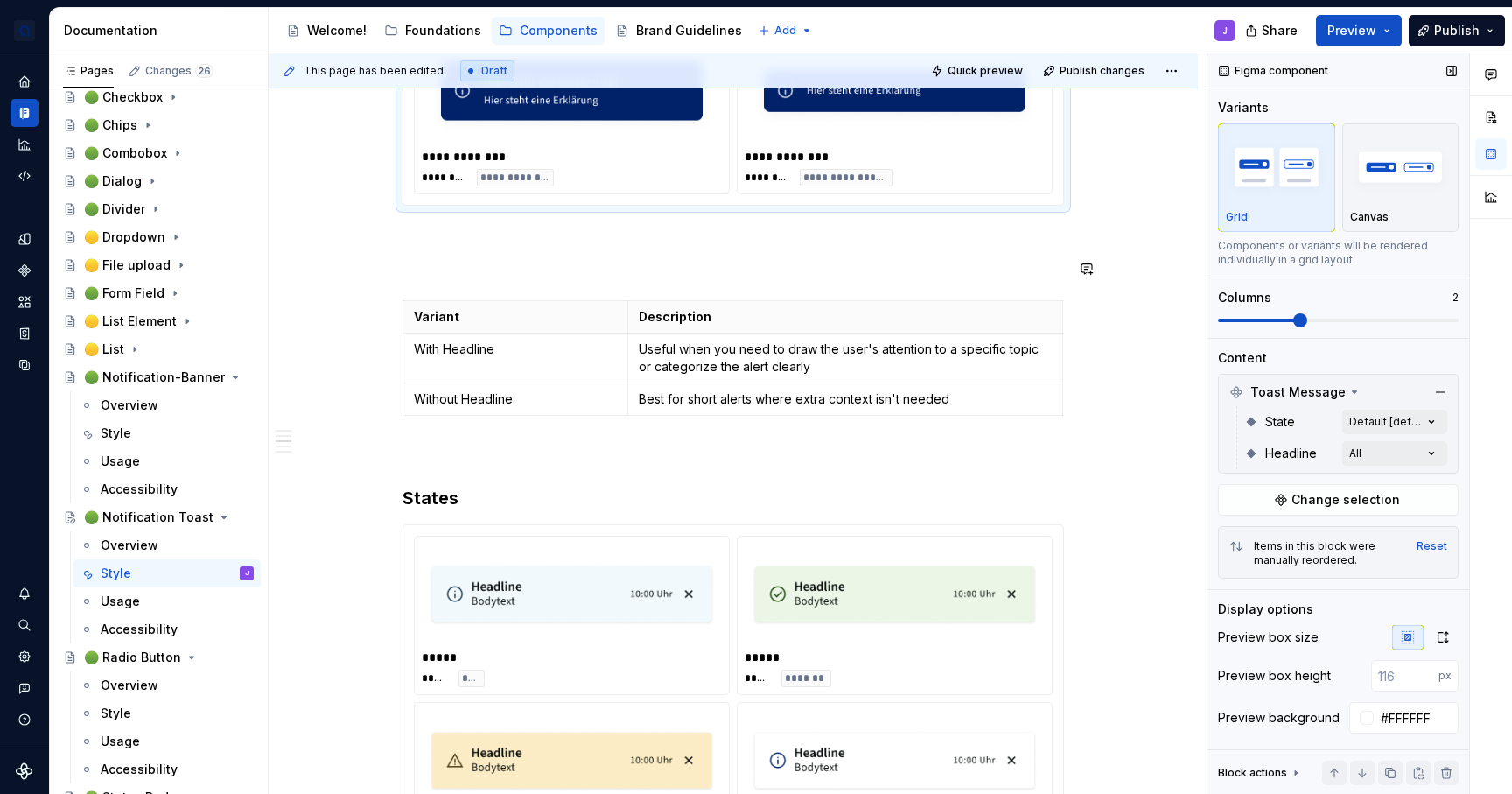 click on "**********" at bounding box center (733, 685) 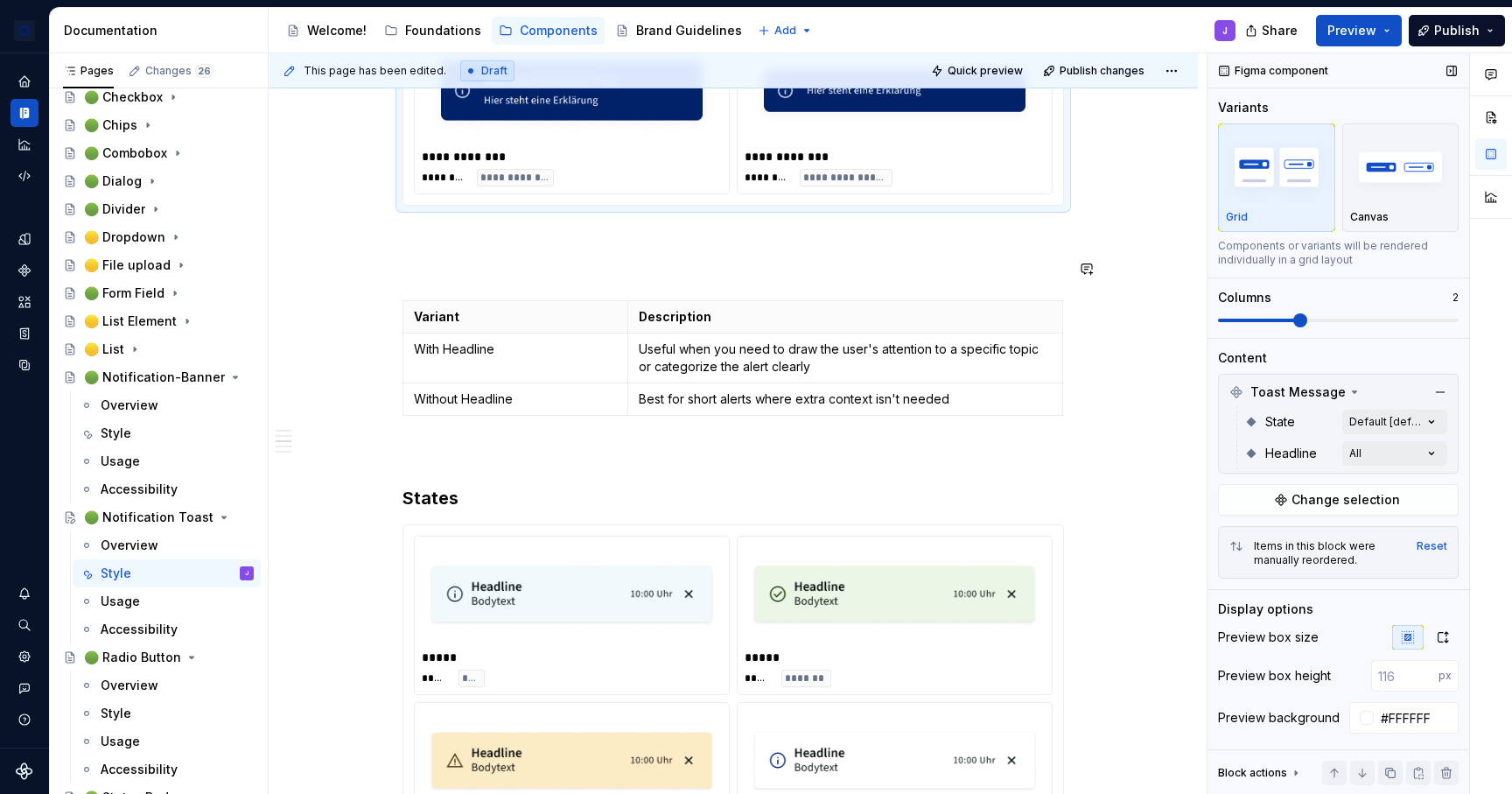 click on "**********" at bounding box center [733, 576] 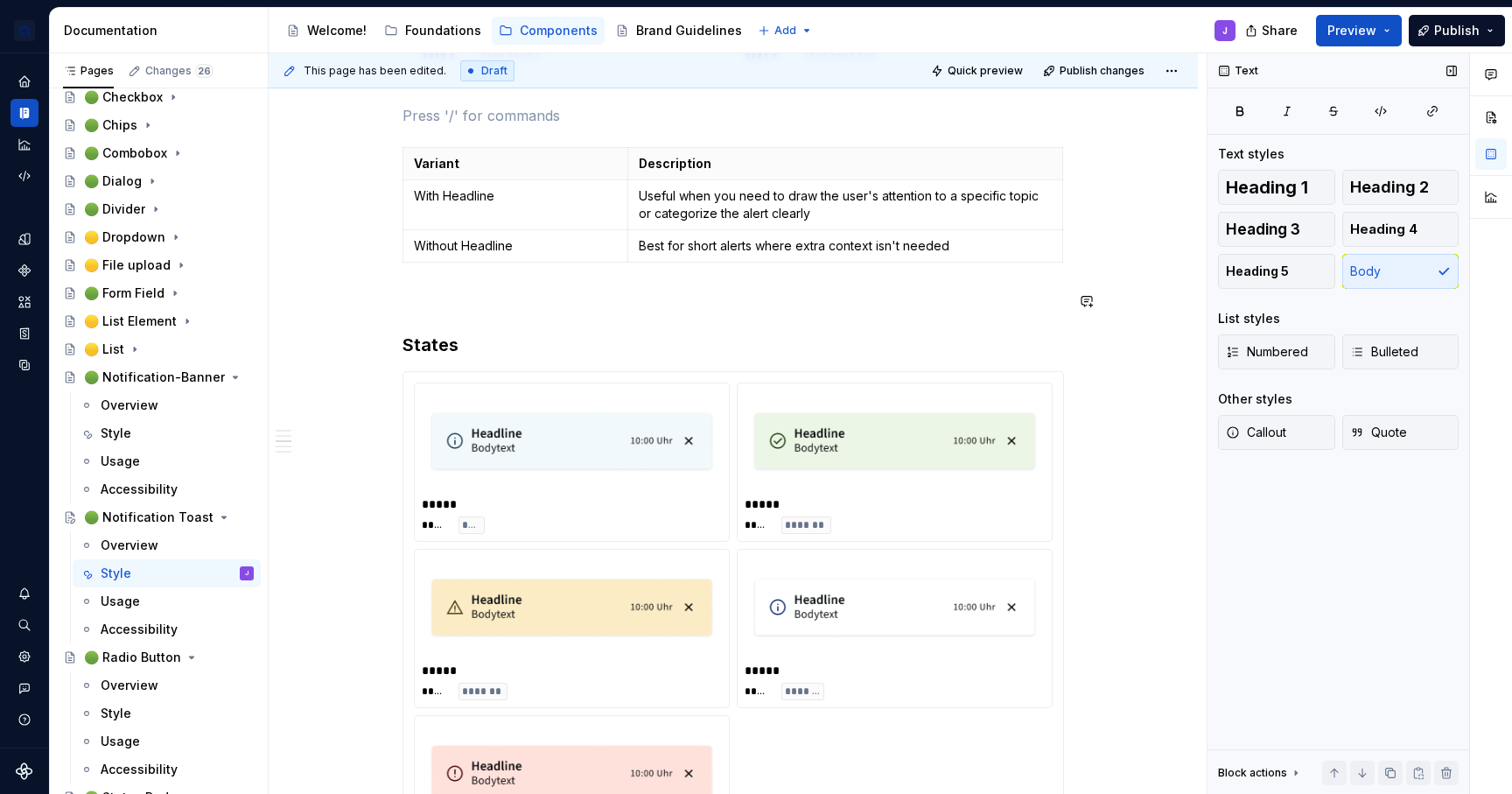 scroll, scrollTop: 1444, scrollLeft: 0, axis: vertical 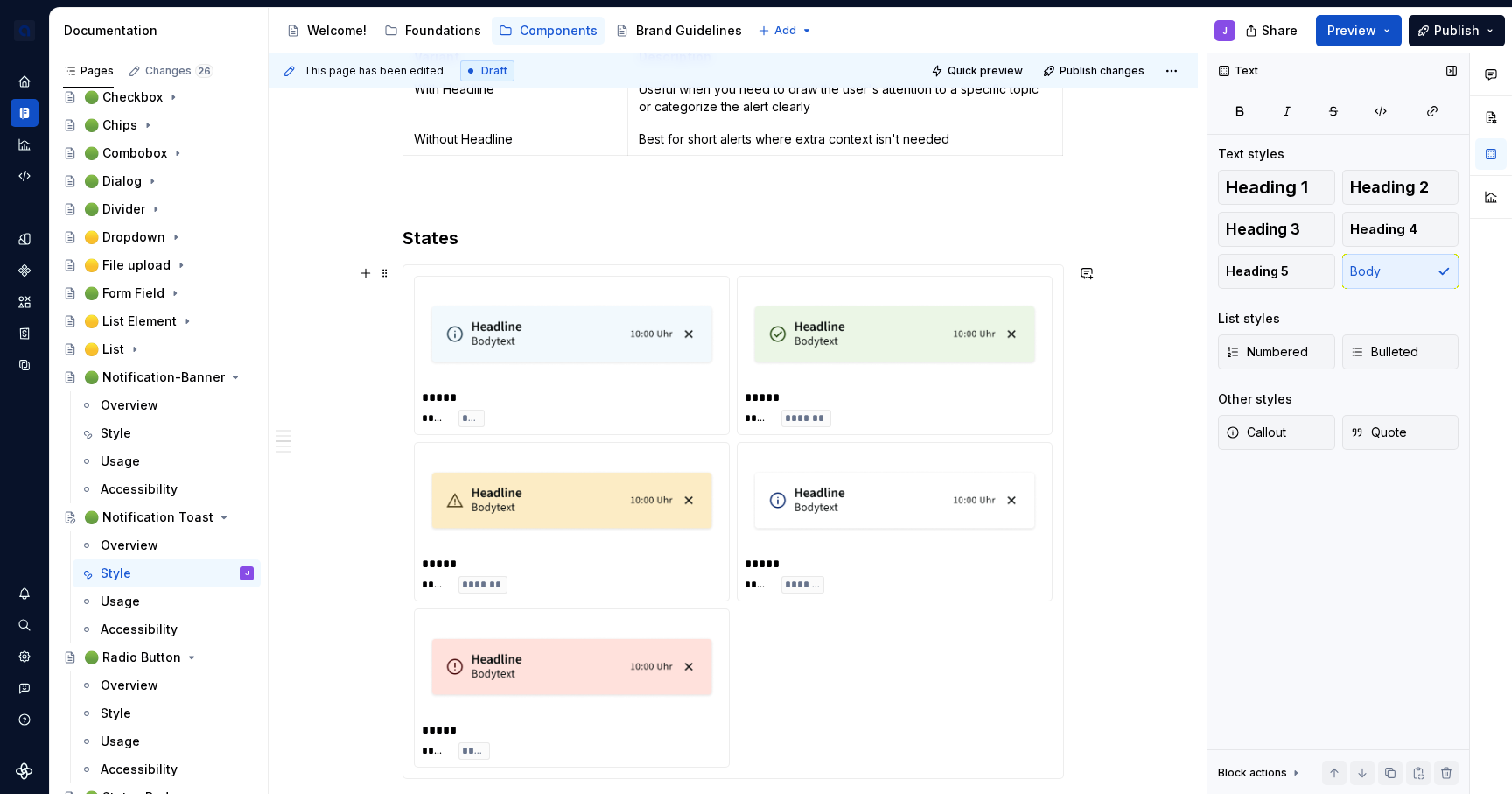 click on "***** ***** ****" at bounding box center (571, 355) 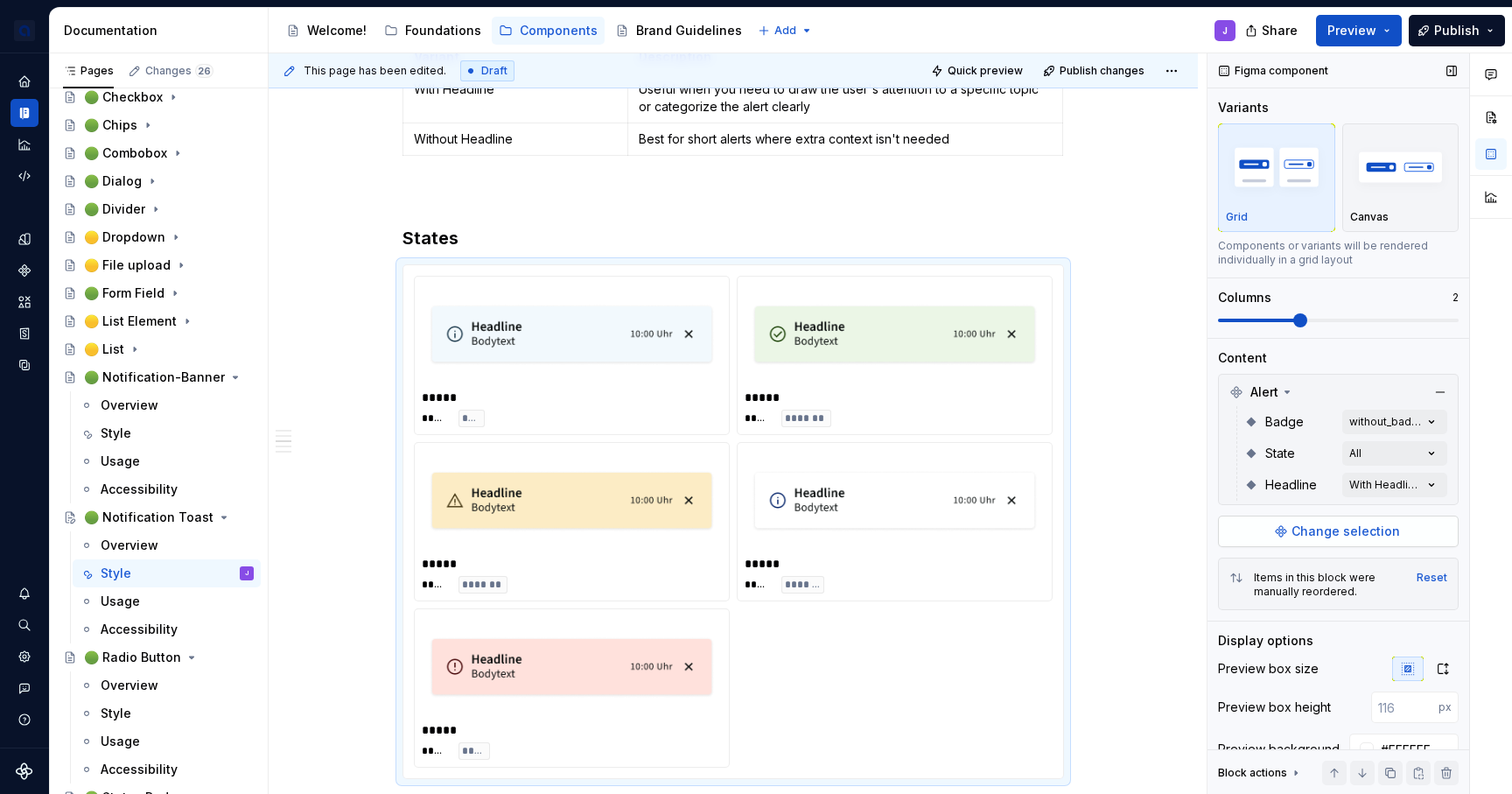 click on "Change selection" at bounding box center [1346, 531] 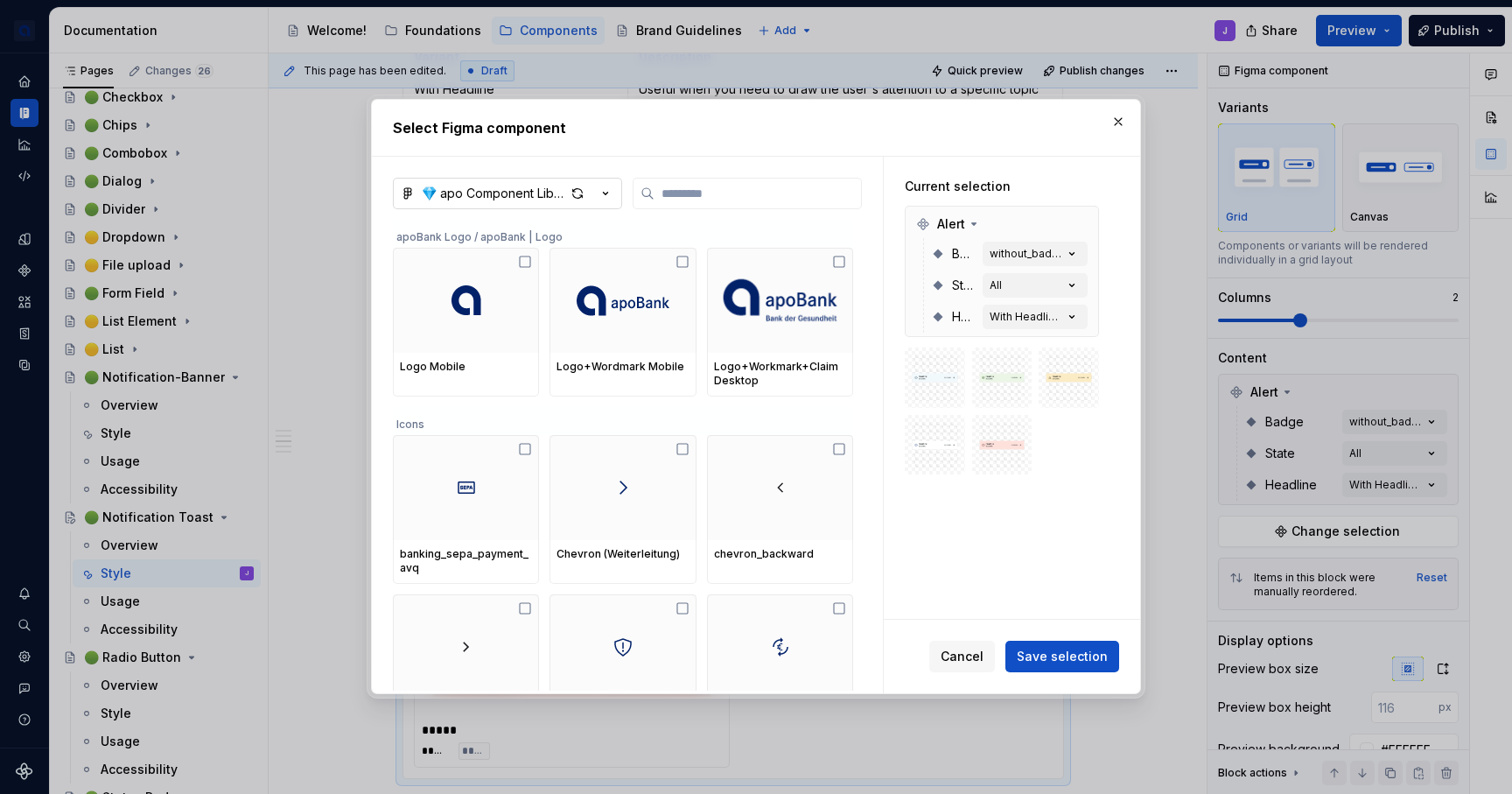 type on "*" 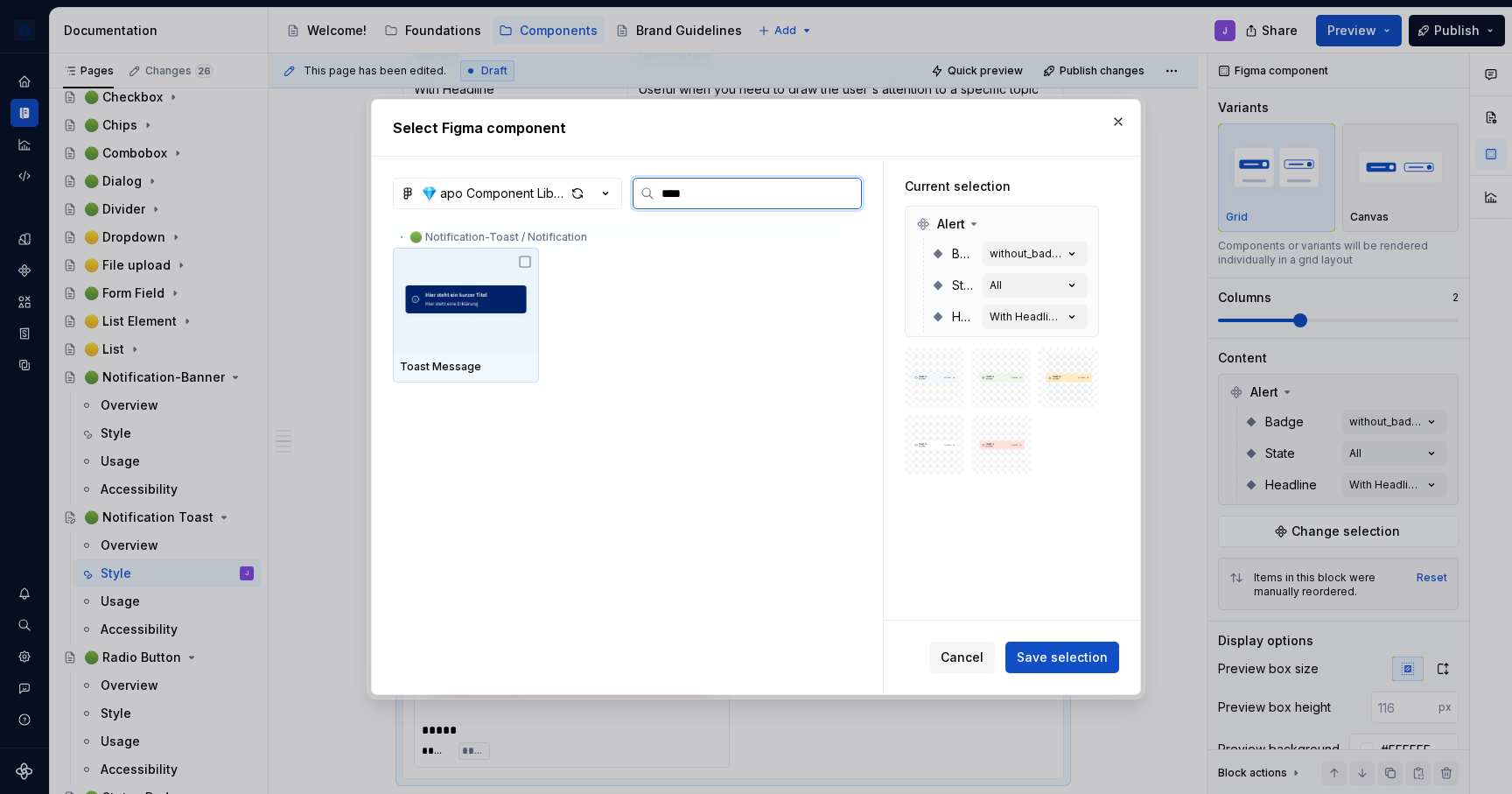 type on "*****" 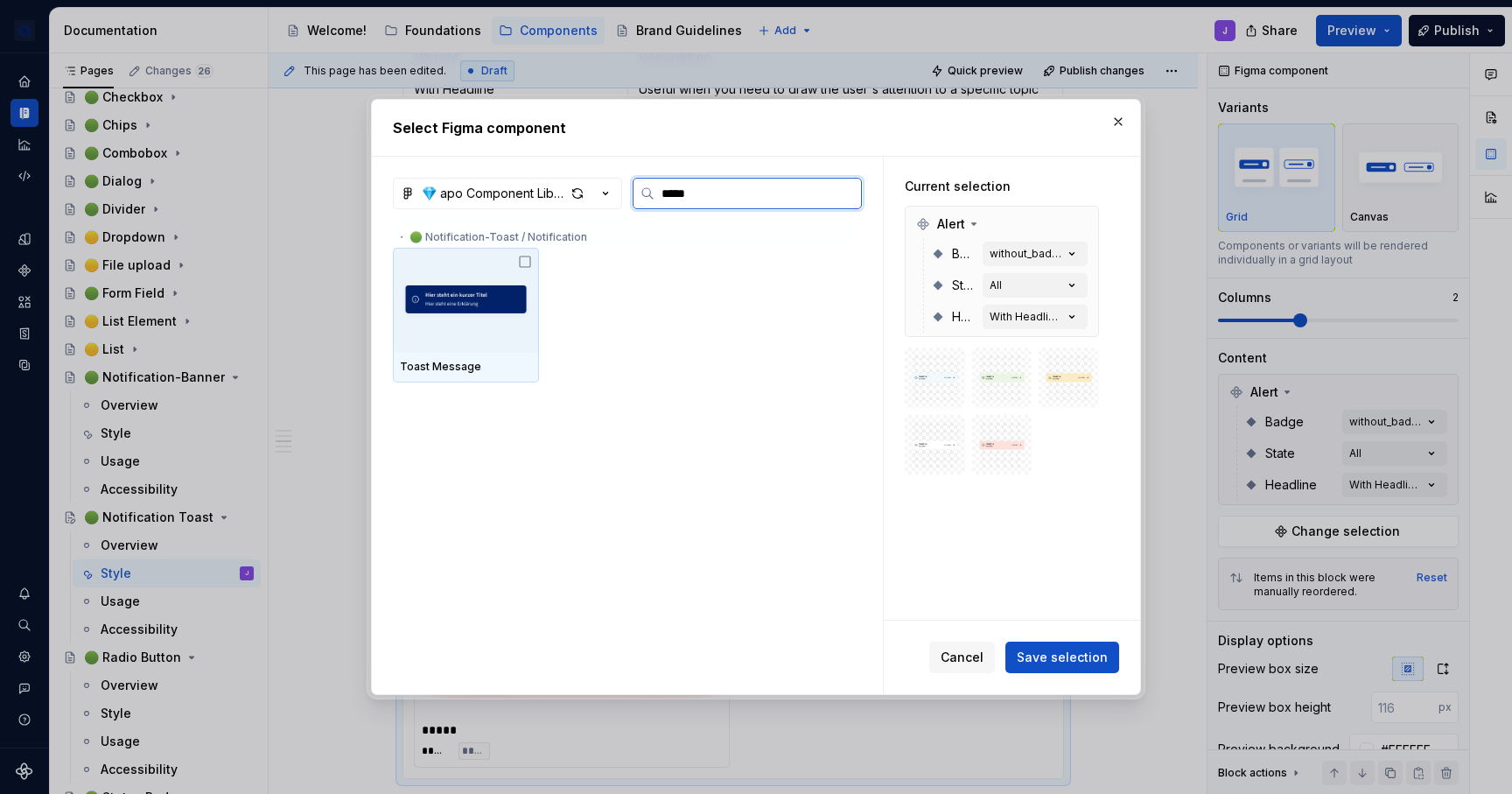 click at bounding box center (466, 300) 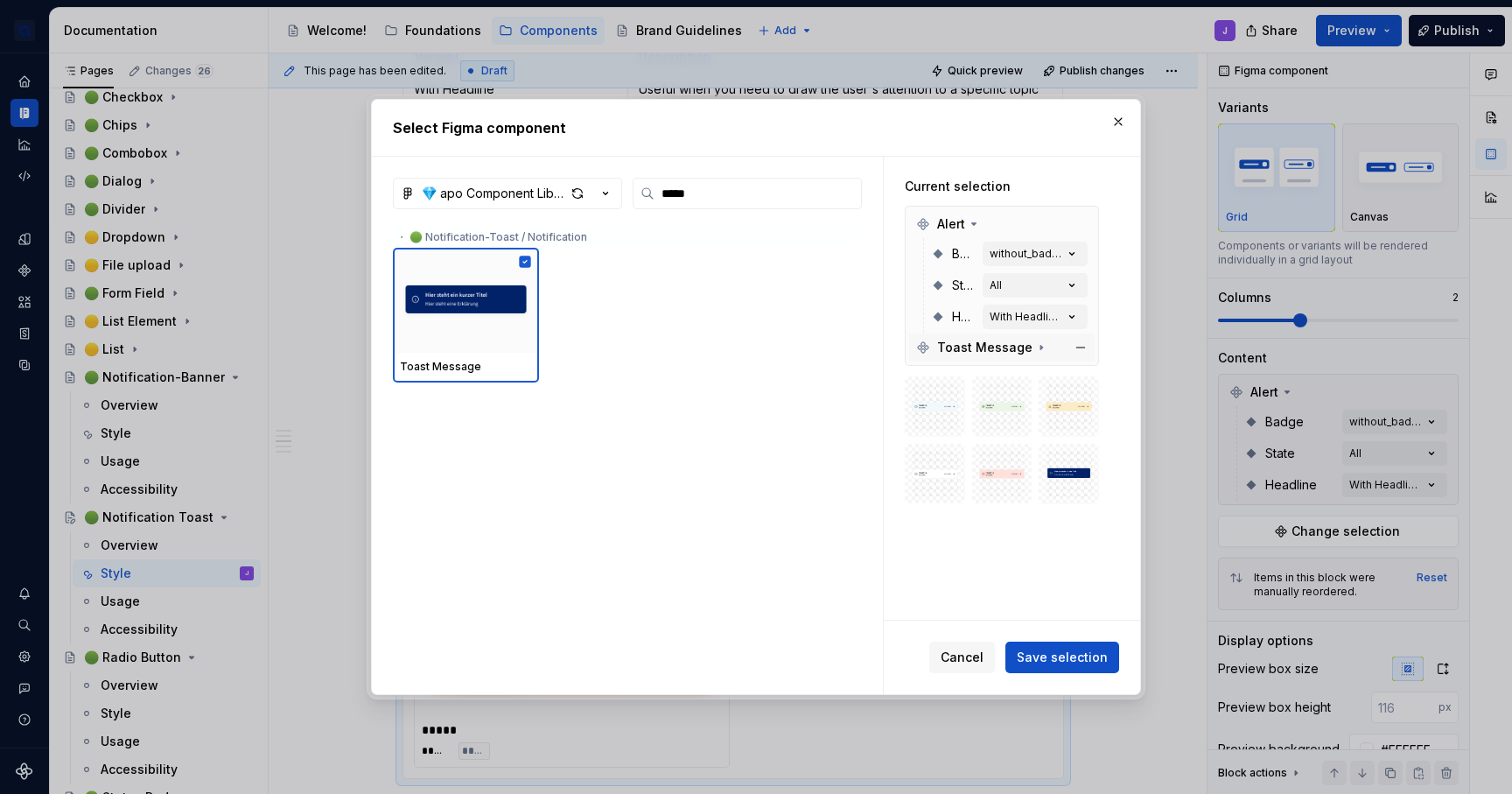 click 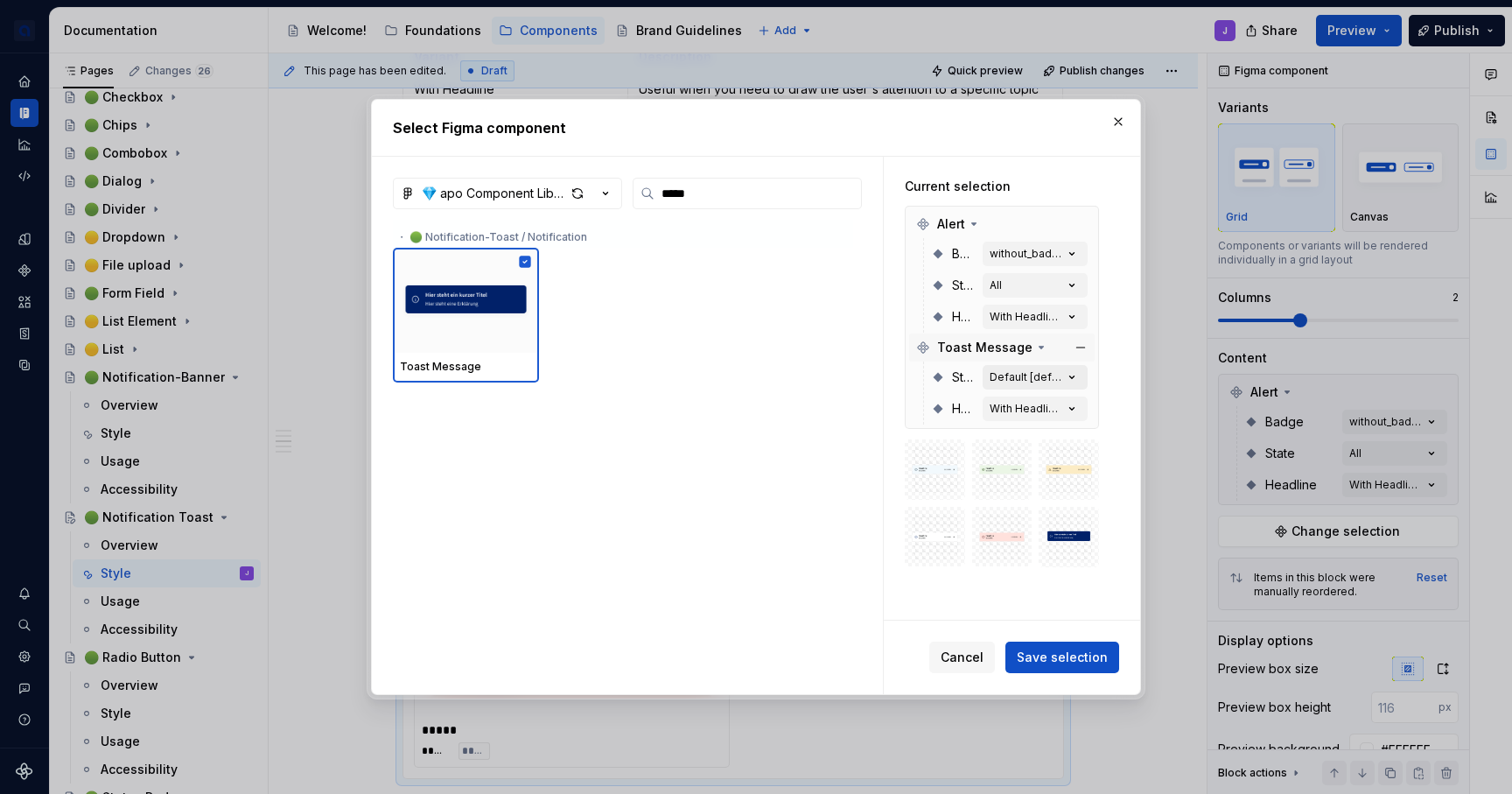 click 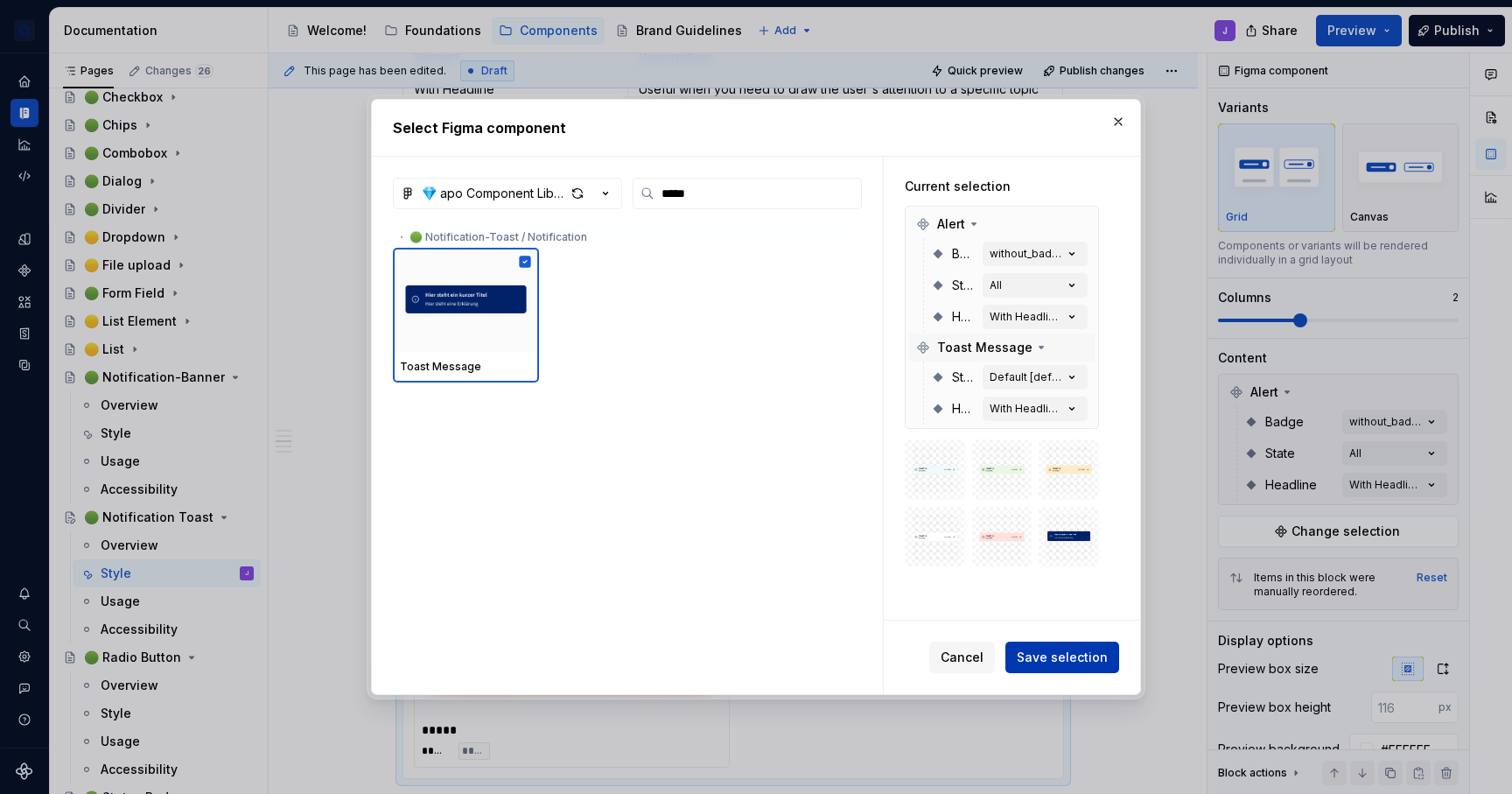 click on "Save selection" at bounding box center [1062, 657] 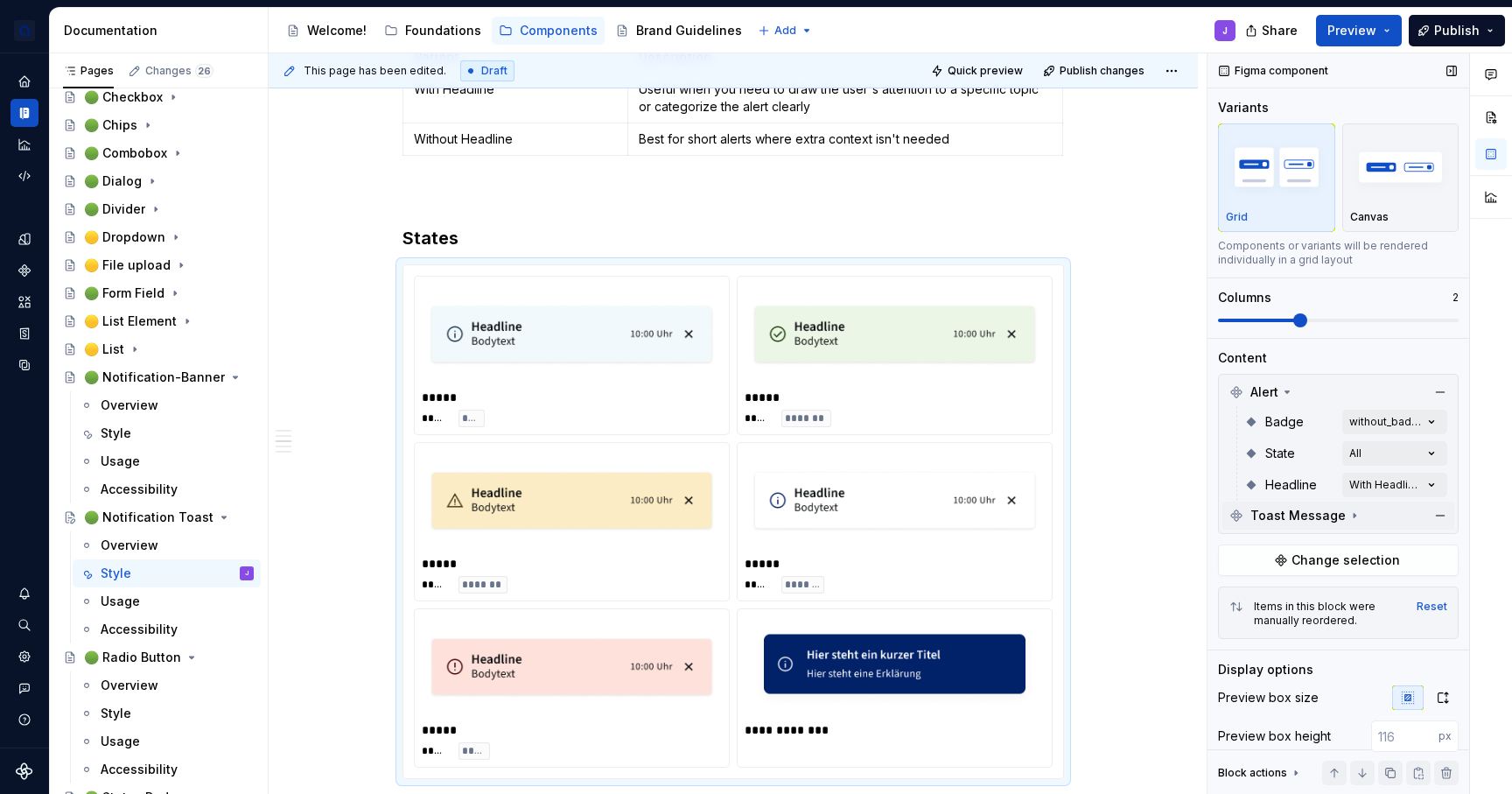 click on "Toast Message" at bounding box center [1338, 516] 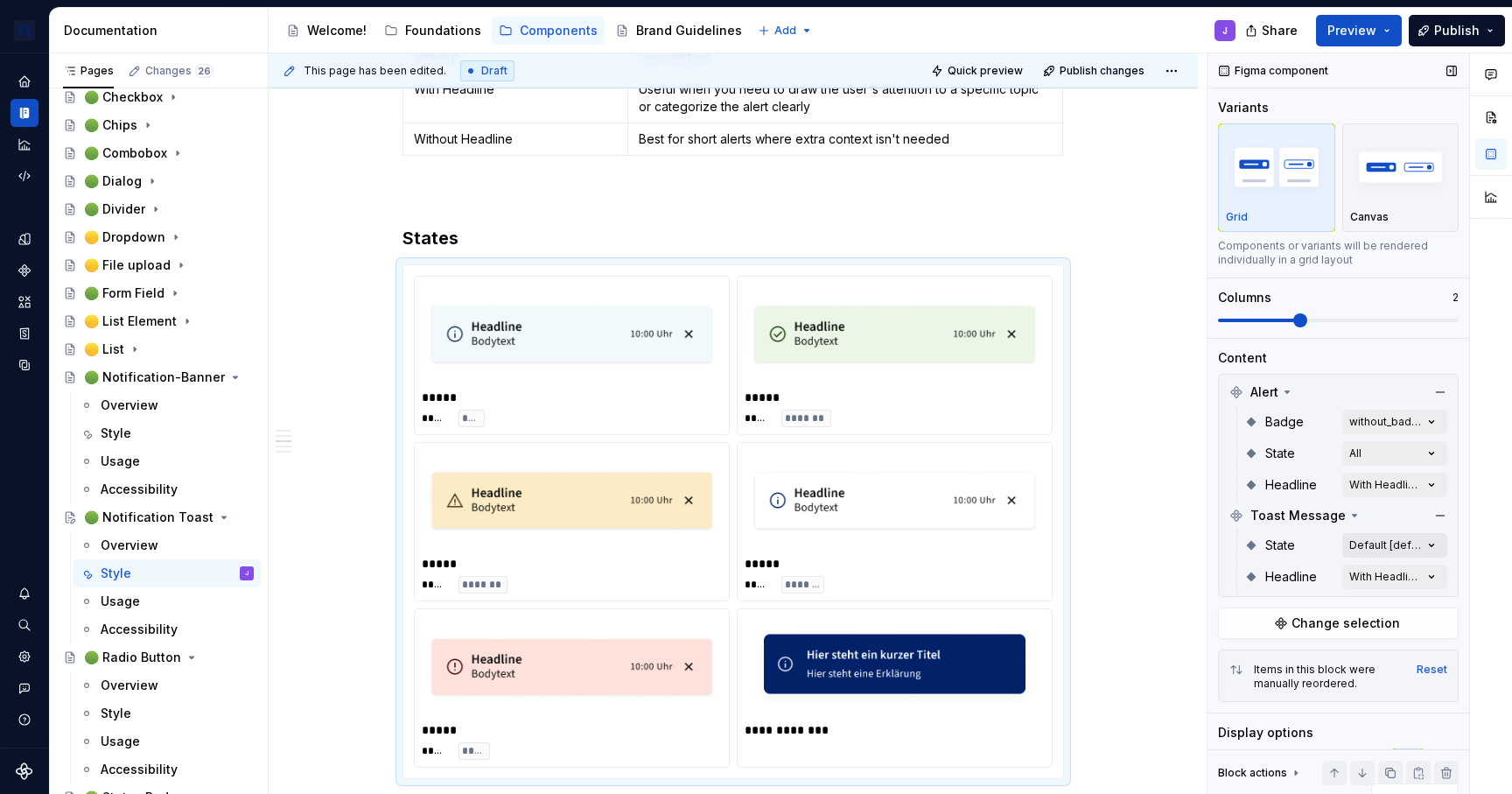 click on "Comments Open comments No comments yet Select ‘Comment’ from the block context menu to add one. Figma component Variants Grid Canvas Components or variants will be rendered individually in a grid layout Columns 2 Content Alert Badge without_badge [default] State All Headline With Headline [default] Toast Message State Default [default] Headline With Headline [default] Change selection Items in this block were manually reordered. Reset Display options Preview box size Preview box height px Preview background #FFFFFF Show component name Yes Show properties details Yes Show variant description No Block actions Move up Move down Duplicate Copy (⌘C) Cut (⌘X) Delete" at bounding box center [1360, 424] 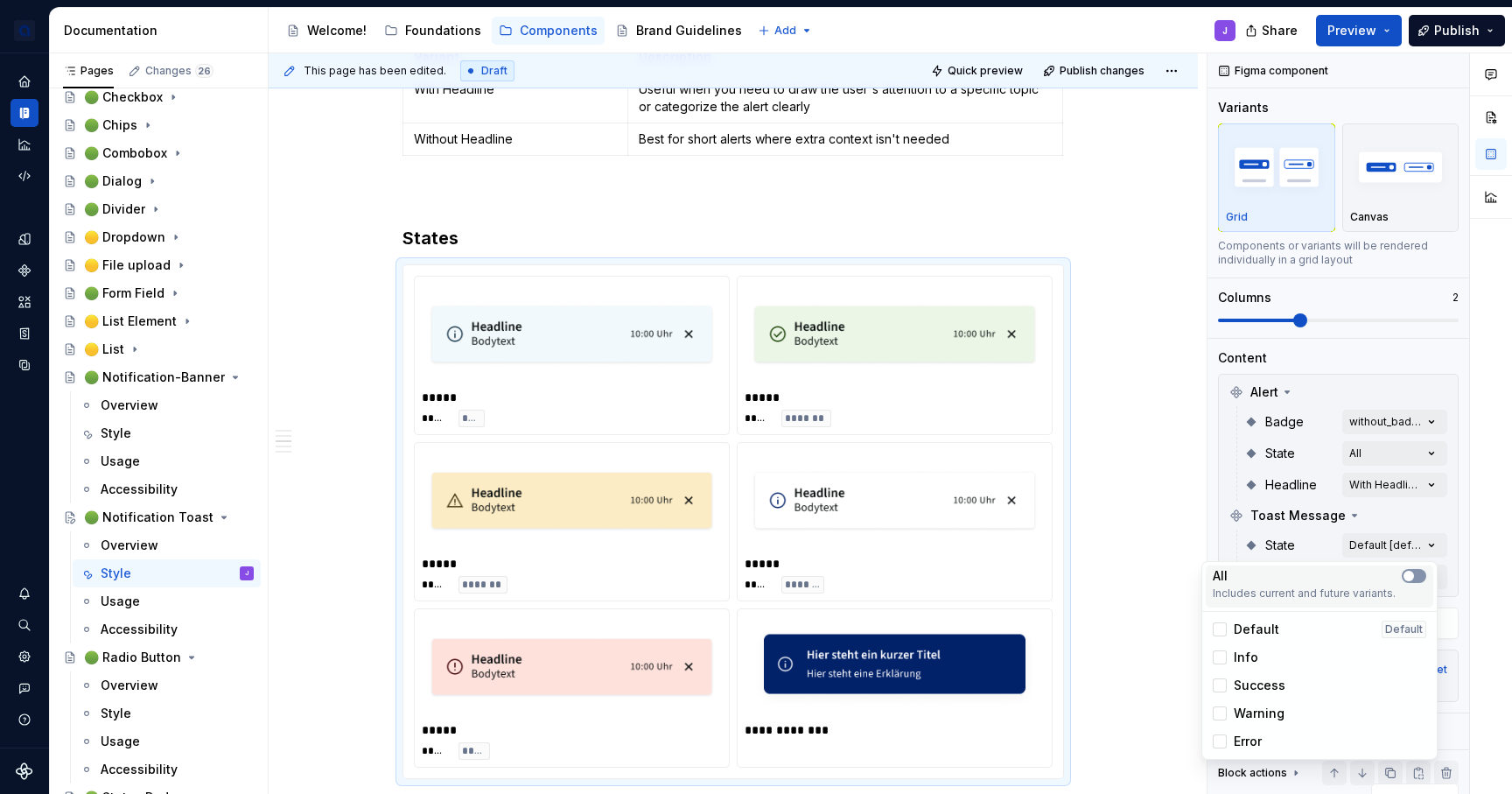 click at bounding box center (1414, 576) 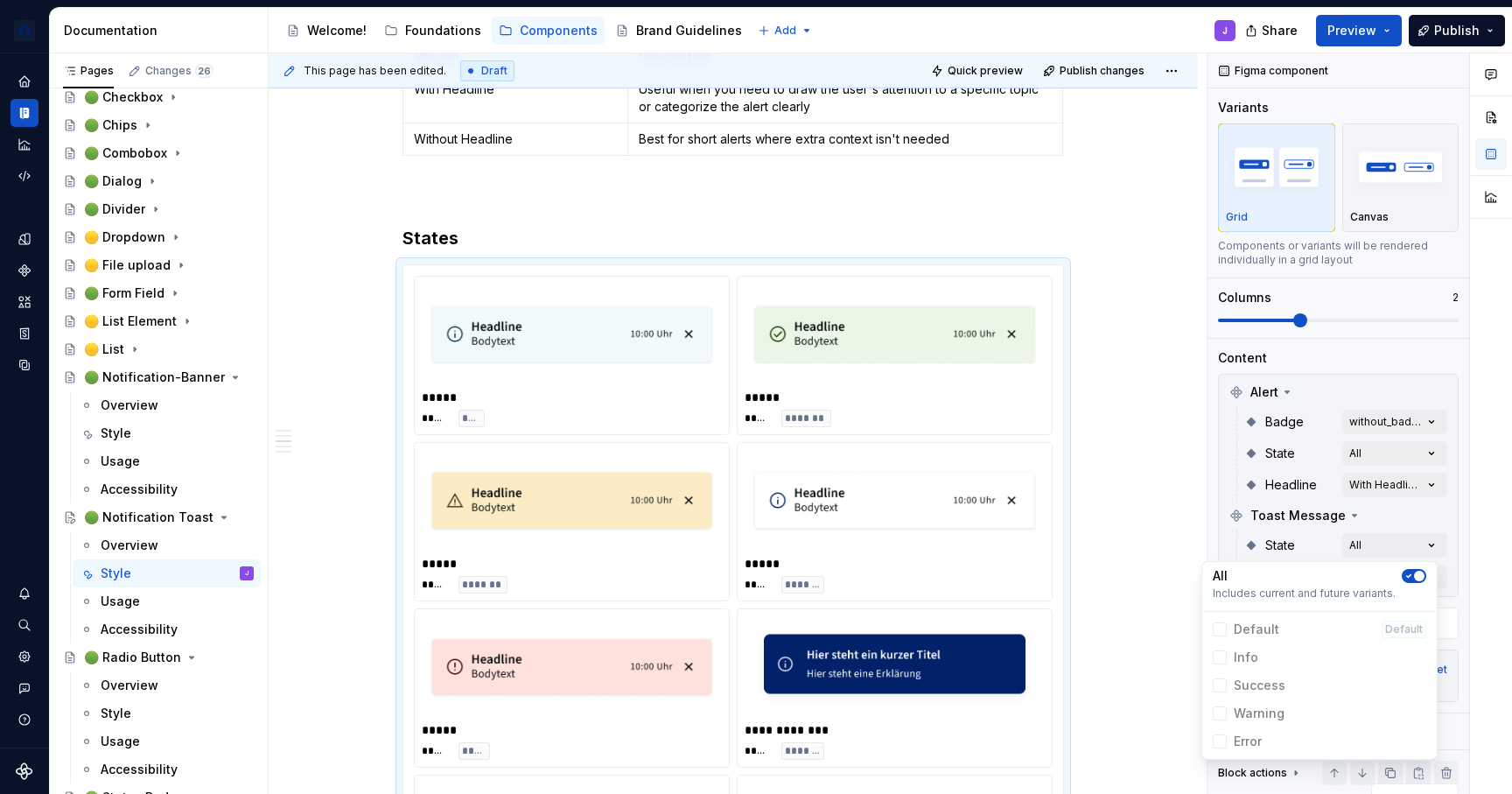 click on "Comments Open comments No comments yet Select ‘Comment’ from the block context menu to add one. Figma component Variants Grid Canvas Components or variants will be rendered individually in a grid layout Columns 2 Content [ALERT] [BADGE] without_badge [default] State All Headline With Headline [default] Toast Message State All Headline With Headline [default] Change selection Items in this block were manually reordered. Reset Display options Preview box size Preview box height px Preview background #FFFFFF Show component name Yes Show properties details Yes Show variant description No Block actions Move up Move down Duplicate Copy (⌘C) Cut (⌘X) Delete" at bounding box center (1360, 424) 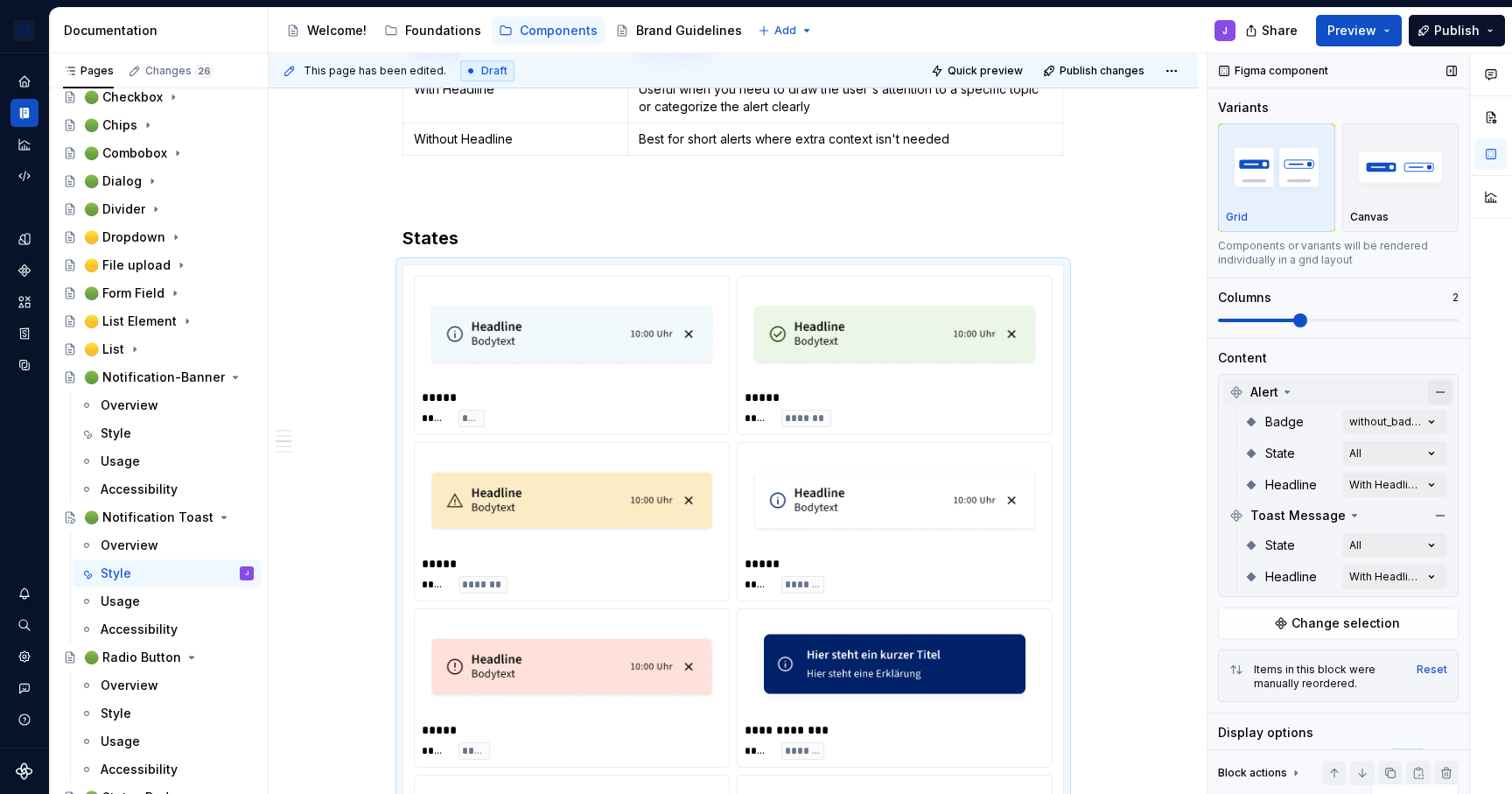click at bounding box center (1440, 392) 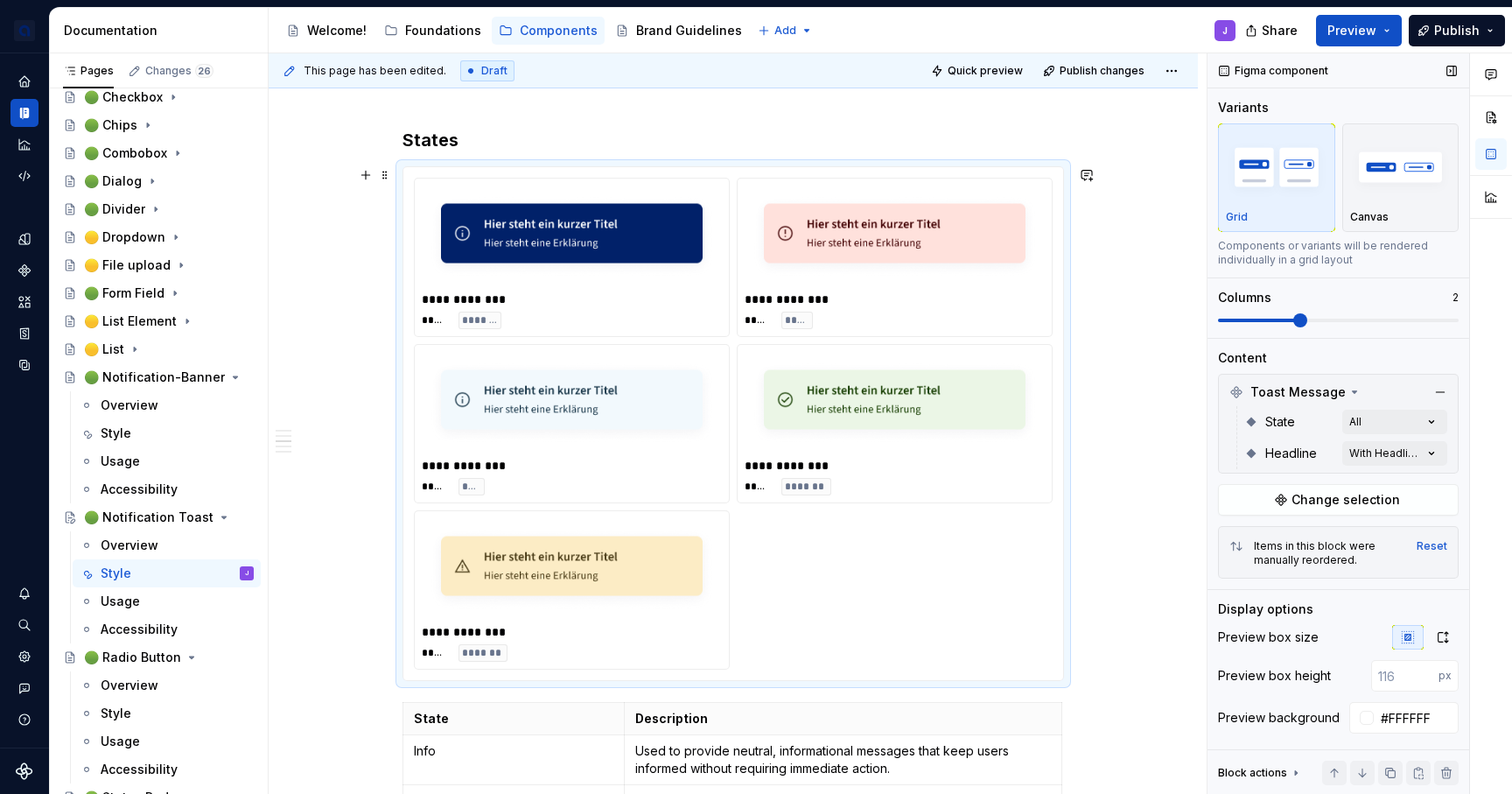 scroll, scrollTop: 1547, scrollLeft: 0, axis: vertical 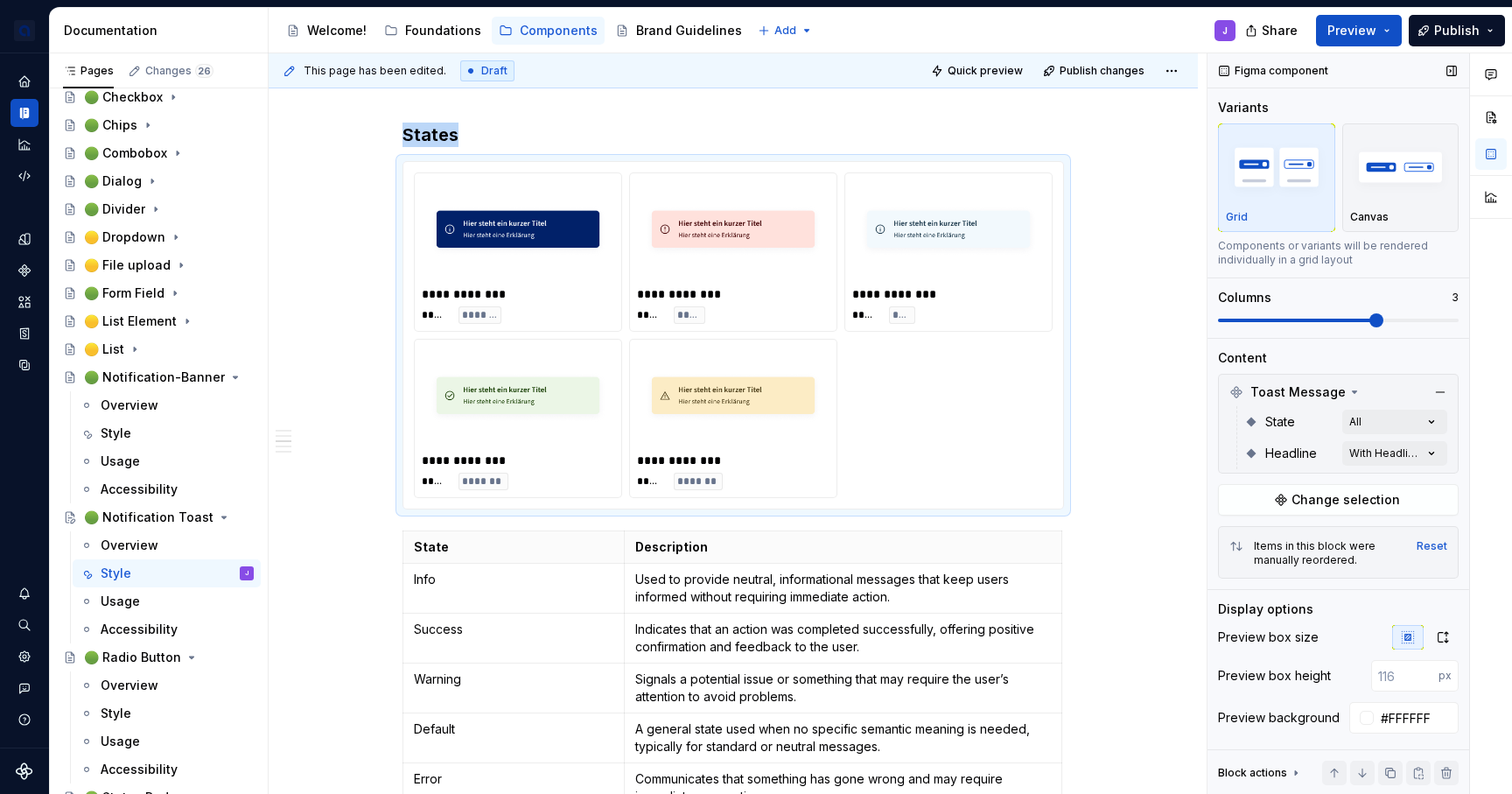 click at bounding box center [1376, 320] 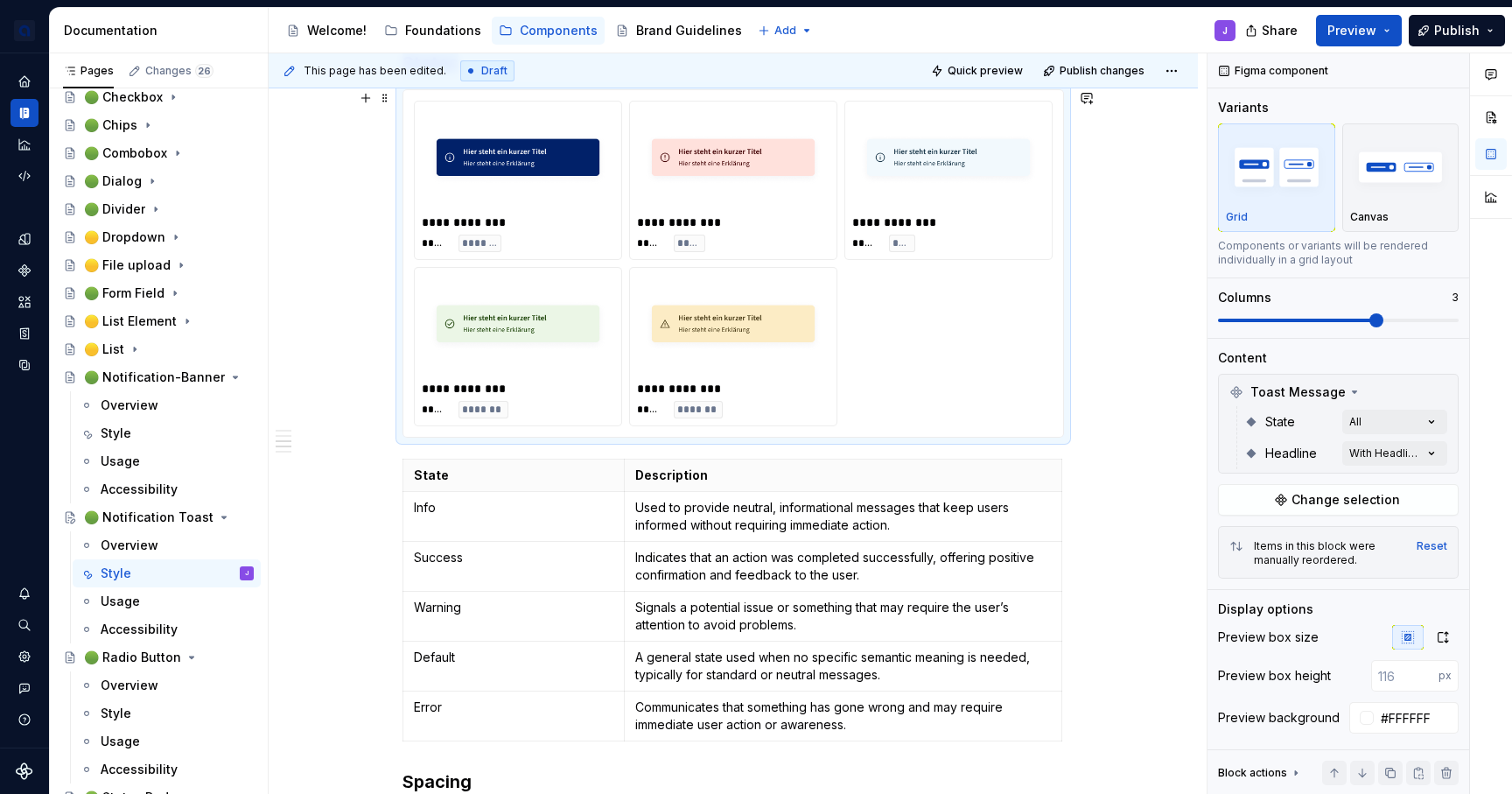 scroll, scrollTop: 1620, scrollLeft: 0, axis: vertical 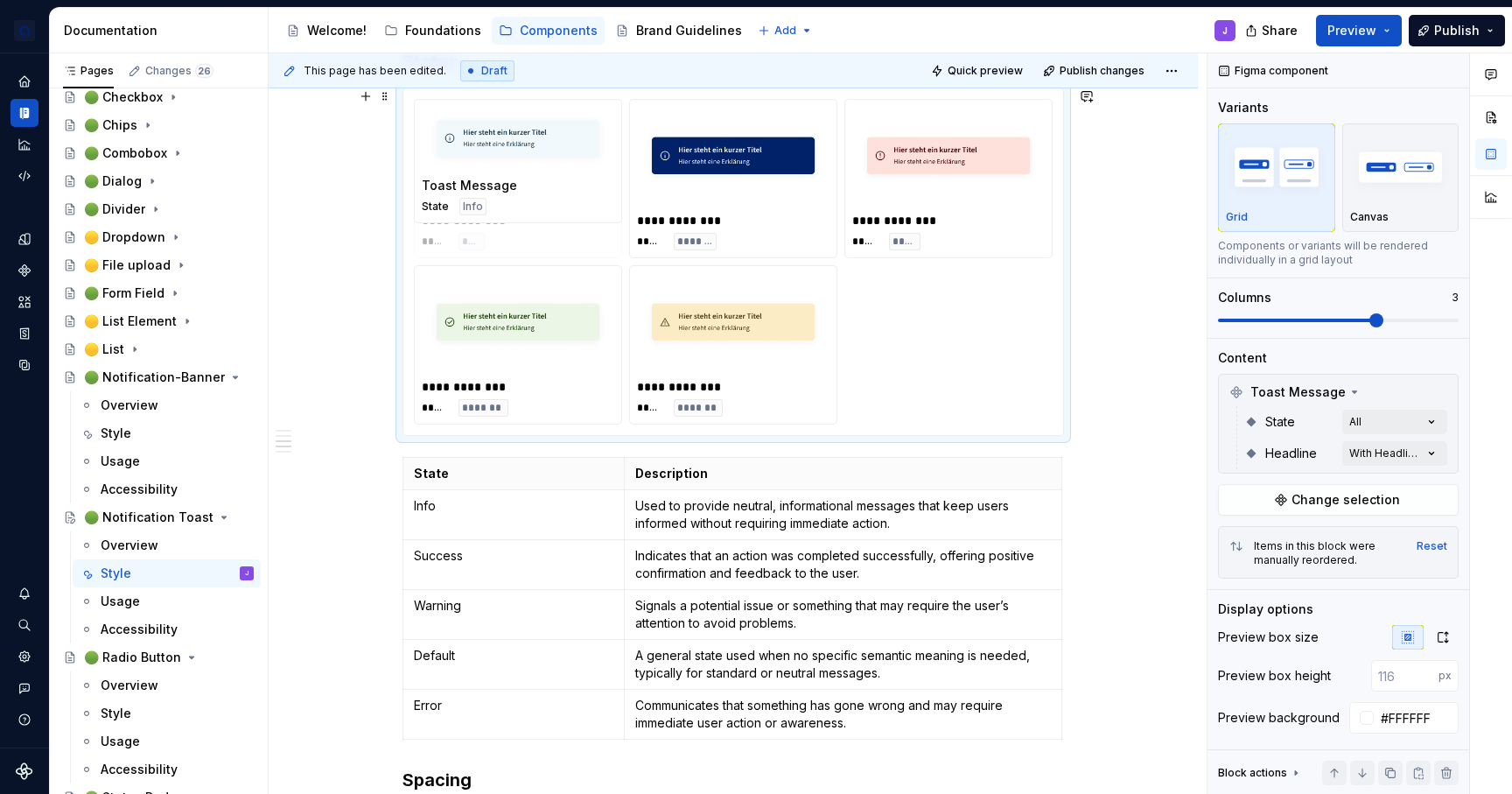 drag, startPoint x: 928, startPoint y: 214, endPoint x: 535, endPoint y: 214, distance: 393 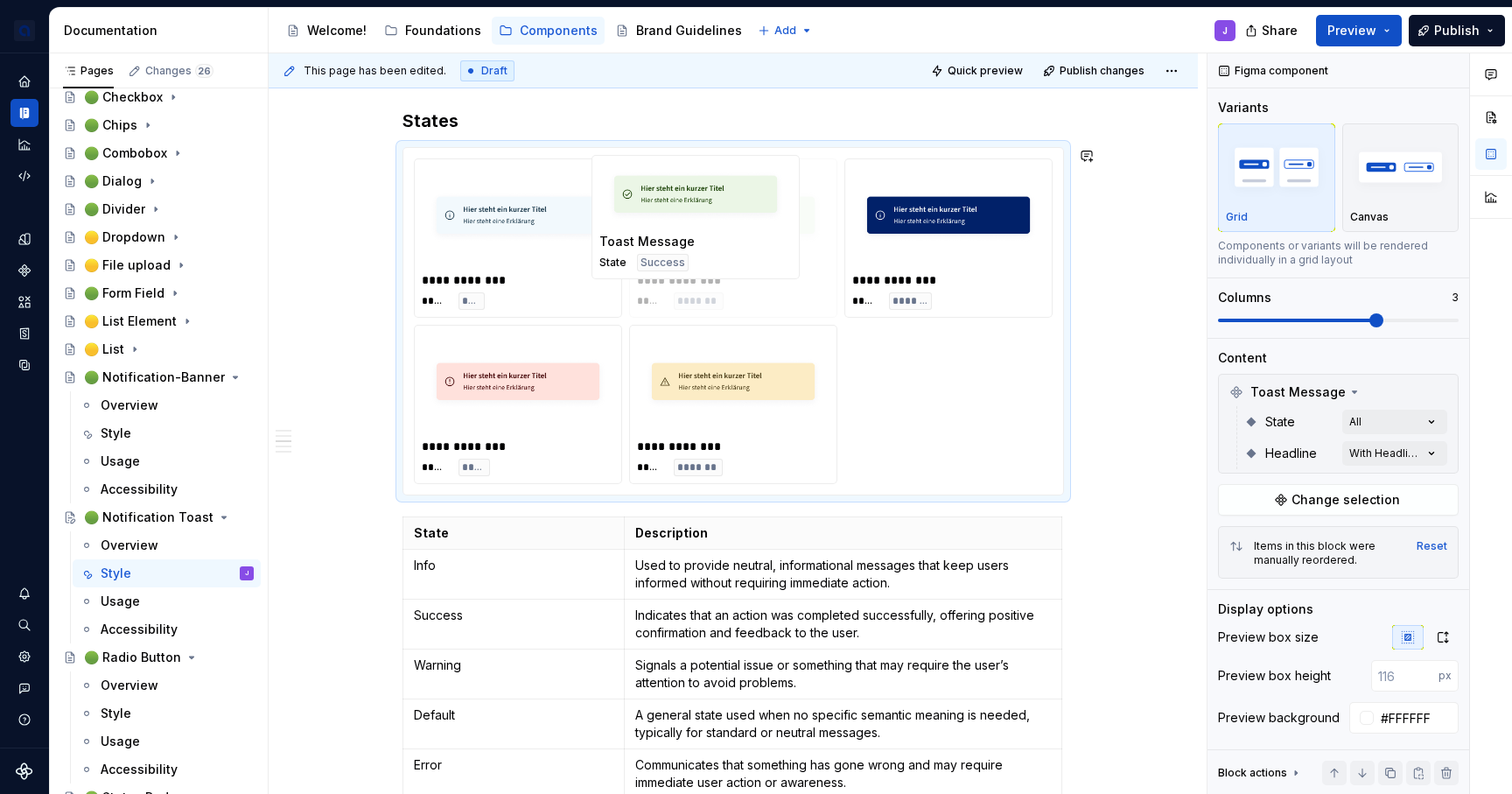 scroll, scrollTop: 1556, scrollLeft: 0, axis: vertical 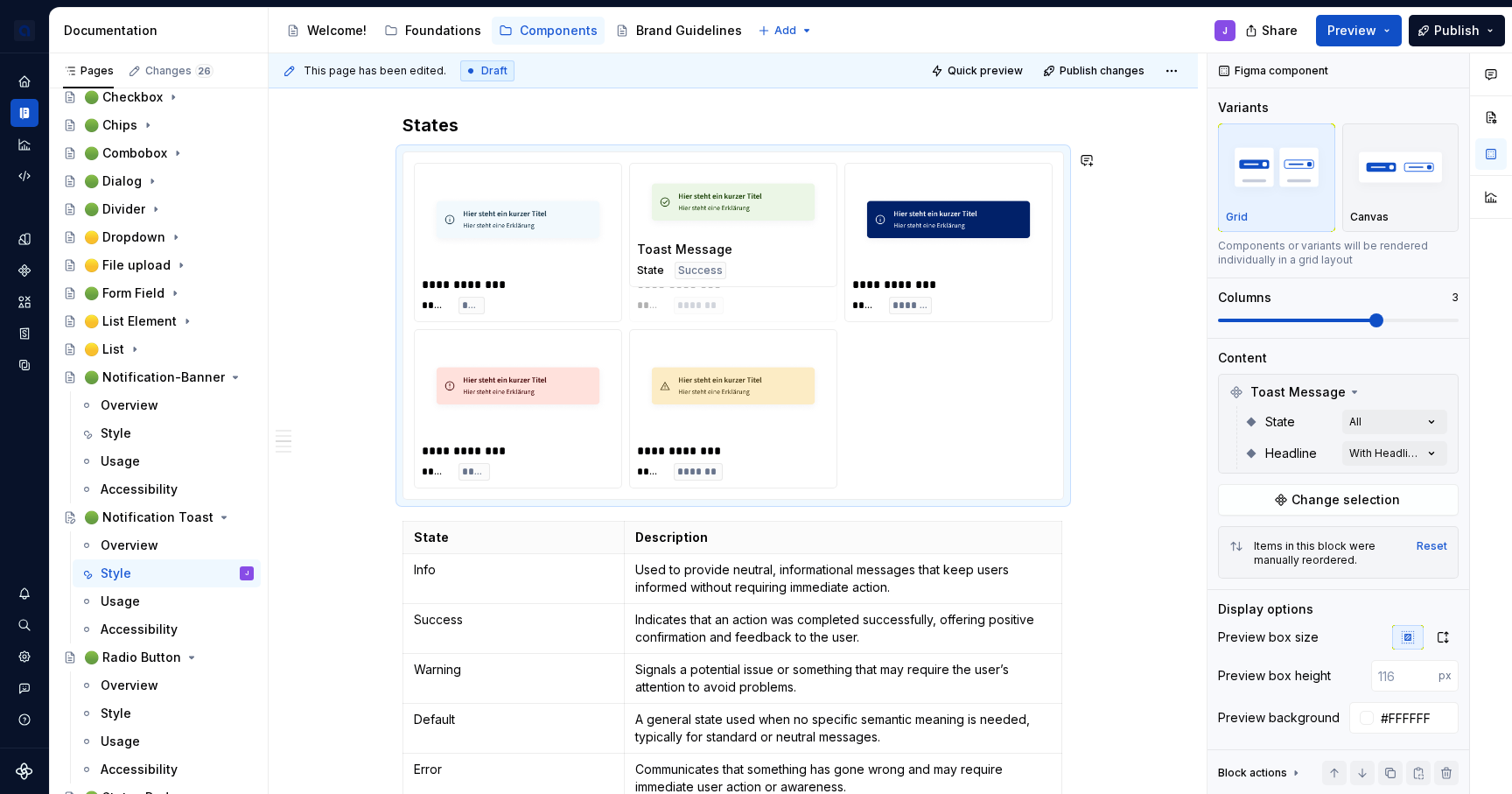 drag, startPoint x: 564, startPoint y: 320, endPoint x: 772, endPoint y: 277, distance: 212.39821 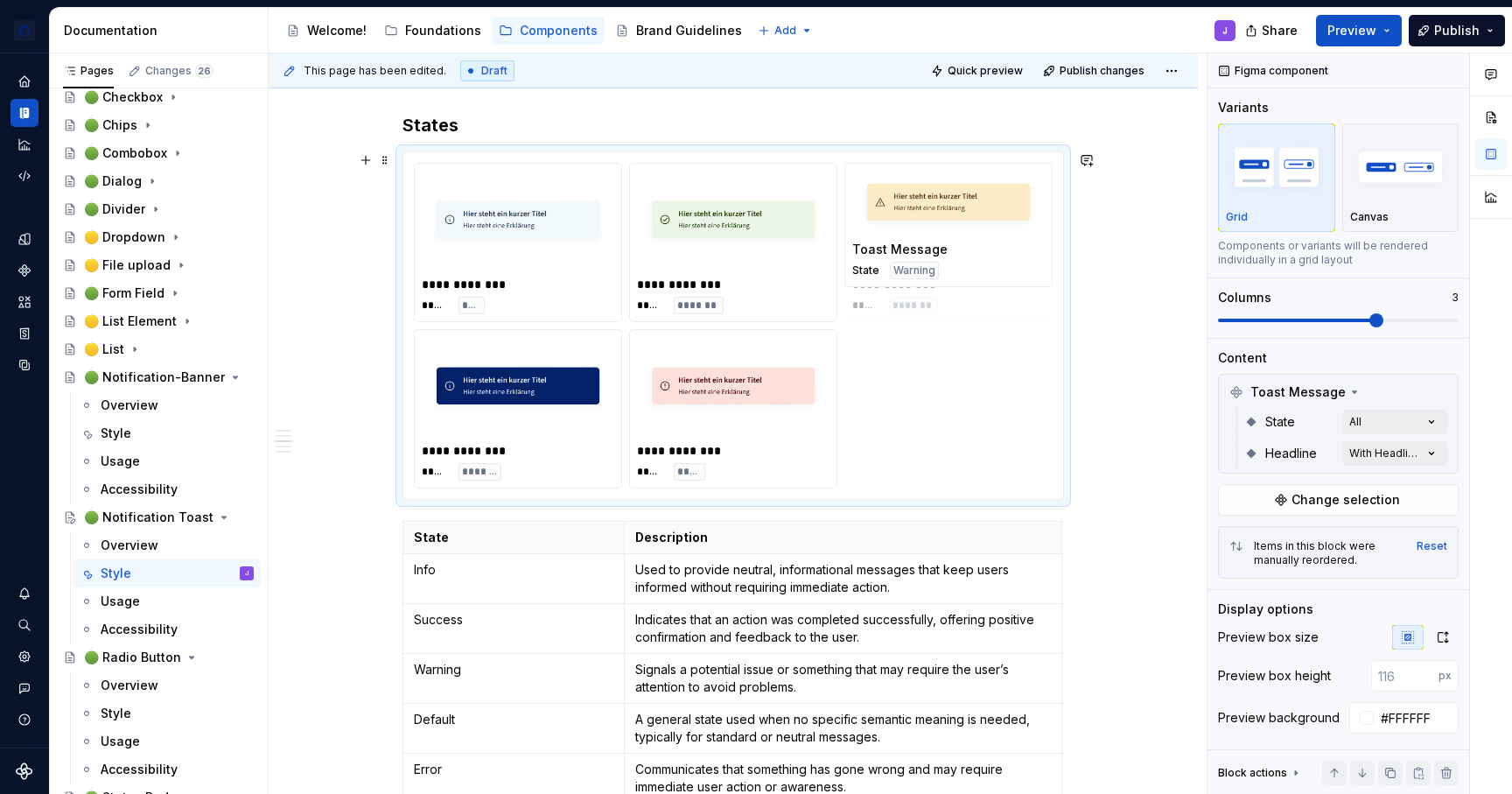 drag, startPoint x: 699, startPoint y: 418, endPoint x: 886, endPoint y: 285, distance: 229.4733 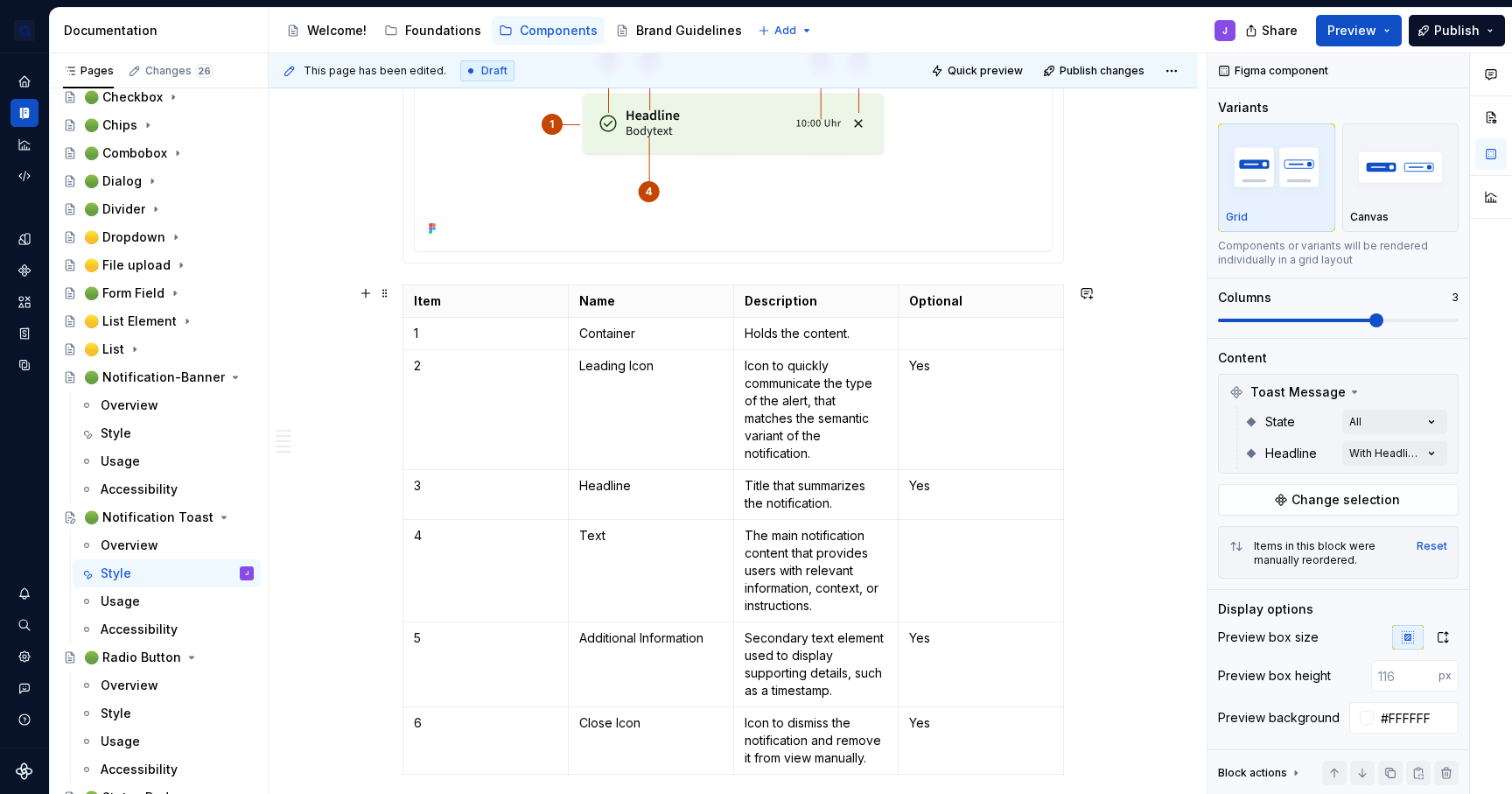 scroll, scrollTop: 399, scrollLeft: 0, axis: vertical 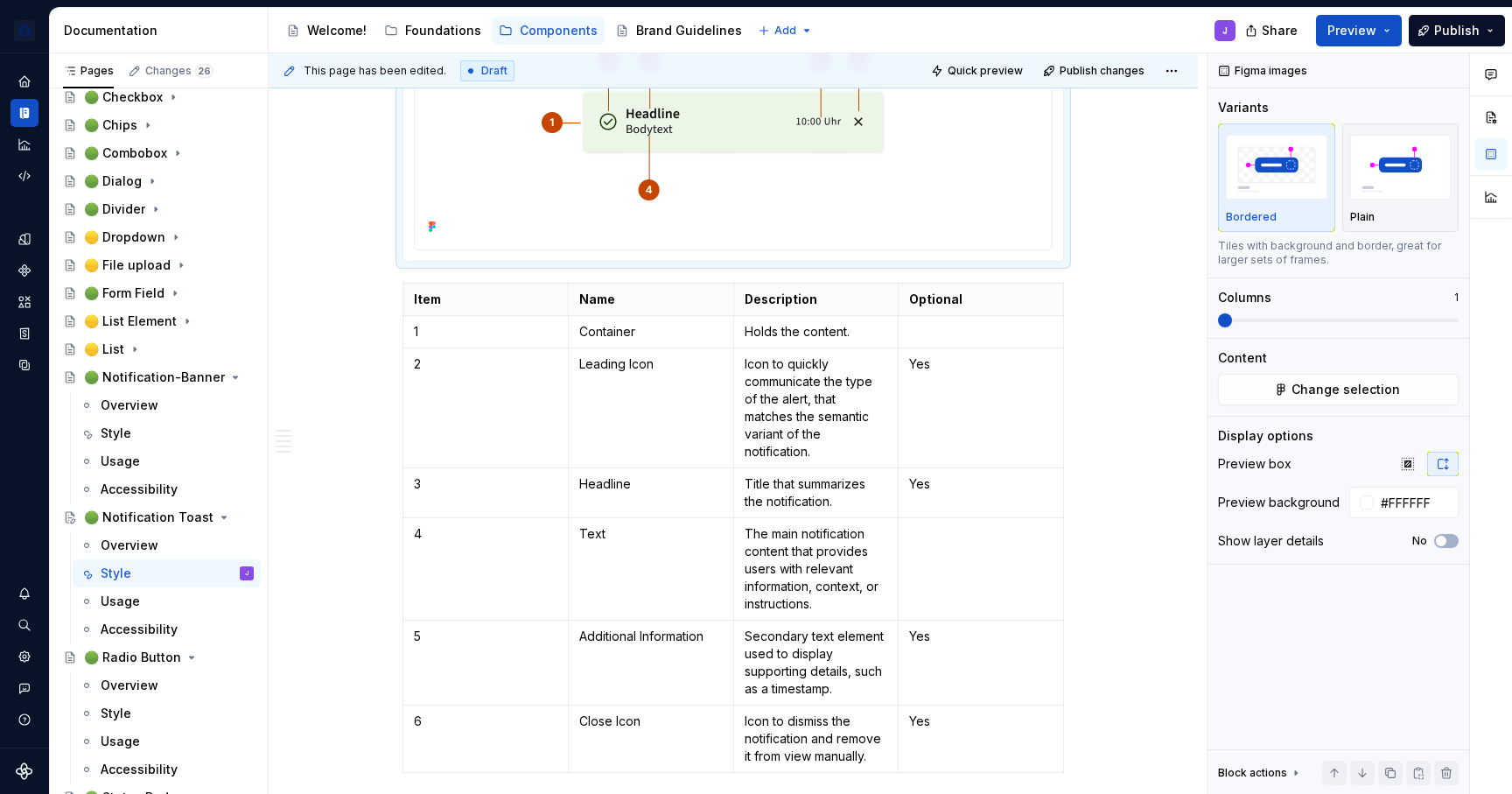 click at bounding box center [733, 122] 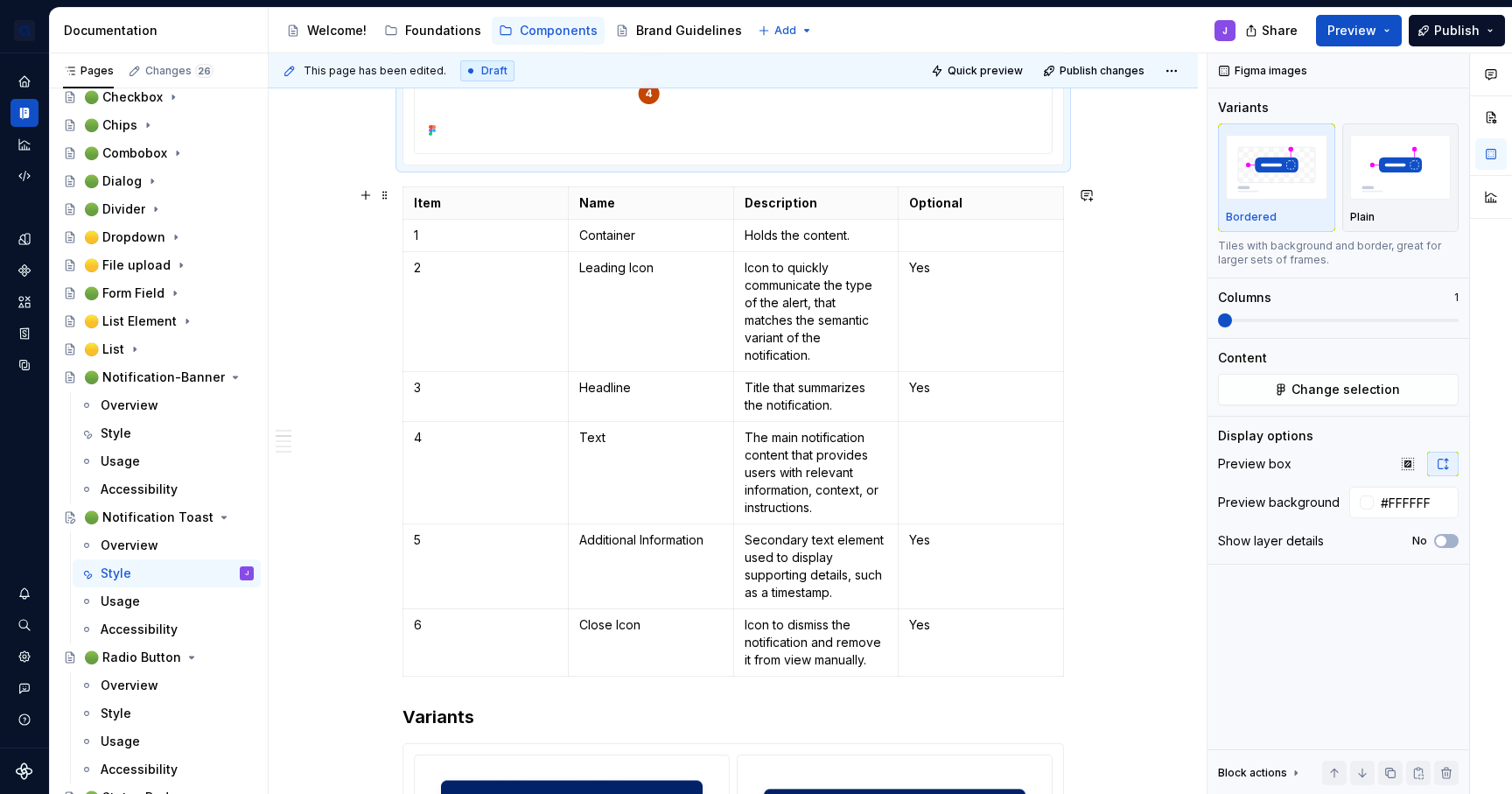 scroll, scrollTop: 0, scrollLeft: 0, axis: both 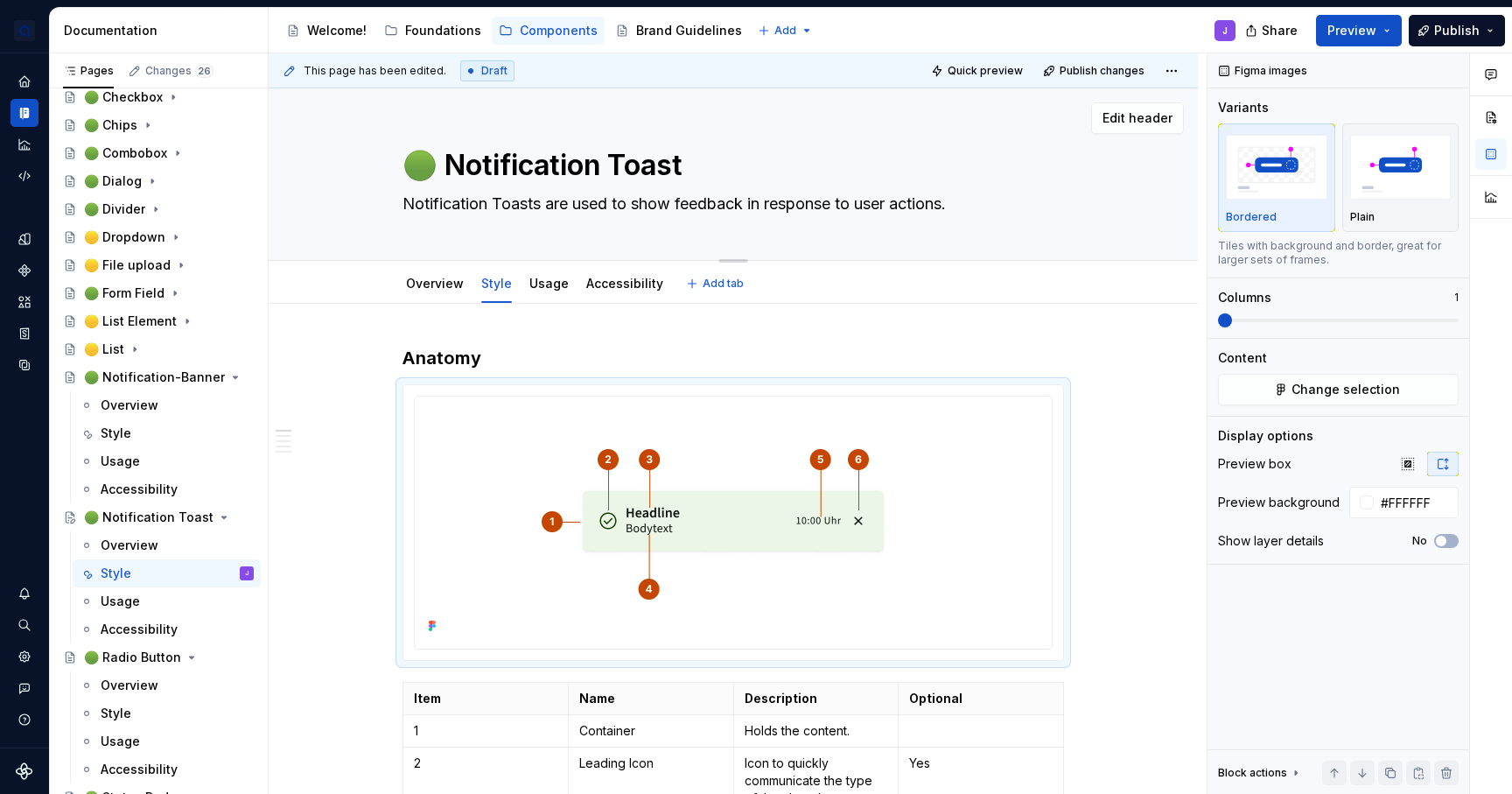 click on "🟢 Notification Toast" at bounding box center (730, 165) 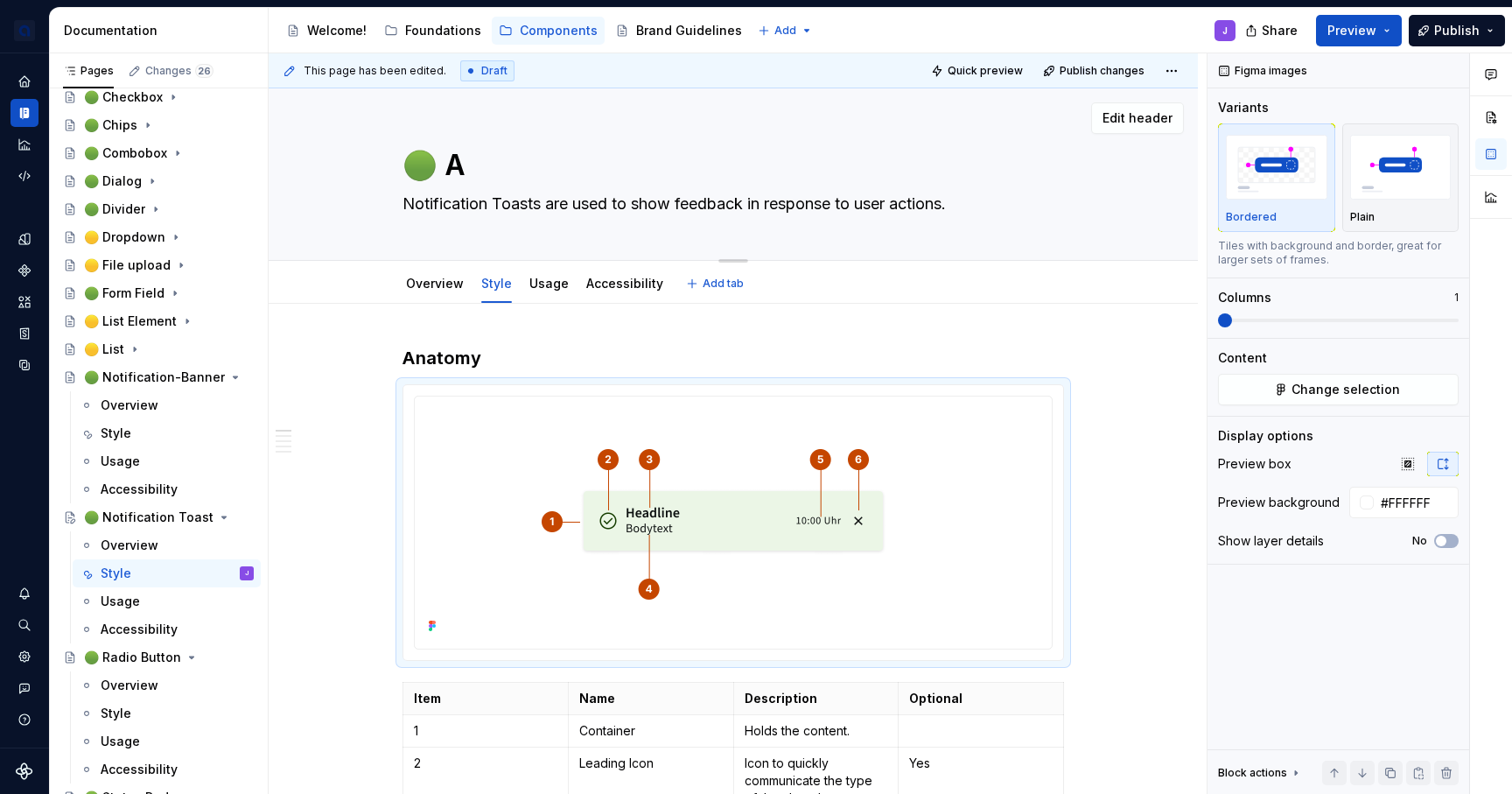 type on "🟢 Al" 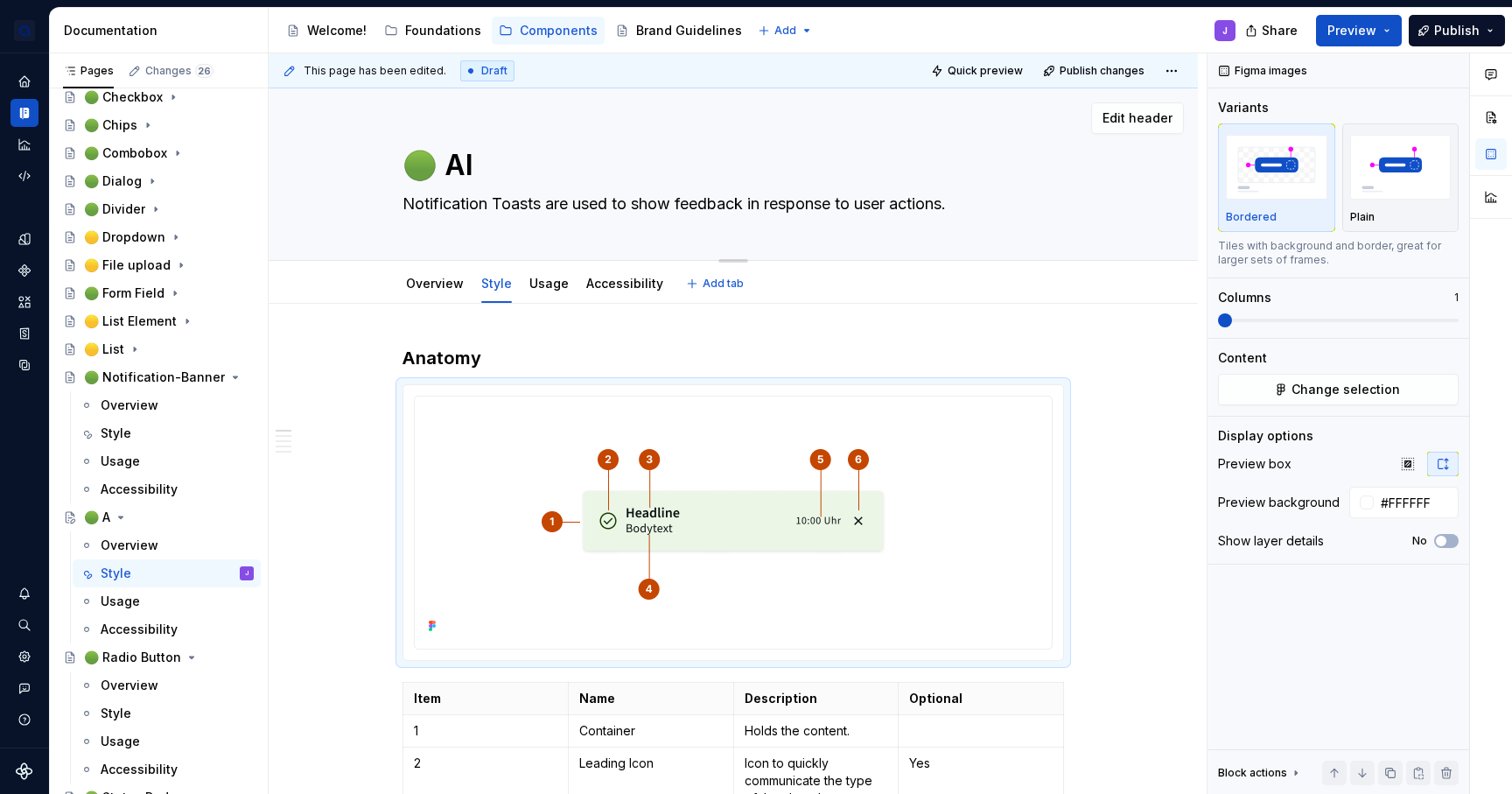 type on "*" 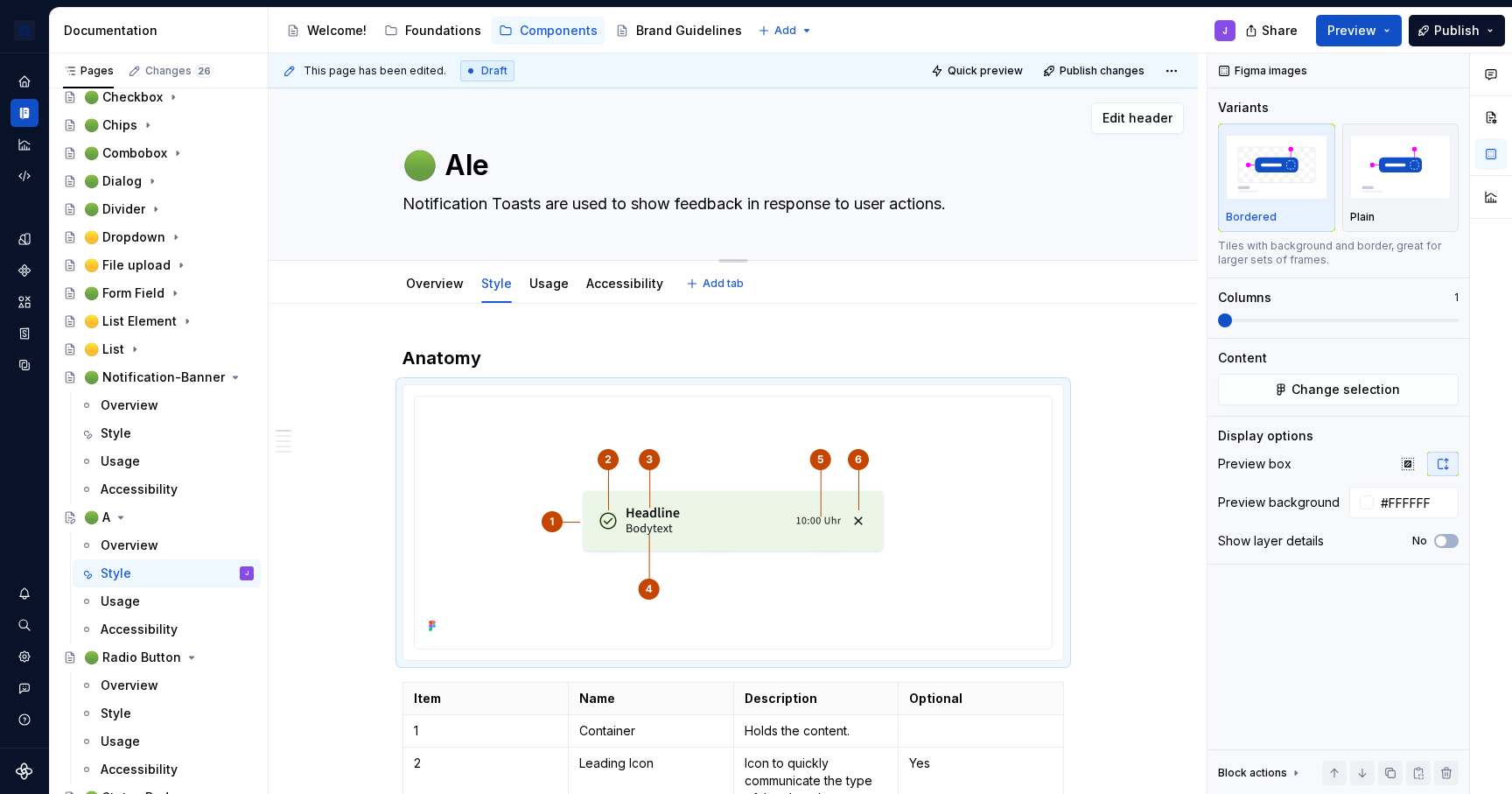 type on "*" 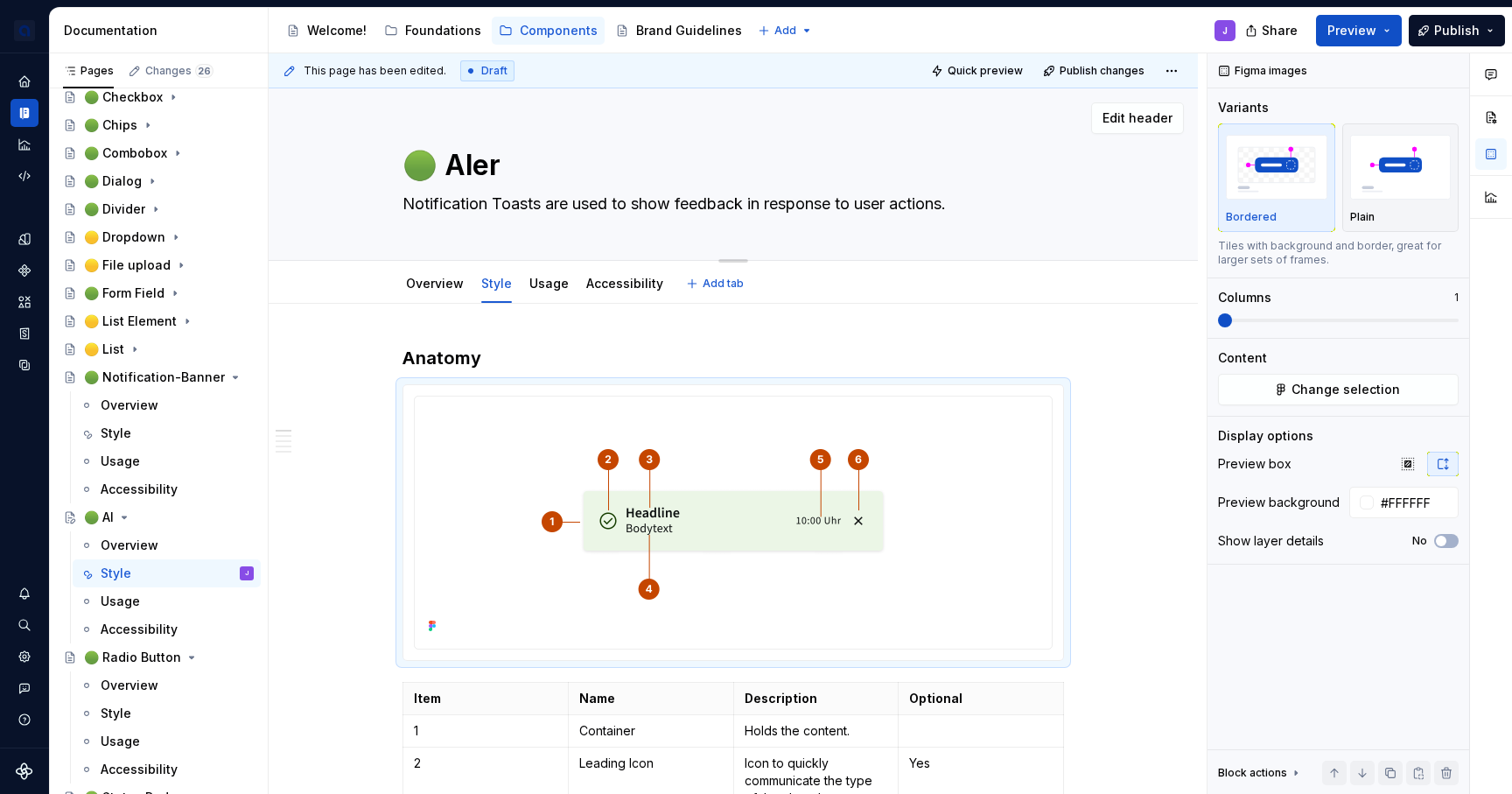 type on "*" 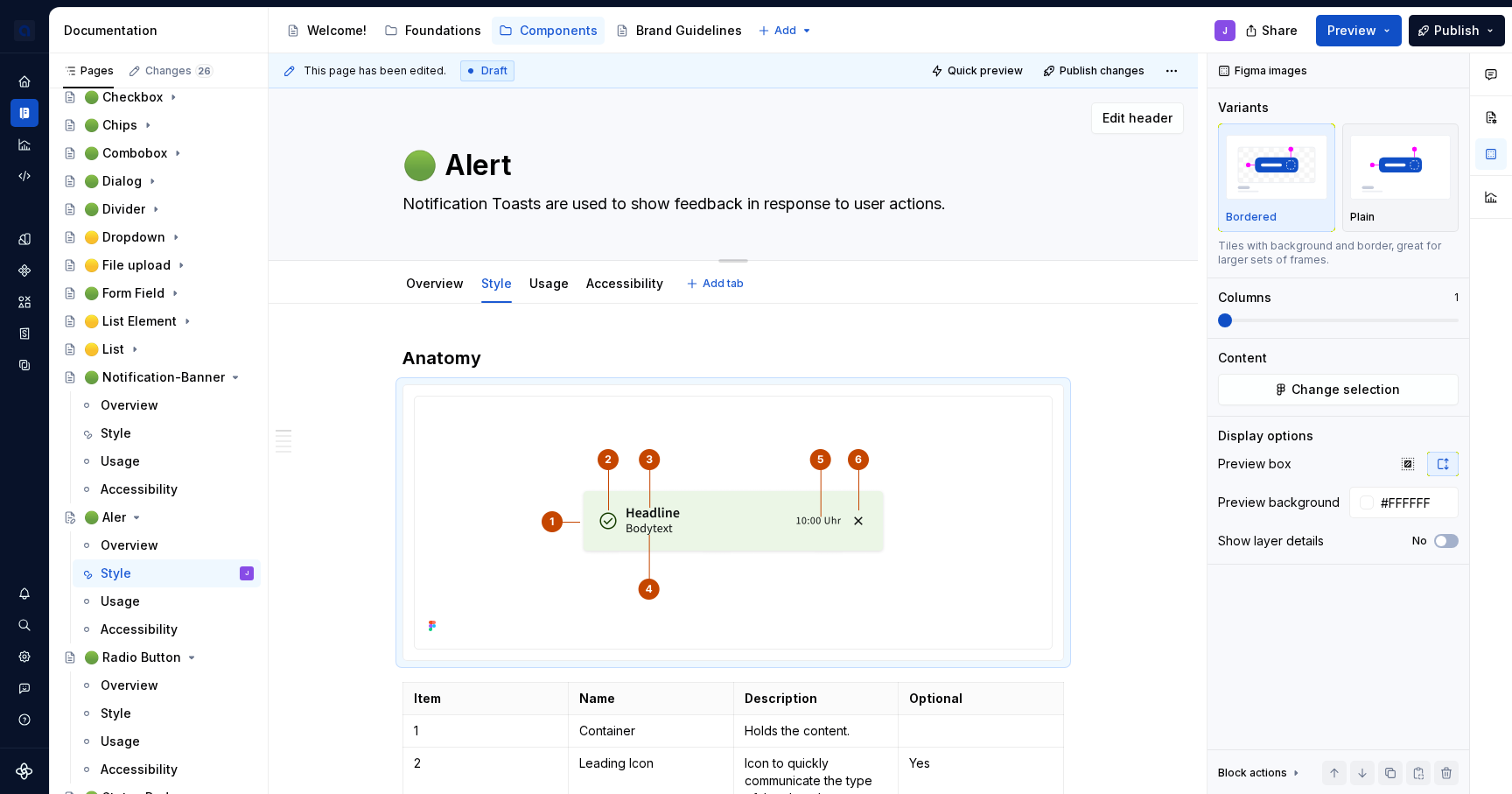 type on "*" 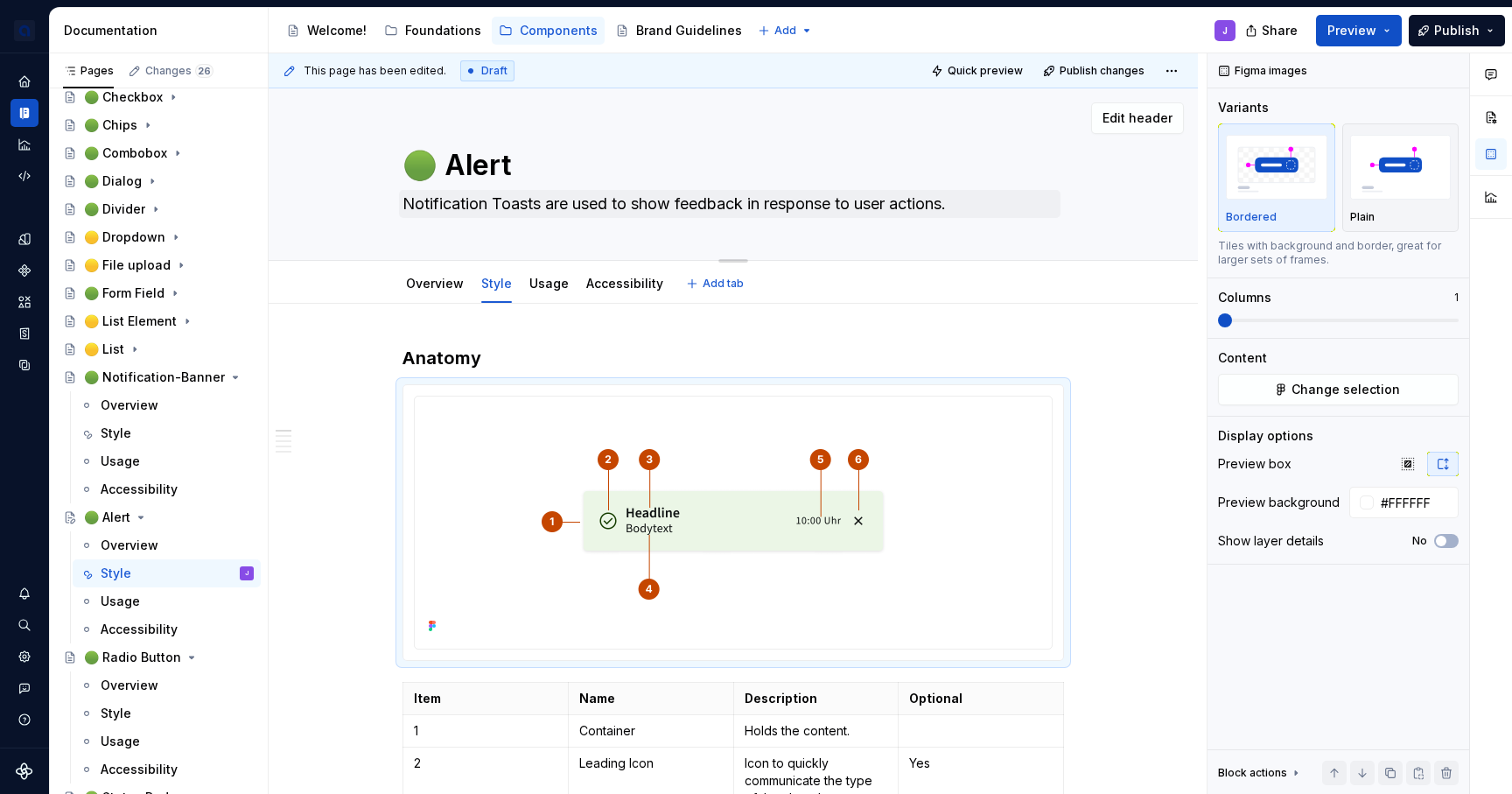 type on "🟢 Alert" 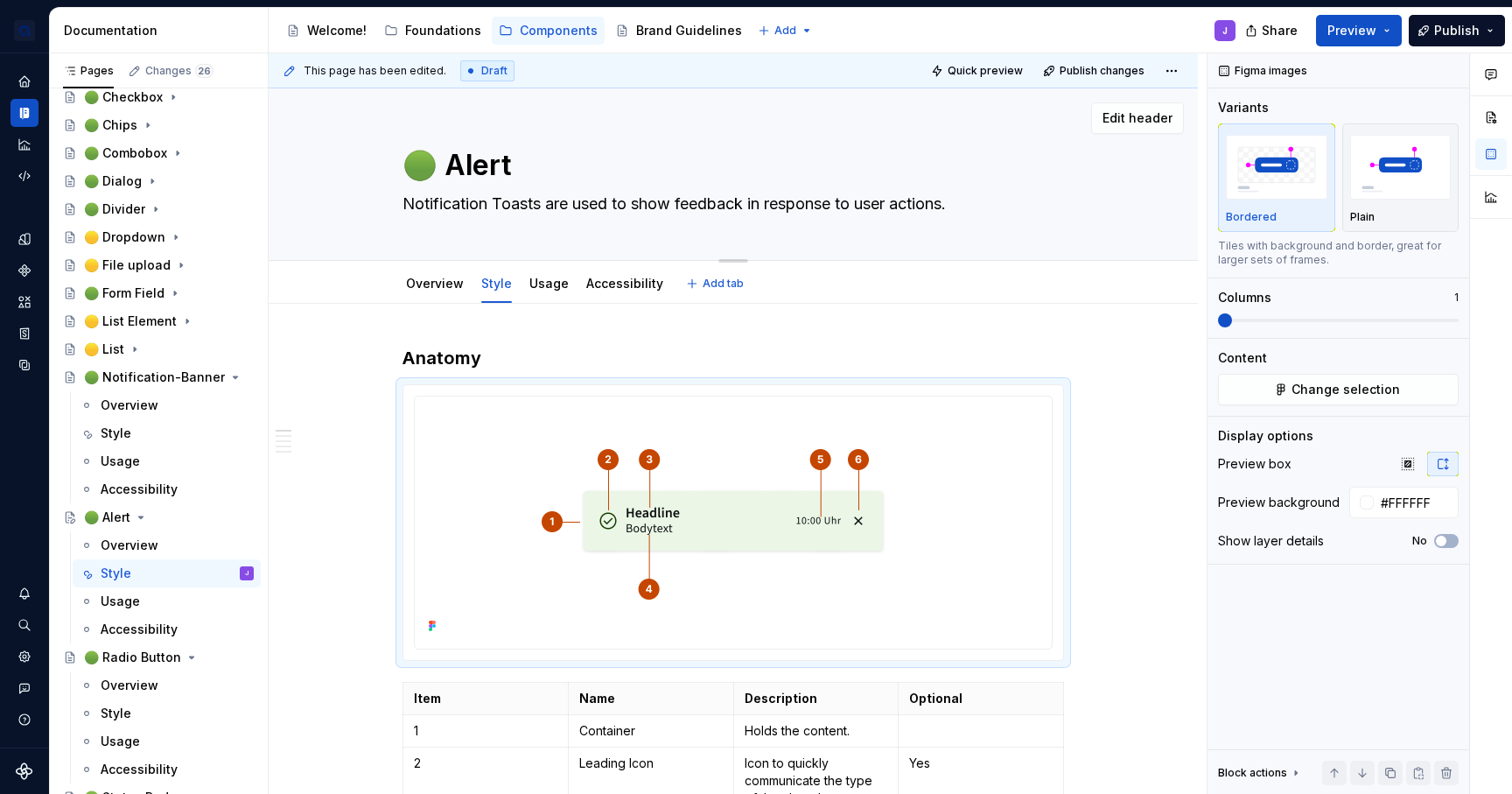 click on "Notification Toasts are used to show feedback in response to user actions." at bounding box center [730, 204] 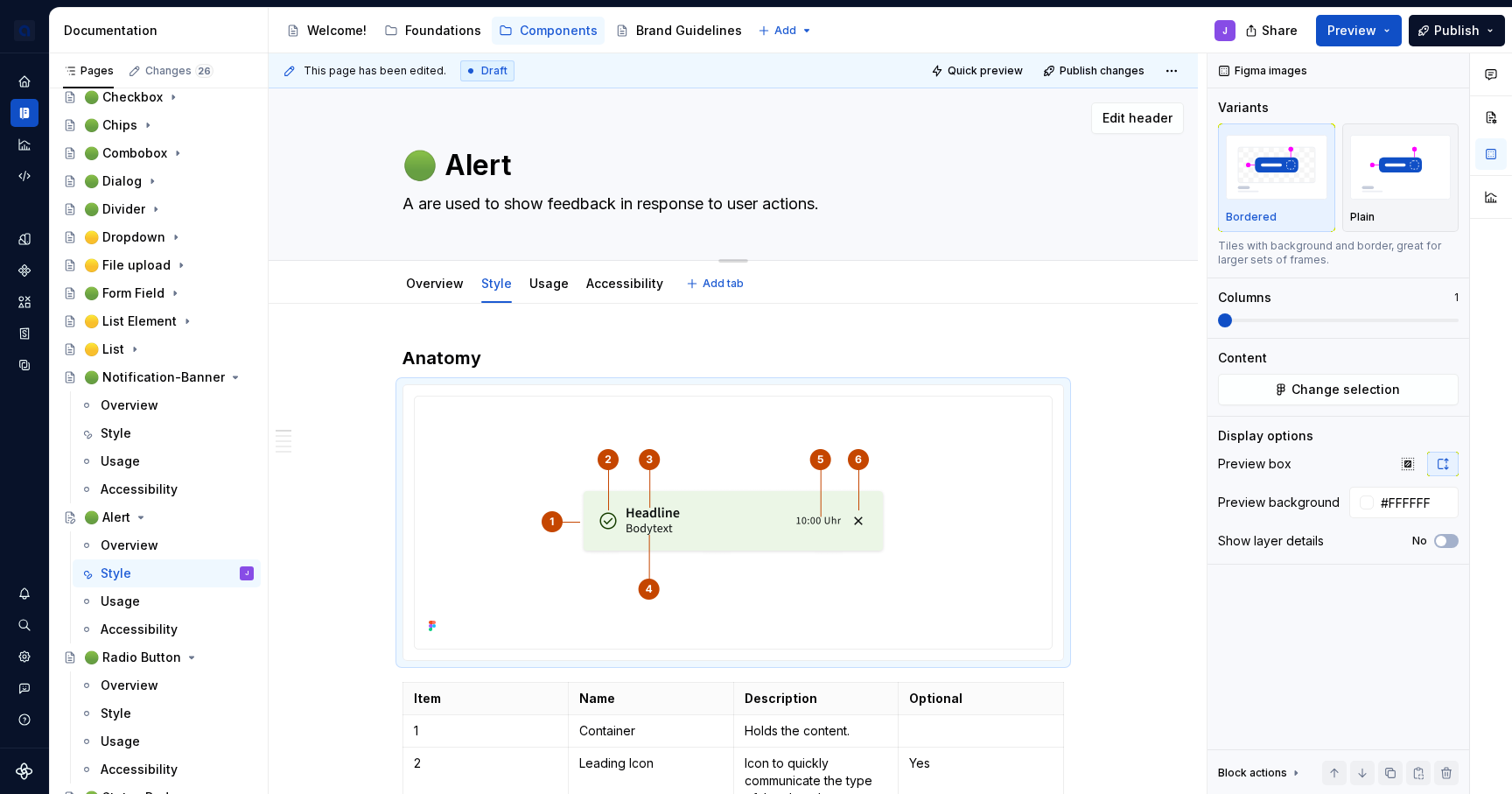 type on "*" 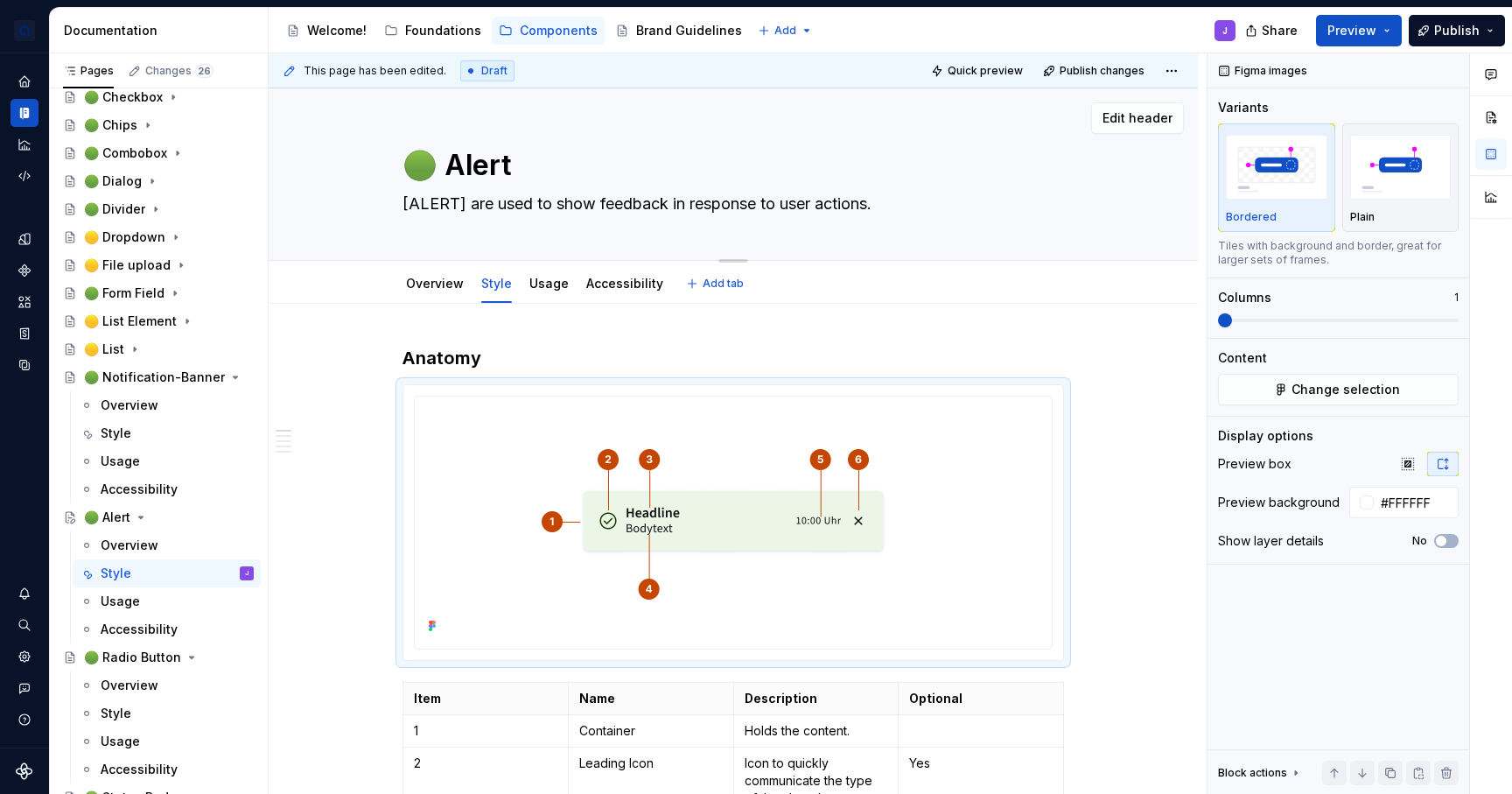 type on "*" 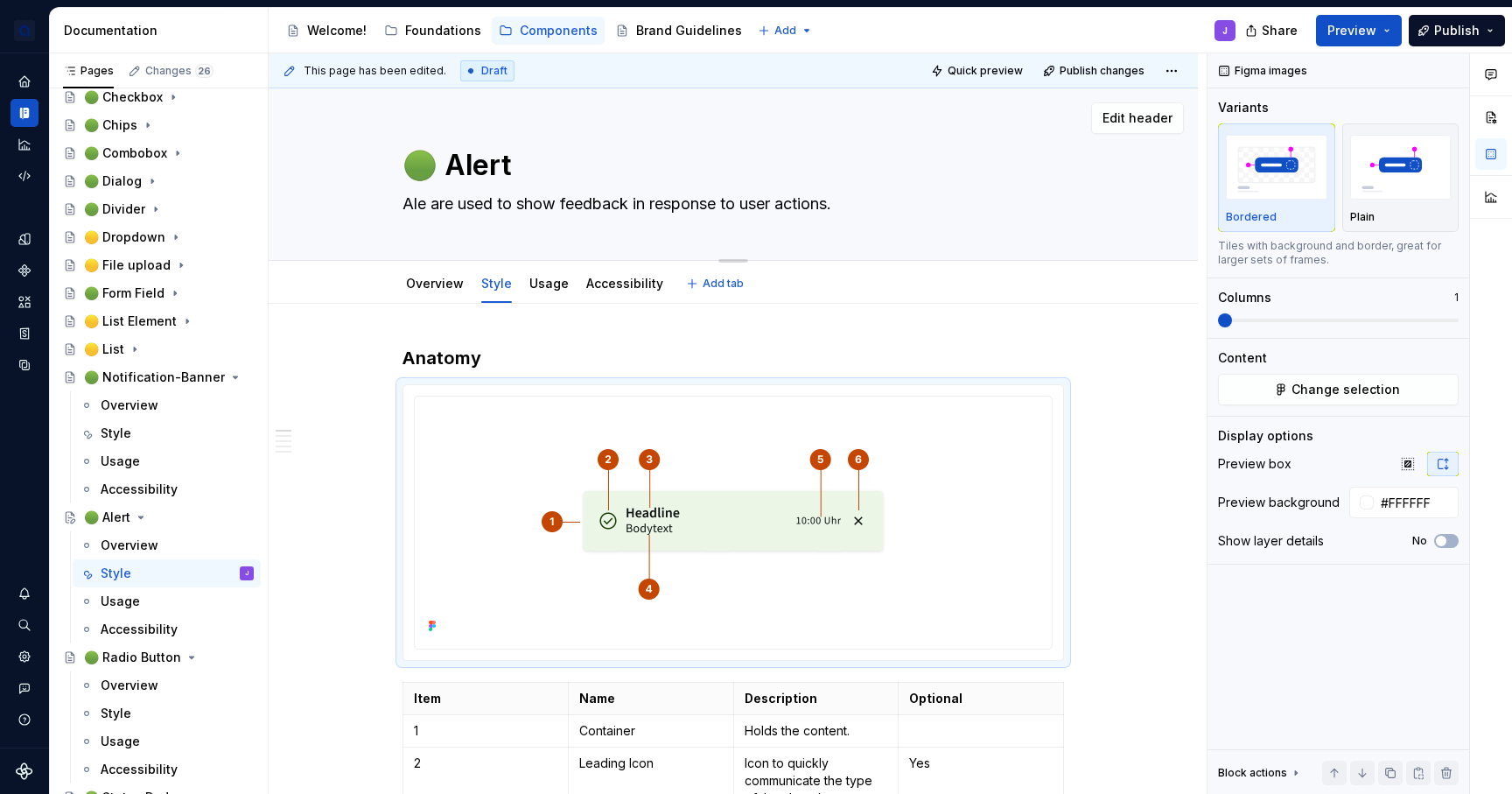 type on "*" 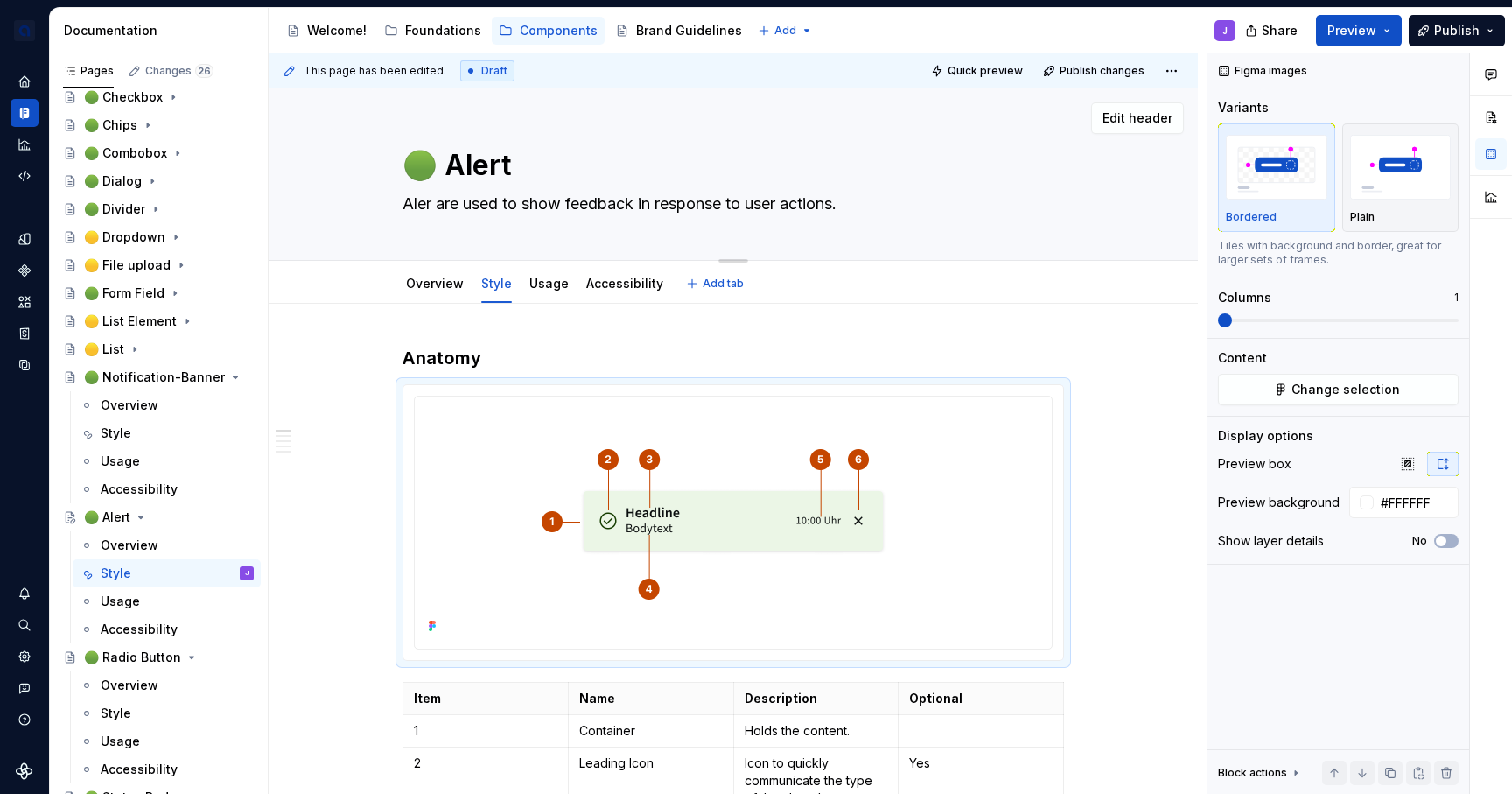 type on "*" 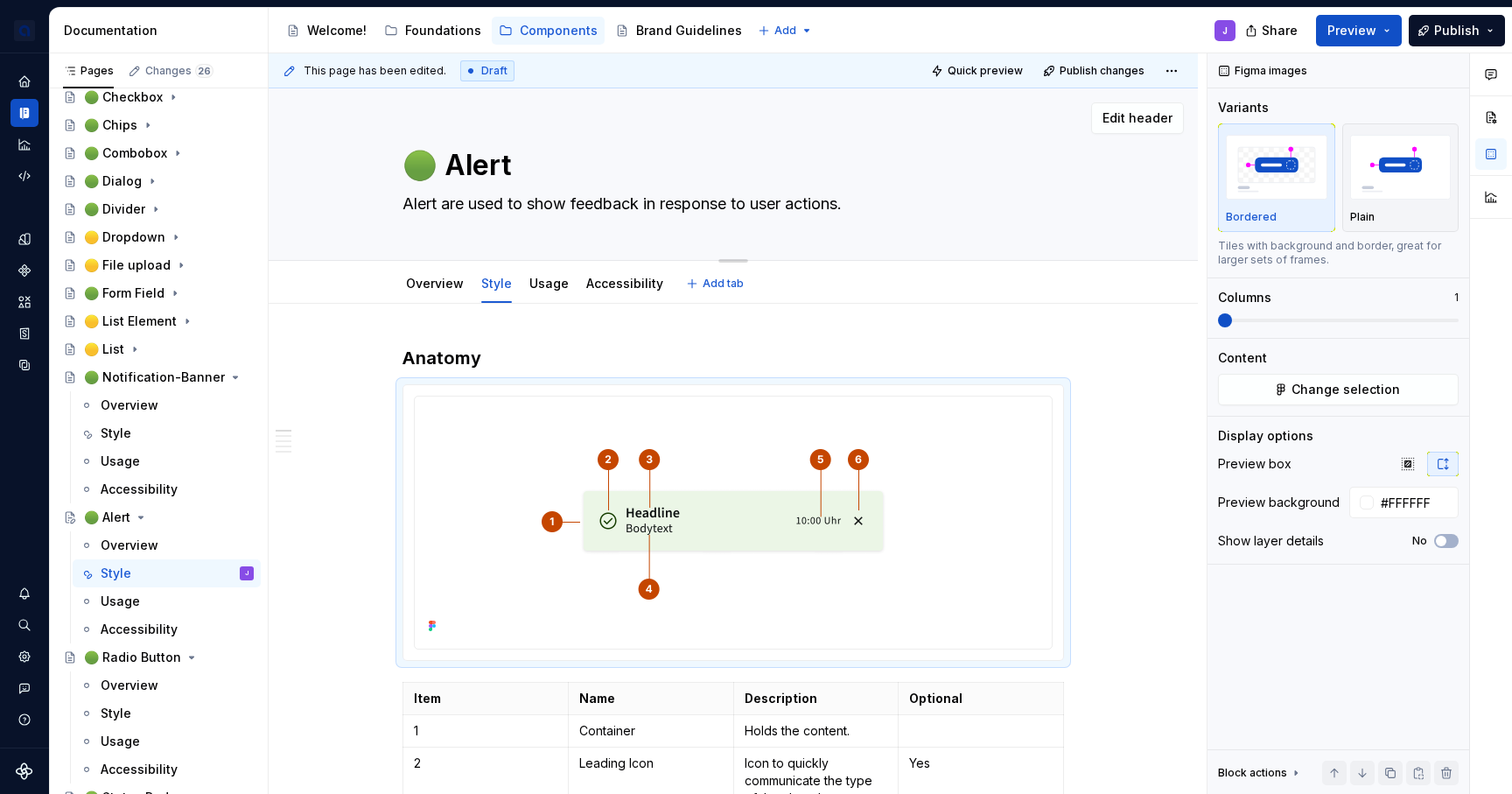 type on "*" 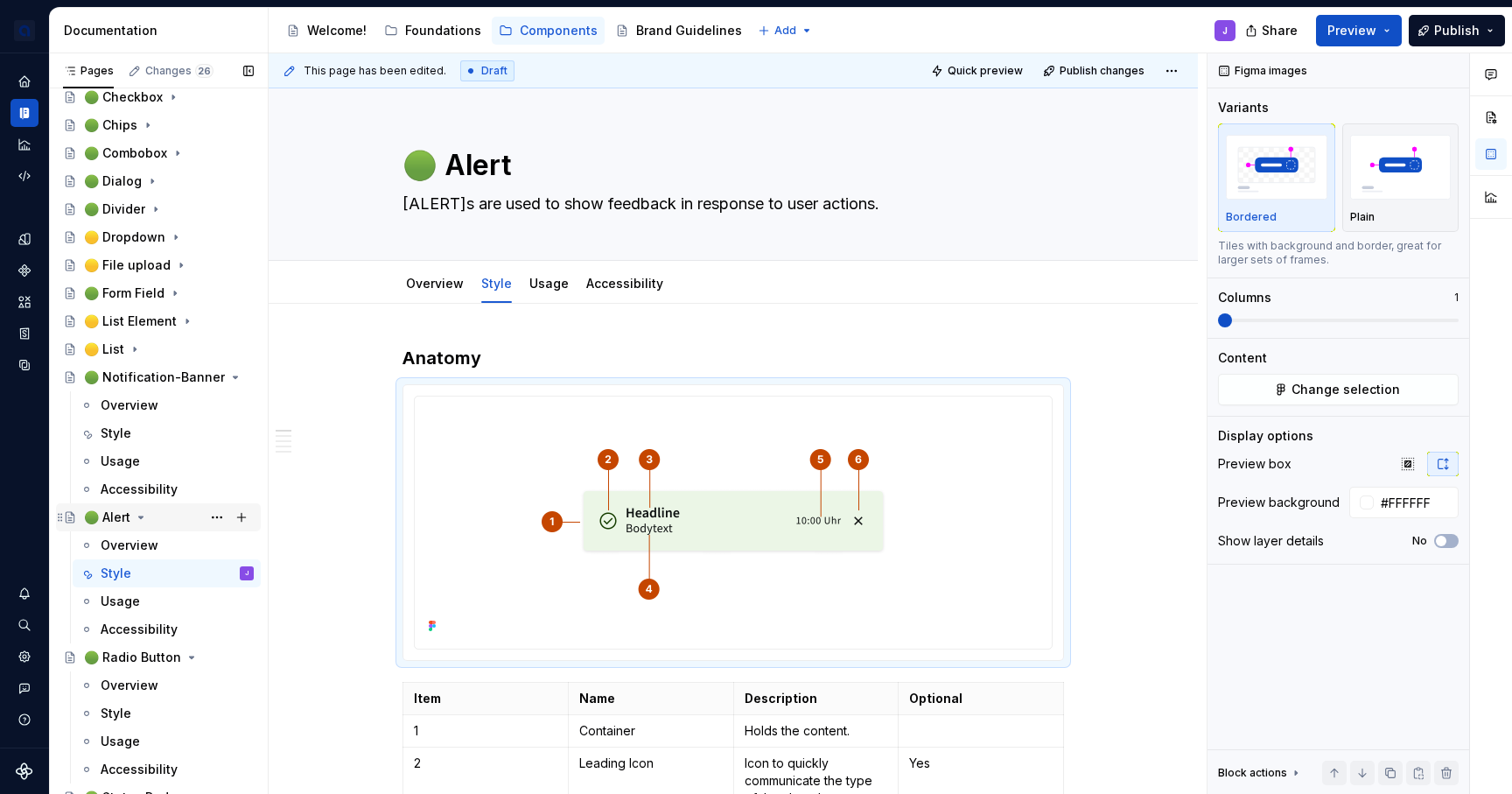 type on "*" 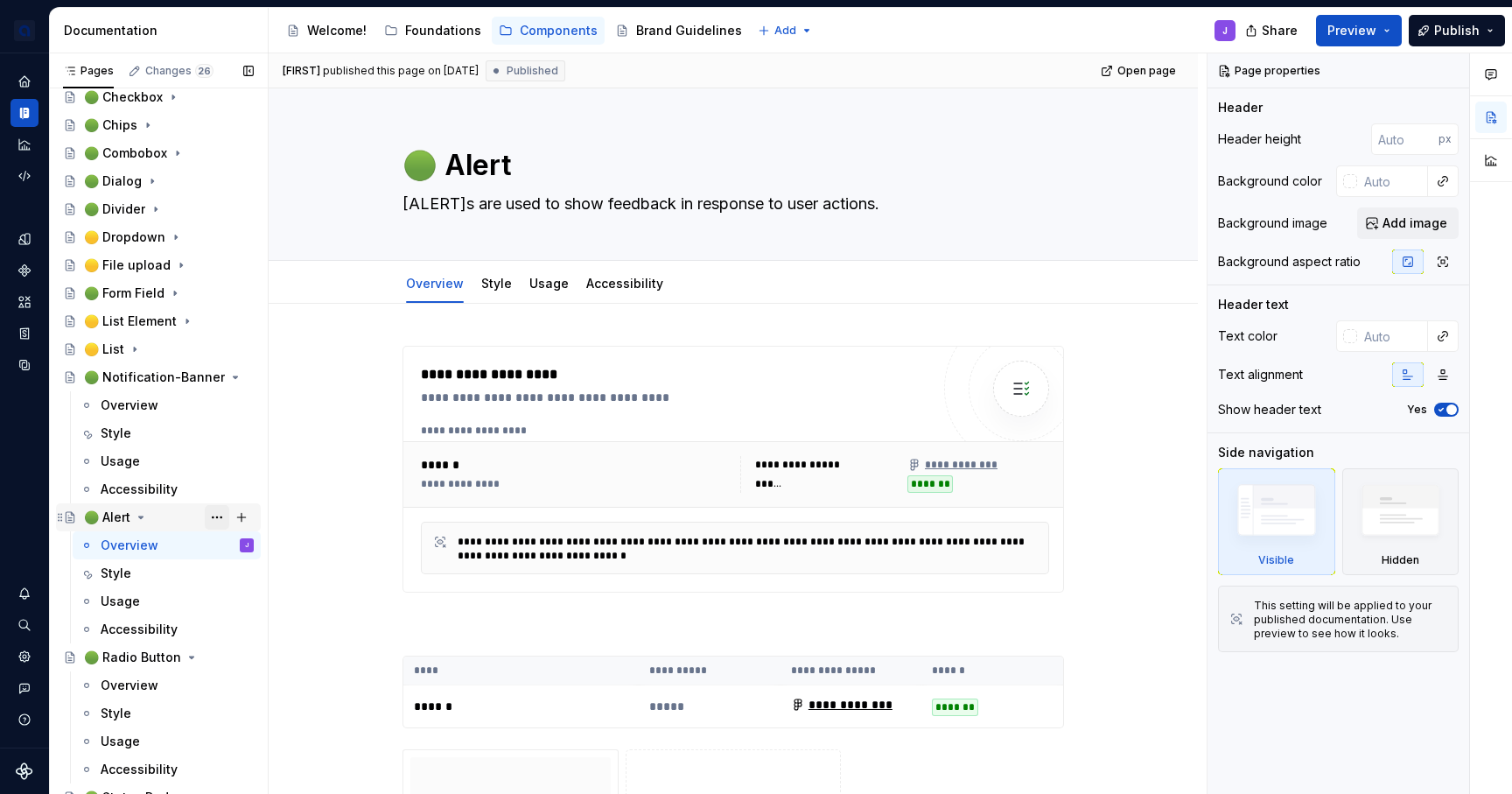 click at bounding box center [217, 517] 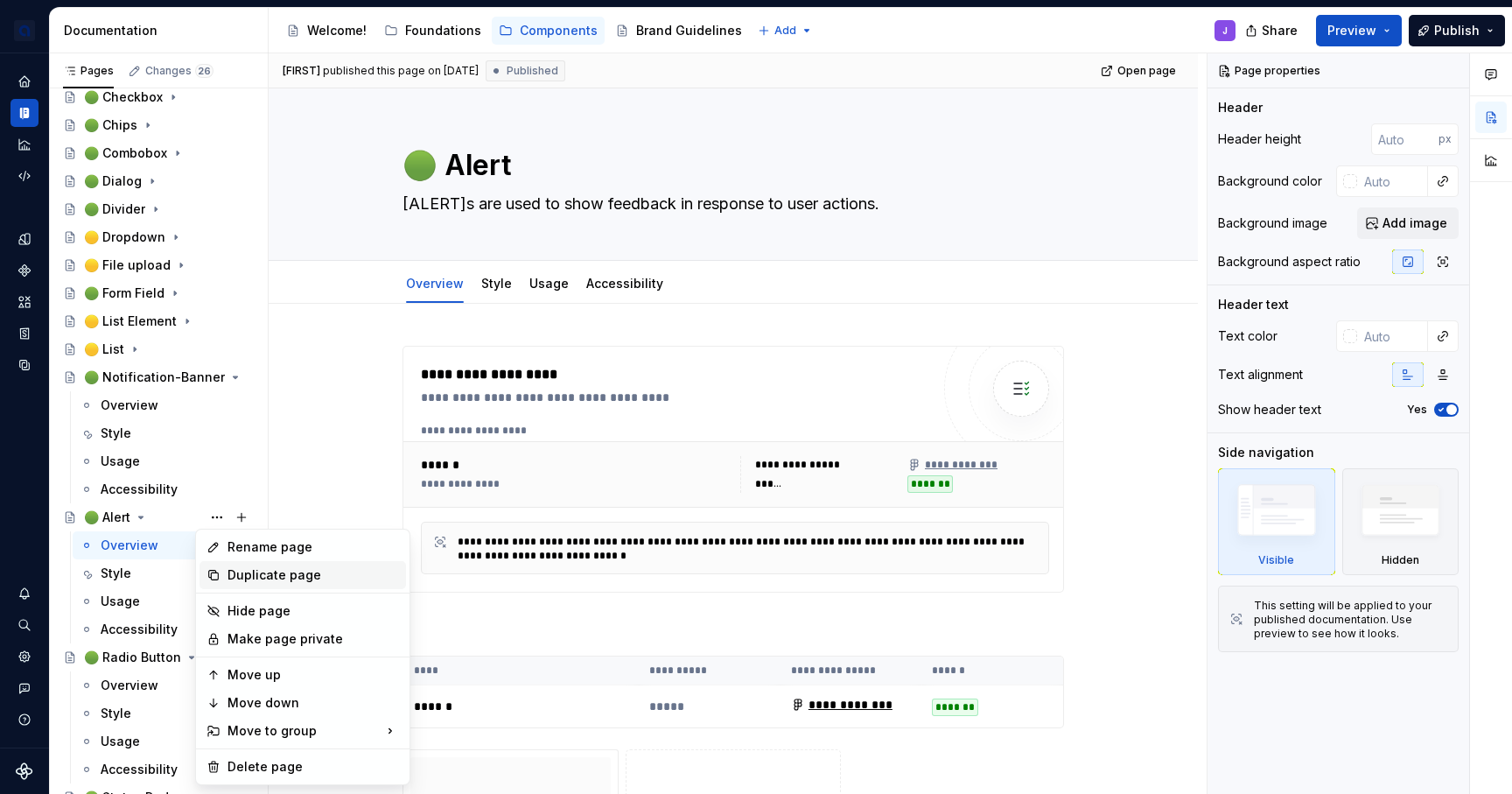 click on "Duplicate page" at bounding box center [303, 575] 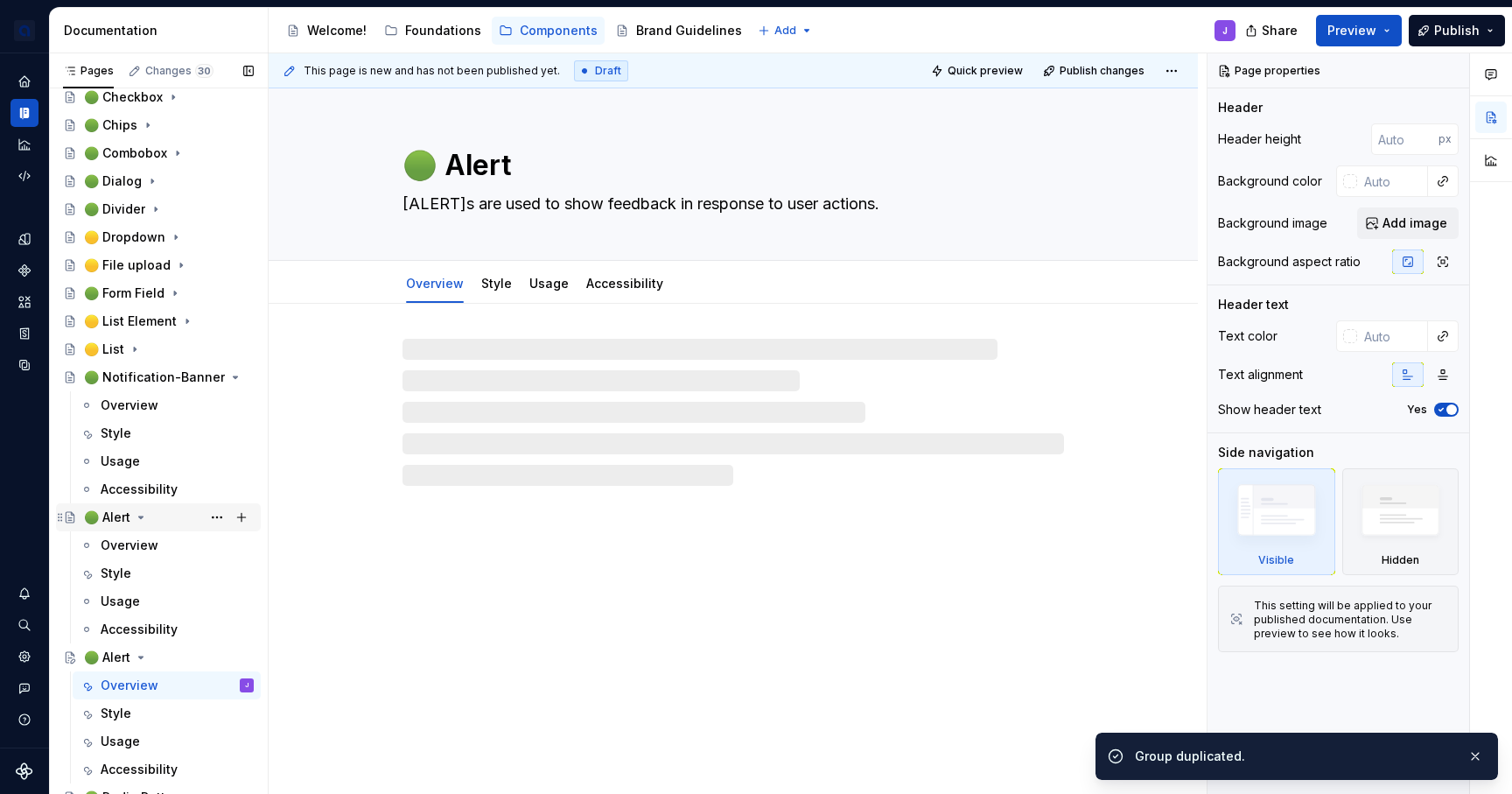click on "🟢 Alert" at bounding box center [107, 517] 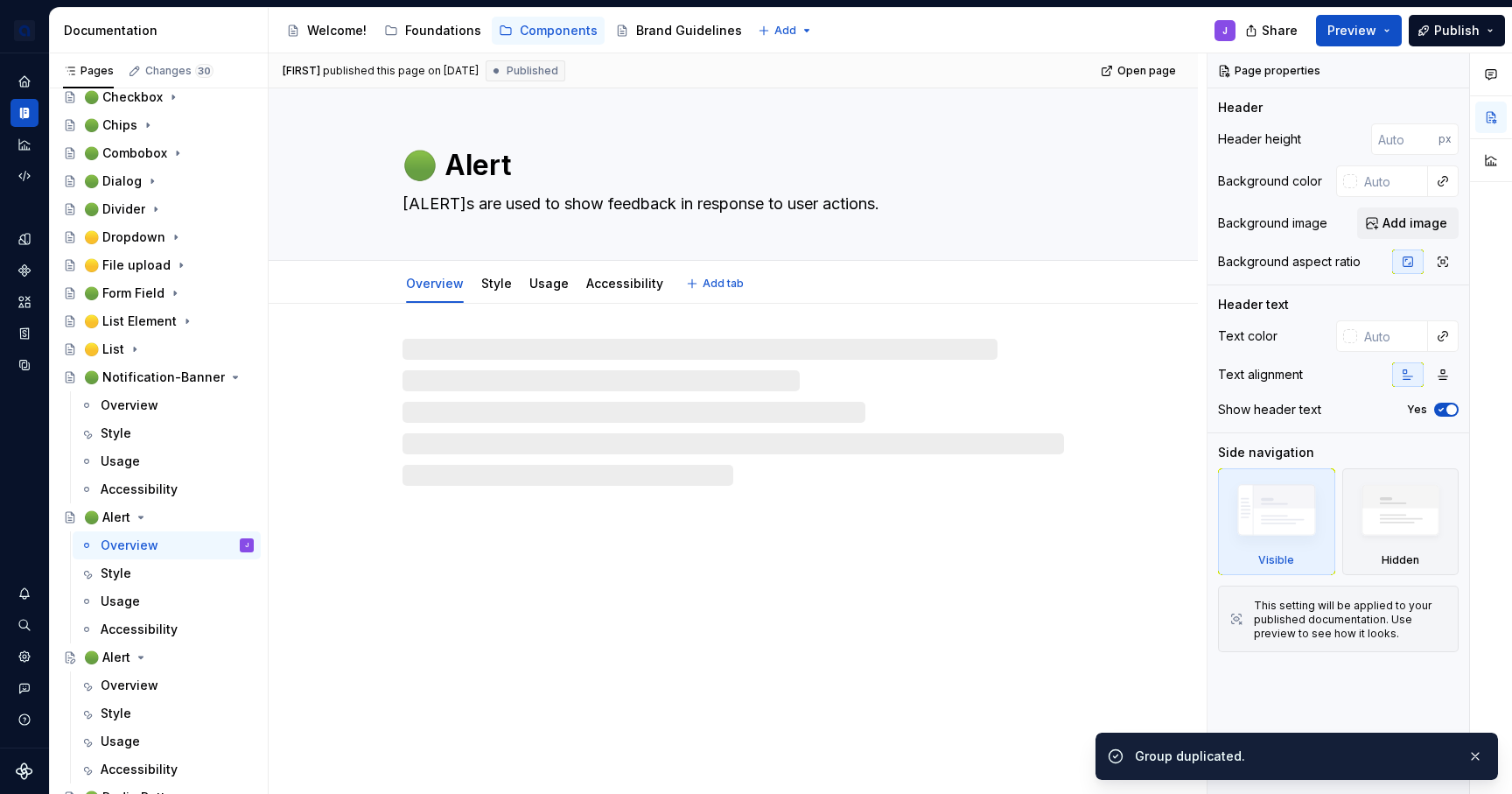 click on "🟢 Alert" at bounding box center [730, 165] 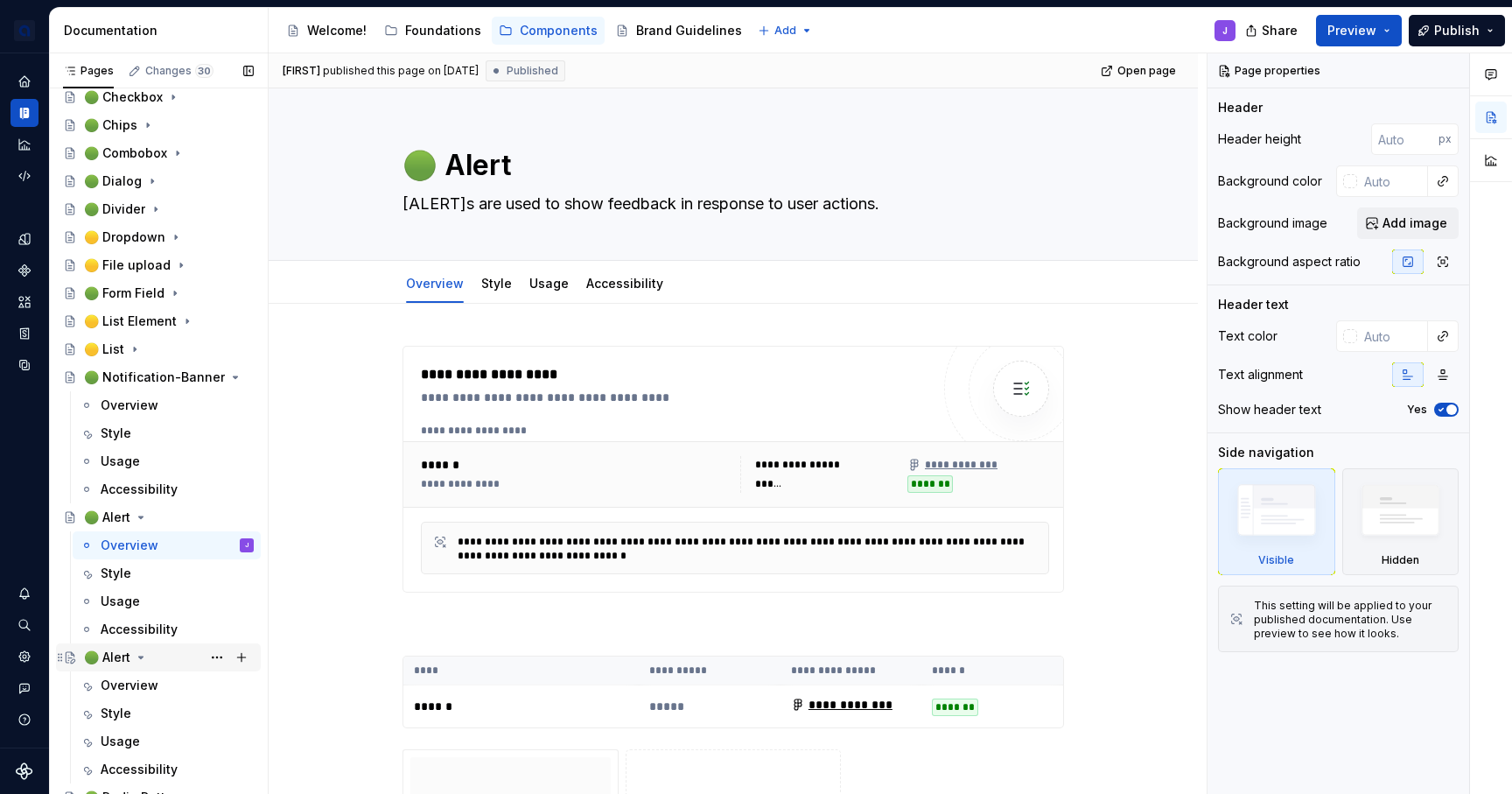 click on "🟢 Alert" at bounding box center (107, 657) 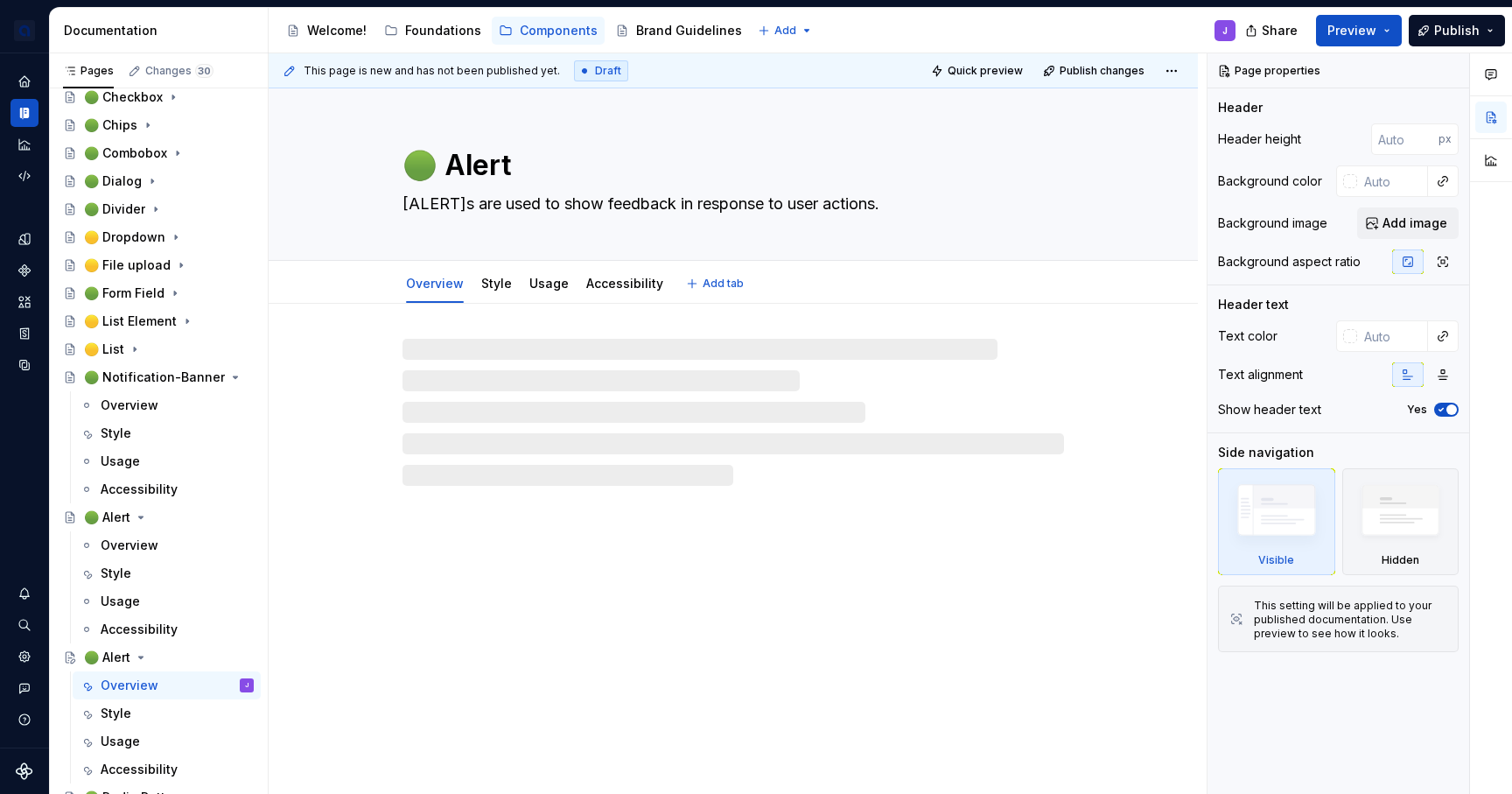 click on "🟢 Alert" at bounding box center [730, 165] 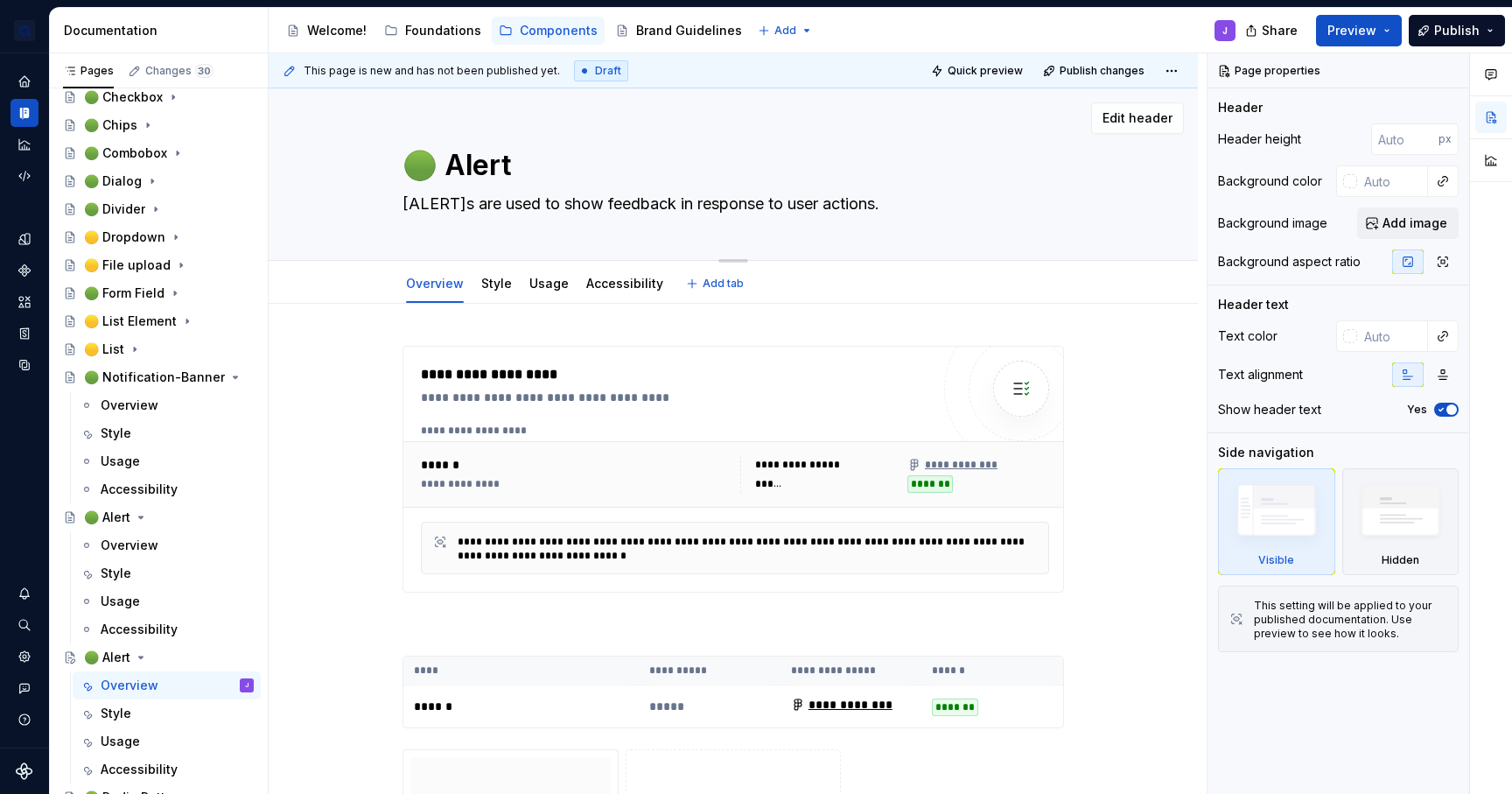 click on "🟢 Alert" at bounding box center (730, 165) 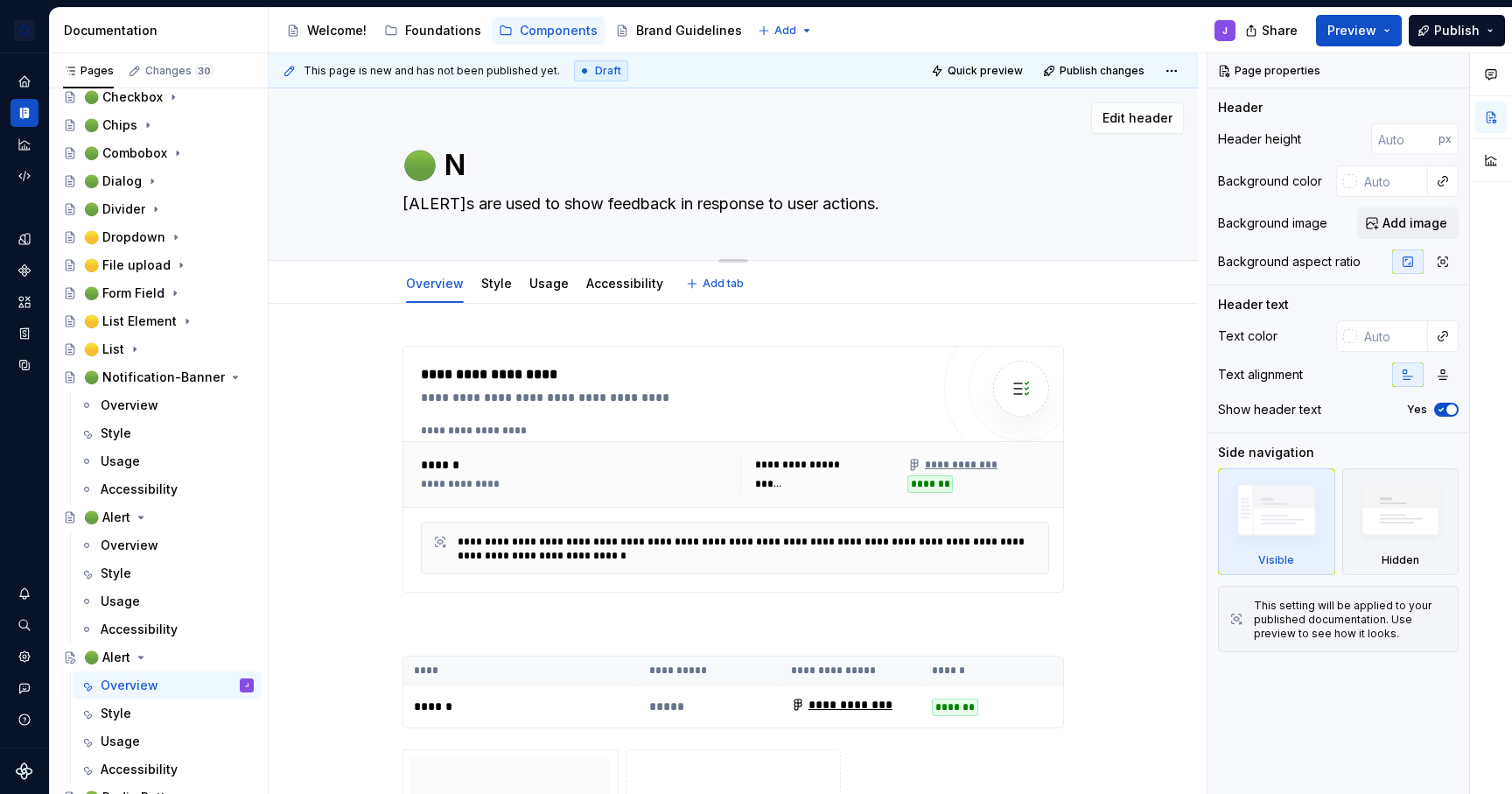 type on "*" 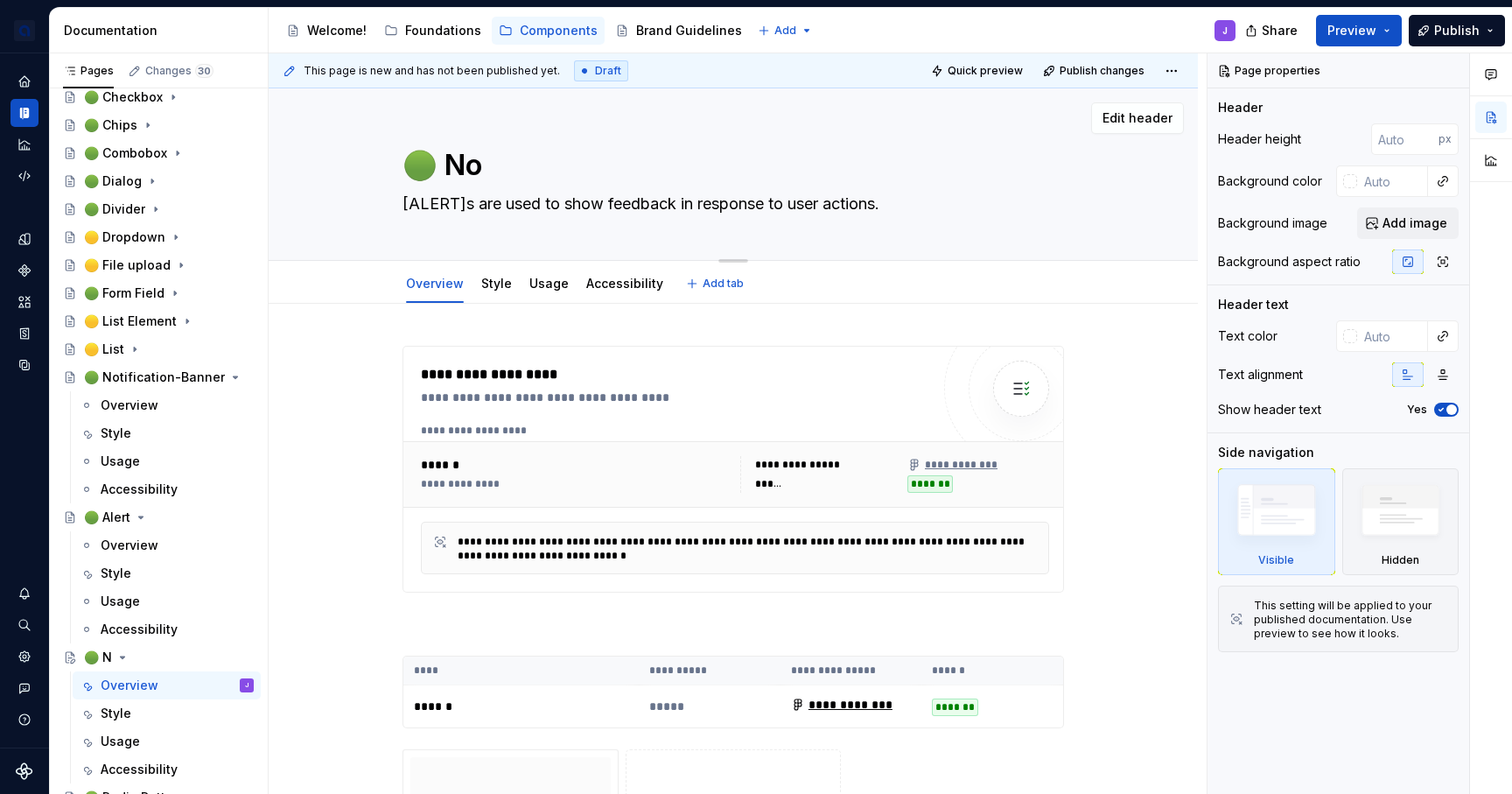 type on "*" 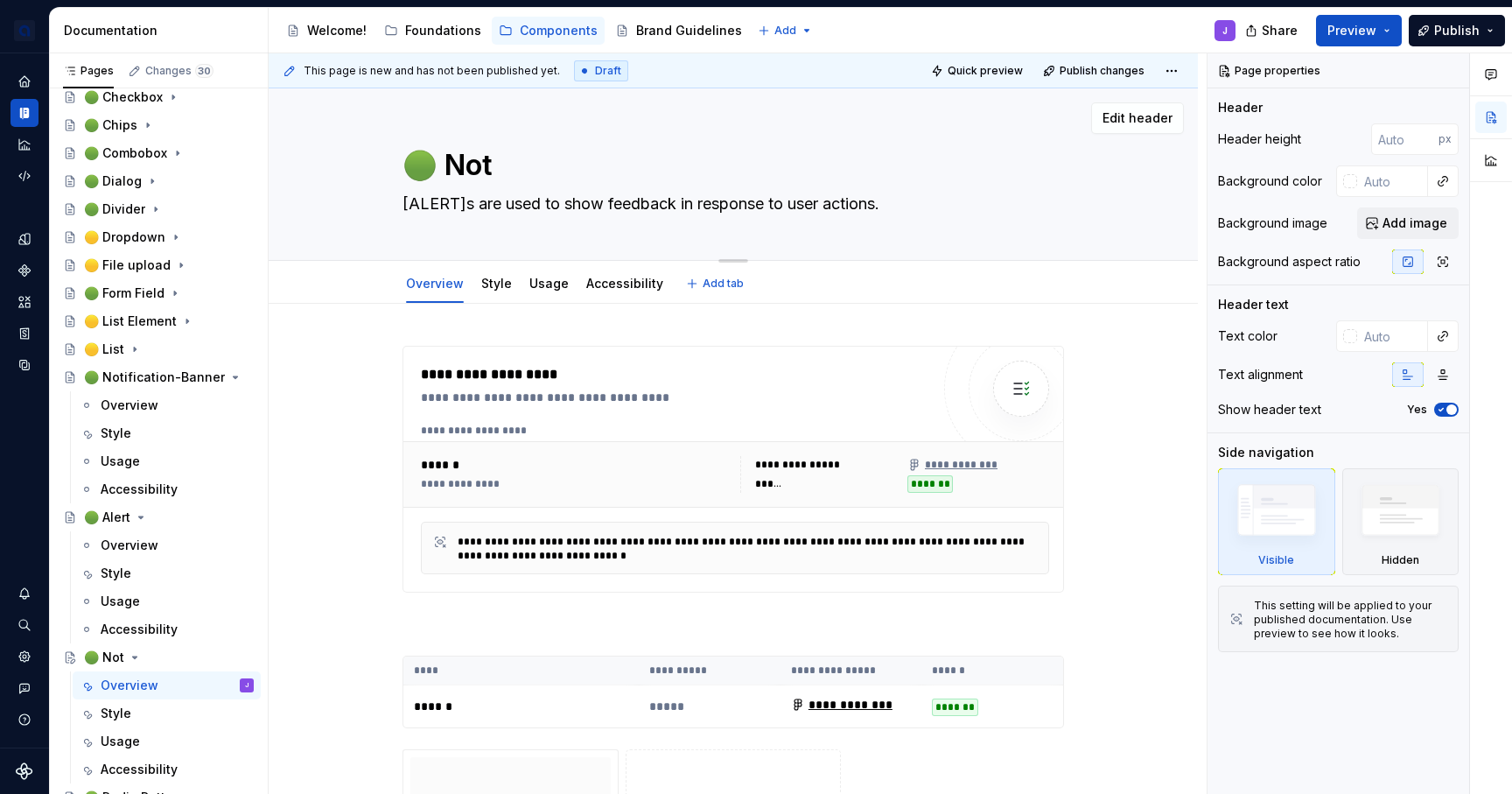 type on "*" 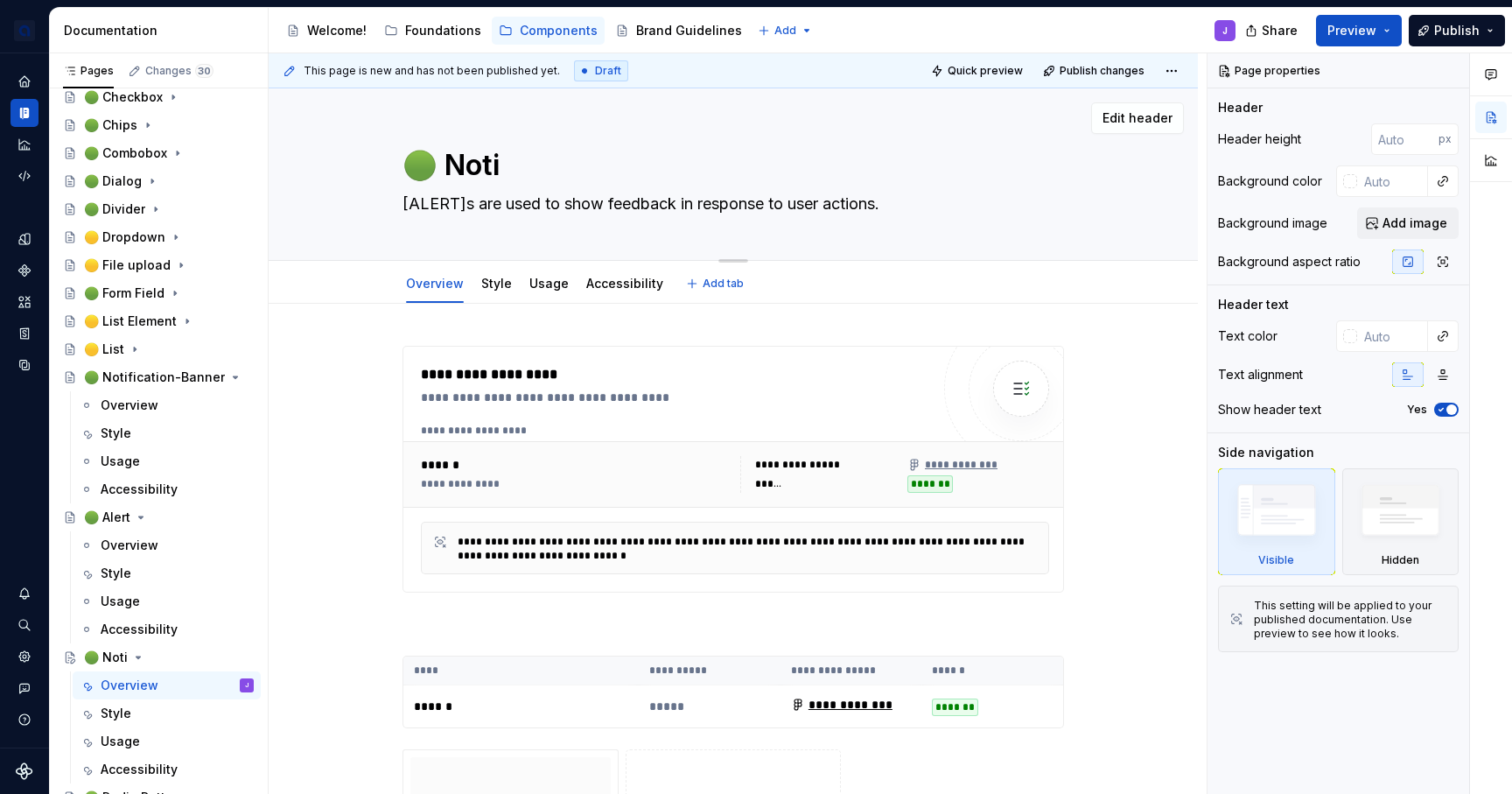 type on "*" 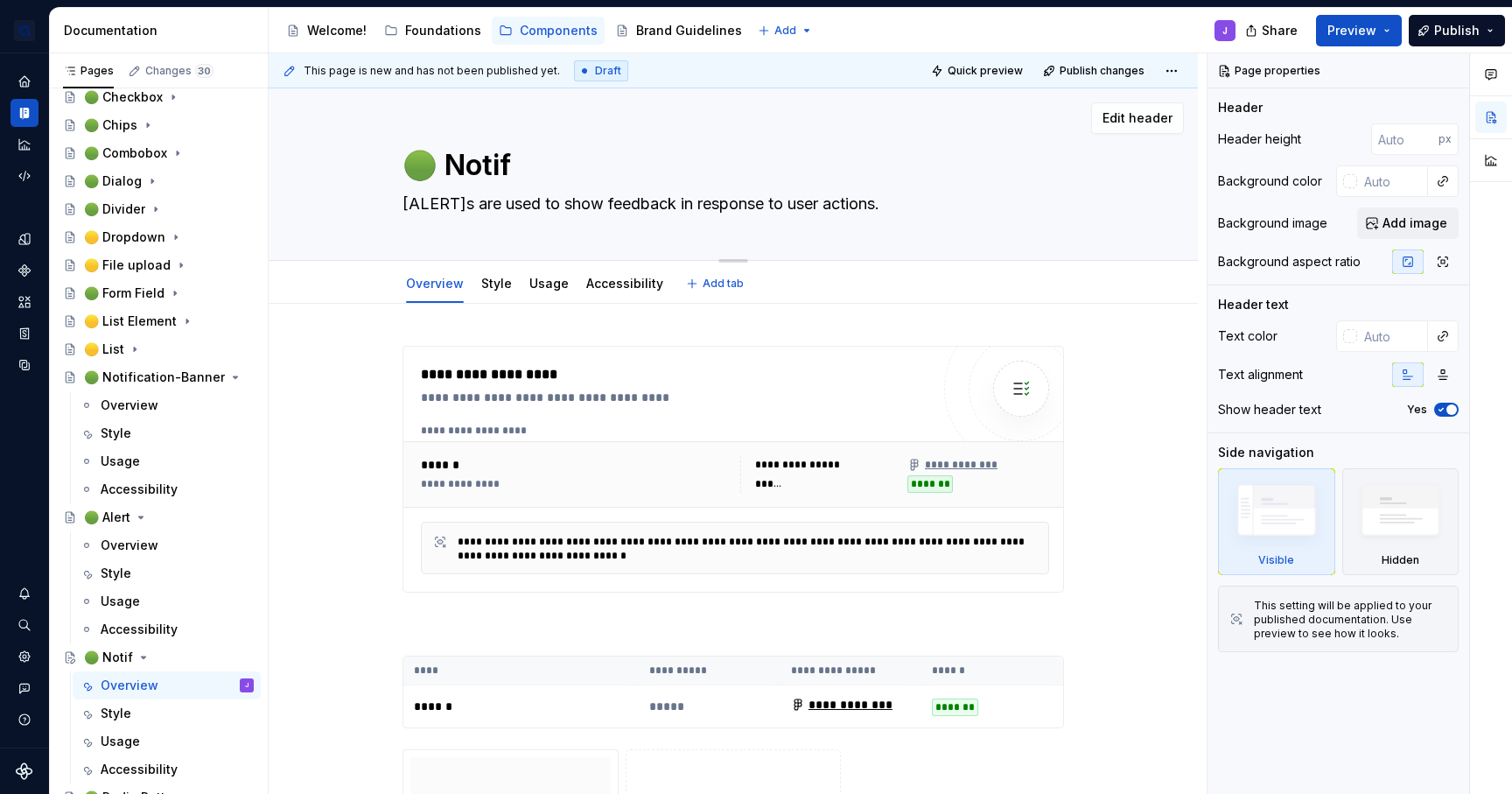 type on "*" 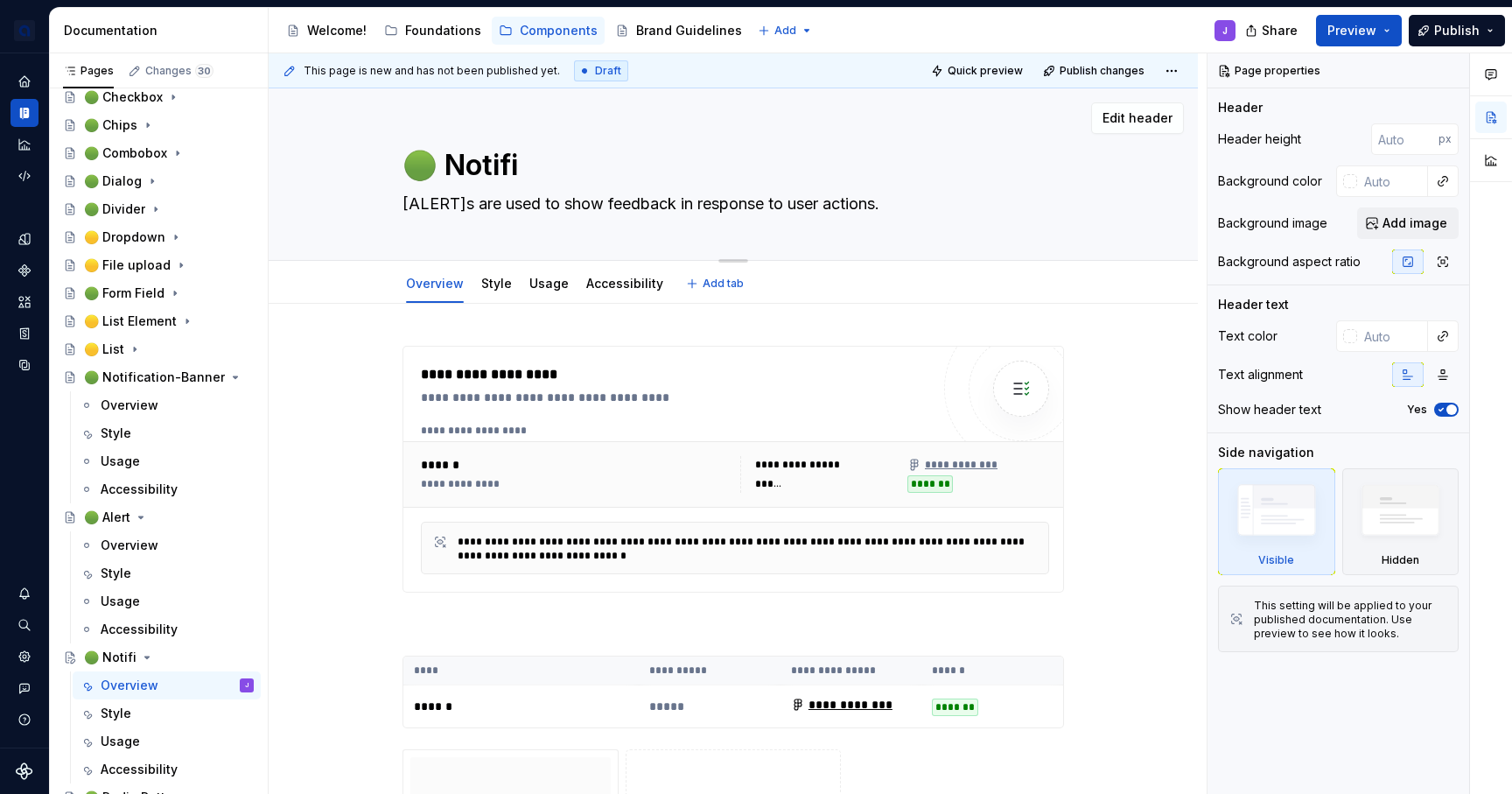 type on "*" 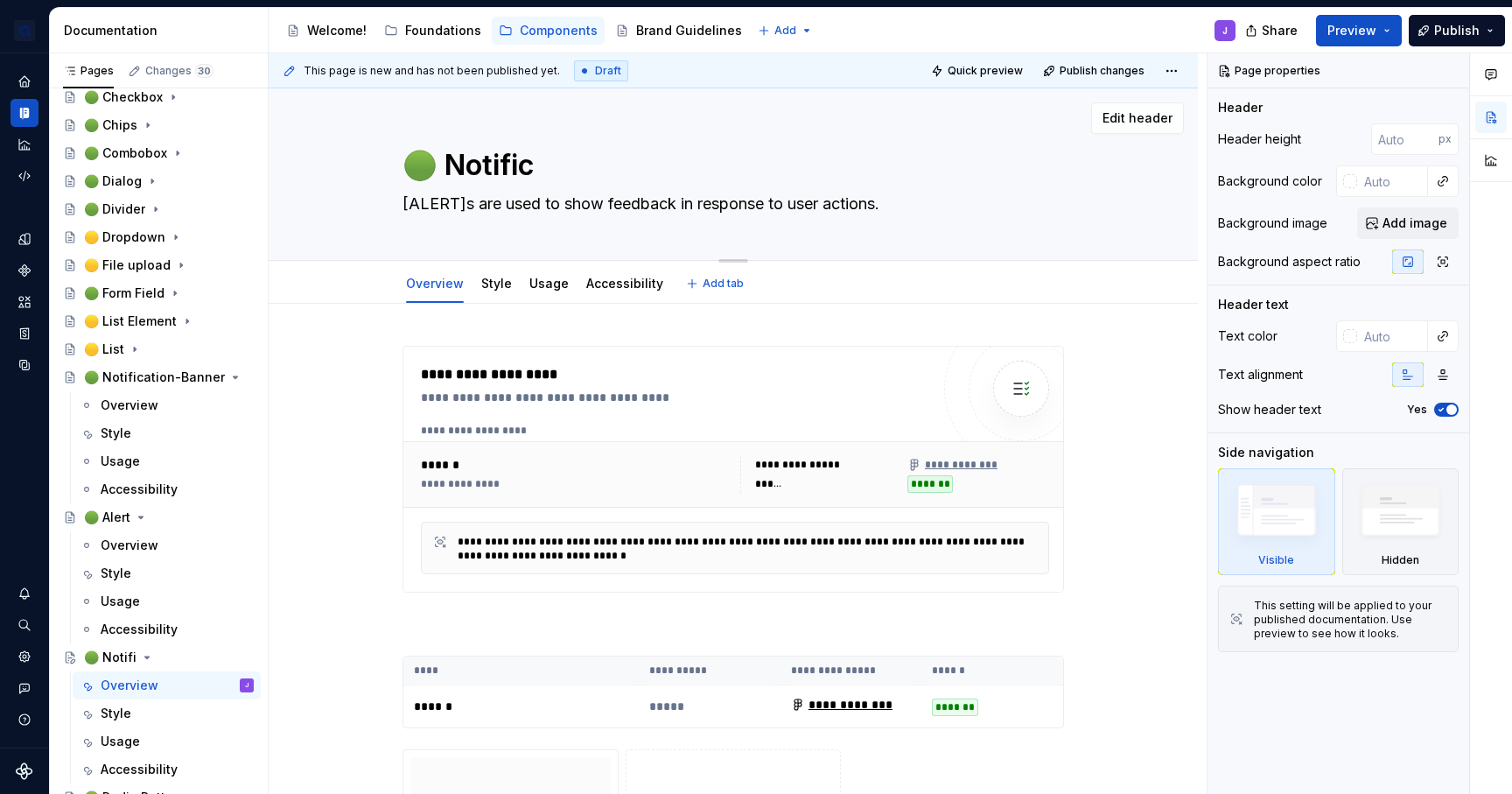 type on "*" 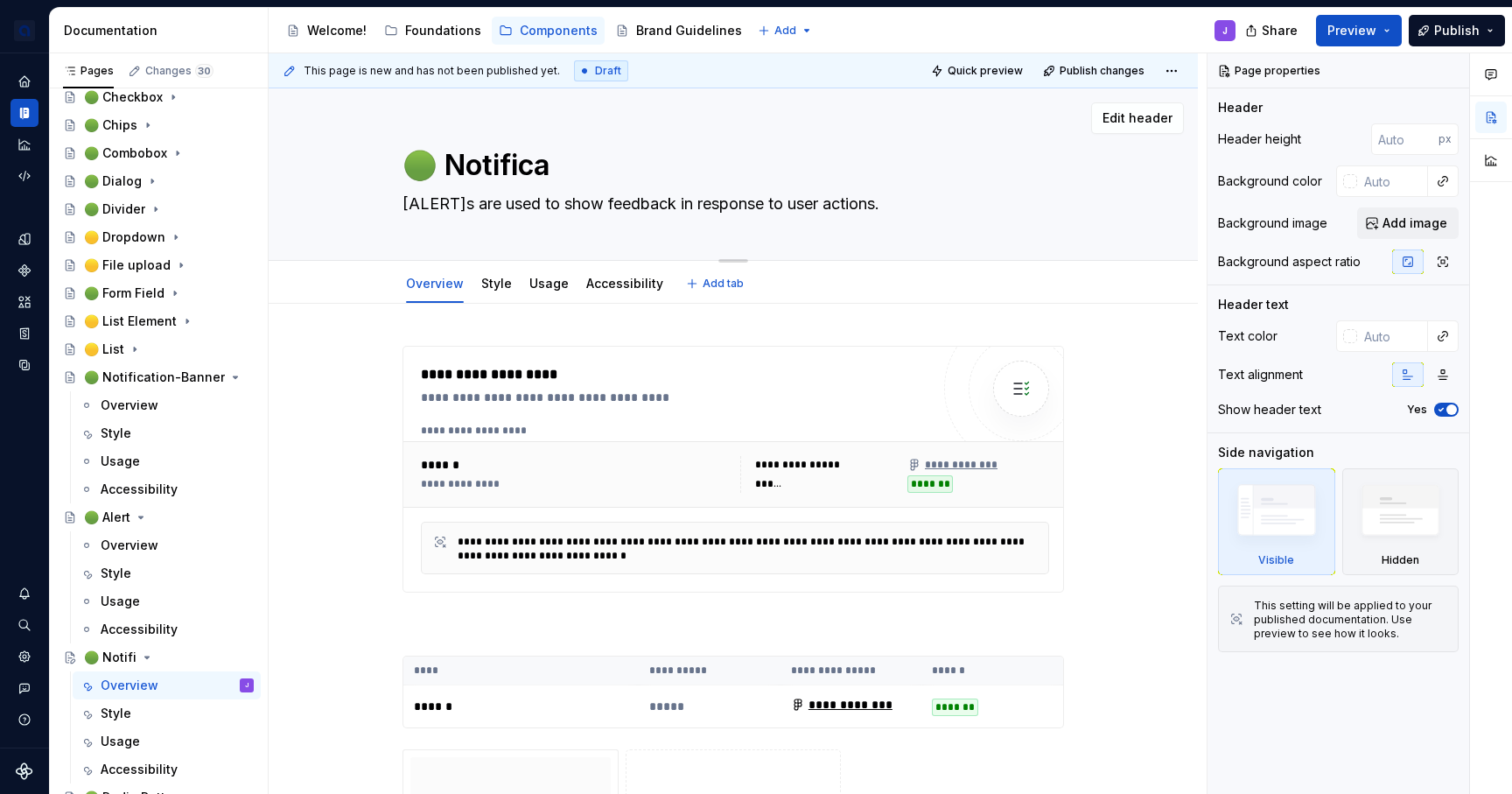 type on "*" 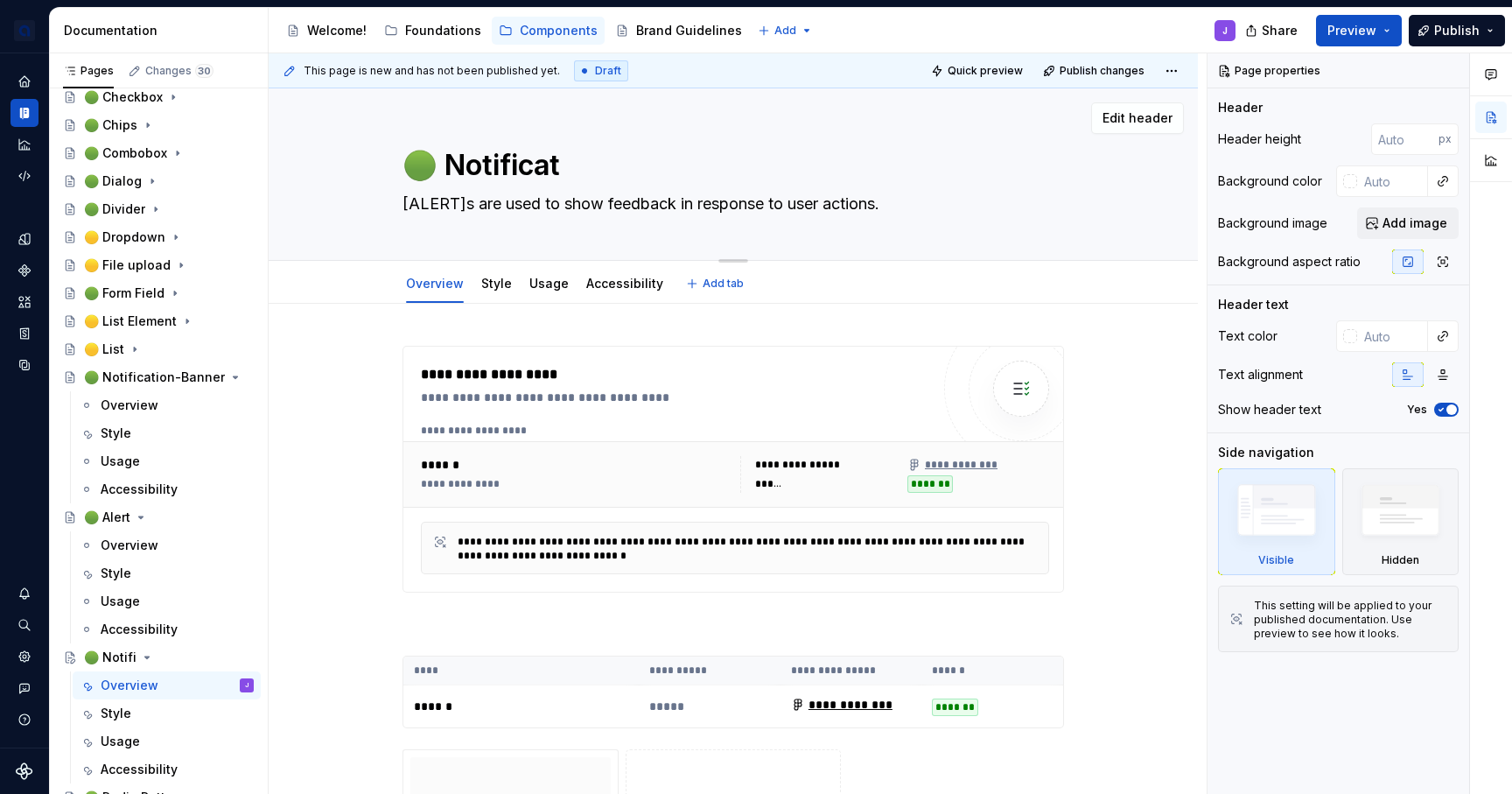 type on "*" 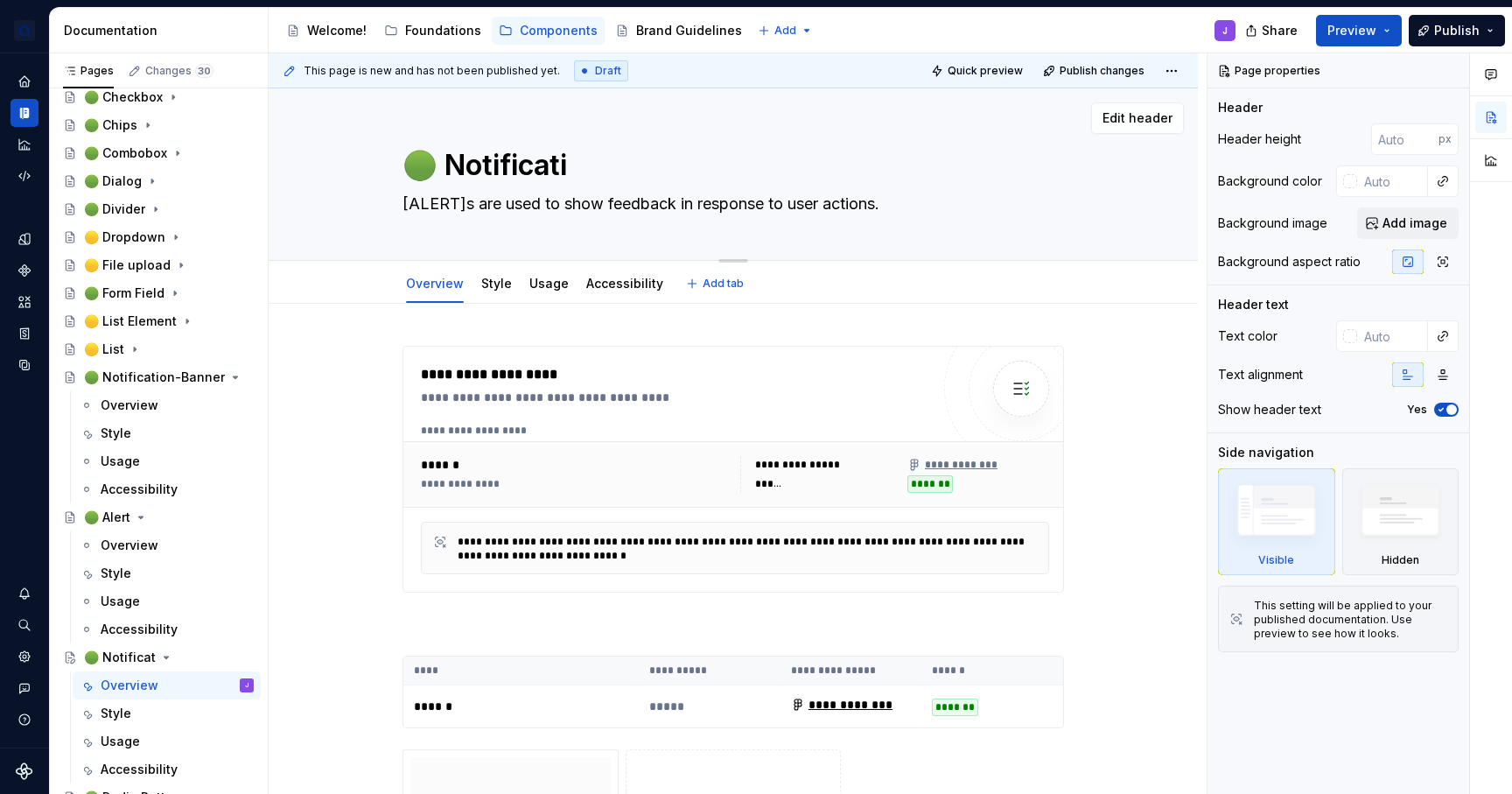 type on "*" 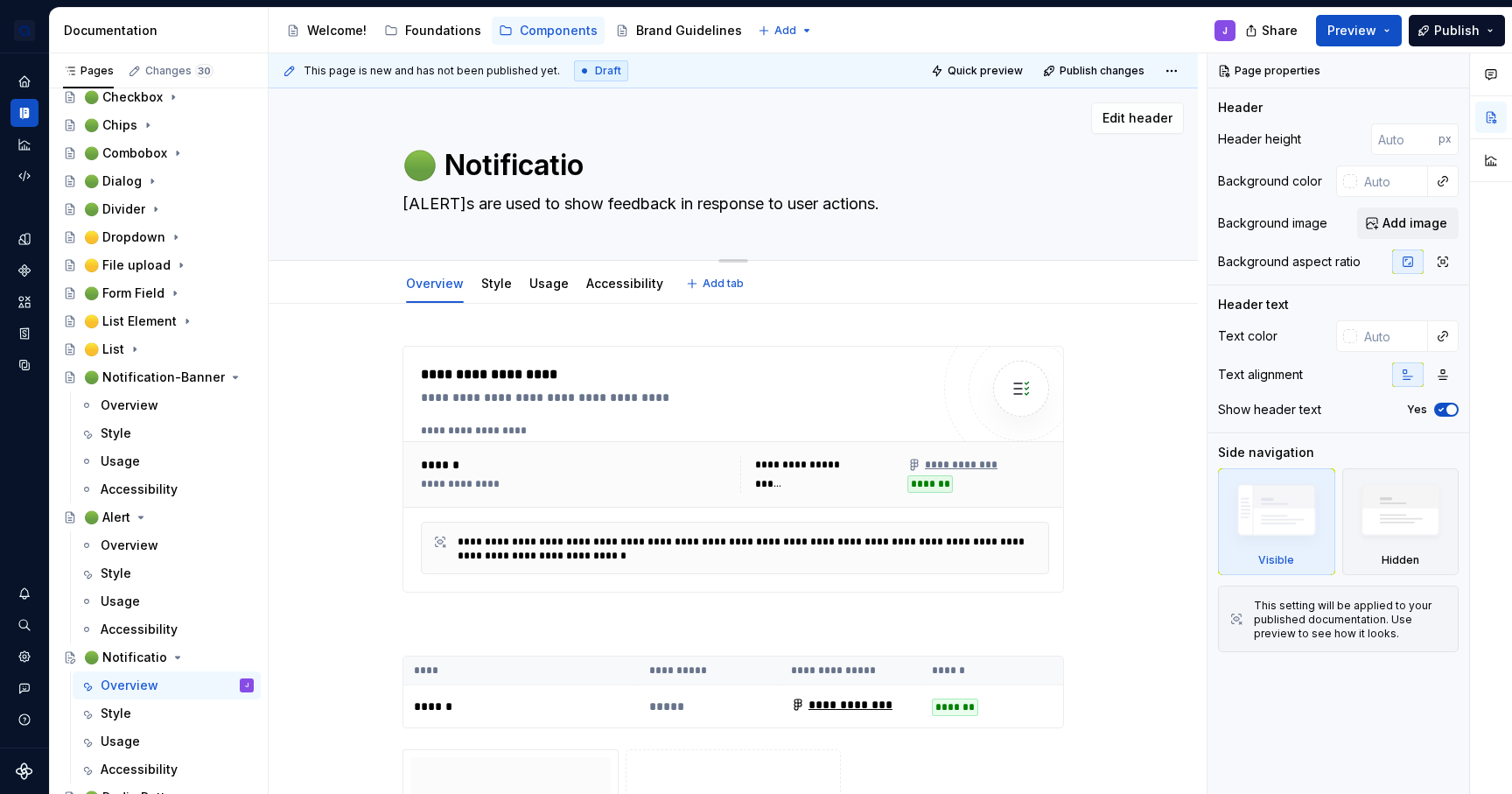 type on "*" 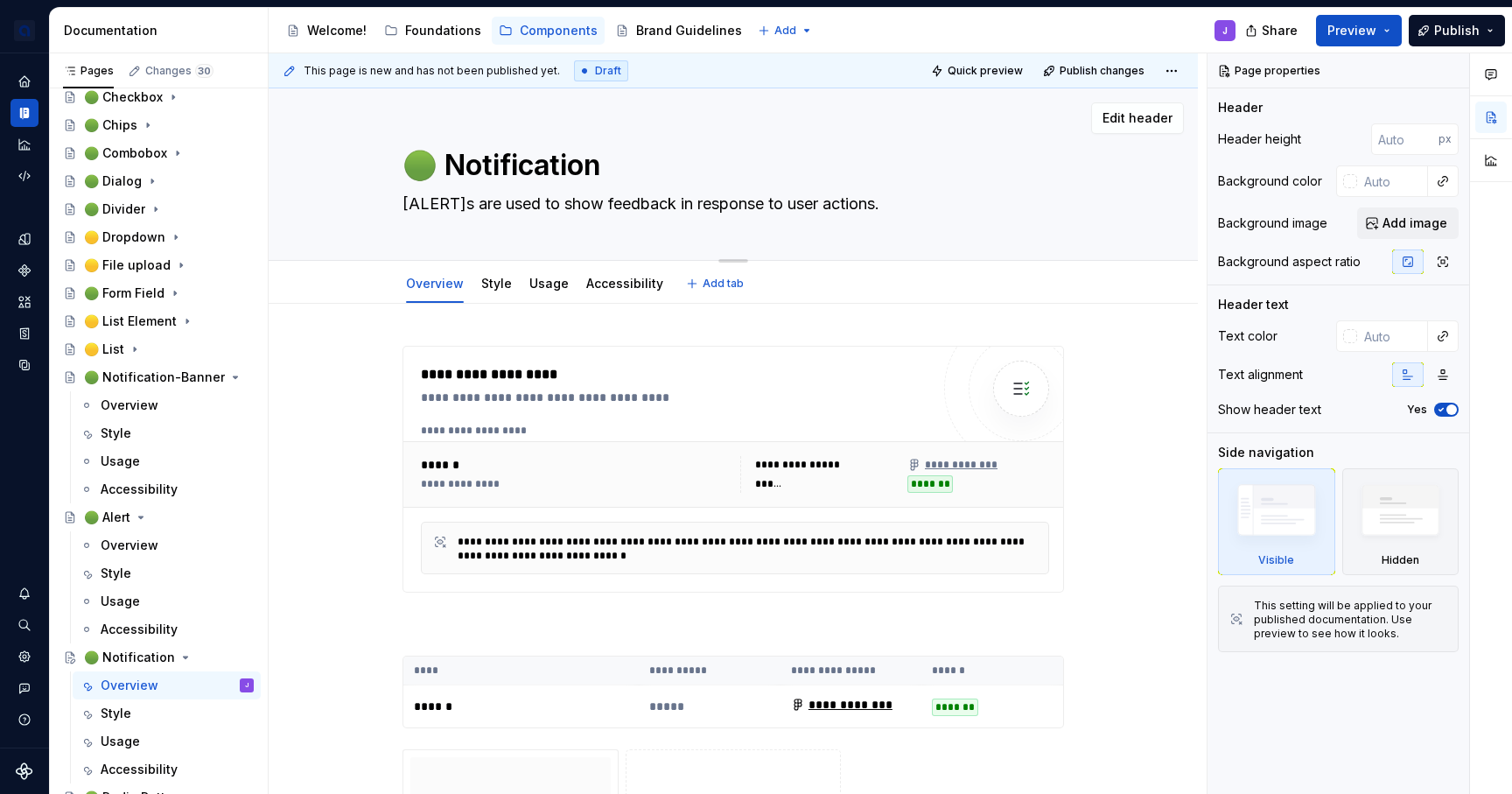 type on "*" 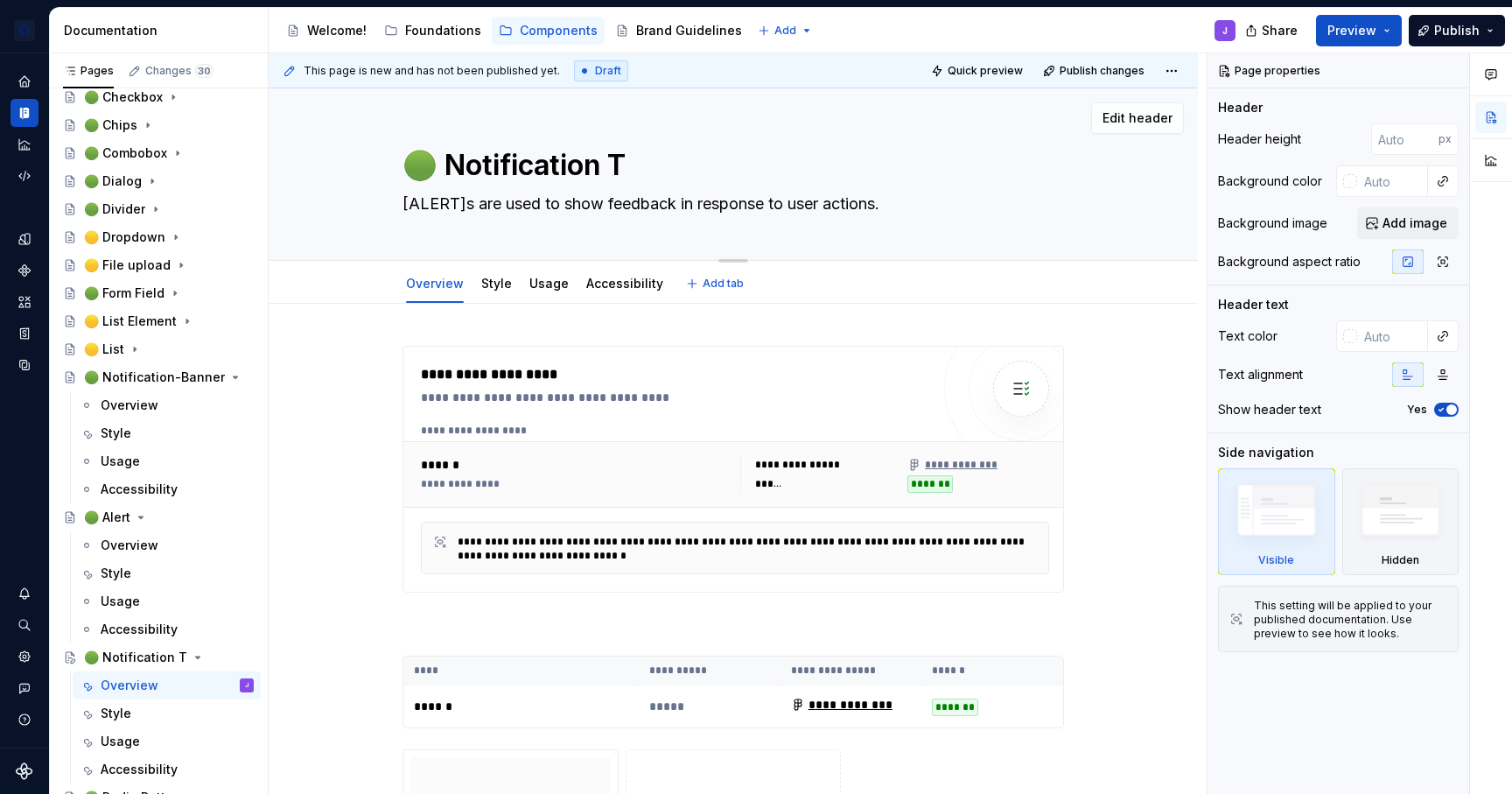 type on "*" 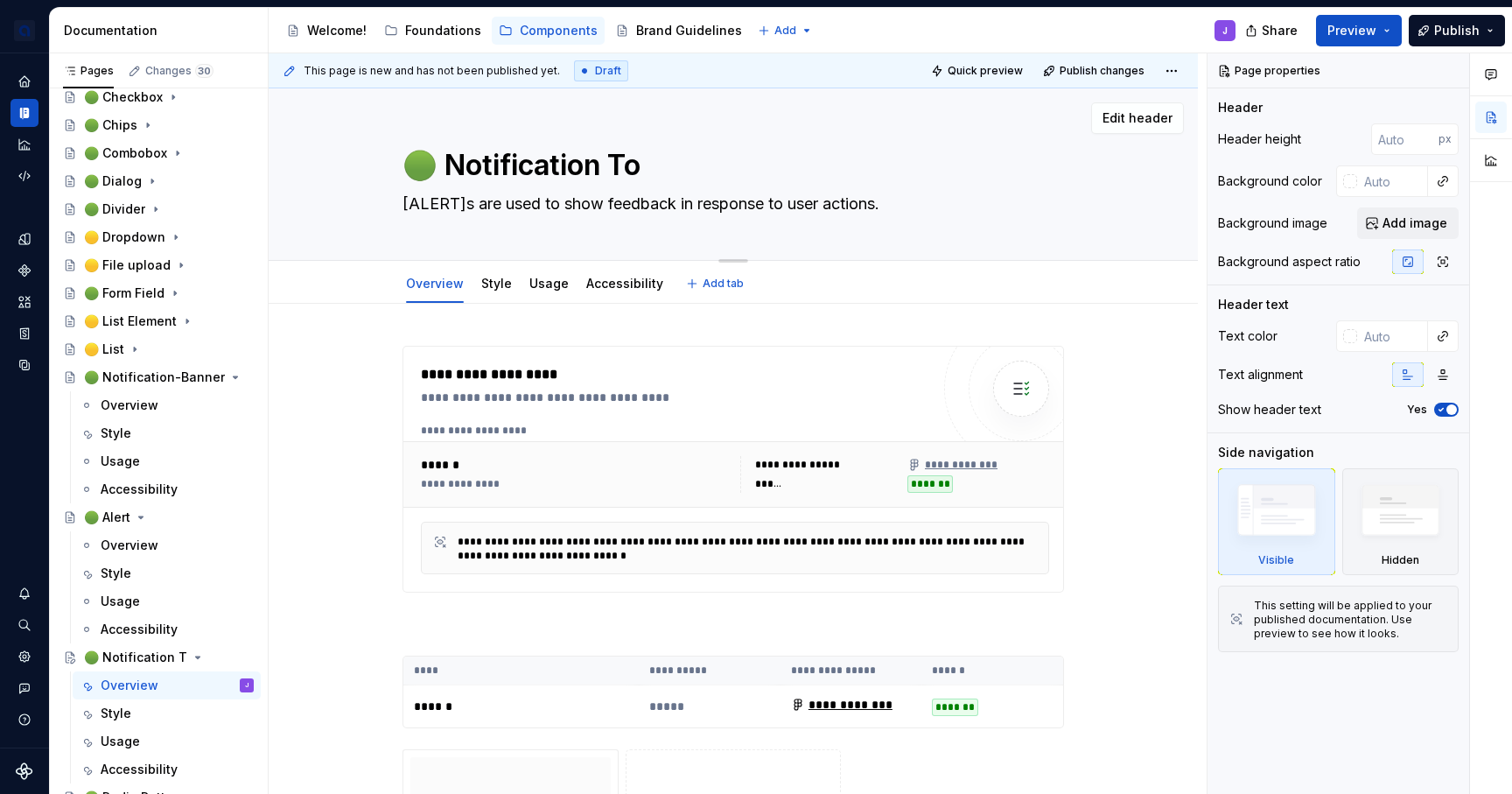 type on "*" 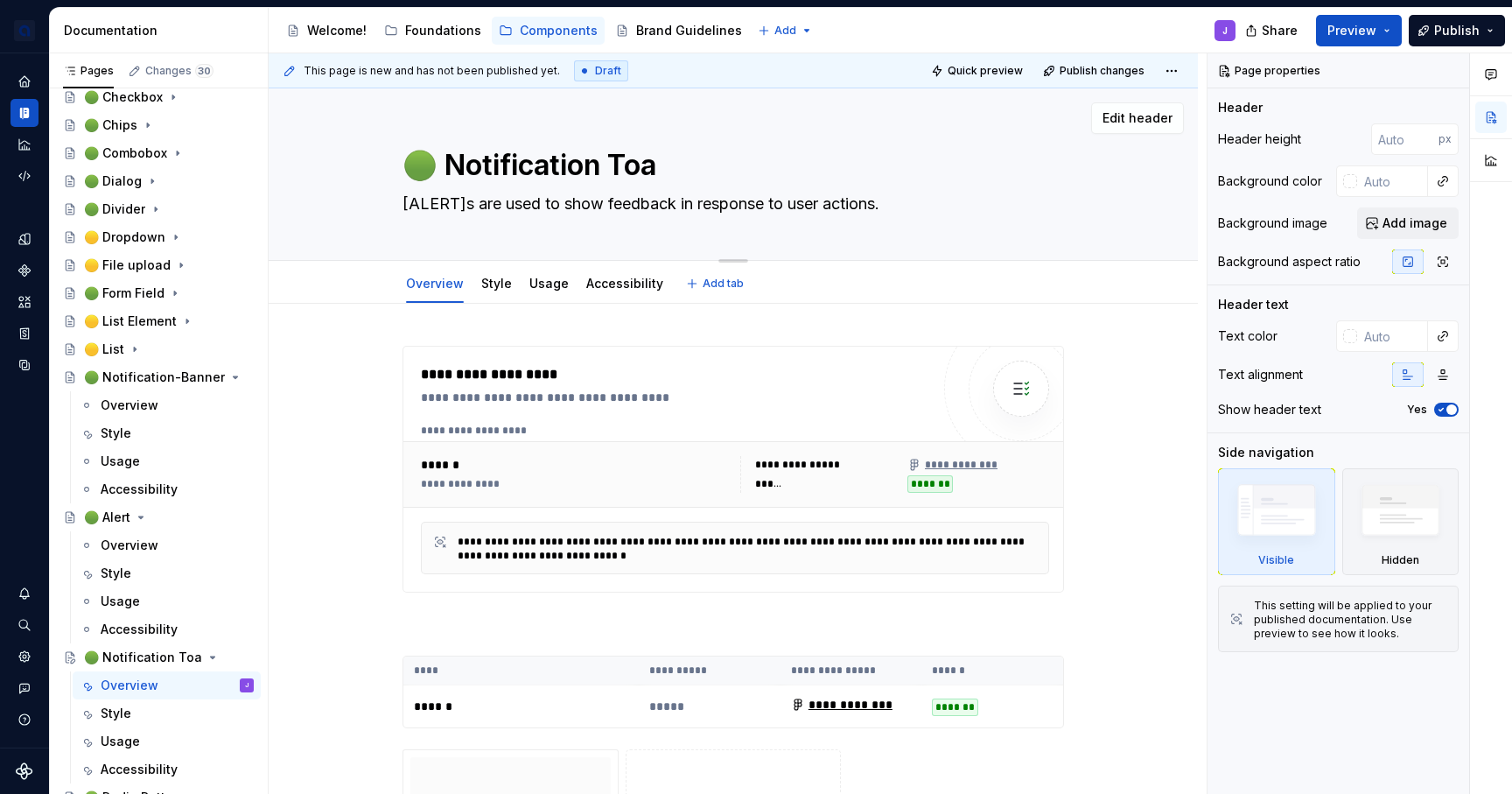 type on "*" 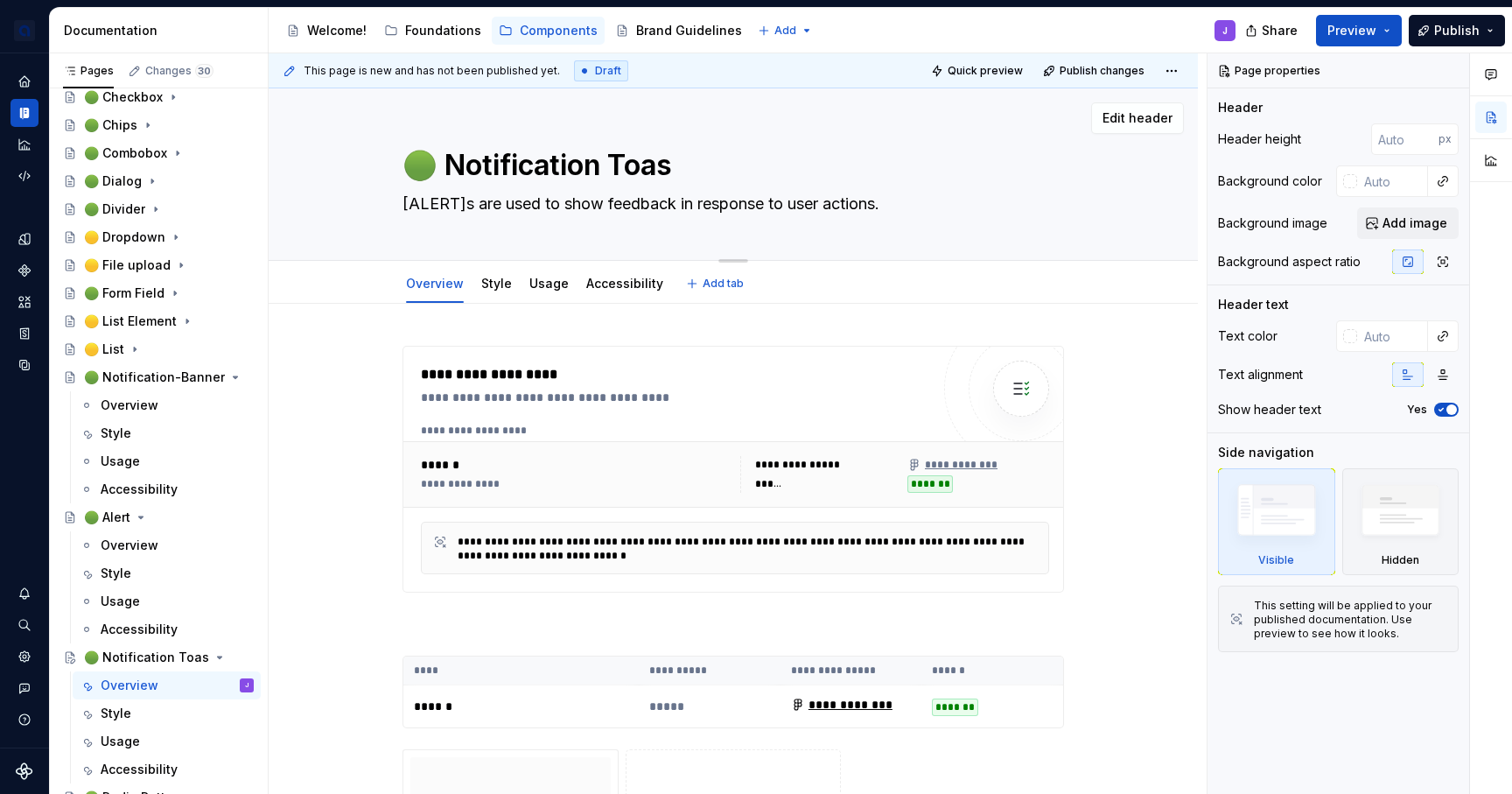 type on "*" 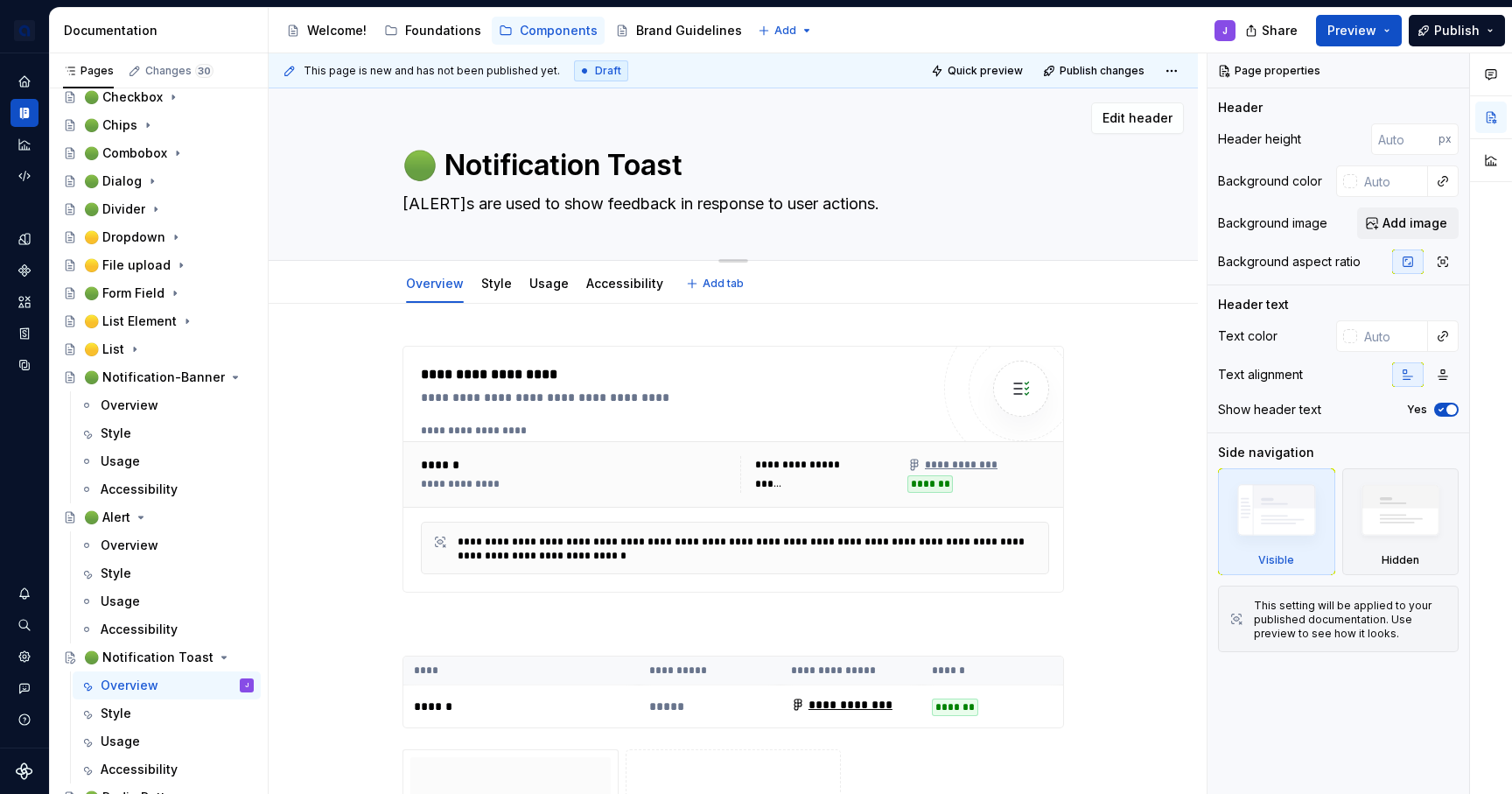 type on "*" 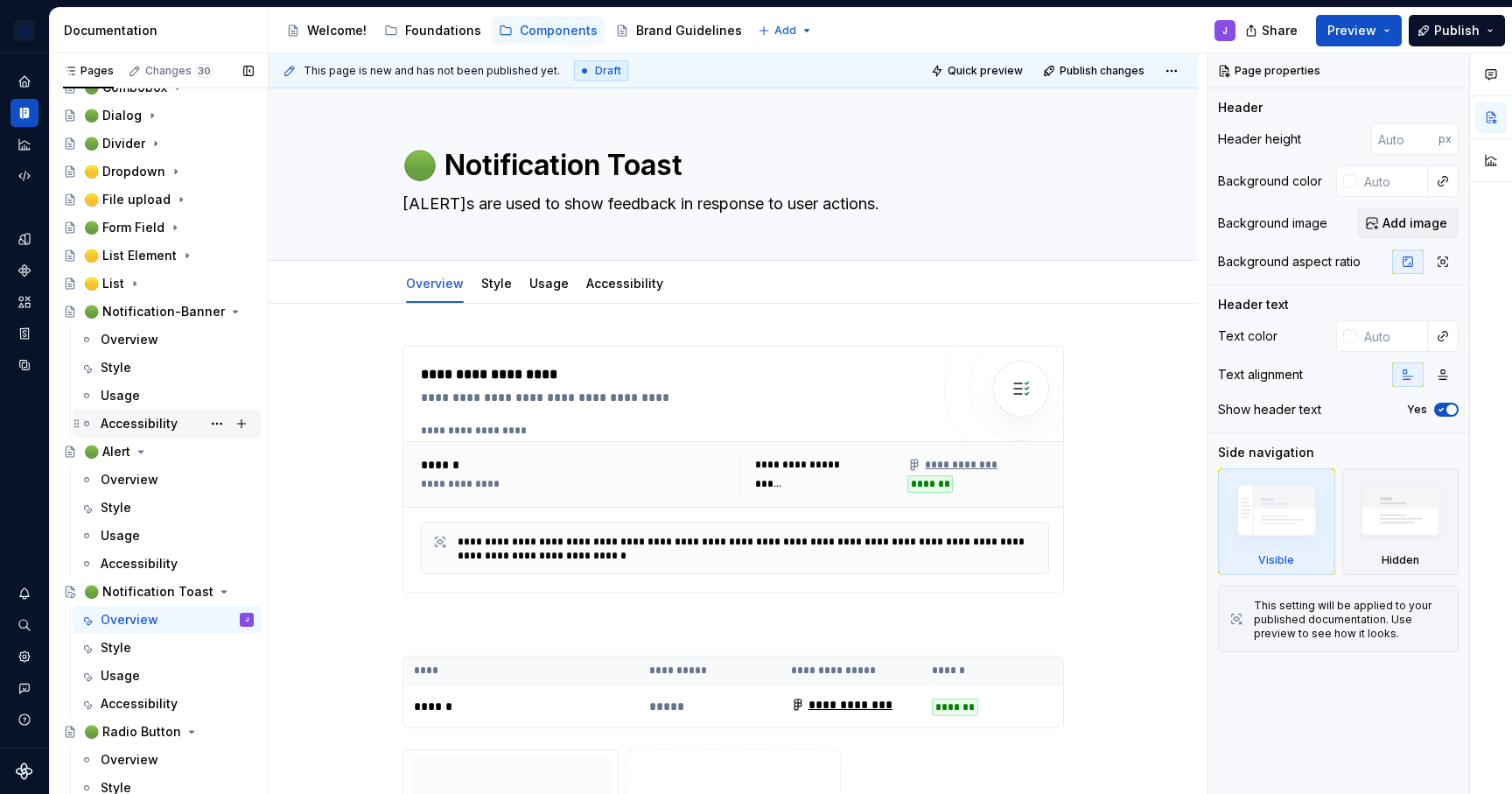 scroll, scrollTop: 453, scrollLeft: 0, axis: vertical 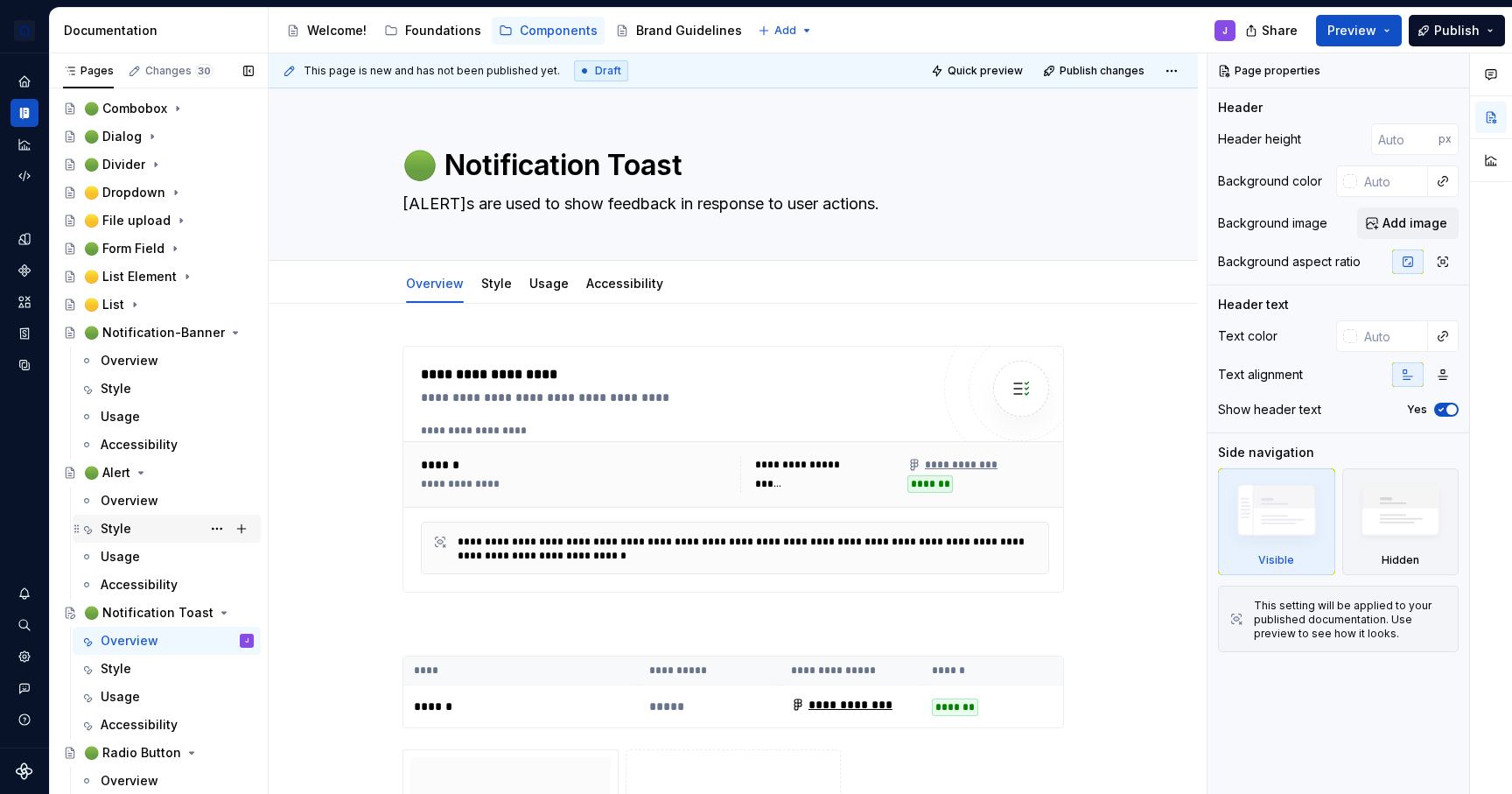 type on "*" 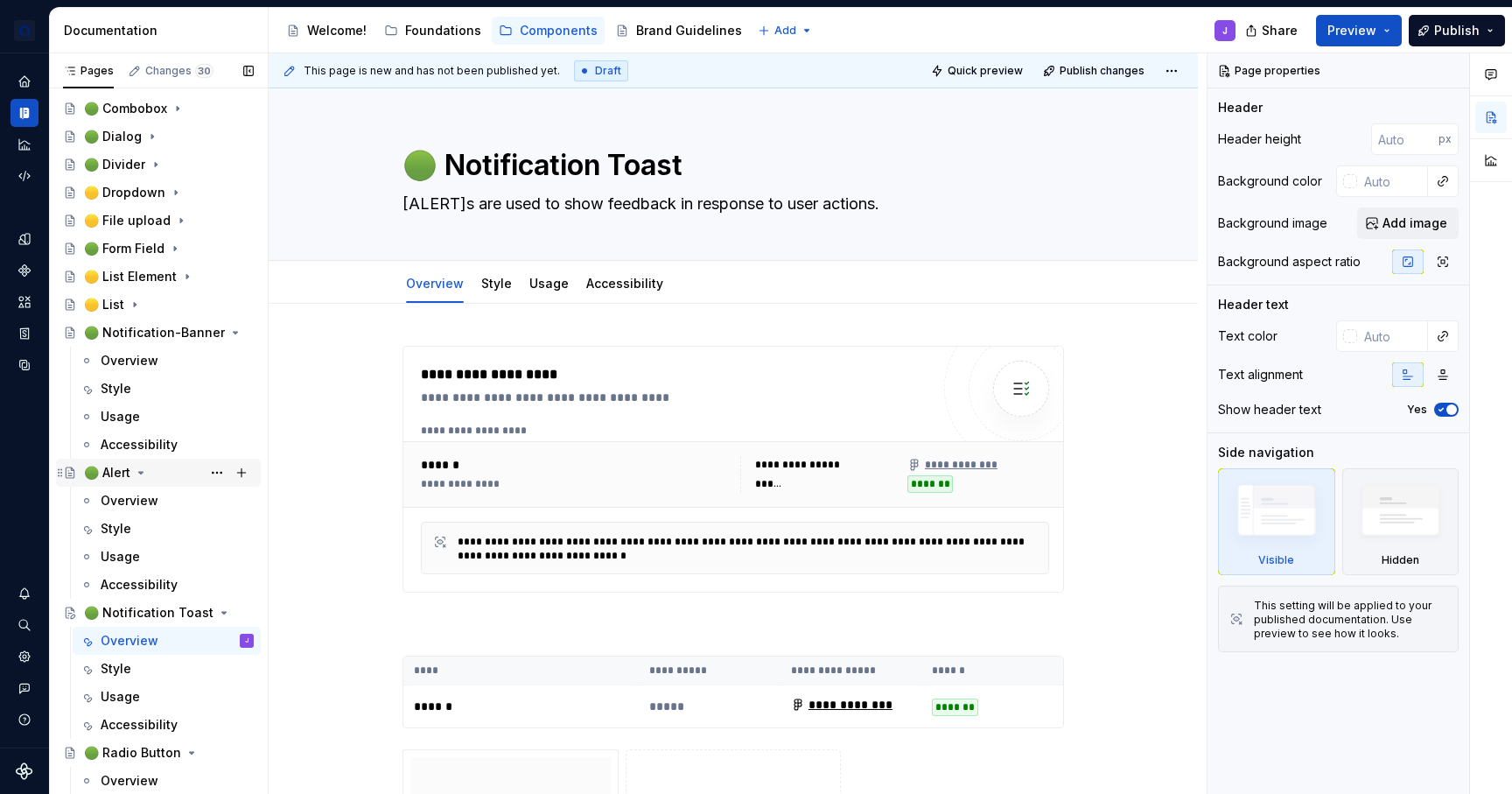 type on "🟢 Notification Toast" 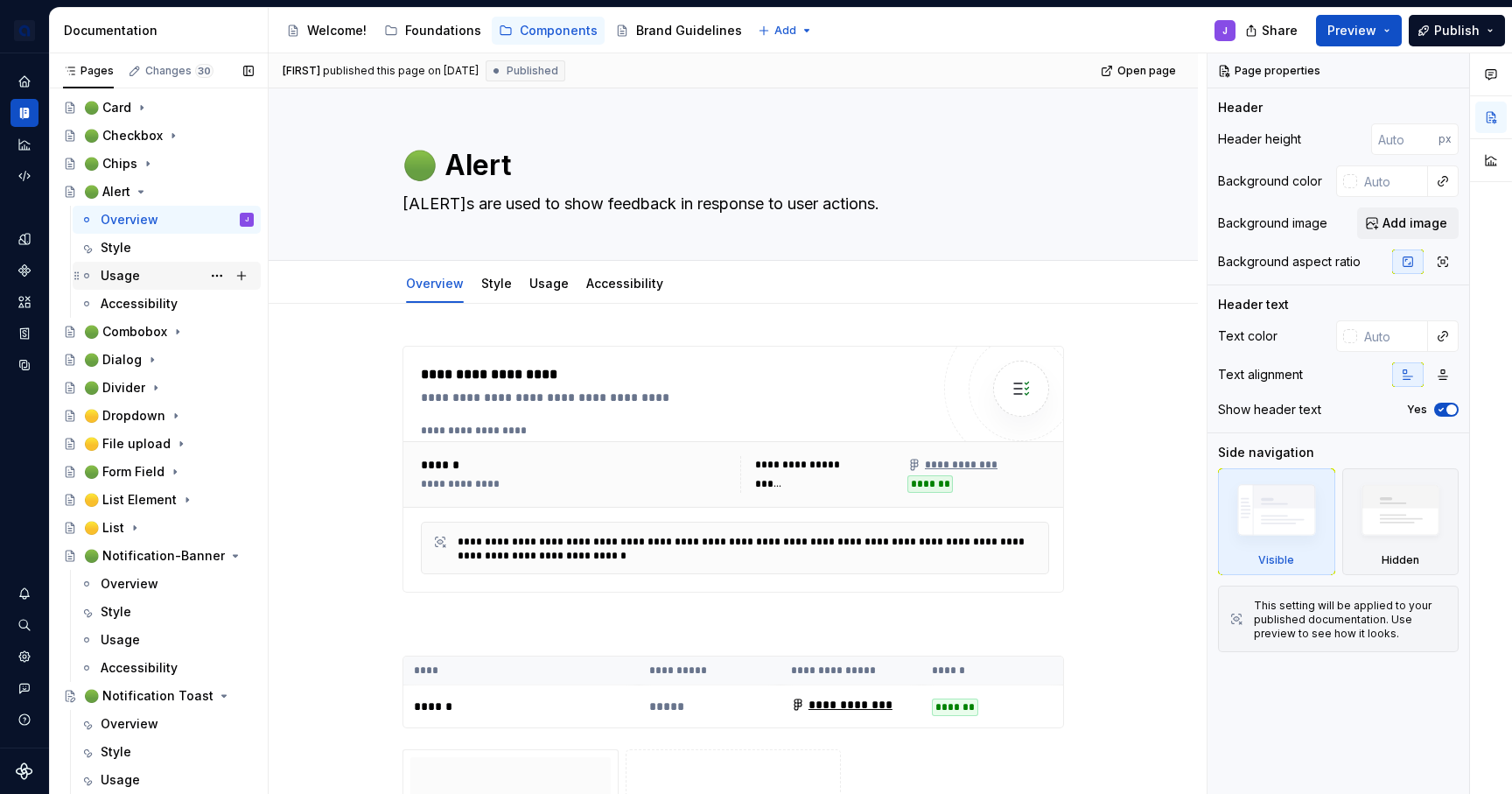 scroll, scrollTop: 0, scrollLeft: 0, axis: both 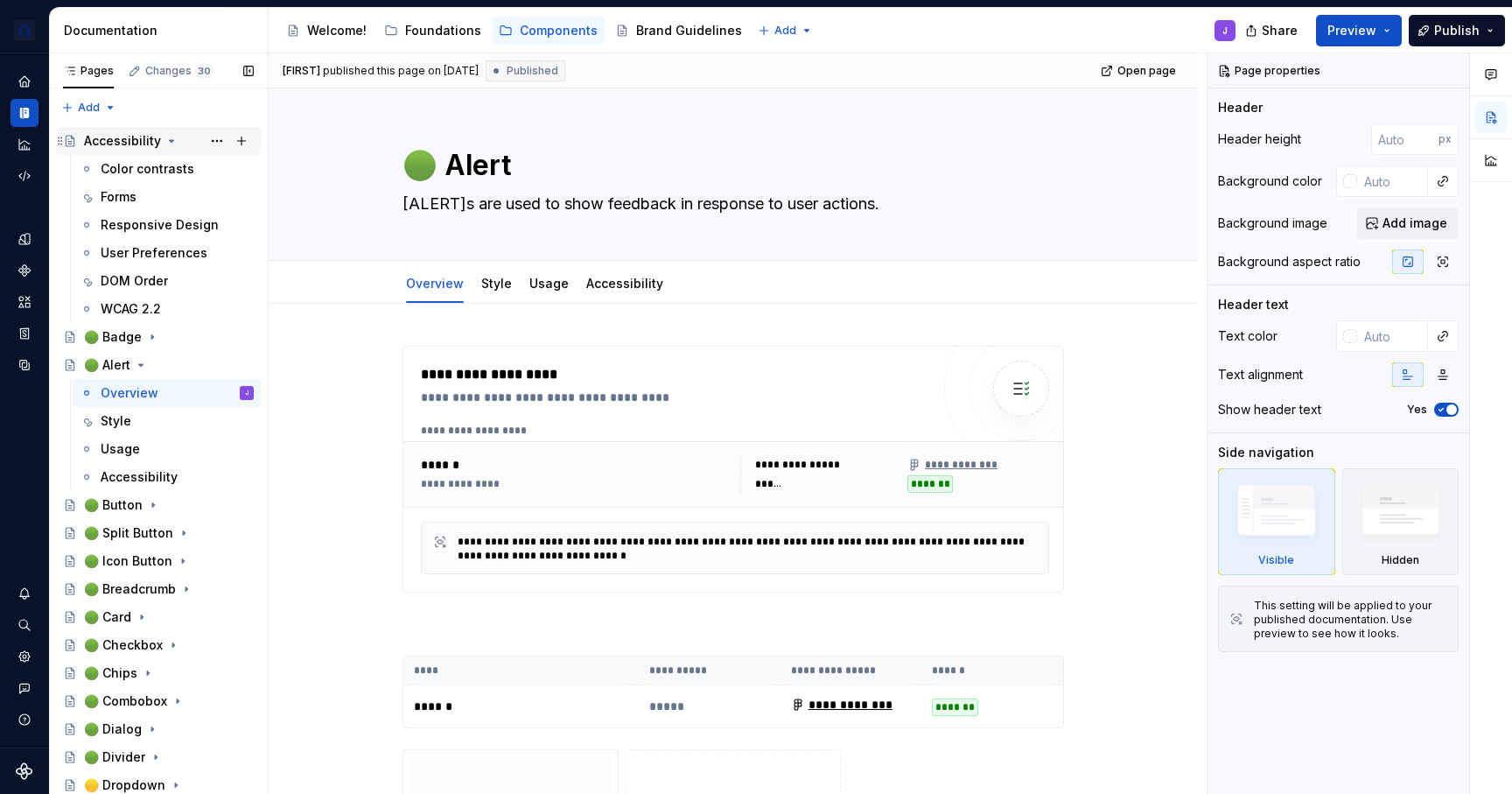 click 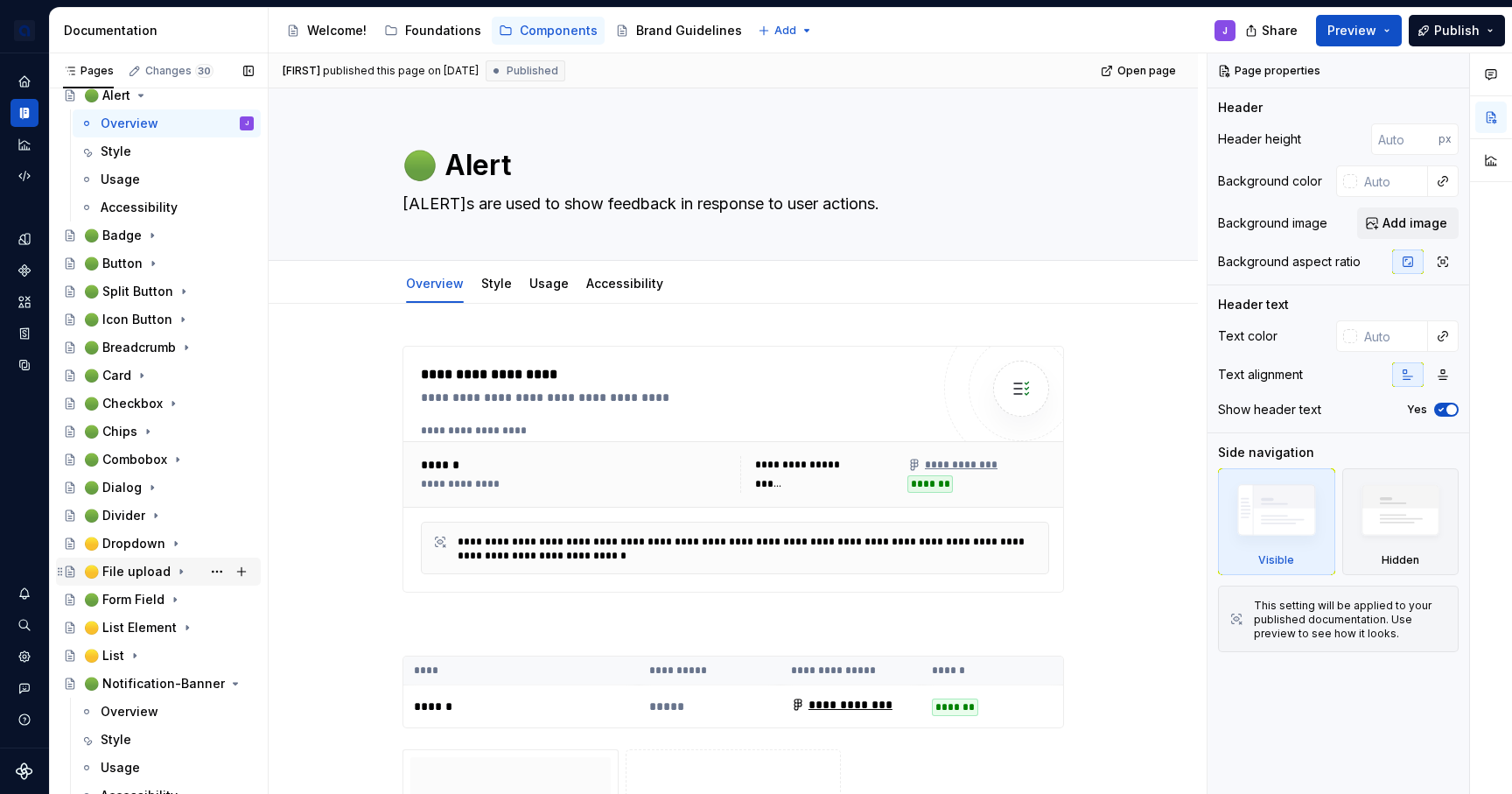 scroll, scrollTop: 75, scrollLeft: 0, axis: vertical 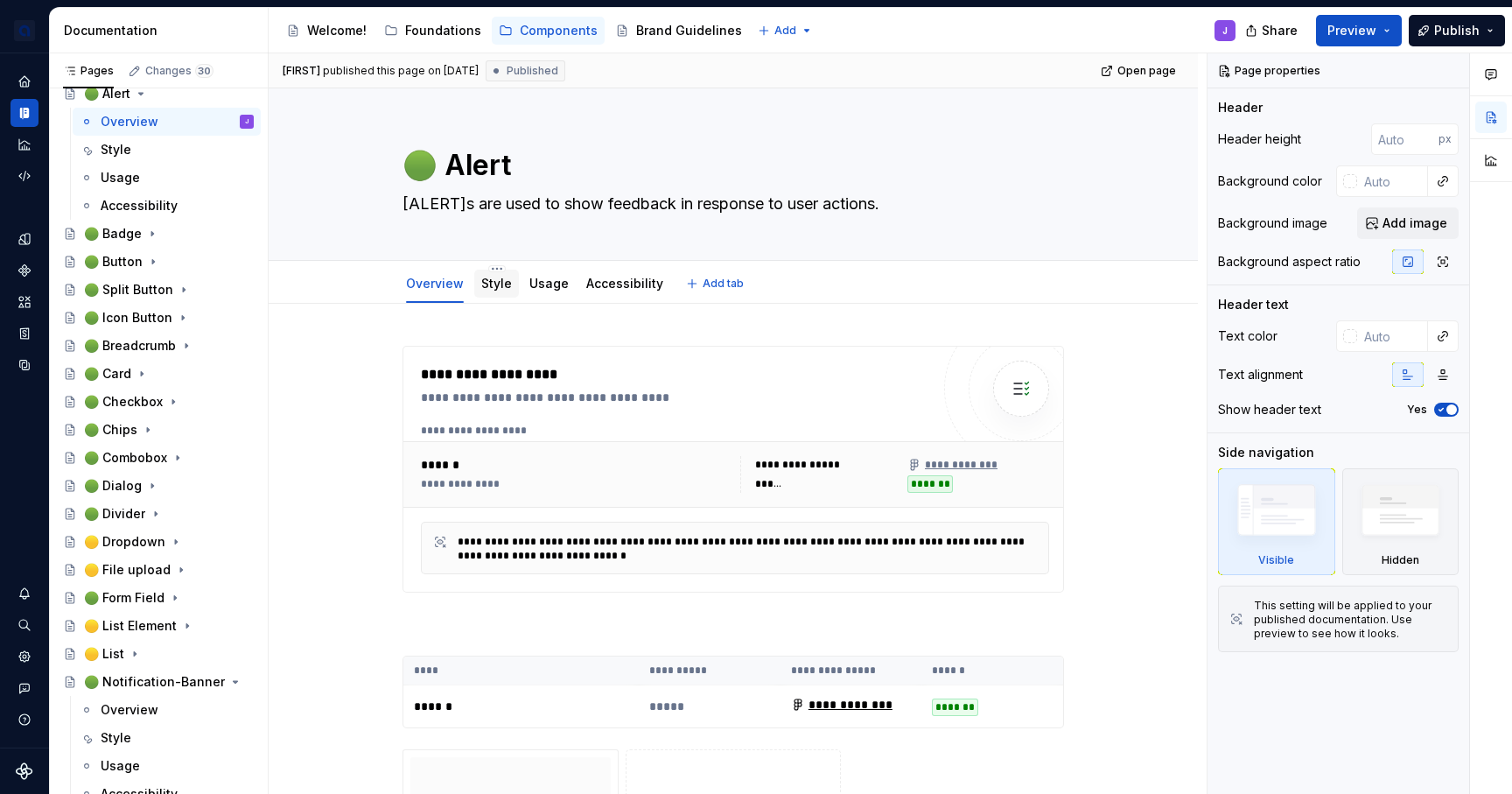 click on "Style" at bounding box center [496, 283] 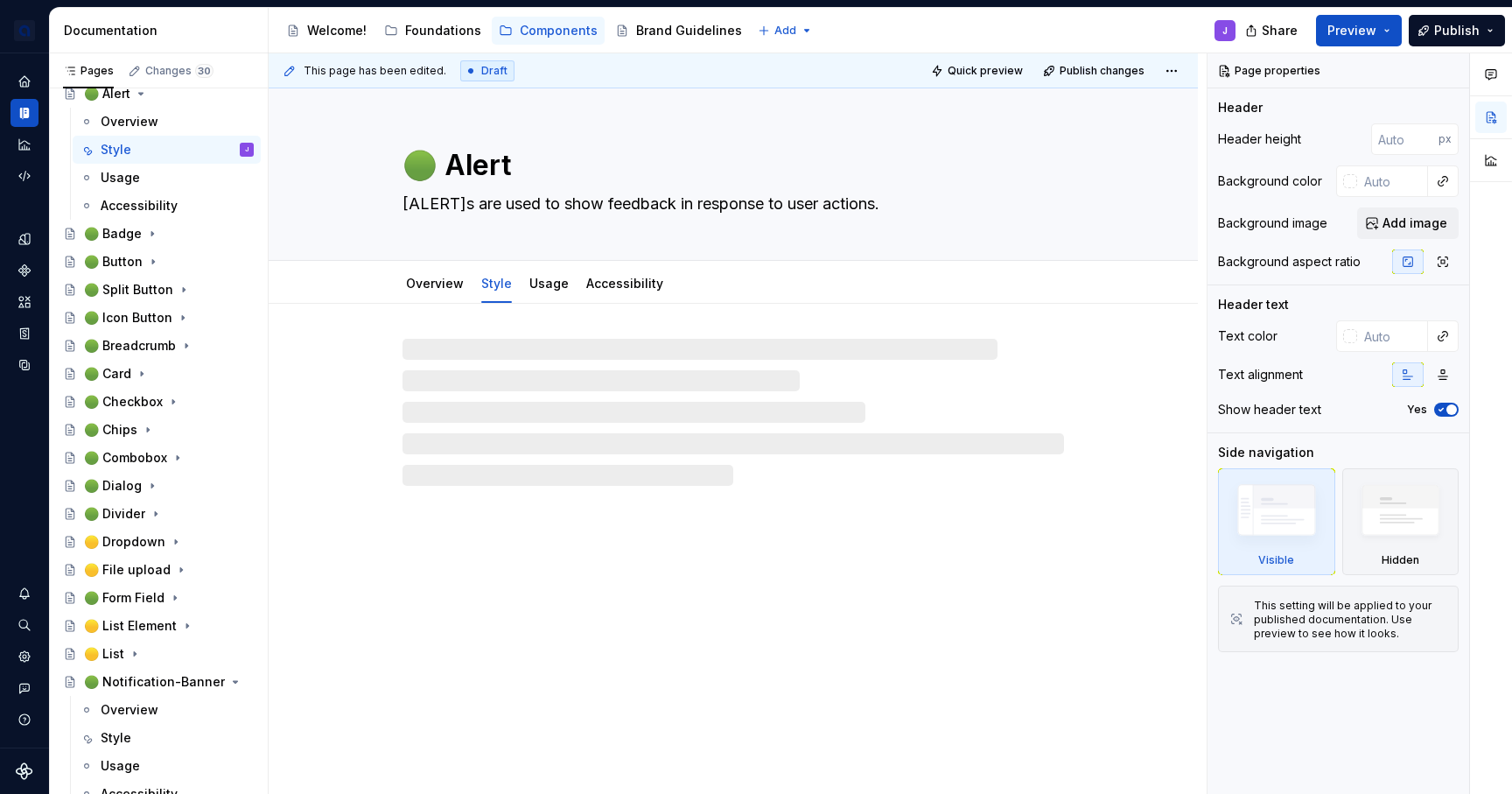 type on "*" 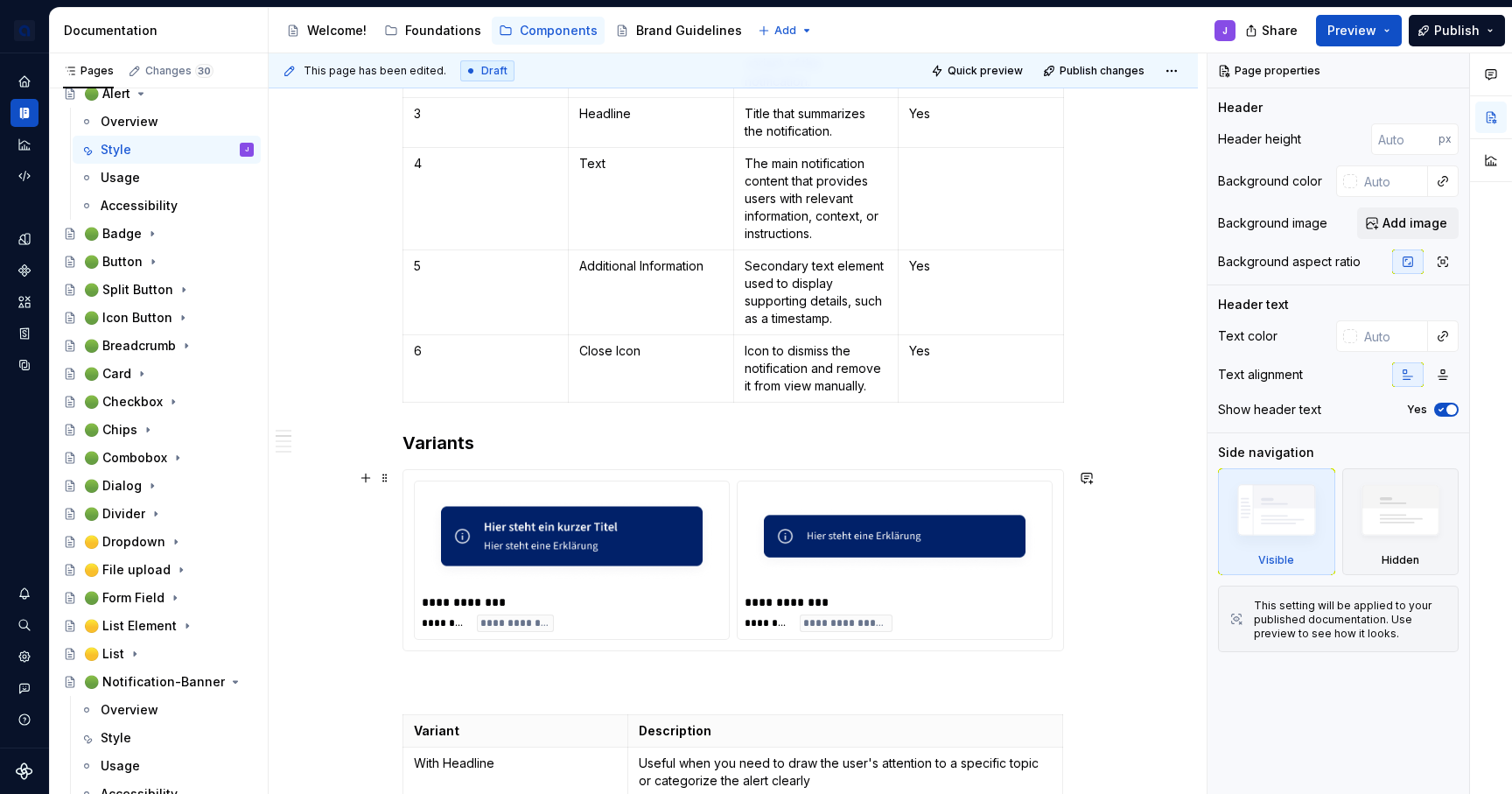 scroll, scrollTop: 835, scrollLeft: 0, axis: vertical 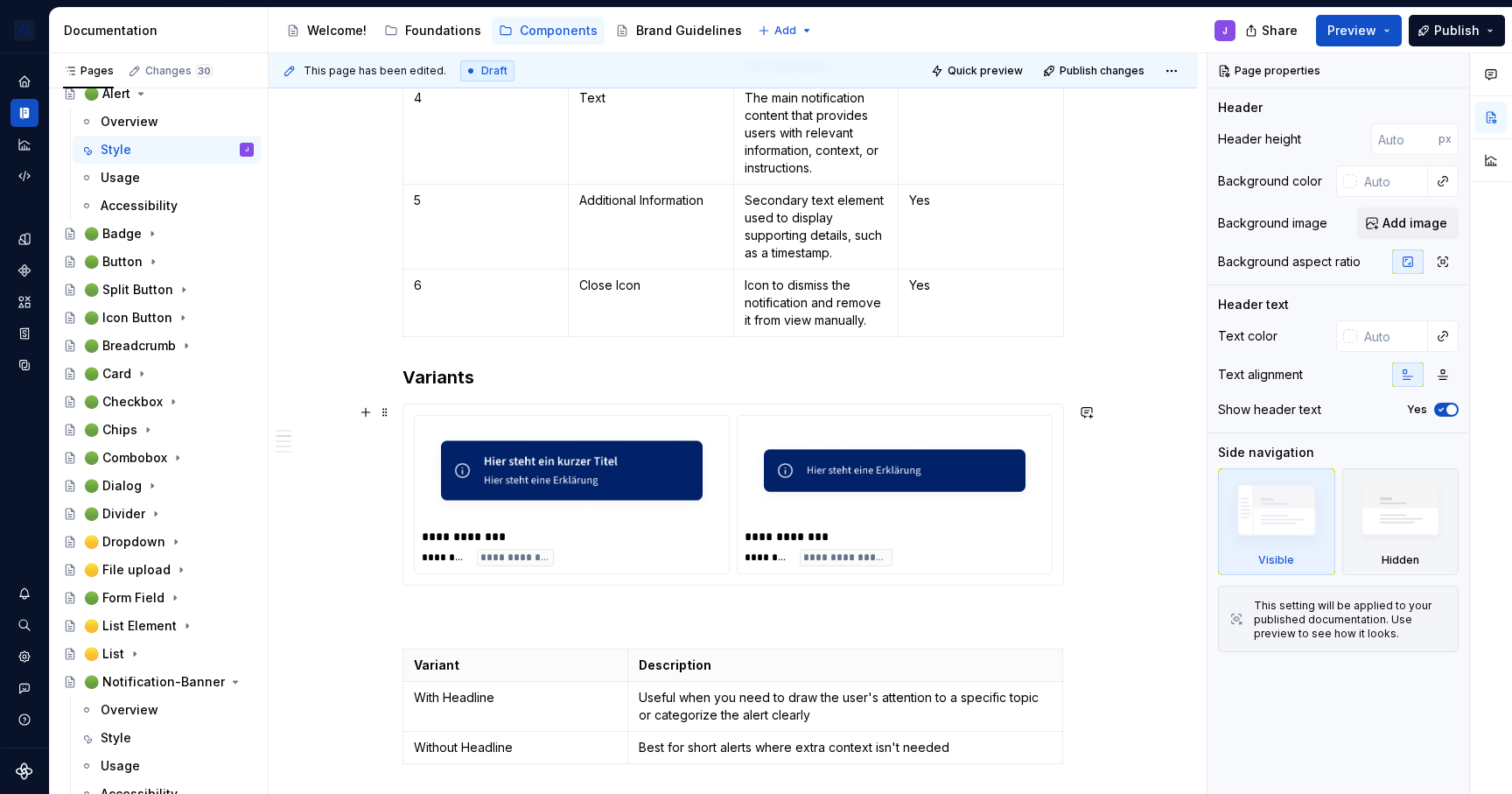 click at bounding box center [571, 474] 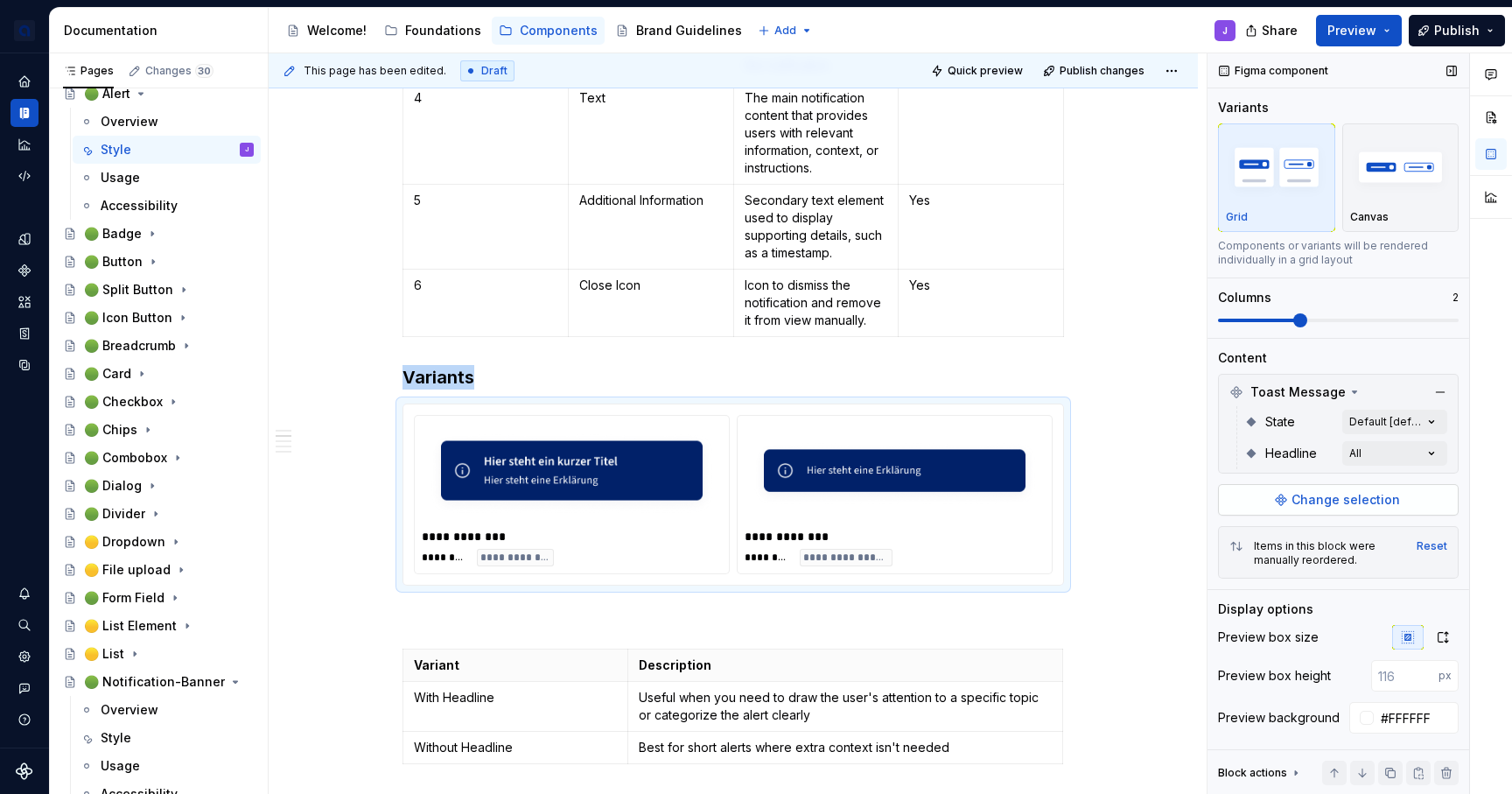 click on "Change selection" at bounding box center (1346, 500) 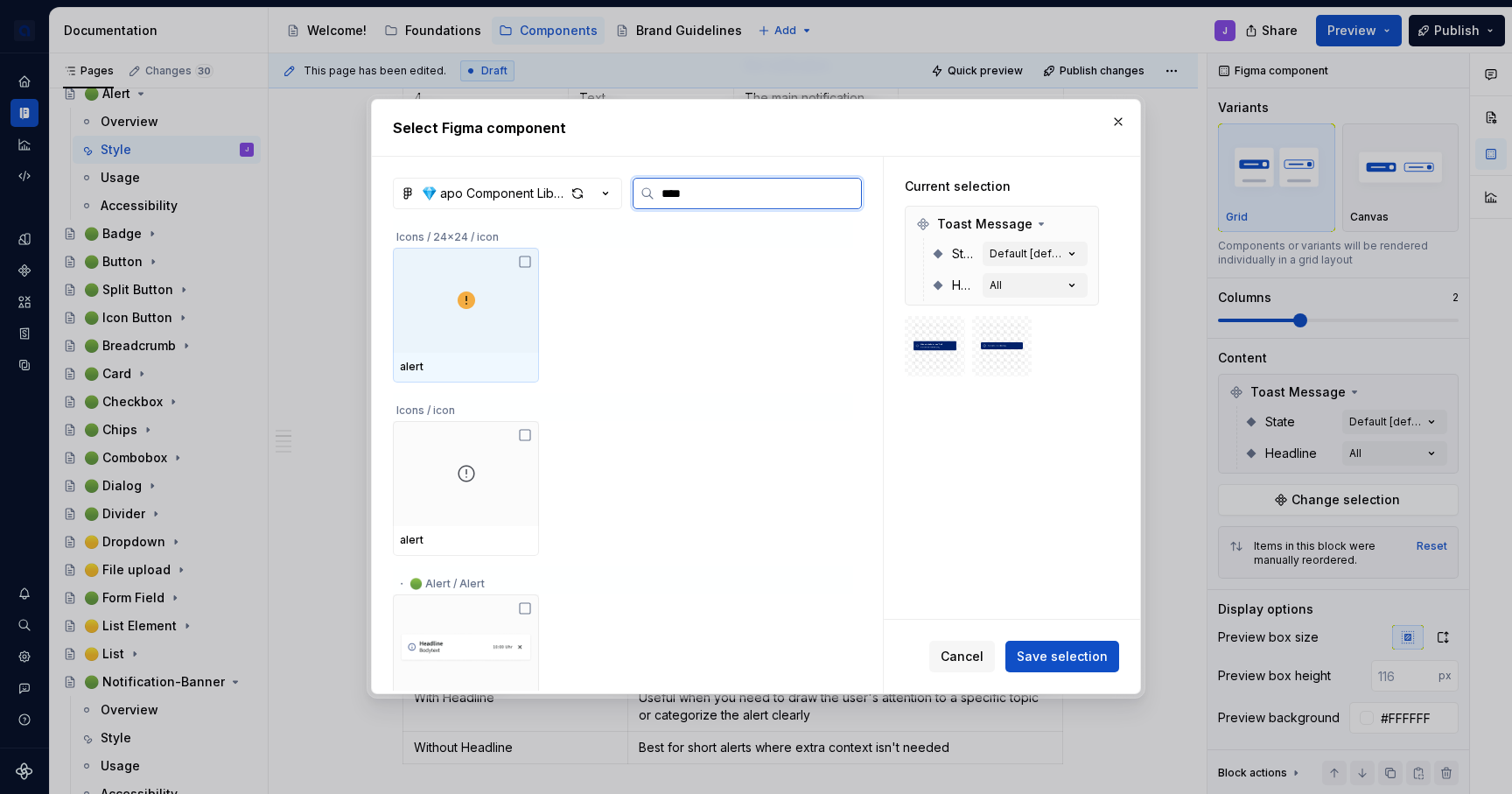 type on "*****" 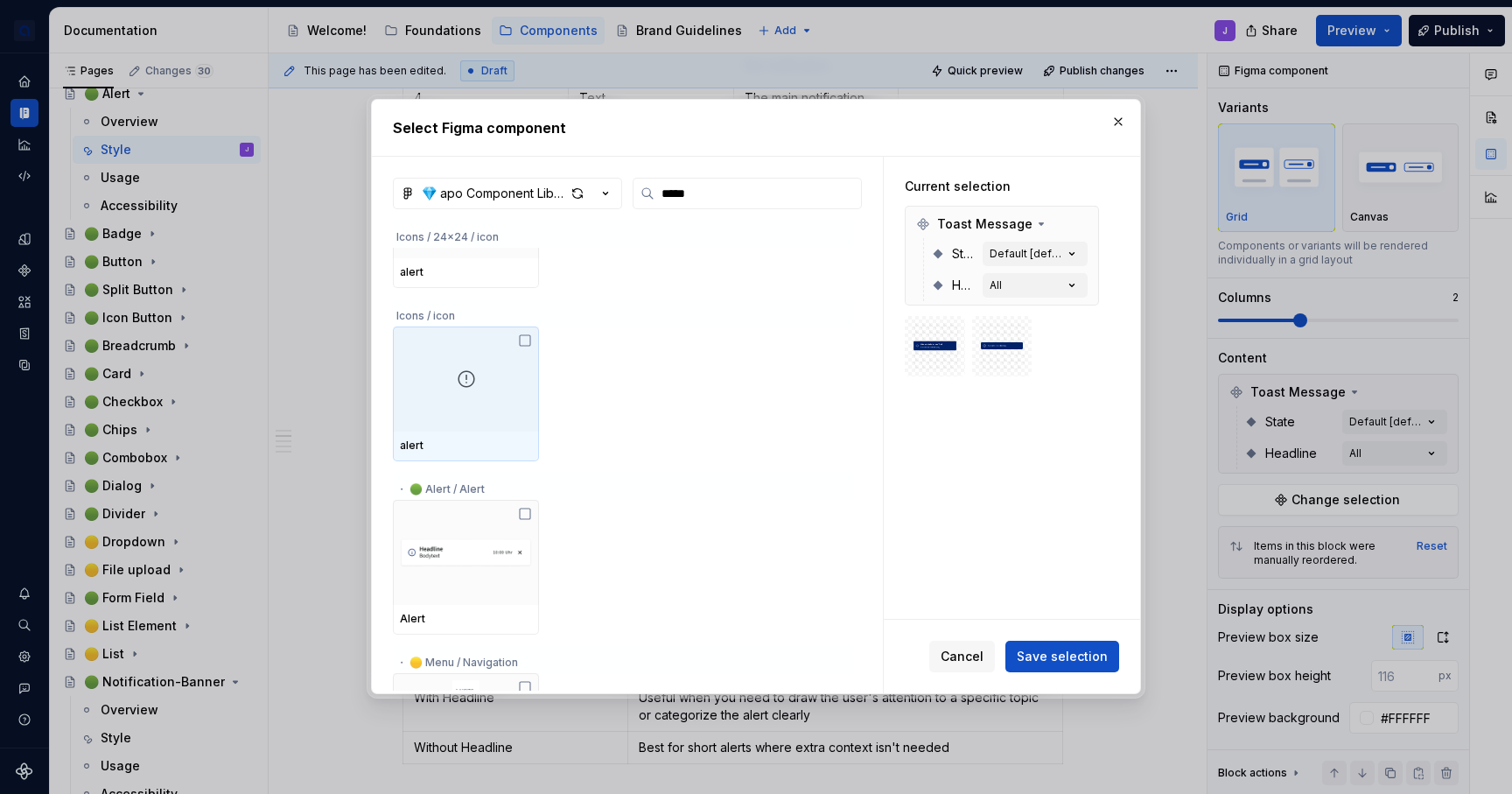 scroll, scrollTop: 201, scrollLeft: 0, axis: vertical 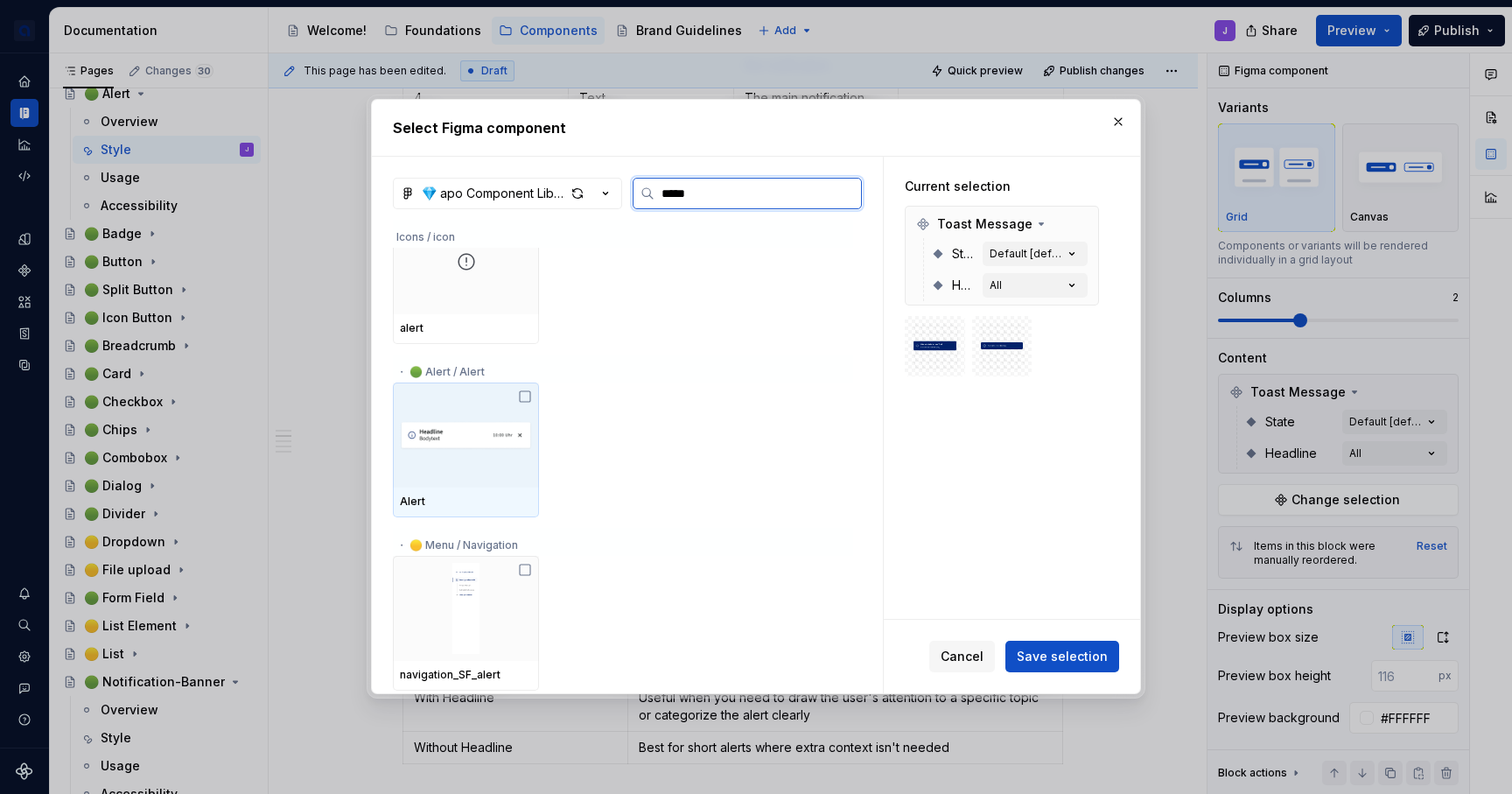 click 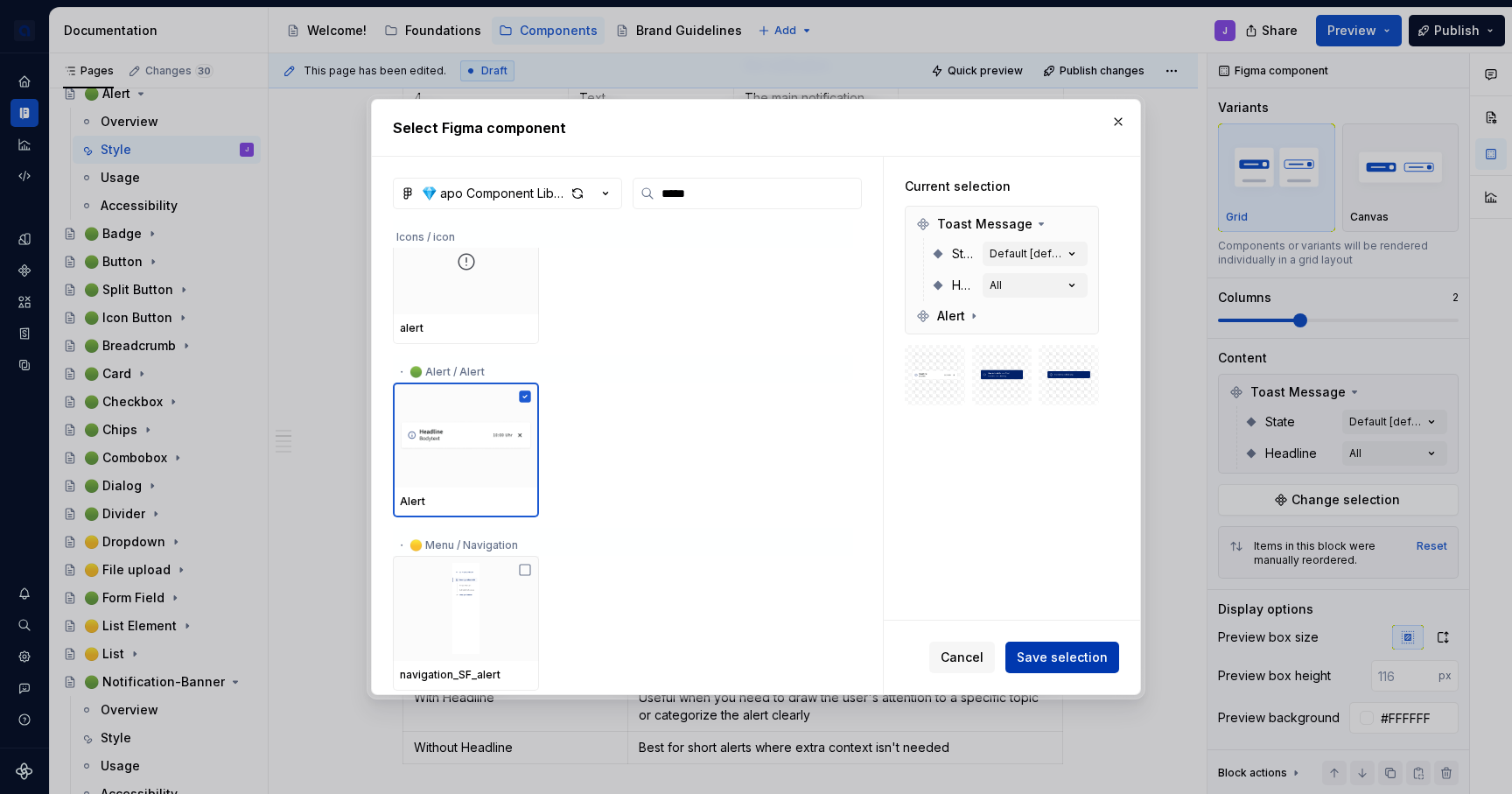 click on "Save selection" at bounding box center (1062, 657) 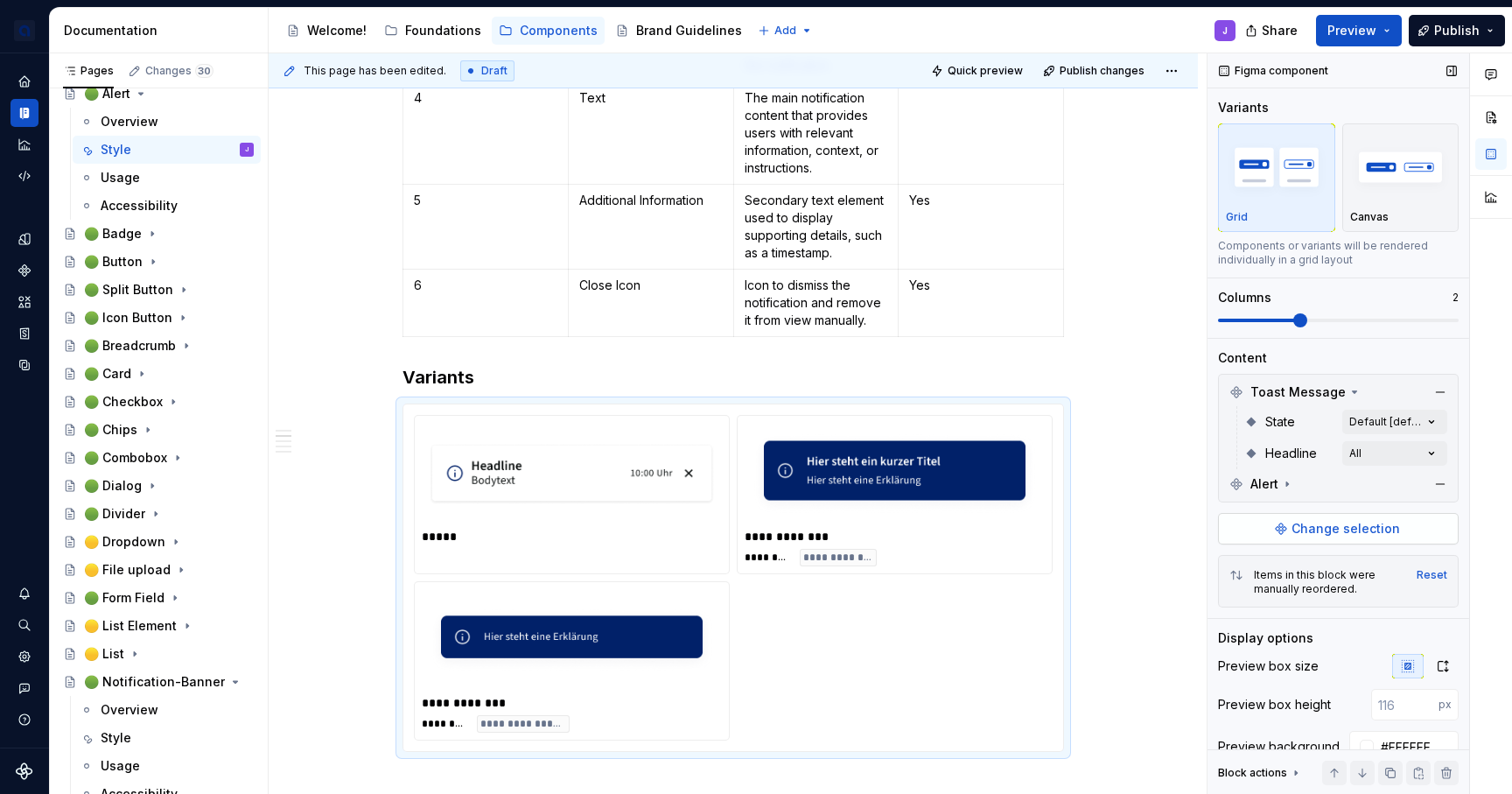 click on "Change selection" at bounding box center [1346, 529] 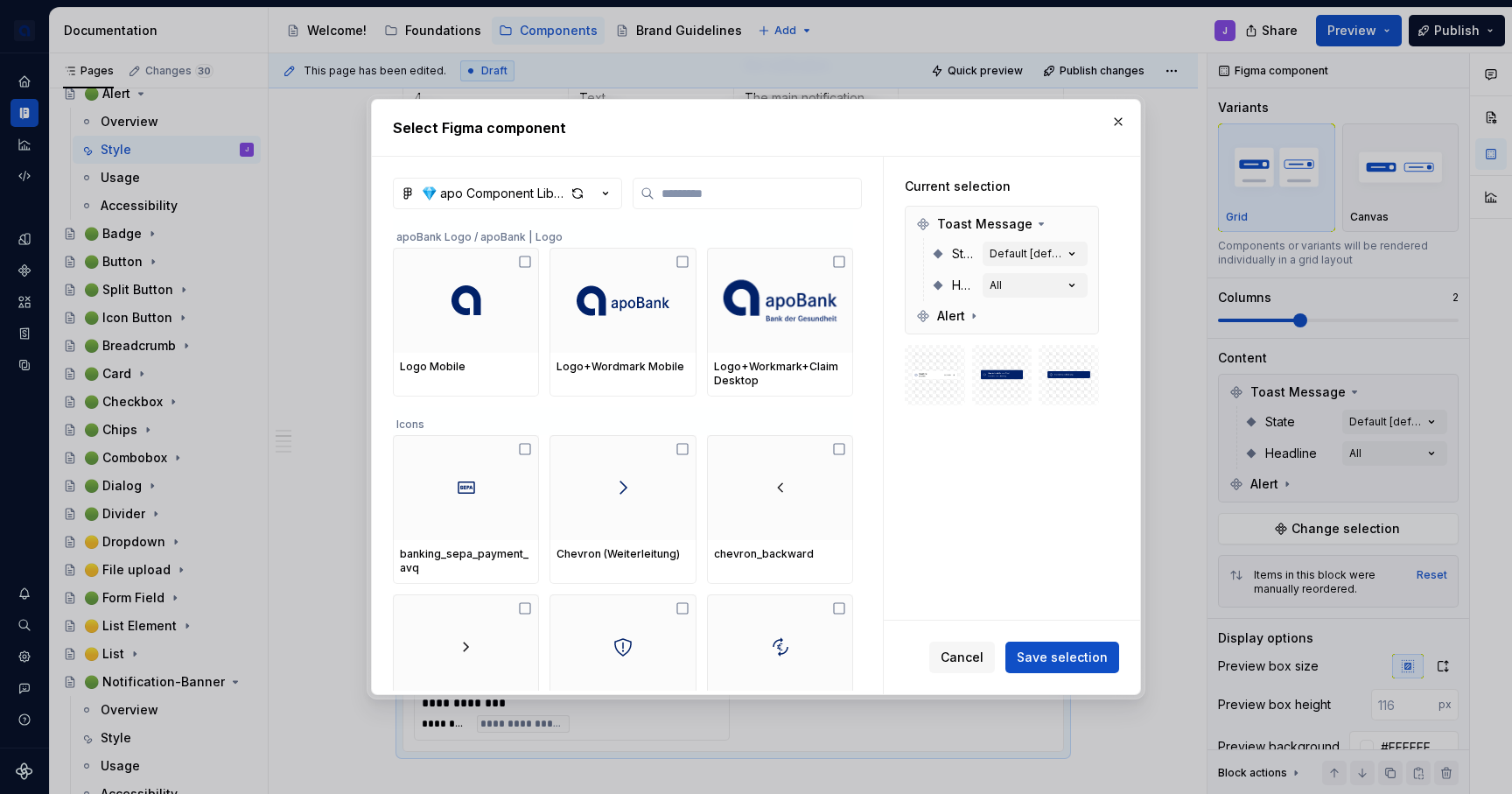 drag, startPoint x: 947, startPoint y: 659, endPoint x: 991, endPoint y: 653, distance: 44.40721 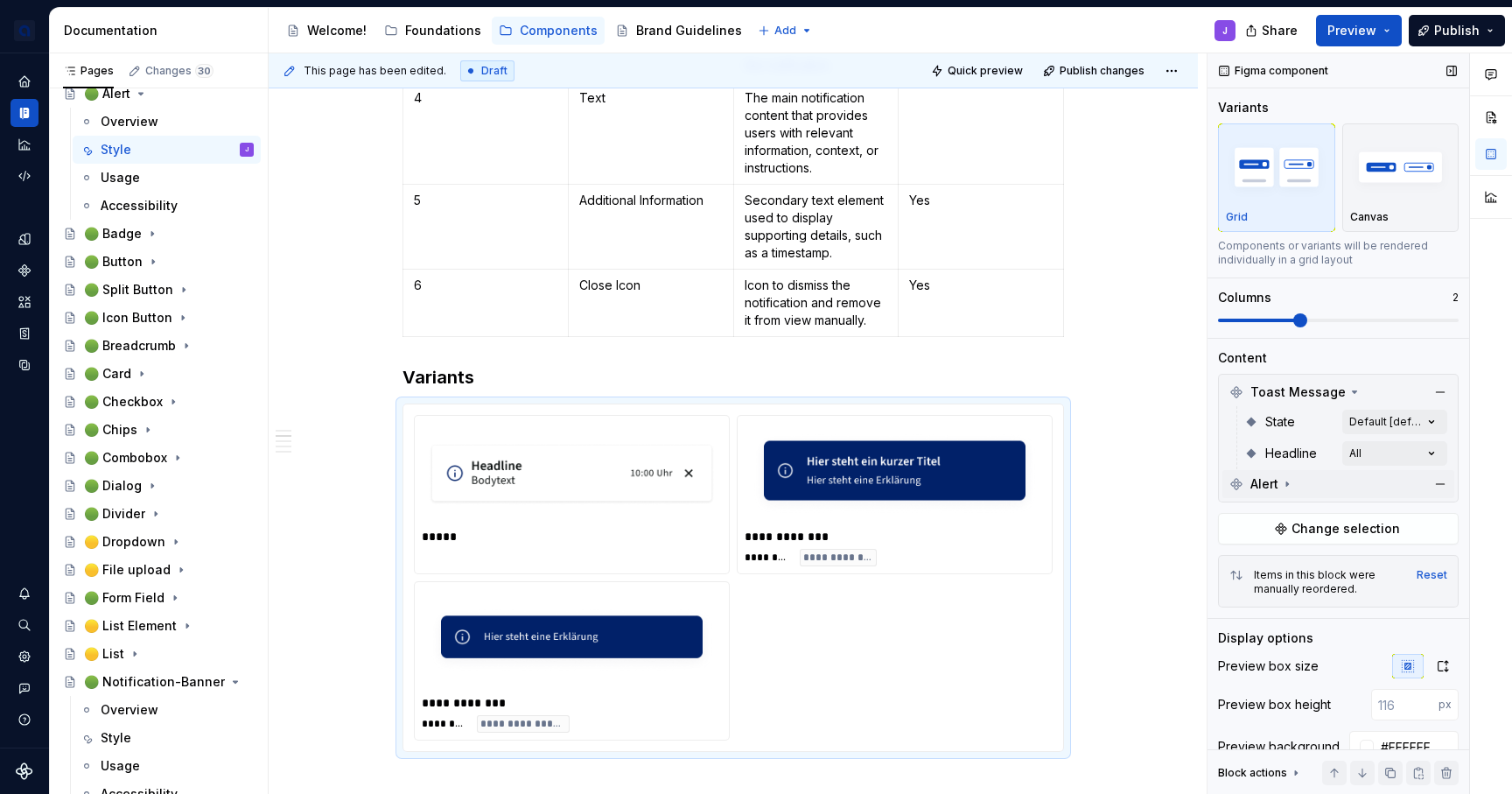 click 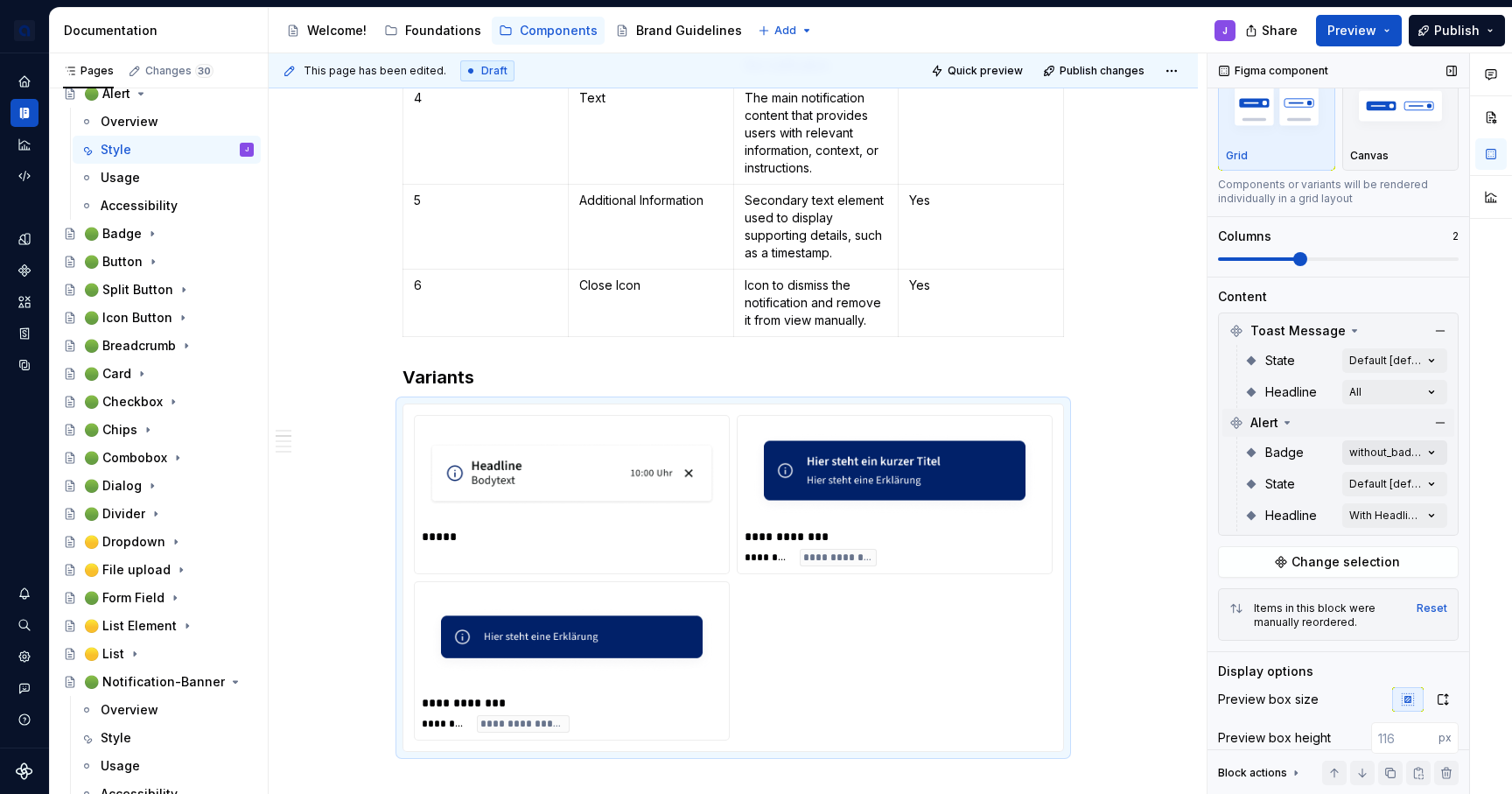 scroll, scrollTop: 86, scrollLeft: 0, axis: vertical 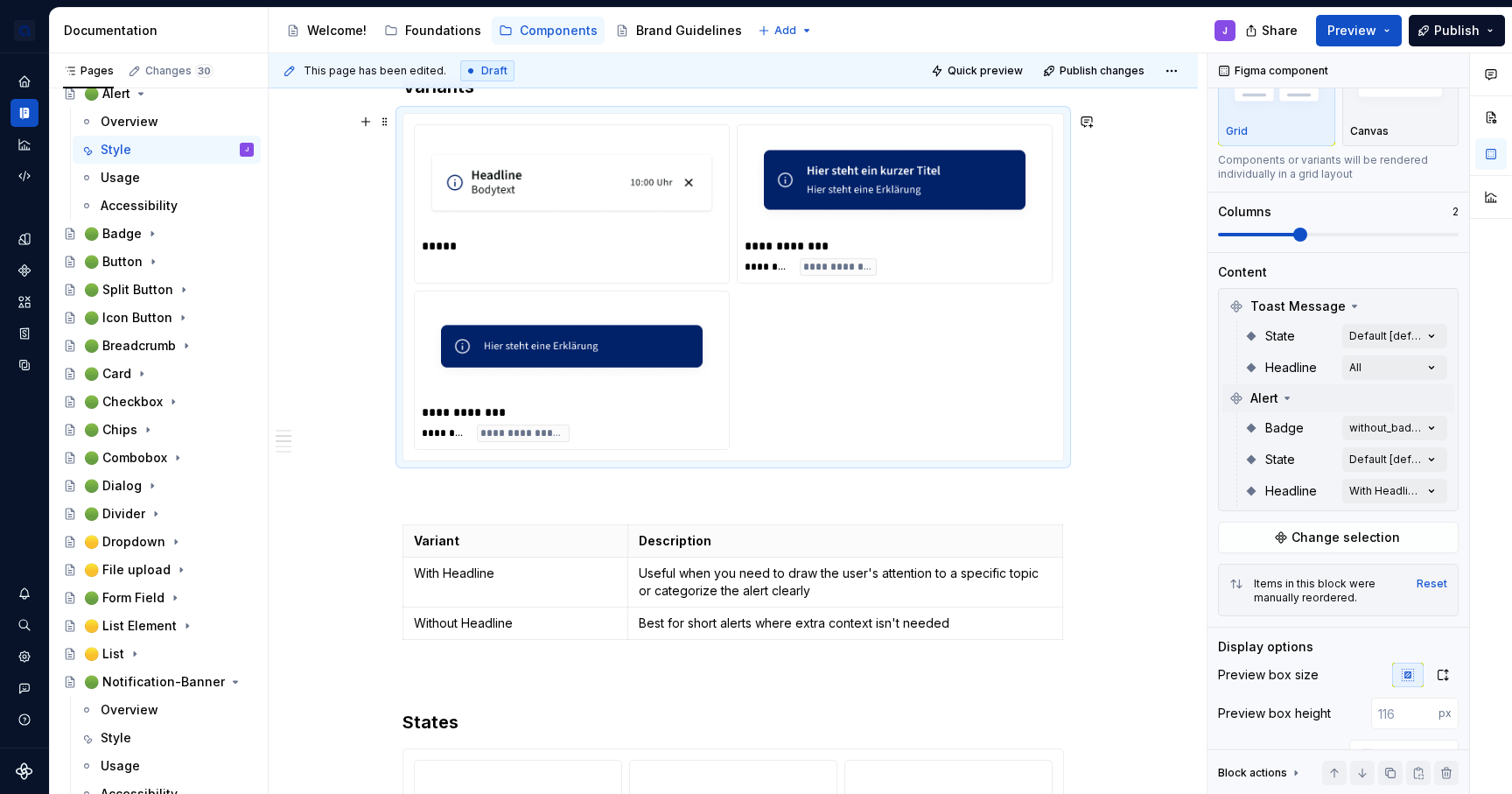 type on "*" 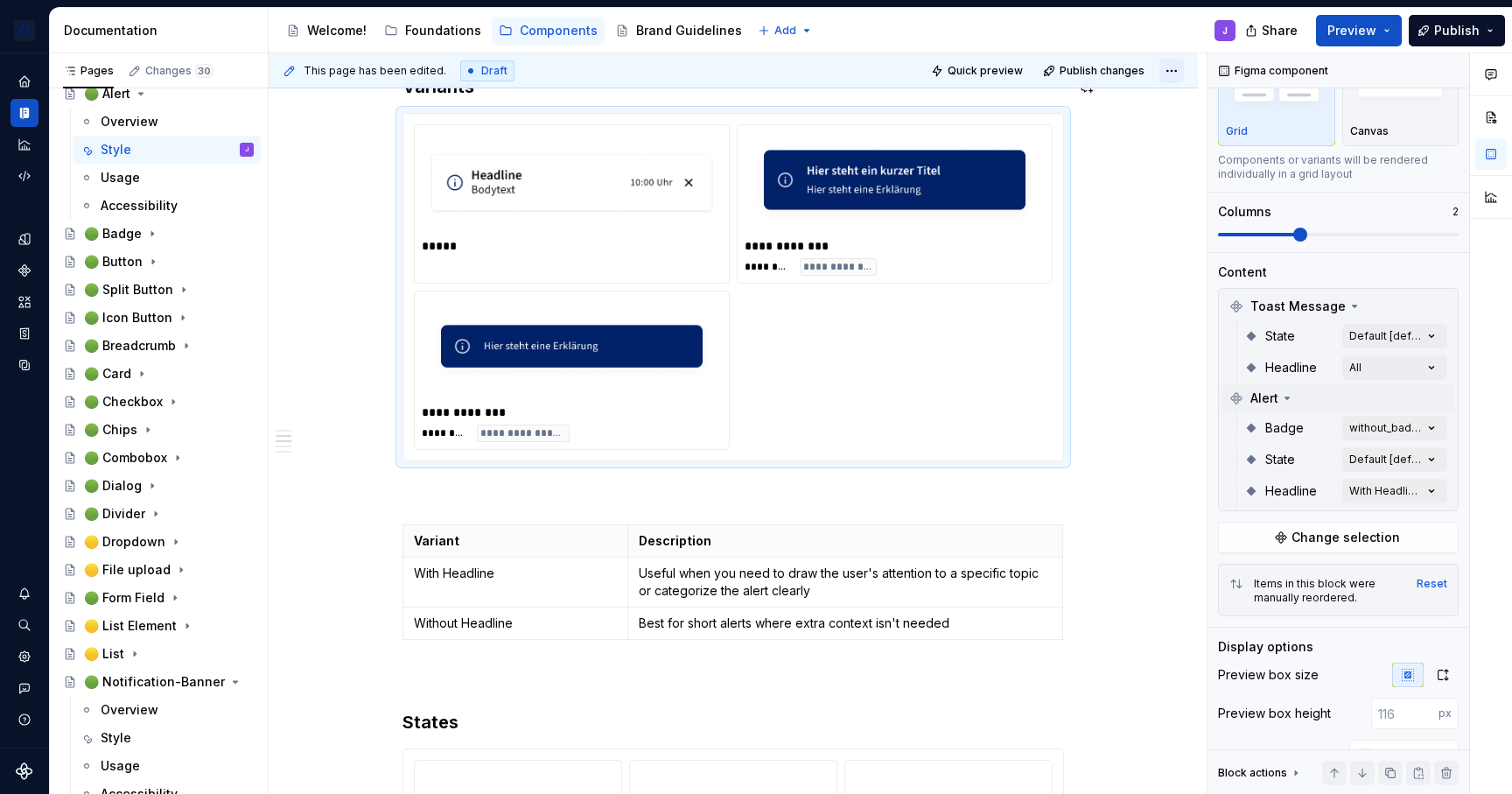 click on "apoBank Designsystem J Design system data Documentation
Accessibility guide for tree Page tree.
Navigate the tree with the arrow keys. Common tree hotkeys apply. Further keybindings are available:
enter to execute primary action on focused item
f2 to start renaming the focused item
escape to abort renaming an item
control+d to start dragging selected items
Welcome! Foundations Components Brand Guidelines Add J Share Preview Publish Pages Changes 30 Add
Accessibility guide for tree Page tree.
Navigate the tree with the arrow keys. Common tree hotkeys apply. Further keybindings are available:
enter to execute primary action on focused item
f2 to start renaming the focused item
escape to abort renaming an item
control+d to start dragging selected items
Accessibility 🟢 Alert Overview Style J Usage Accessibility 🟢 Badge 🟢 Button 🟢 Split Button 🟢 Icon Button" at bounding box center (756, 397) 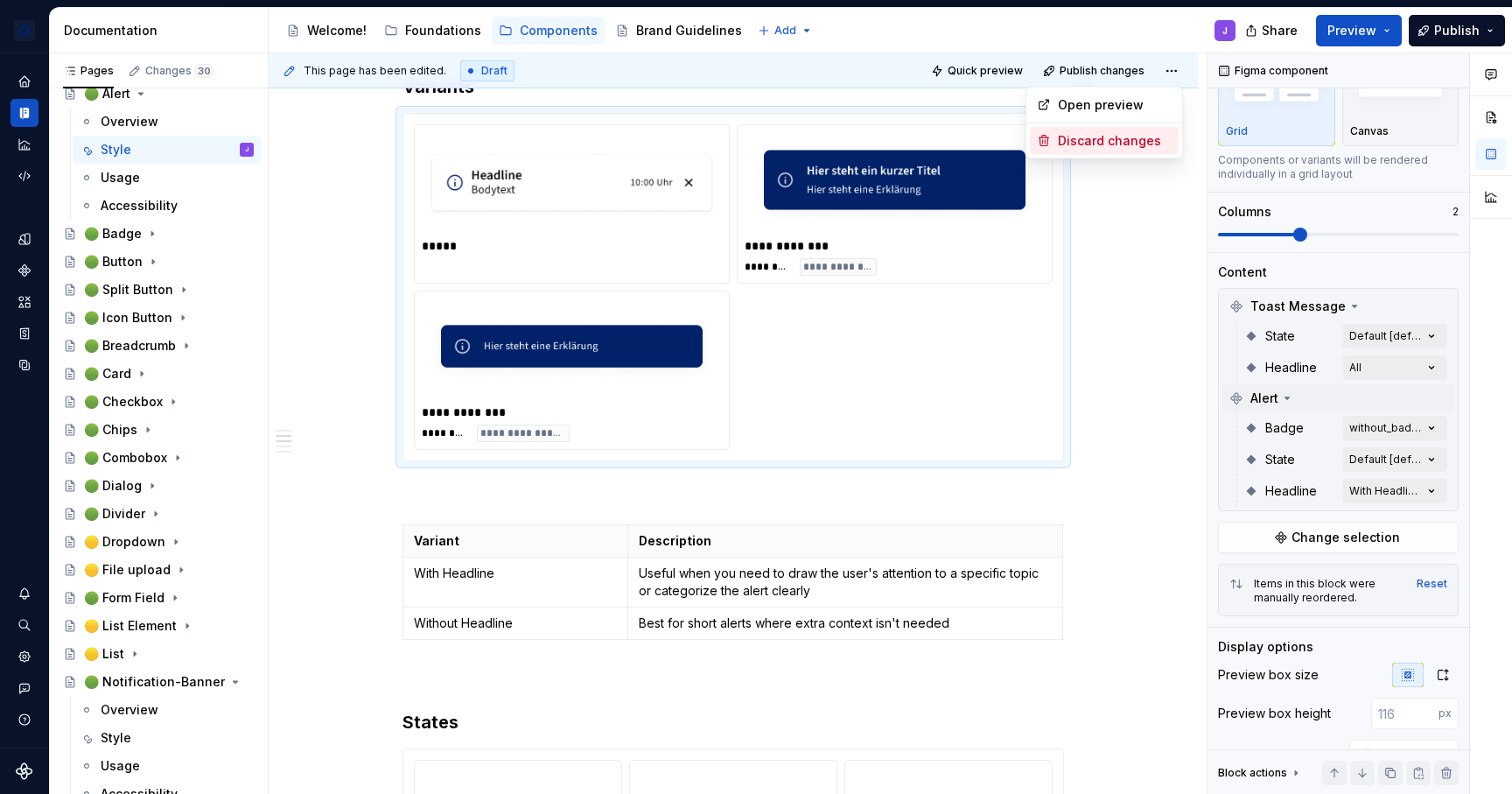 click on "Discard changes" at bounding box center [1115, 141] 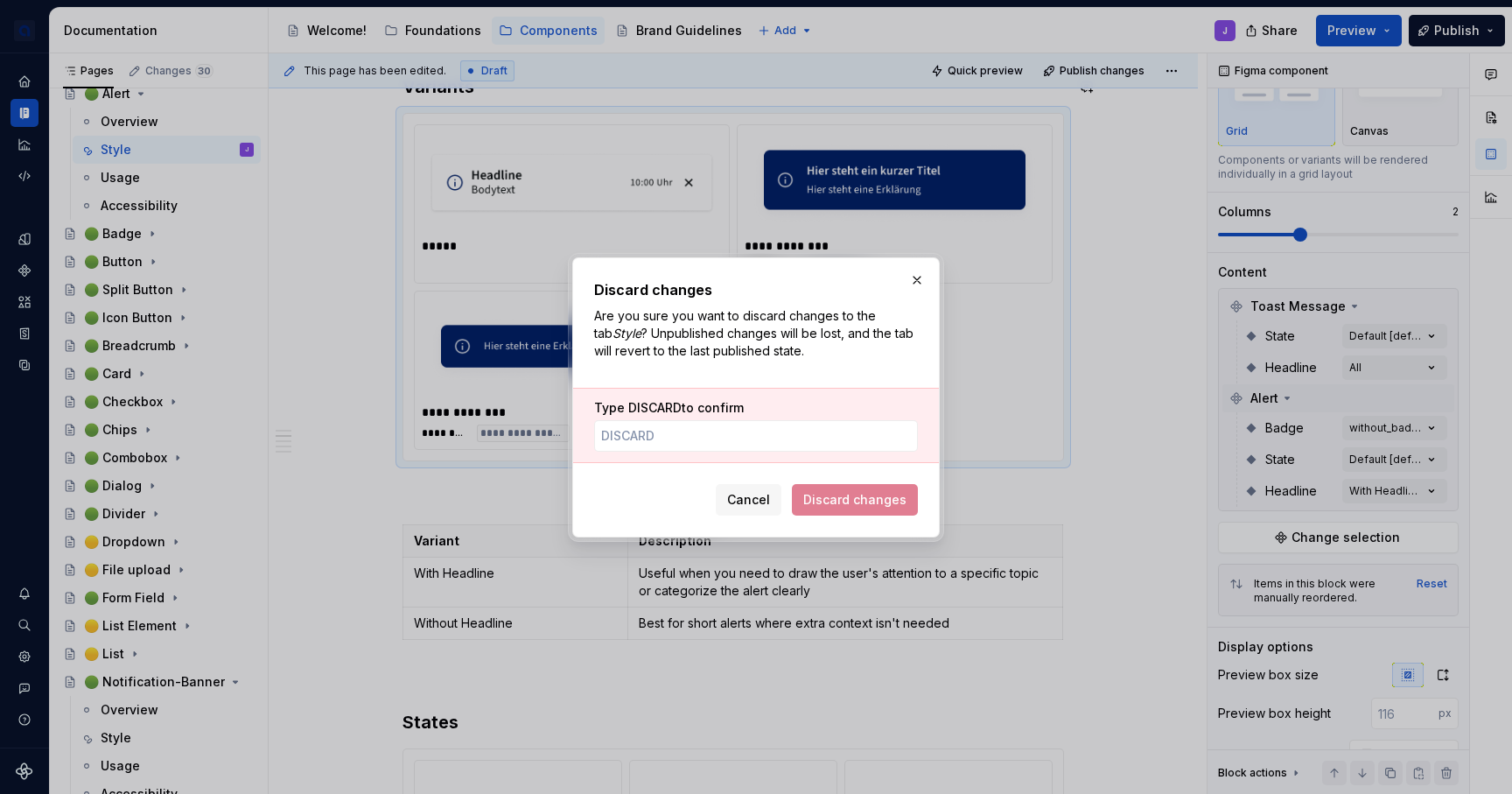 scroll, scrollTop: 772, scrollLeft: 0, axis: vertical 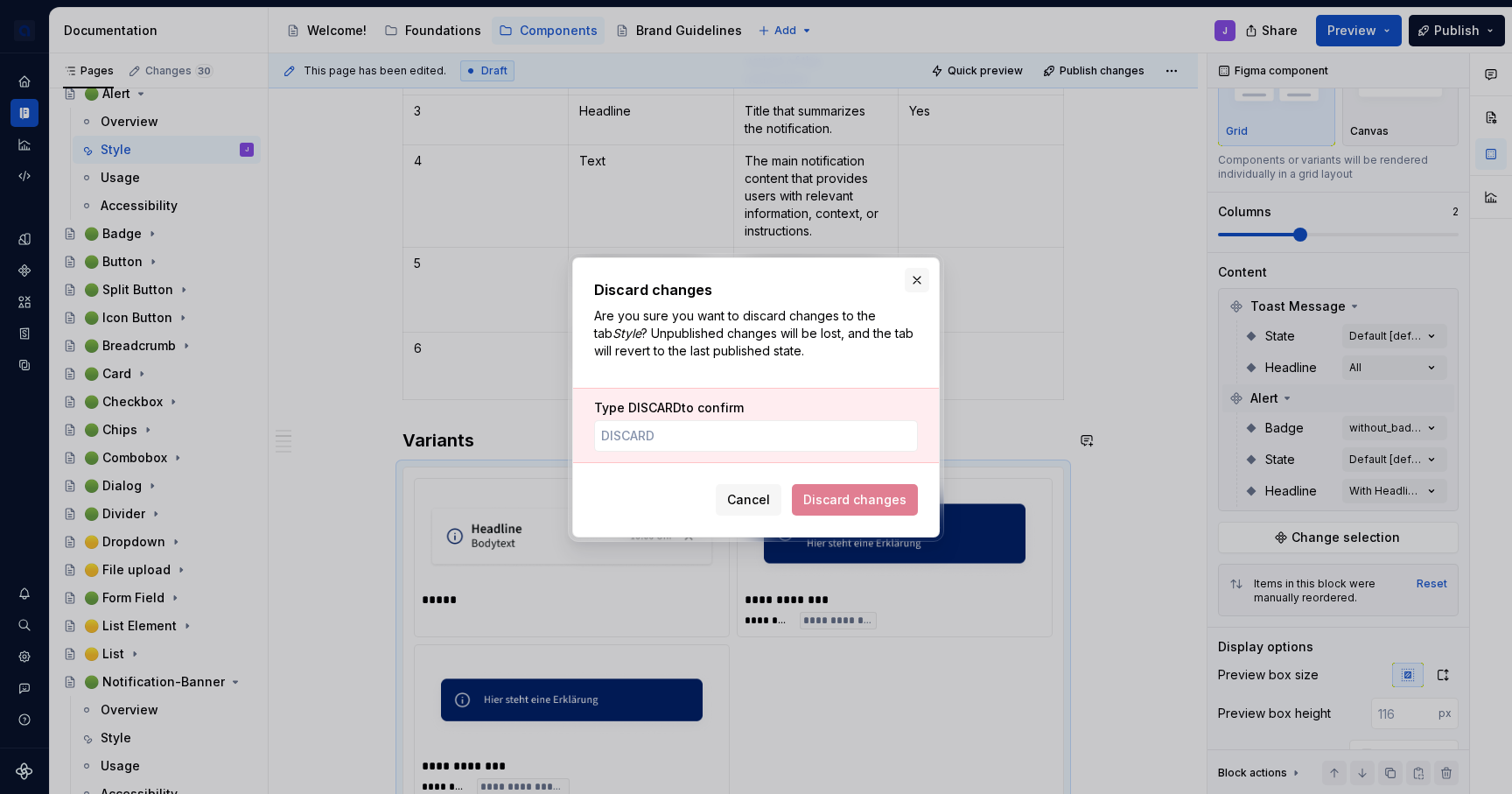 click at bounding box center [917, 280] 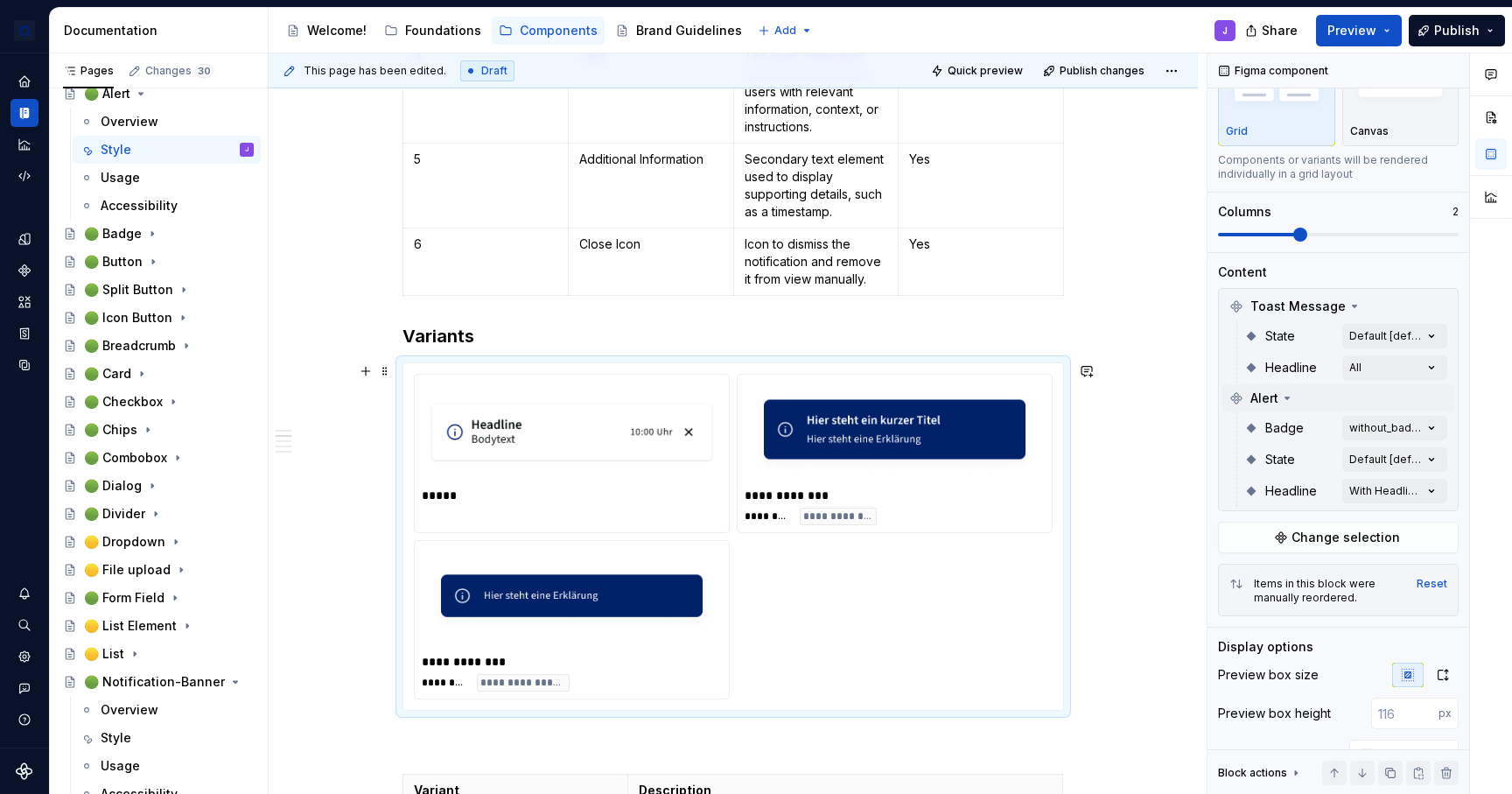 scroll, scrollTop: 986, scrollLeft: 0, axis: vertical 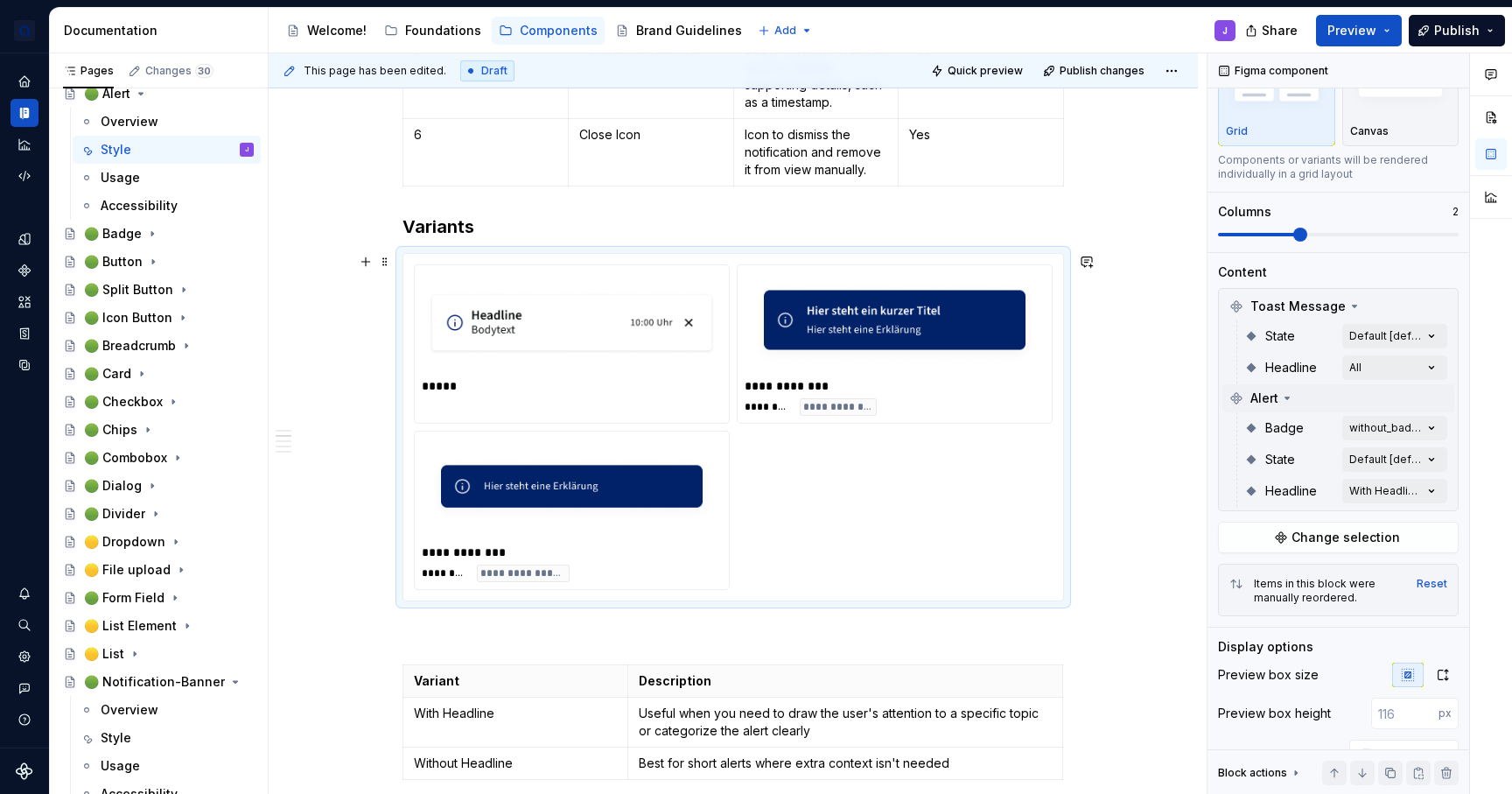 click on "**********" at bounding box center [733, 427] 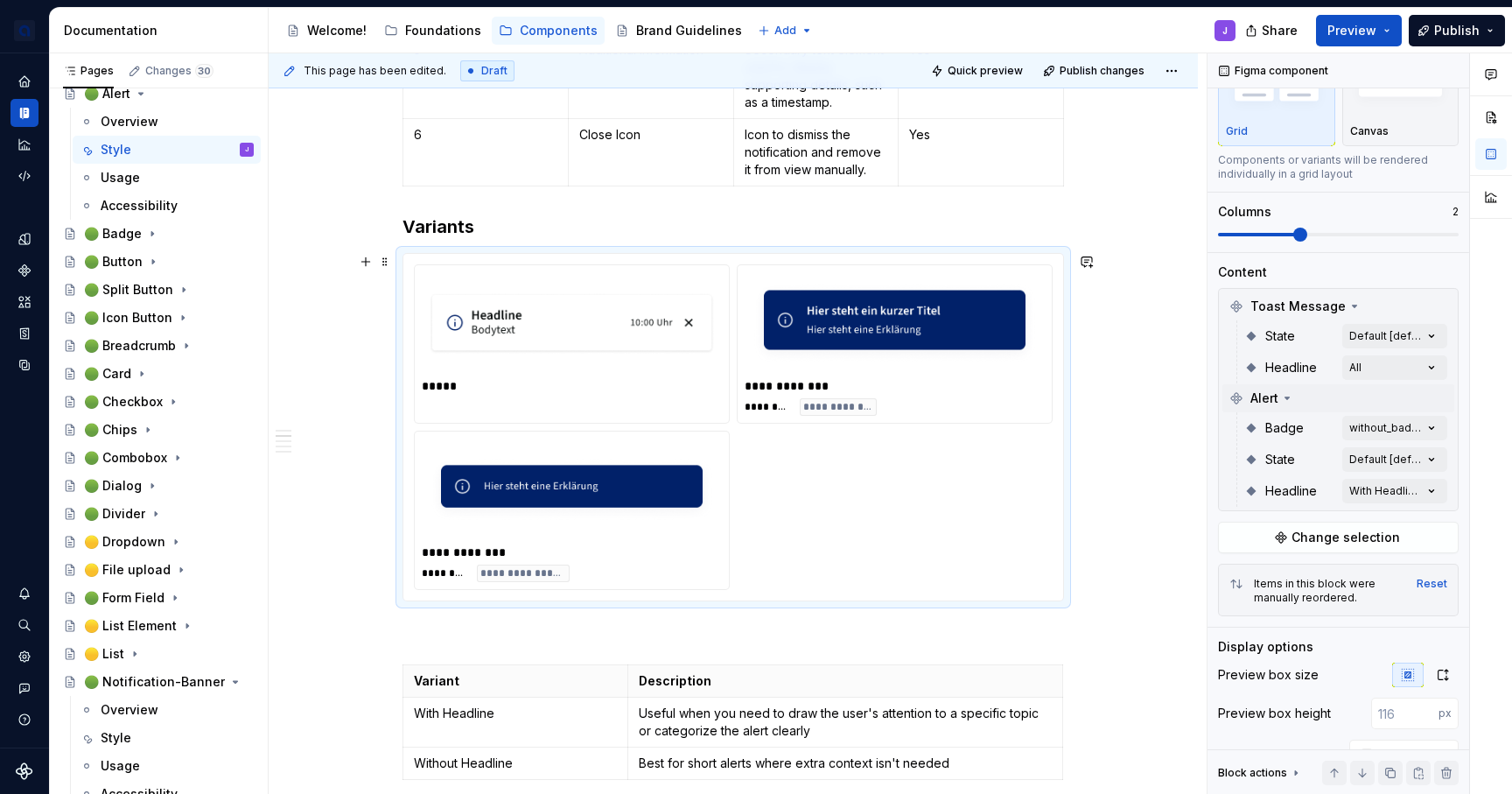 click on "**********" at bounding box center [733, 898] 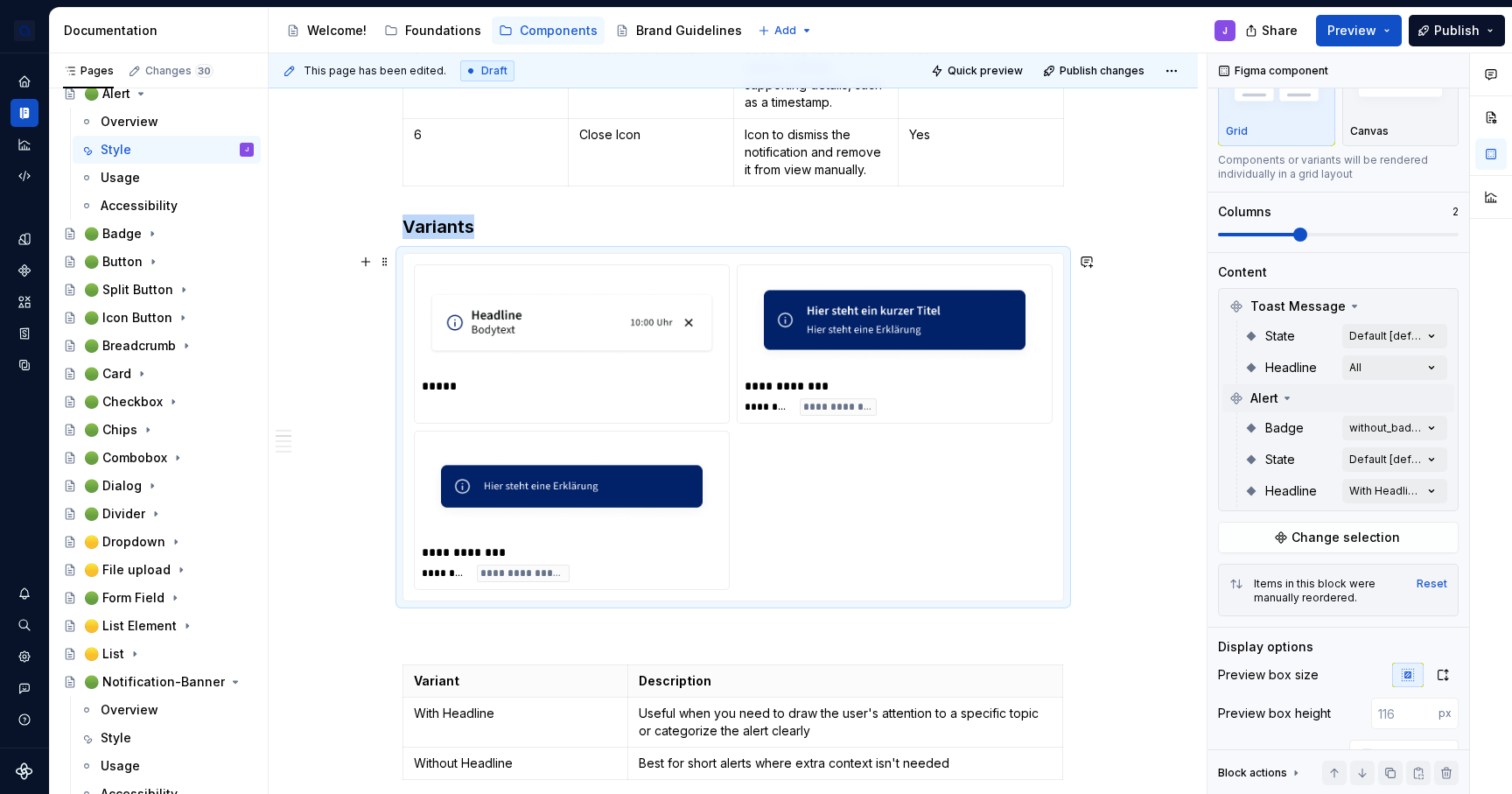 click on "**********" at bounding box center [894, 386] 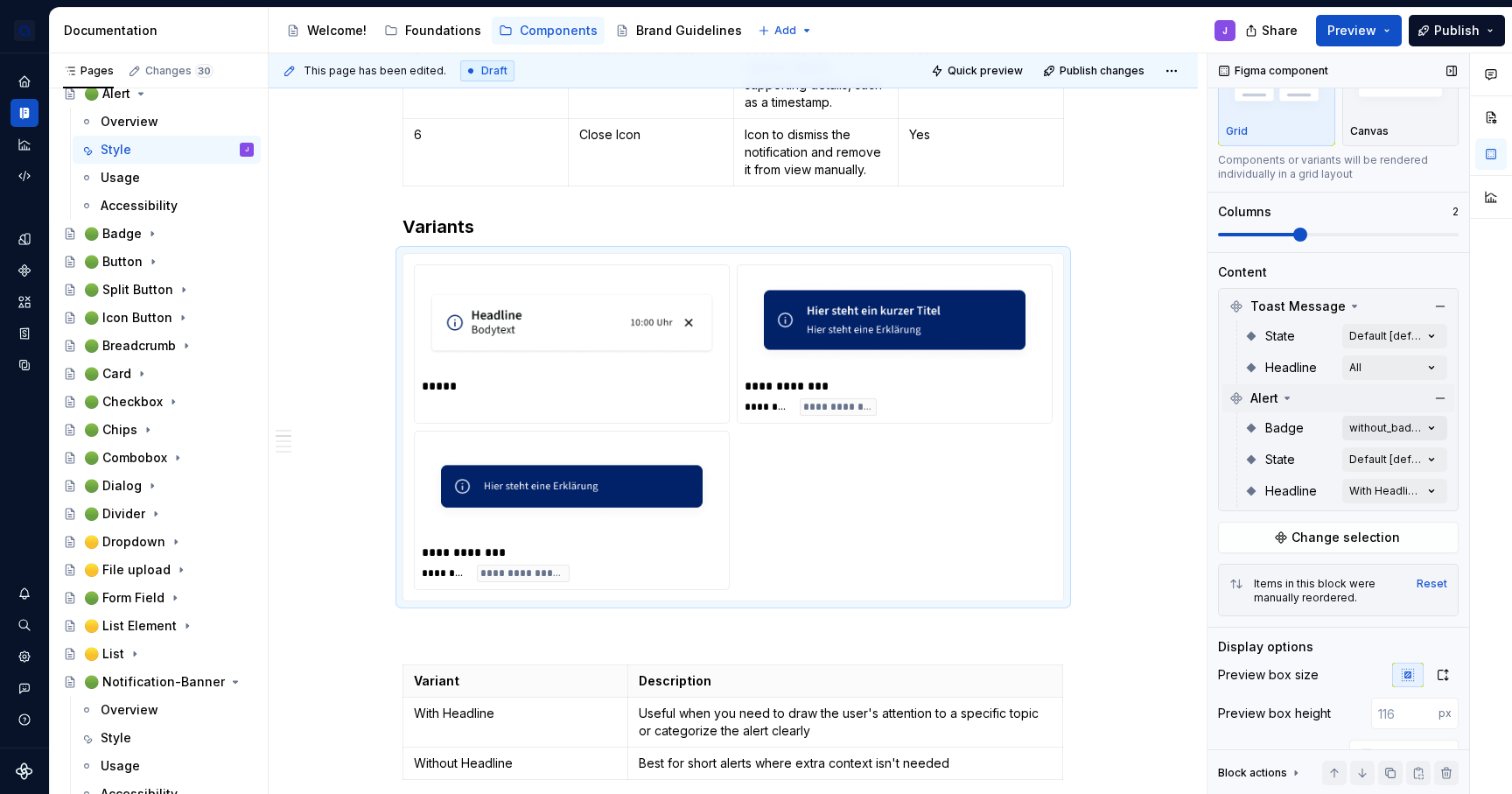 click on "Comments Open comments No comments yet Select ‘Comment’ from the block context menu to add one. Figma component Variants Grid Canvas Components or variants will be rendered individually in a grid layout Columns 2 Content Toast Message State Default [default] Headline All Alert Badge without_badge [default] State Default [default] Headline With Headline [default] Change selection Items in this block were manually reordered. Reset Display options Preview box size Preview box height px Preview background #FFFFFF Show component name Yes Show properties details Yes Show variant description No Block actions Move up Move down Duplicate Copy (⌘C) Cut (⌘X) Delete" at bounding box center [1360, 424] 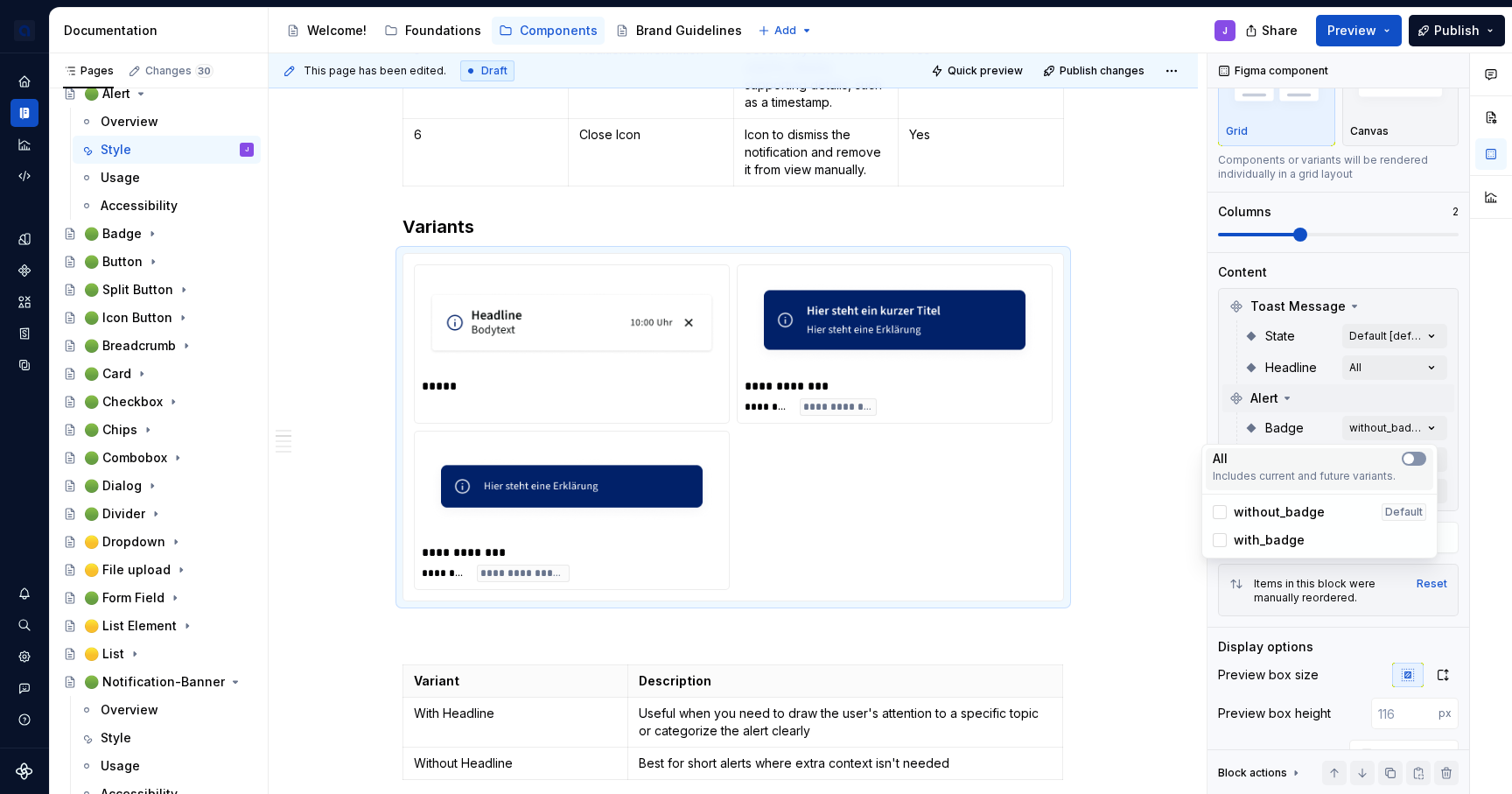 click at bounding box center [1409, 459] 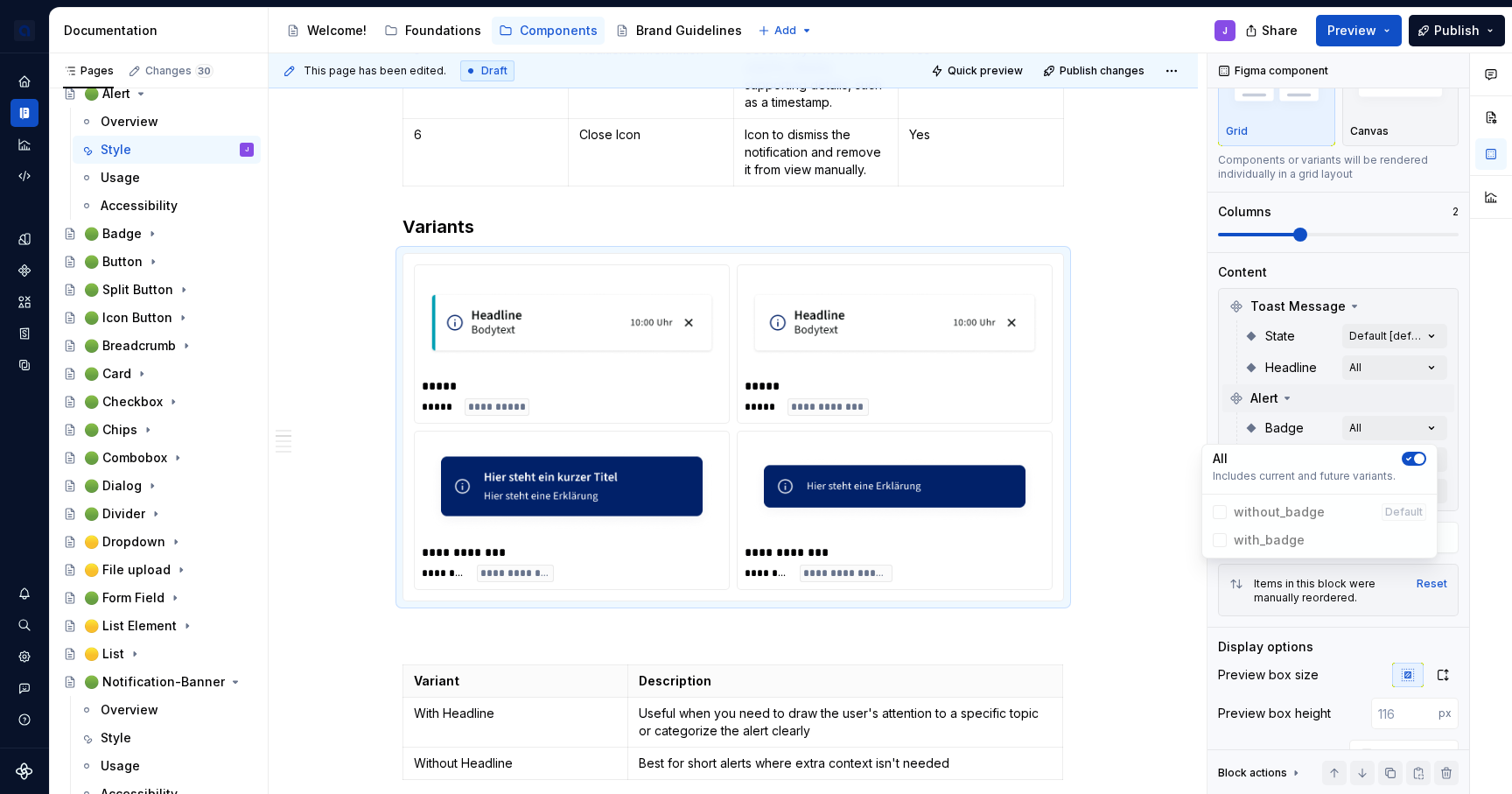click on "apoBank Designsystem J Design system data Documentation
Accessibility guide for tree Page tree.
Navigate the tree with the arrow keys. Common tree hotkeys apply. Further keybindings are available:
enter to execute primary action on focused item
f2 to start renaming the focused item
escape to abort renaming an item
control+d to start dragging selected items
Welcome! Foundations Components Brand Guidelines Add J Share Preview Publish Pages Changes 30 Add
Accessibility guide for tree Page tree.
Navigate the tree with the arrow keys. Common tree hotkeys apply. Further keybindings are available:
enter to execute primary action on focused item
f2 to start renaming the focused item
escape to abort renaming an item
control+d to start dragging selected items
Accessibility 🟢 Alert Overview Style J Usage Accessibility 🟢 Badge 🟢 Button 🟢 Split Button 🟢 Icon Button" at bounding box center [756, 397] 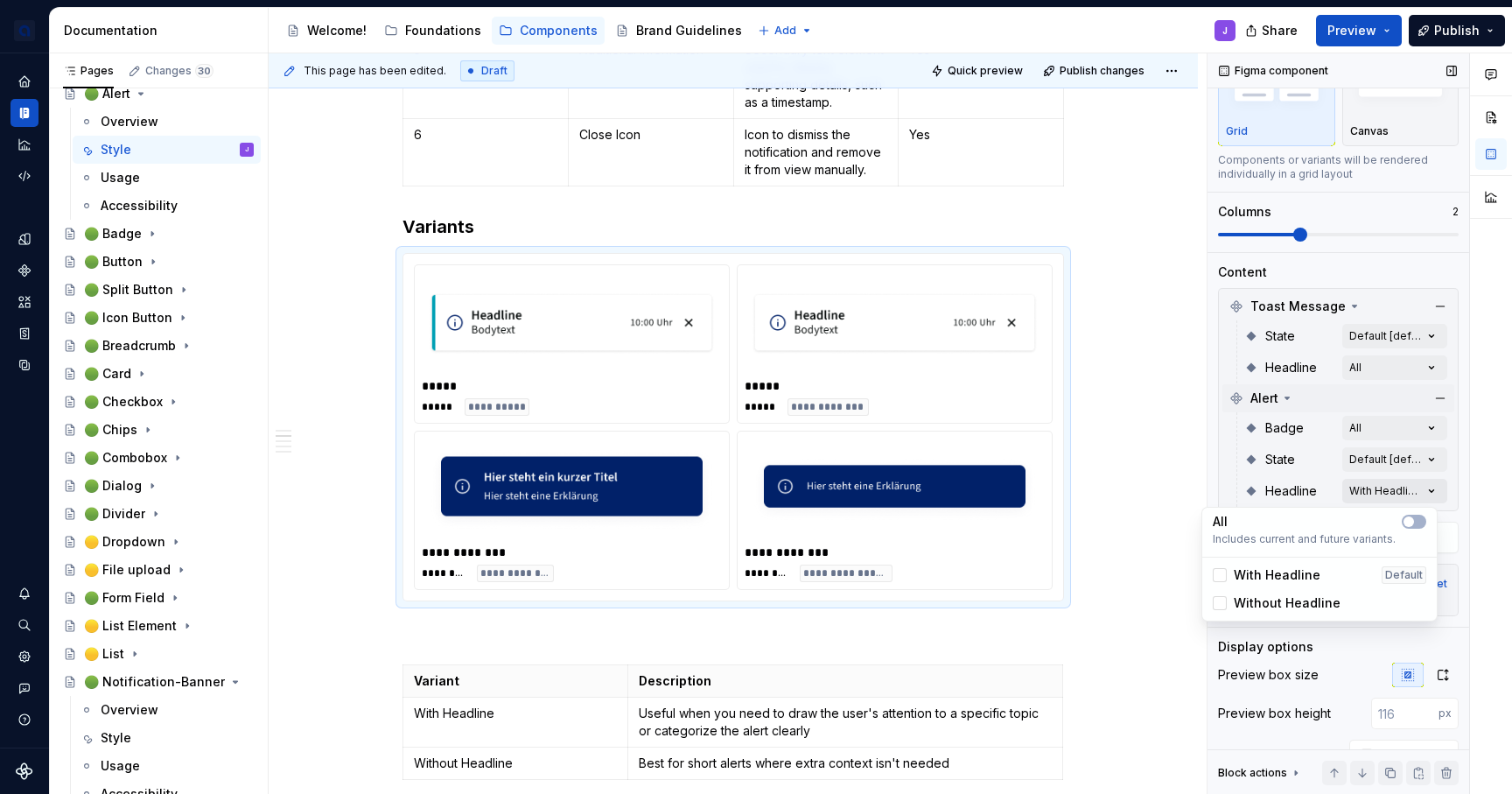 click on "Comments Open comments No comments yet Select ‘Comment’ from the block context menu to add one. Figma component Variants Grid Canvas Components or variants will be rendered individually in a grid layout Columns 2 Content Toast Message State Default [default] Headline All Alert Badge All State Default [default] Headline With Headline [default] Change selection Items in this block were manually reordered. Reset Display options Preview box size Preview box height px Preview background #FFFFFF Show component name Yes Show properties details Yes Show variant description No Block actions Move up Move down Duplicate Copy (⌘C) Cut (⌘X) Delete" at bounding box center [1360, 424] 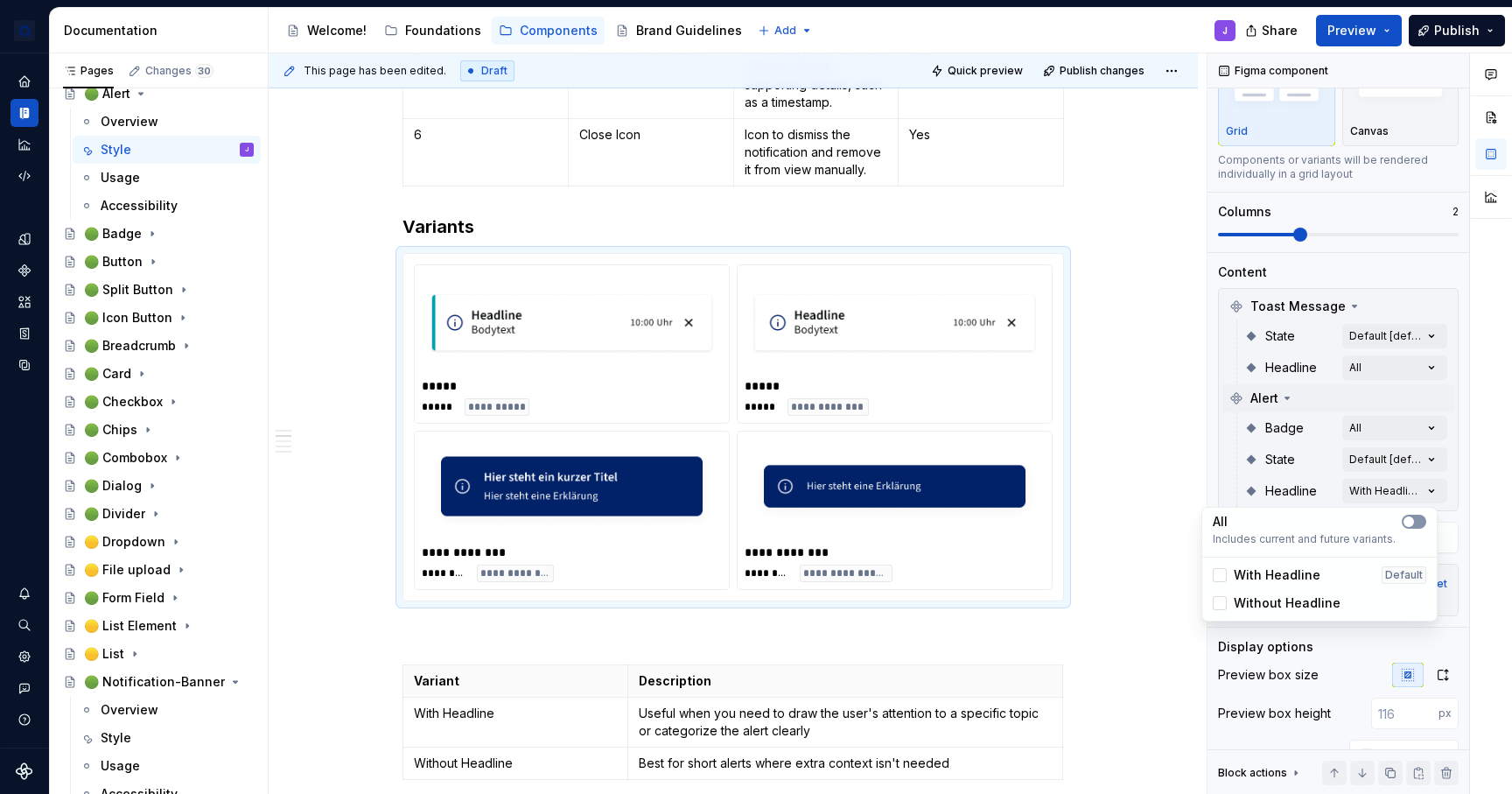 click at bounding box center [1414, 522] 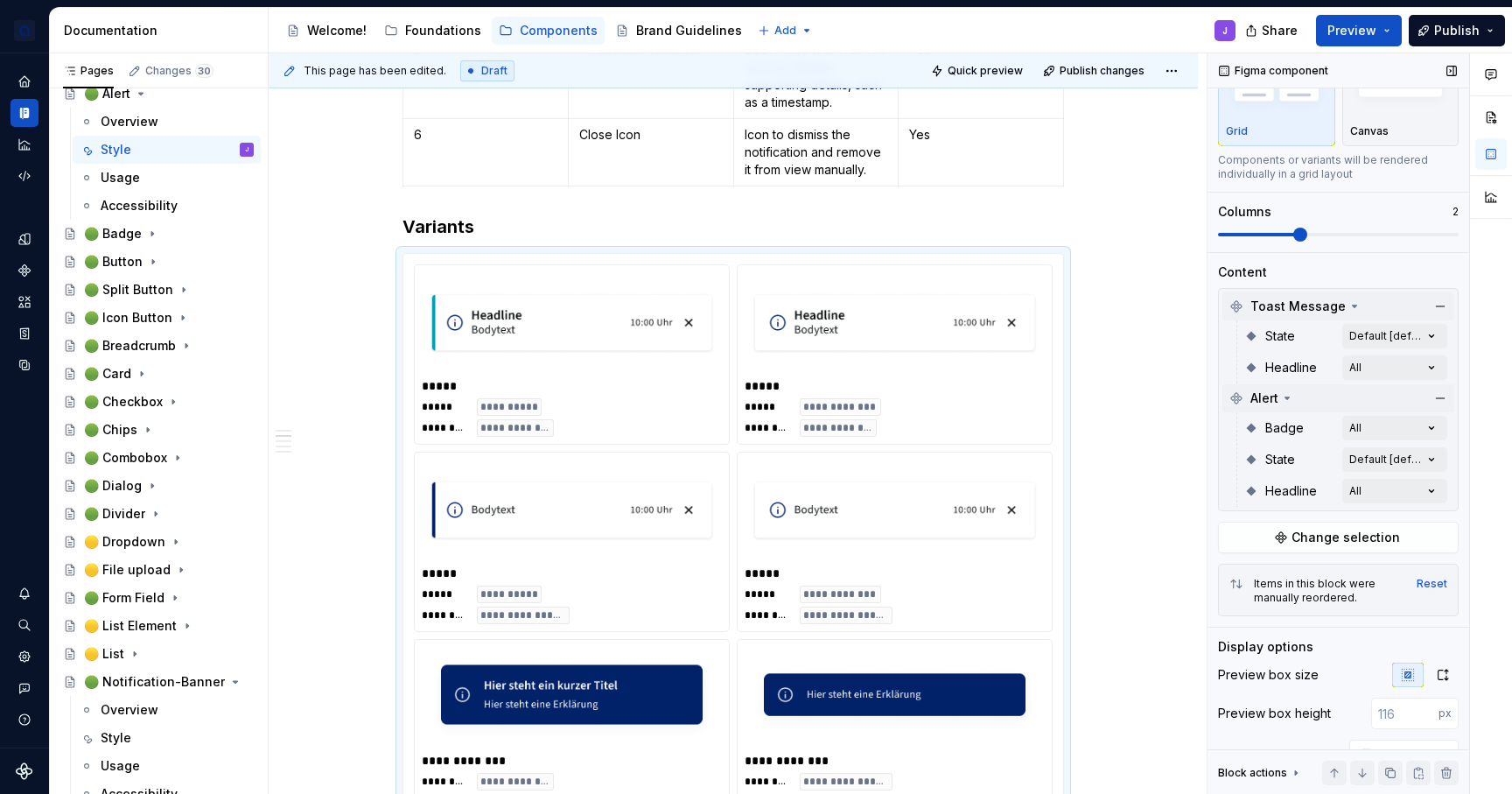 click on "Comments Open comments No comments yet Select ‘Comment’ from the block context menu to add one. Figma component Variants Grid Canvas Components or variants will be rendered individually in a grid layout Columns 2 Content Toast Message State Default [default] Headline All Alert Badge All State Default [default] Headline All Change selection Items in this block were manually reordered. Reset Display options Preview box size Preview box height px Preview background #FFFFFF Show component name Yes Show properties details Yes Show variant description No Block actions Move up Move down Duplicate Copy (⌘C) Cut (⌘X) Delete" at bounding box center [1360, 424] 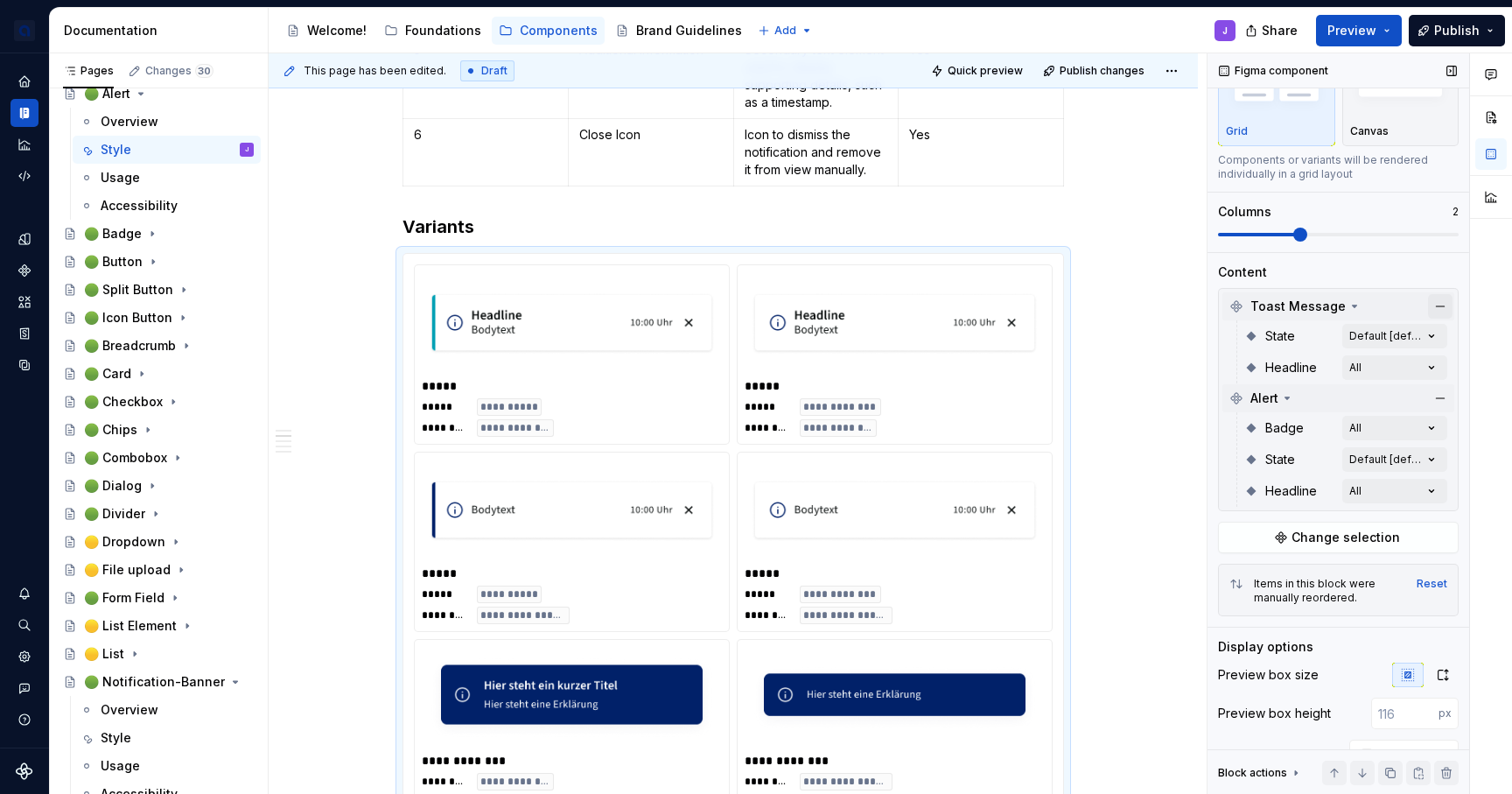 click at bounding box center (1440, 306) 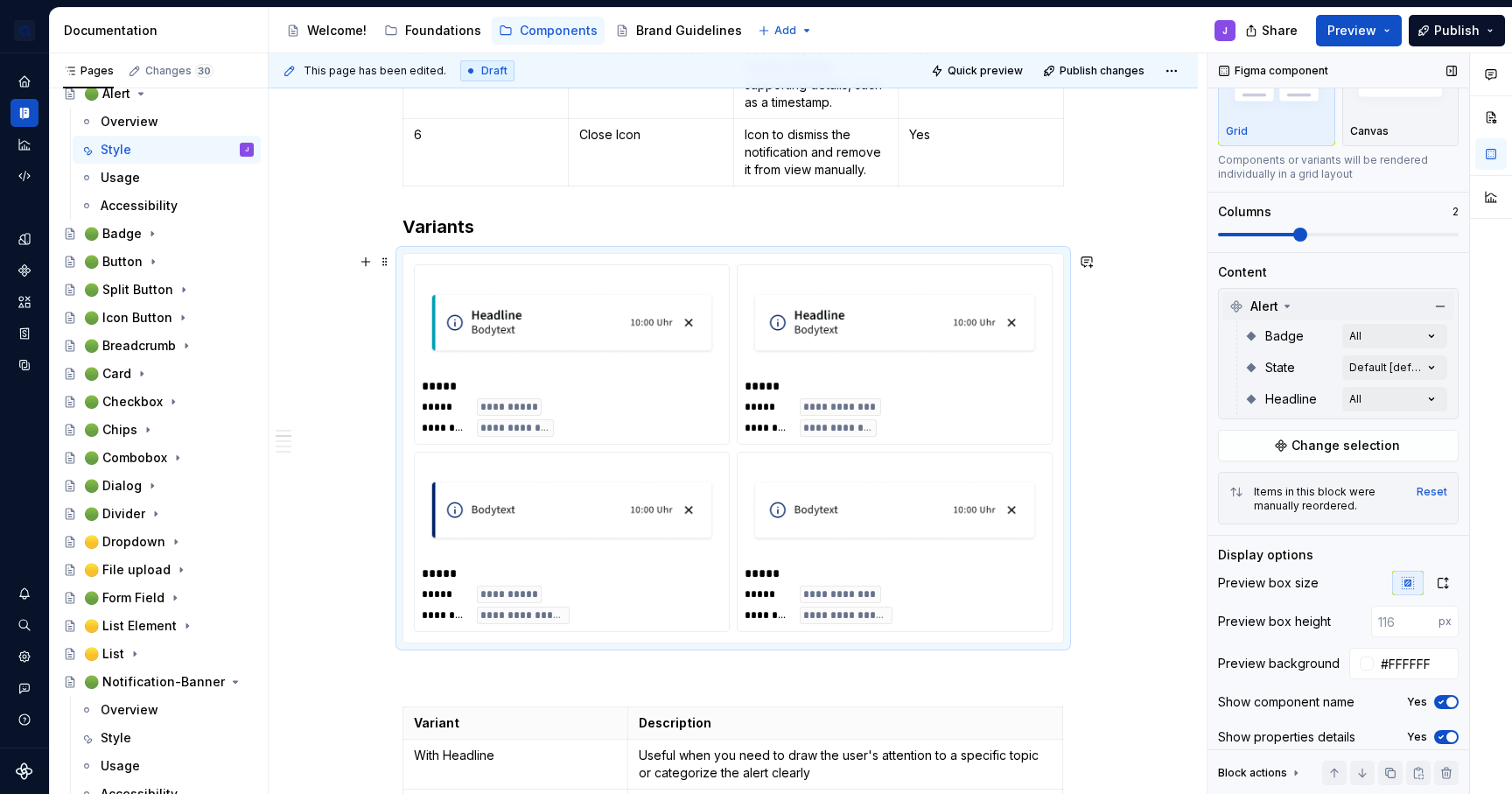 click on "**********" at bounding box center (733, 919) 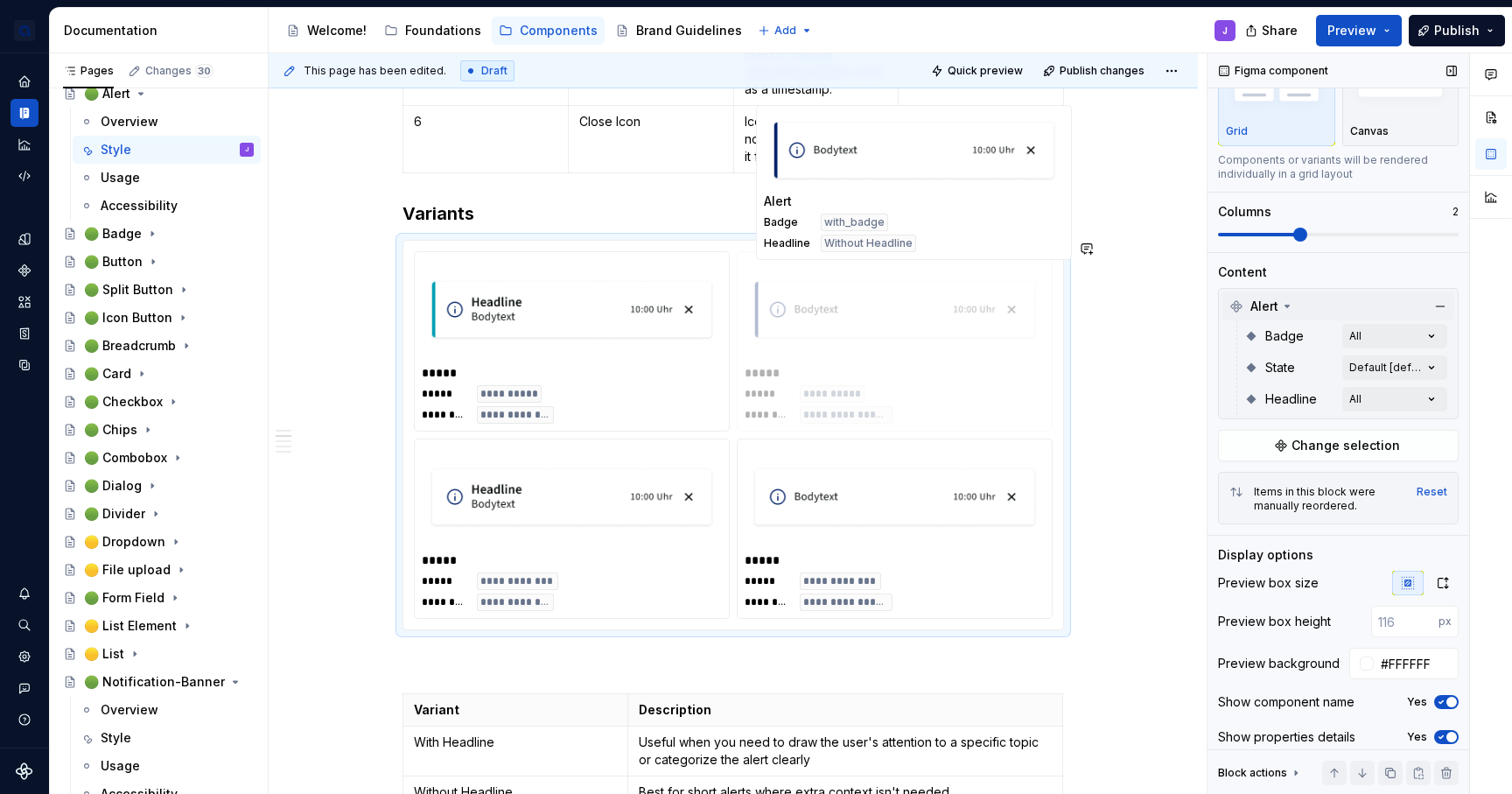 scroll, scrollTop: 973, scrollLeft: 0, axis: vertical 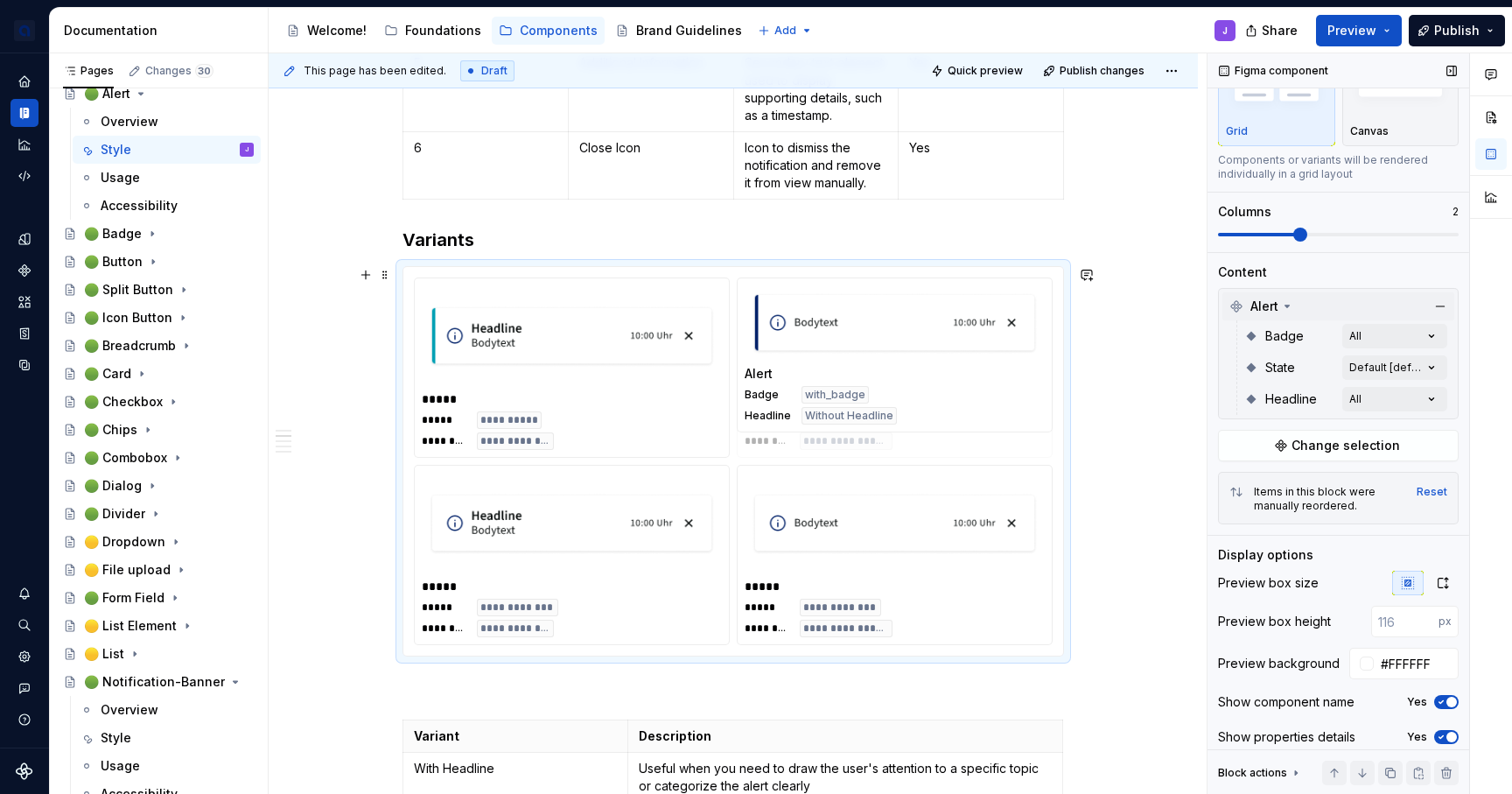 drag, startPoint x: 495, startPoint y: 332, endPoint x: 825, endPoint y: 336, distance: 330.02424 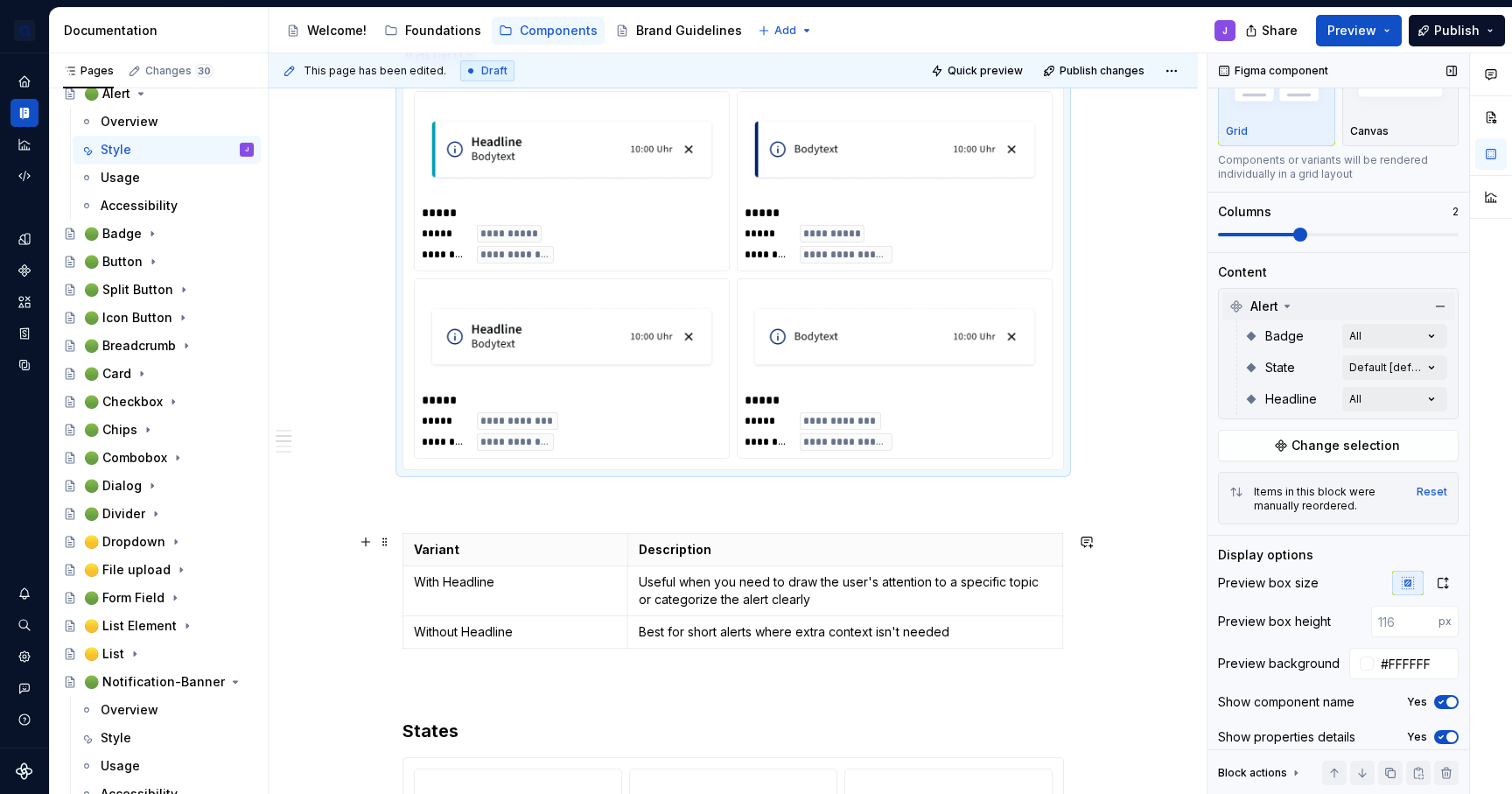 scroll, scrollTop: 1160, scrollLeft: 0, axis: vertical 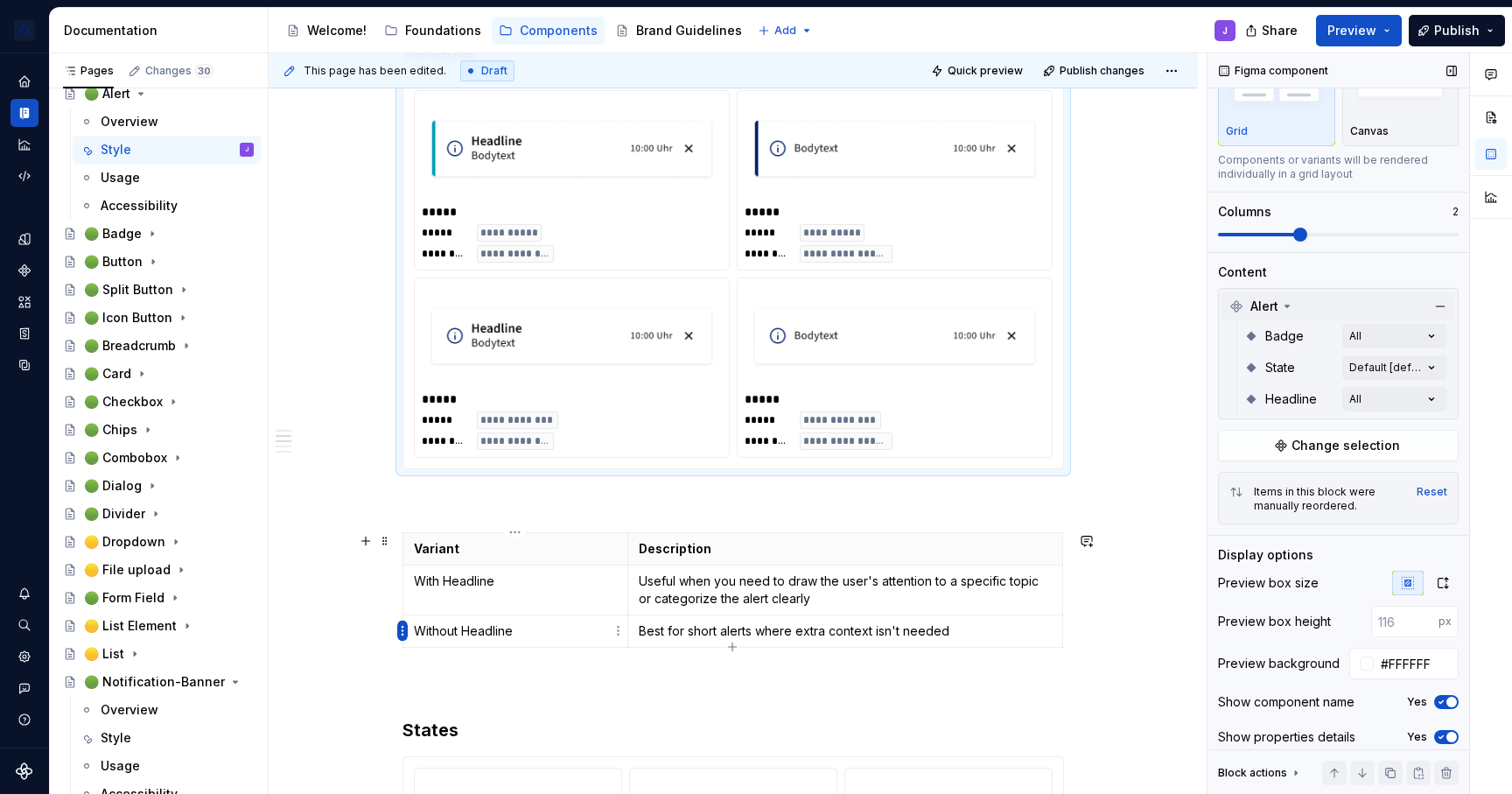 click on "apoBank Designsystem J Design system data Documentation
Accessibility guide for tree Page tree.
Navigate the tree with the arrow keys. Common tree hotkeys apply. Further keybindings are available:
enter to execute primary action on focused item
f2 to start renaming the focused item
escape to abort renaming an item
control+d to start dragging selected items
Welcome! Foundations Components Brand Guidelines Add J Share Preview Publish Pages Changes 30 Add
Accessibility guide for tree Page tree.
Navigate the tree with the arrow keys. Common tree hotkeys apply. Further keybindings are available:
enter to execute primary action on focused item
f2 to start renaming the focused item
escape to abort renaming an item
control+d to start dragging selected items
Accessibility 🟢 Alert Overview Style J Usage Accessibility 🟢 Badge 🟢 Button 🟢 Split Button 🟢 Icon Button" at bounding box center [756, 397] 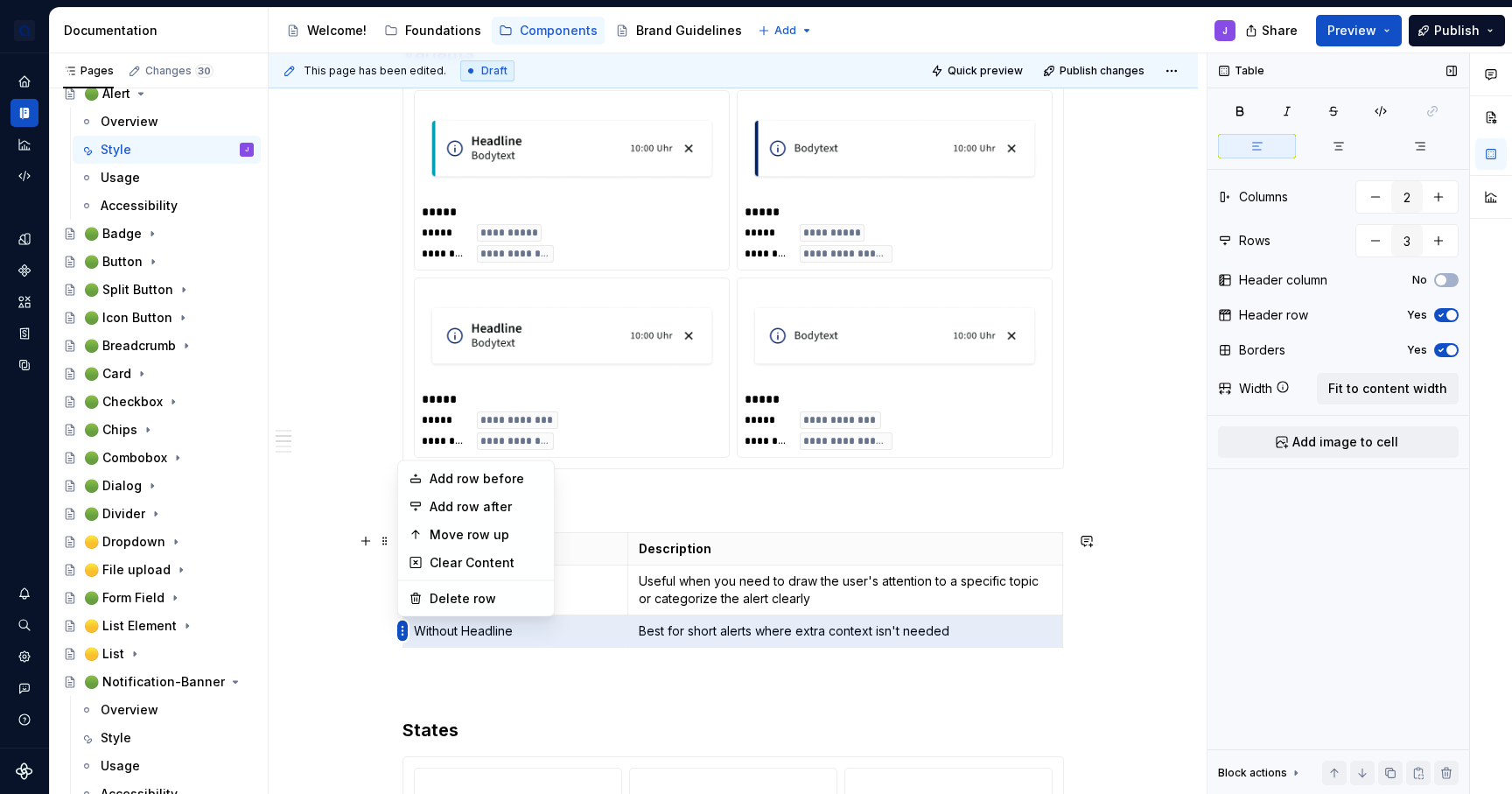 scroll, scrollTop: 0, scrollLeft: 0, axis: both 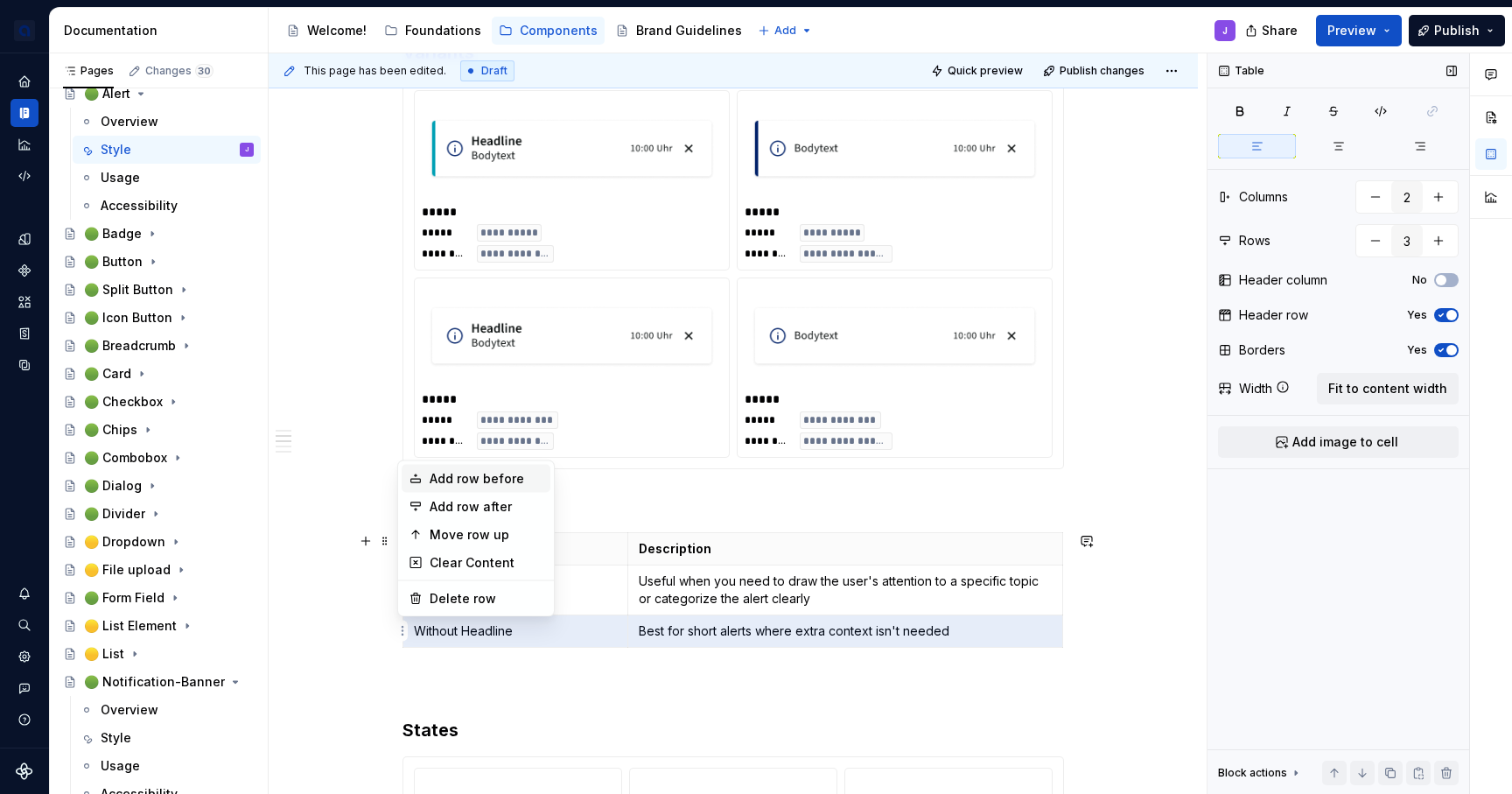 click on "Add row before" at bounding box center [486, 479] 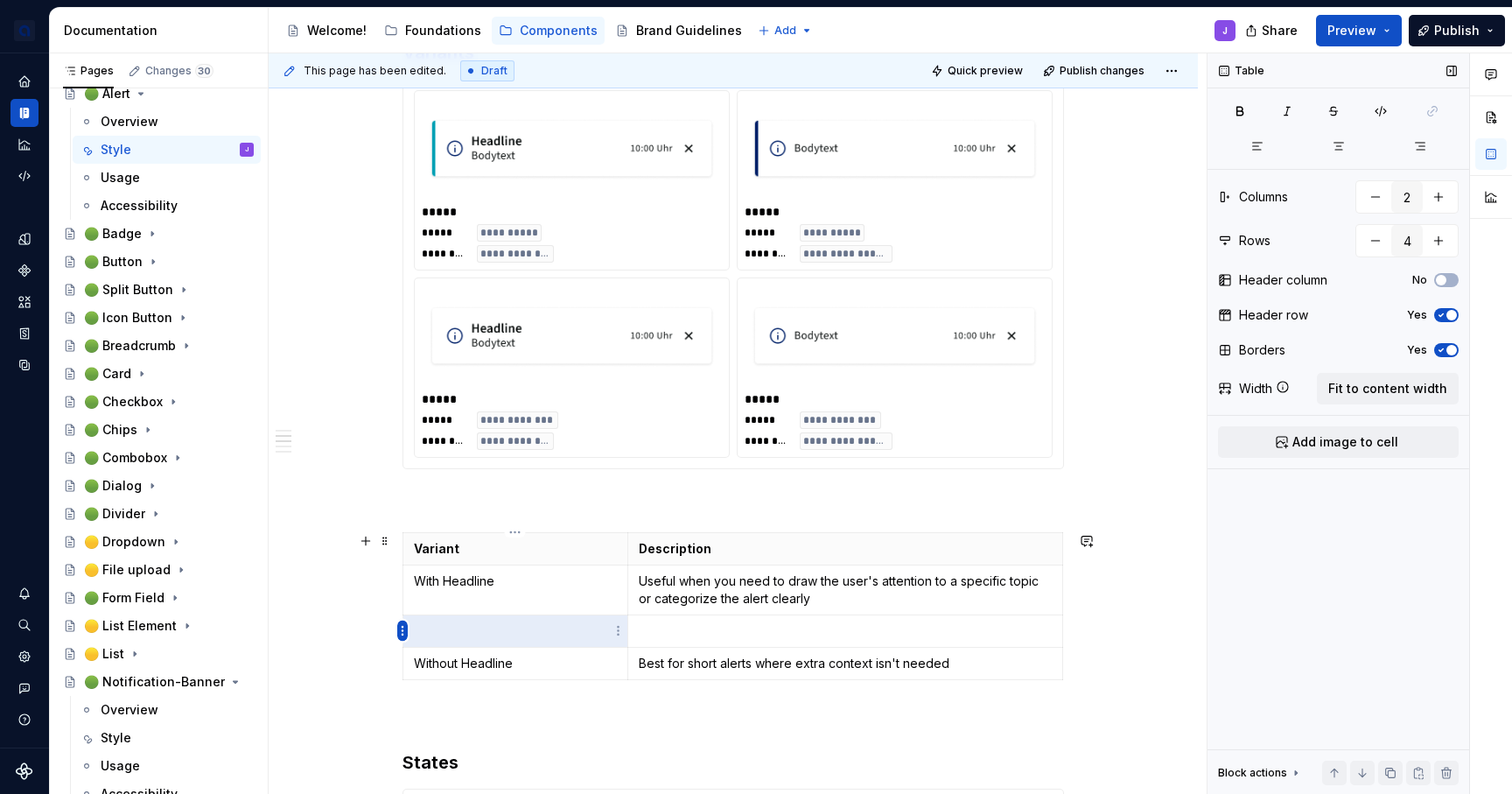 click on "apoBank Designsystem J Design system data Documentation
Accessibility guide for tree Page tree.
Navigate the tree with the arrow keys. Common tree hotkeys apply. Further keybindings are available:
enter to execute primary action on focused item
f2 to start renaming the focused item
escape to abort renaming an item
control+d to start dragging selected items
Welcome! Foundations Components Brand Guidelines Add J Share Preview Publish Pages Changes 30 Add
Accessibility guide for tree Page tree.
Navigate the tree with the arrow keys. Common tree hotkeys apply. Further keybindings are available:
enter to execute primary action on focused item
f2 to start renaming the focused item
escape to abort renaming an item
control+d to start dragging selected items
Accessibility 🟢 Alert Overview Style J Usage Accessibility 🟢 Badge 🟢 Button 🟢 Split Button 🟢 Icon Button" at bounding box center [756, 397] 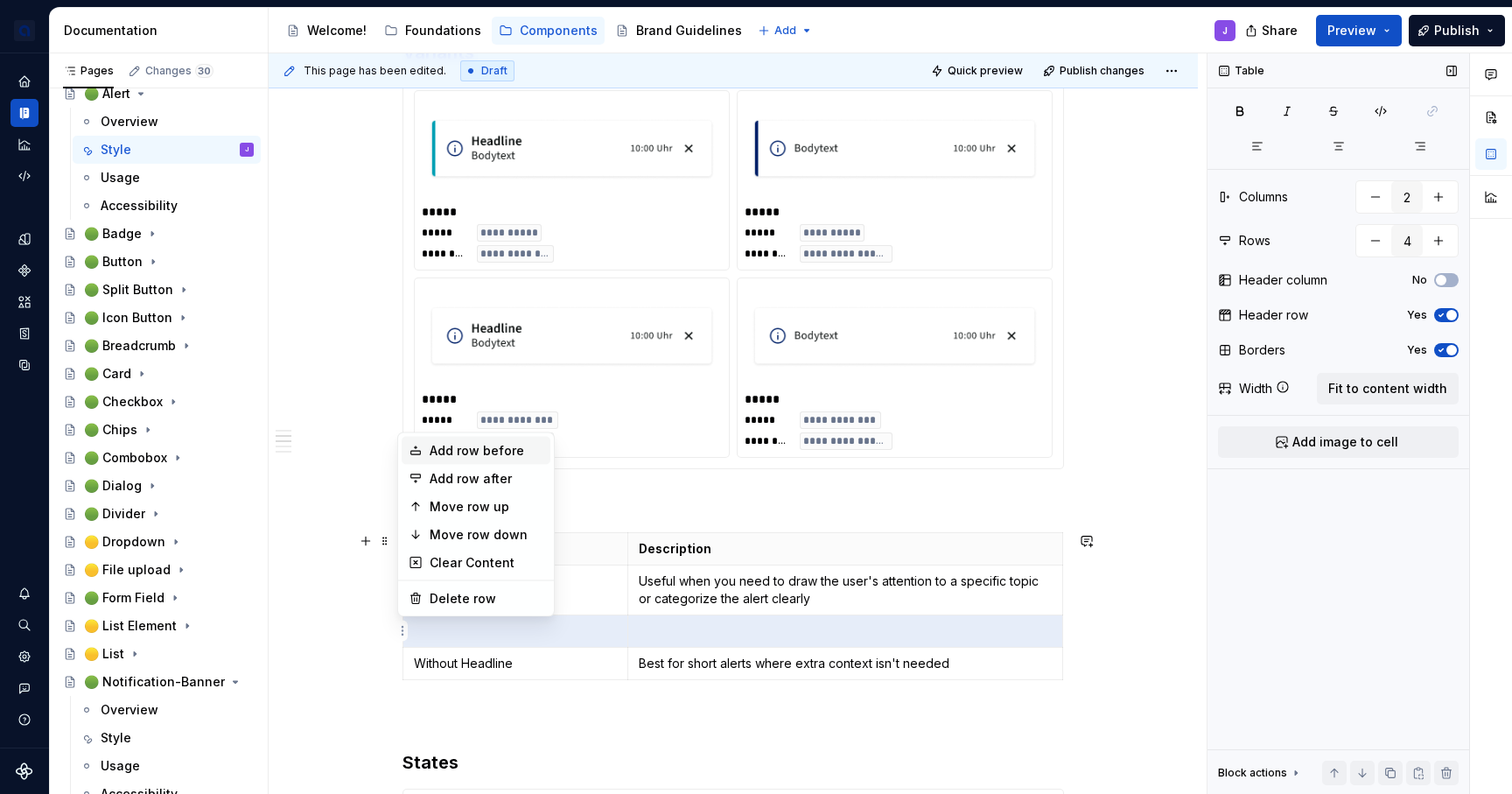 click on "Add row before" at bounding box center [486, 451] 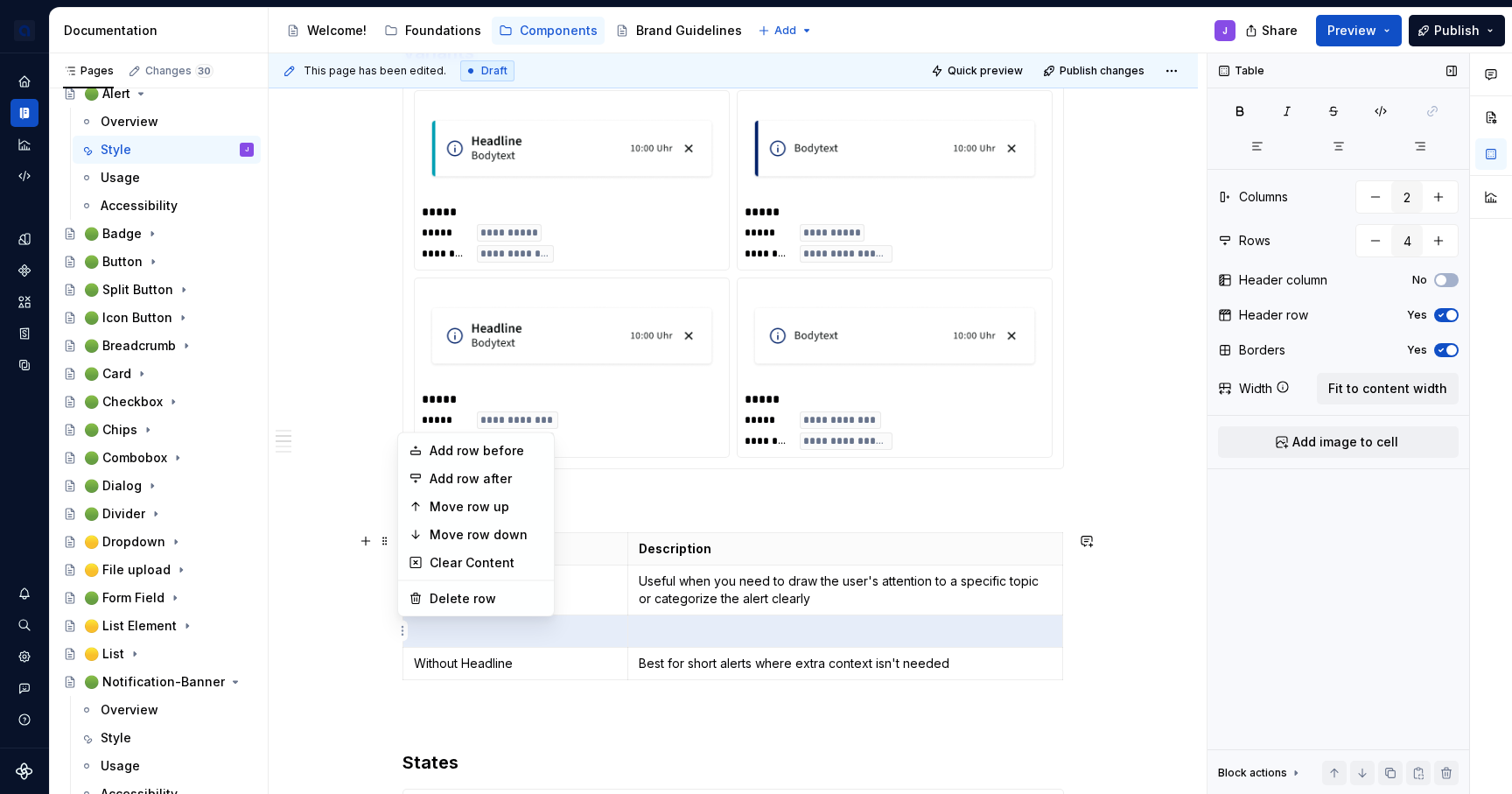 type on "5" 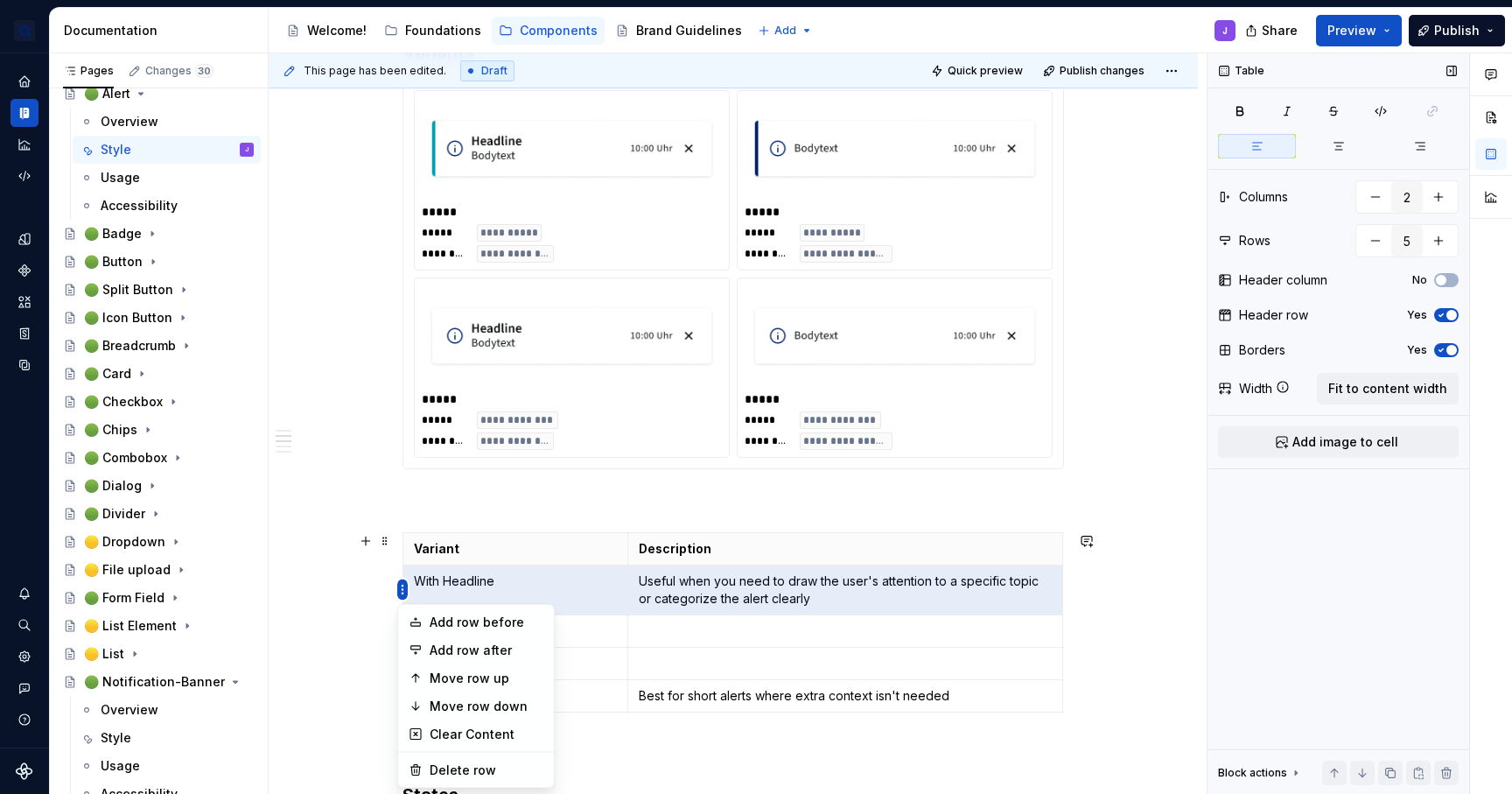 click on "apoBank Designsystem J Design system data Documentation
Accessibility guide for tree Page tree.
Navigate the tree with the arrow keys. Common tree hotkeys apply. Further keybindings are available:
enter to execute primary action on focused item
f2 to start renaming the focused item
escape to abort renaming an item
control+d to start dragging selected items
Welcome! Foundations Components Brand Guidelines Add J Share Preview Publish Pages Changes 30 Add
Accessibility guide for tree Page tree.
Navigate the tree with the arrow keys. Common tree hotkeys apply. Further keybindings are available:
enter to execute primary action on focused item
f2 to start renaming the focused item
escape to abort renaming an item
control+d to start dragging selected items
Accessibility 🟢 Alert Overview Style J Usage Accessibility 🟢 Badge 🟢 Button 🟢 Split Button 🟢 Icon Button" at bounding box center [756, 397] 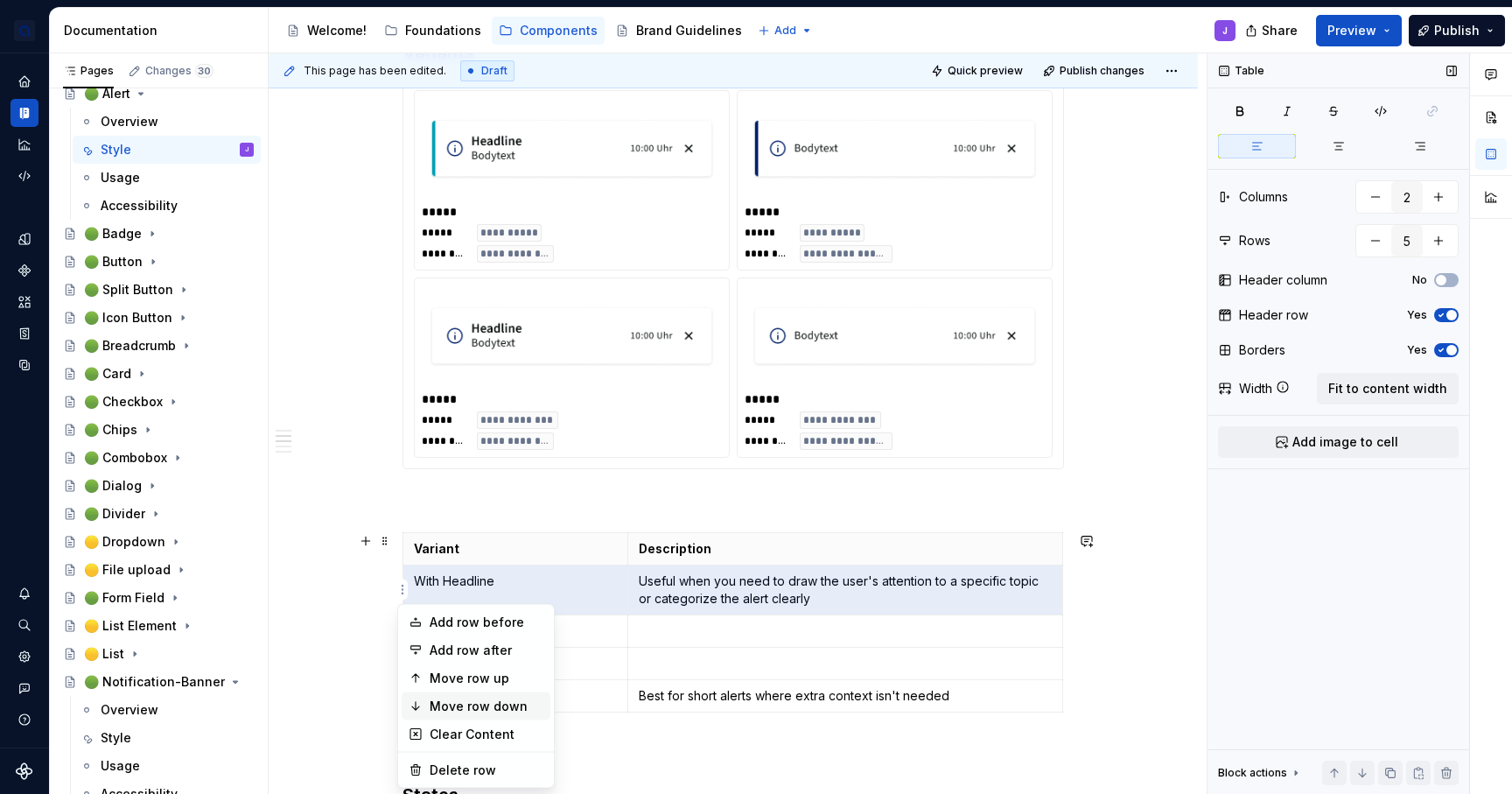 click on "Move row down" at bounding box center (486, 706) 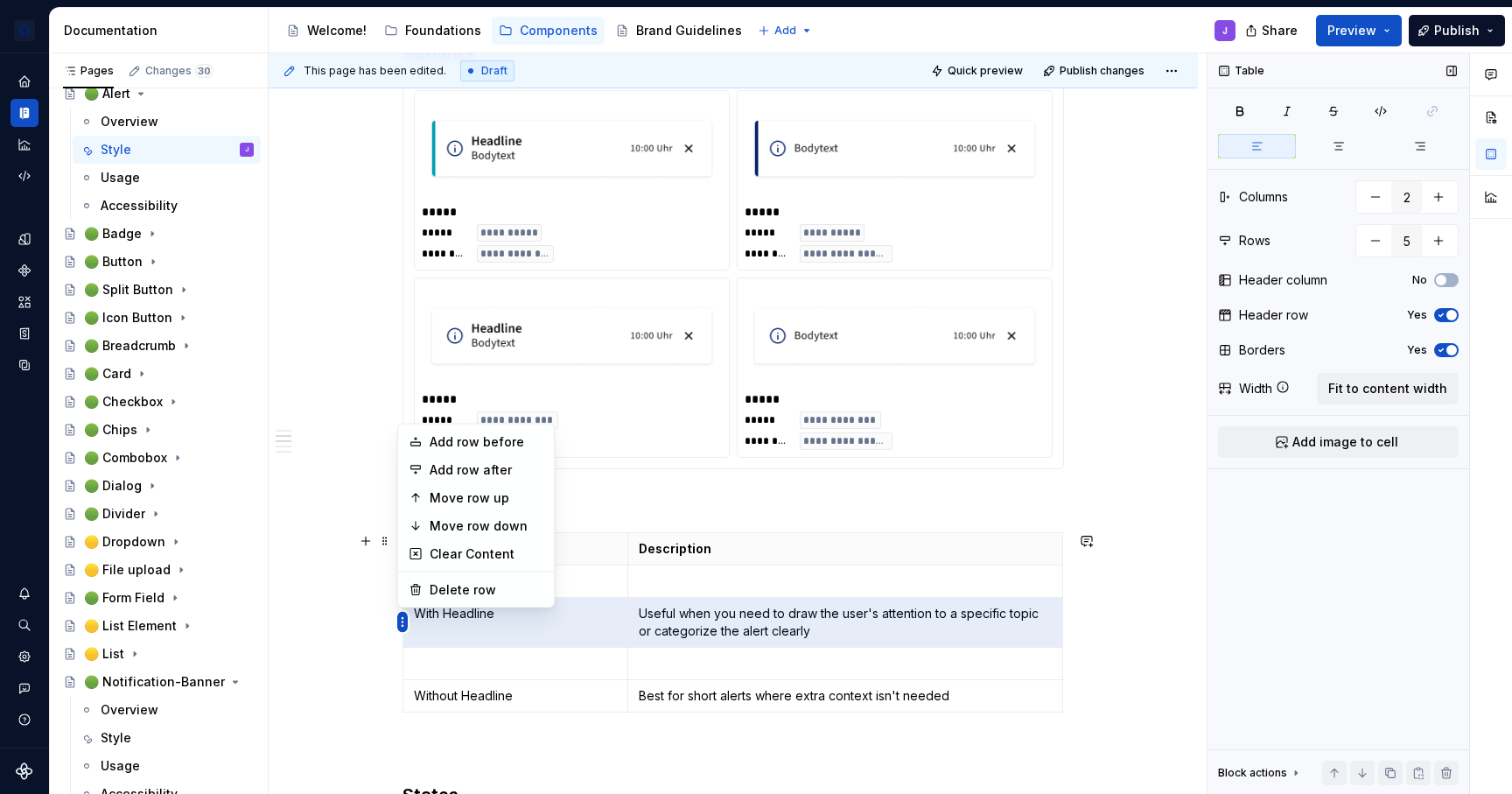 click on "apoBank Designsystem J Design system data Documentation
Accessibility guide for tree Page tree.
Navigate the tree with the arrow keys. Common tree hotkeys apply. Further keybindings are available:
enter to execute primary action on focused item
f2 to start renaming the focused item
escape to abort renaming an item
control+d to start dragging selected items
Welcome! Foundations Components Brand Guidelines Add J Share Preview Publish Pages Changes 30 Add
Accessibility guide for tree Page tree.
Navigate the tree with the arrow keys. Common tree hotkeys apply. Further keybindings are available:
enter to execute primary action on focused item
f2 to start renaming the focused item
escape to abort renaming an item
control+d to start dragging selected items
Accessibility 🟢 Alert Overview Style J Usage Accessibility 🟢 Badge 🟢 Button 🟢 Split Button 🟢 Icon Button" at bounding box center [756, 397] 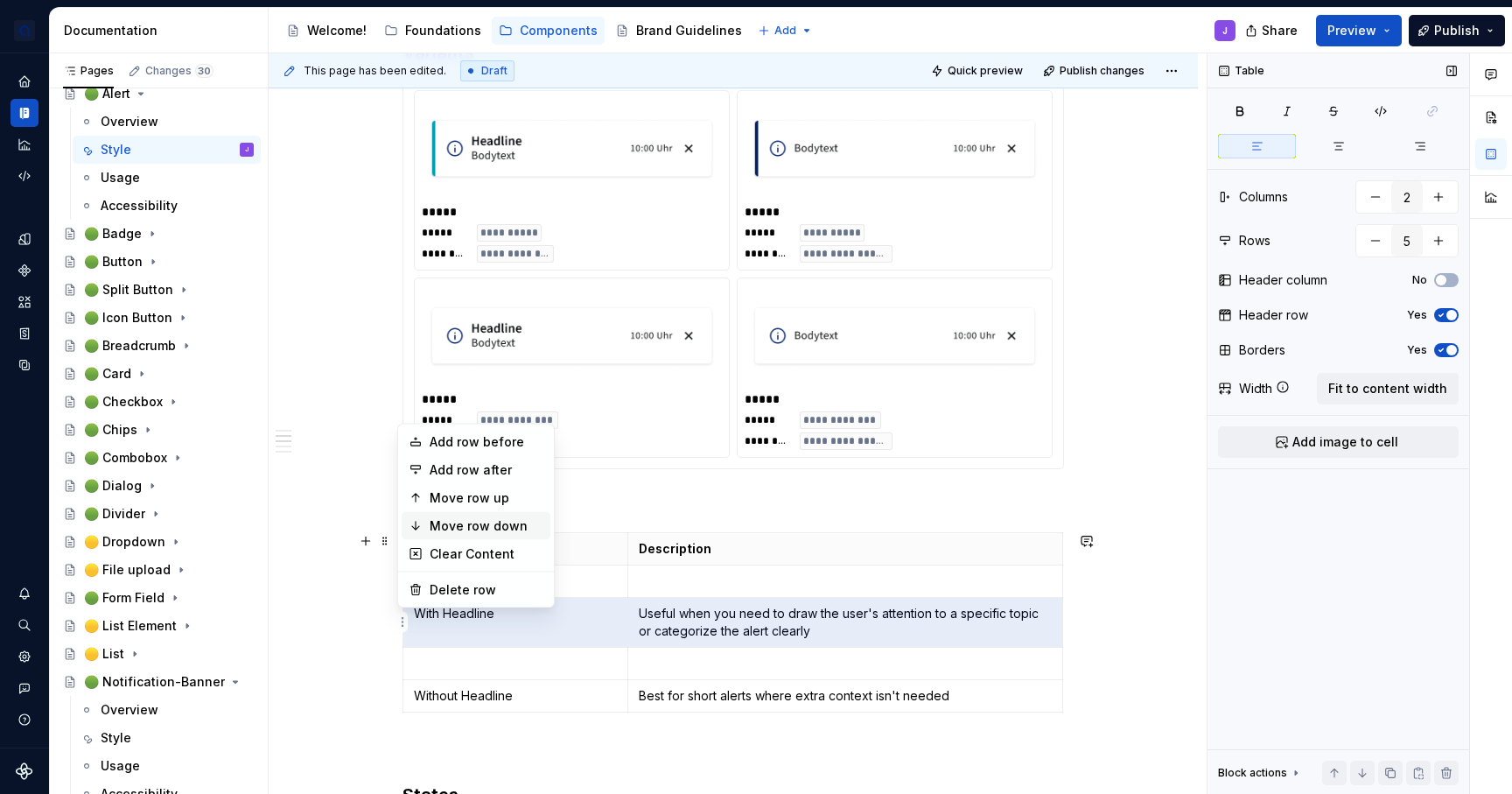 click on "Move row down" at bounding box center [486, 526] 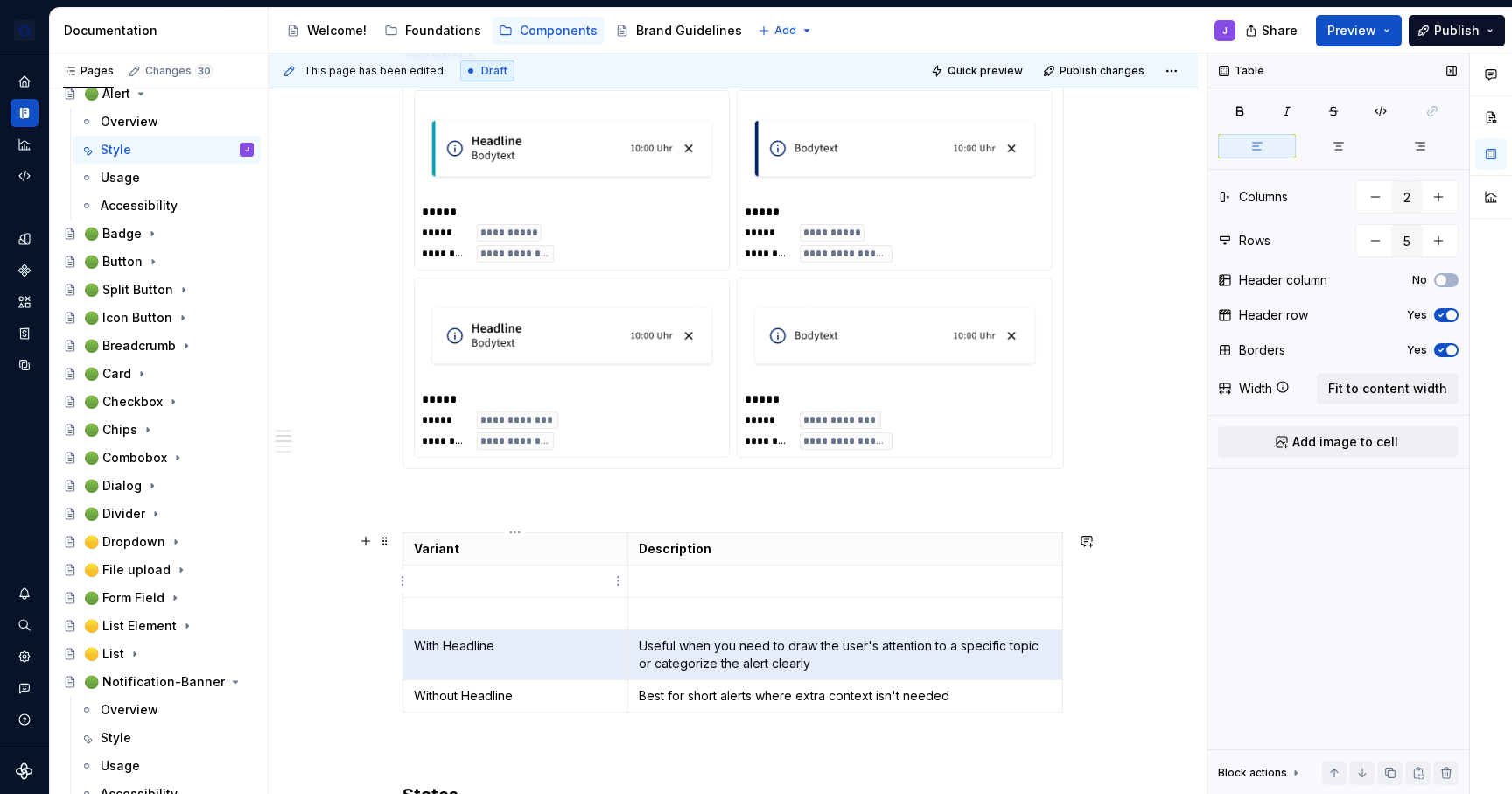 click at bounding box center (515, 581) 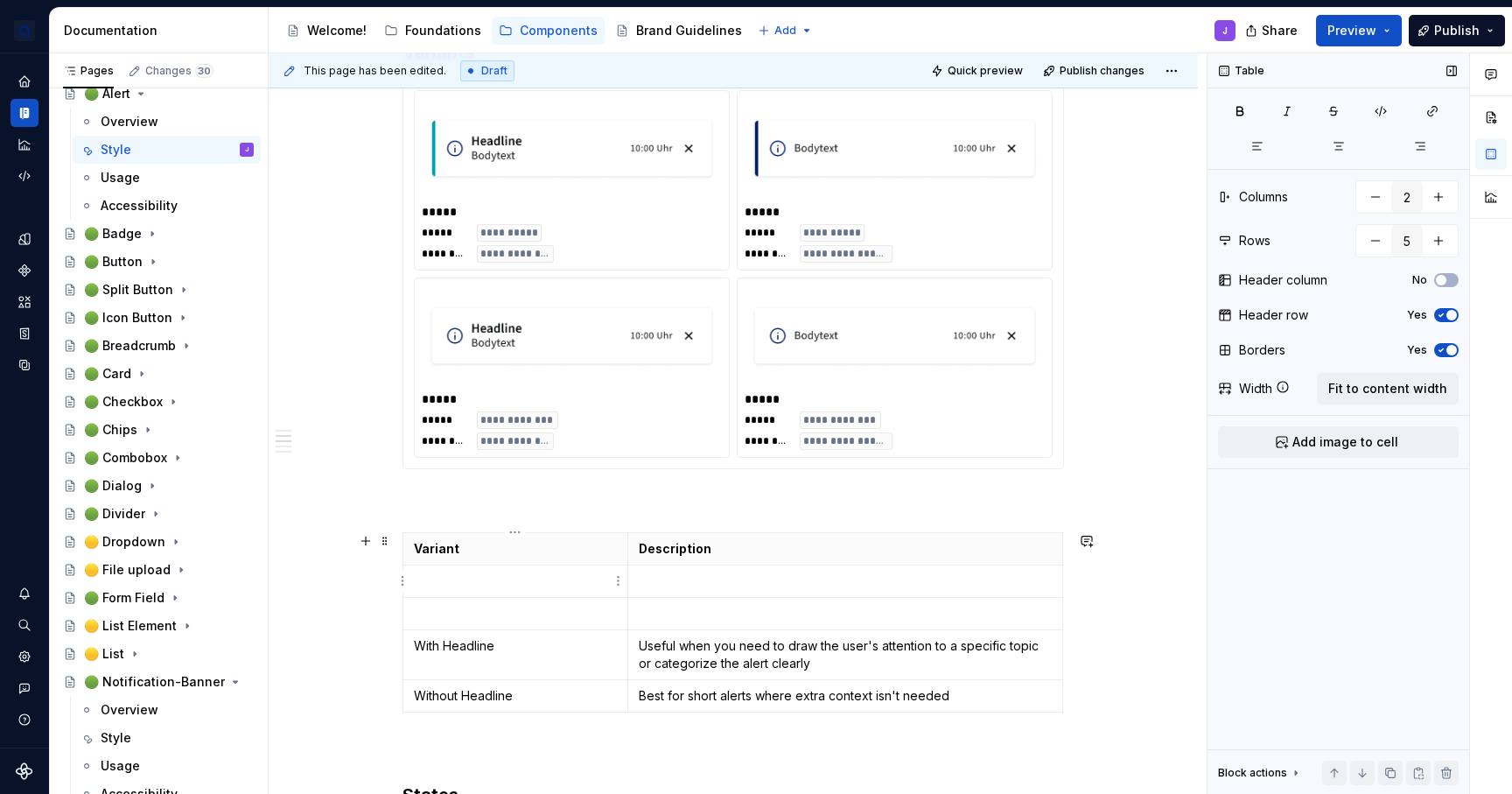 type 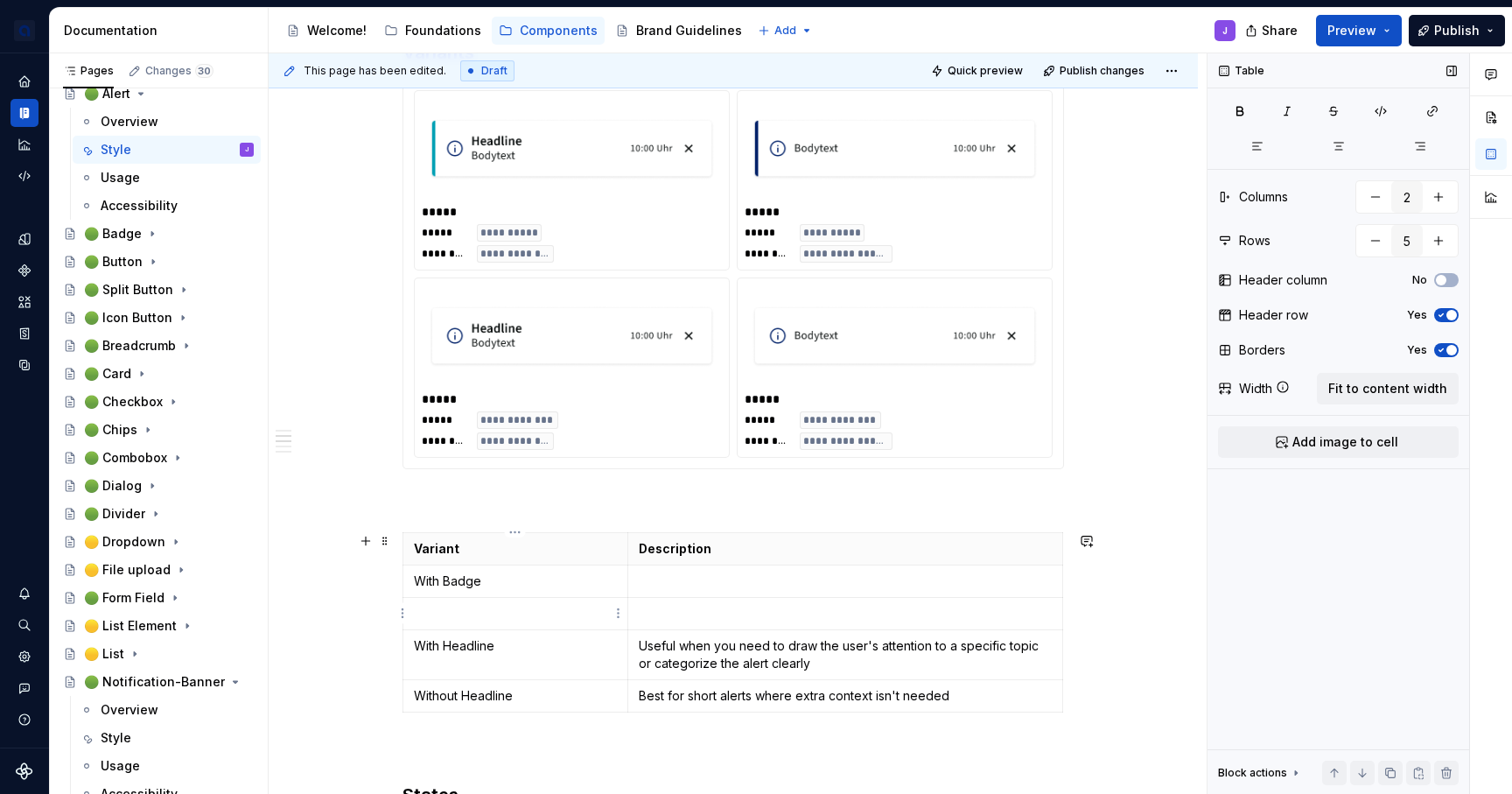 click at bounding box center [515, 614] 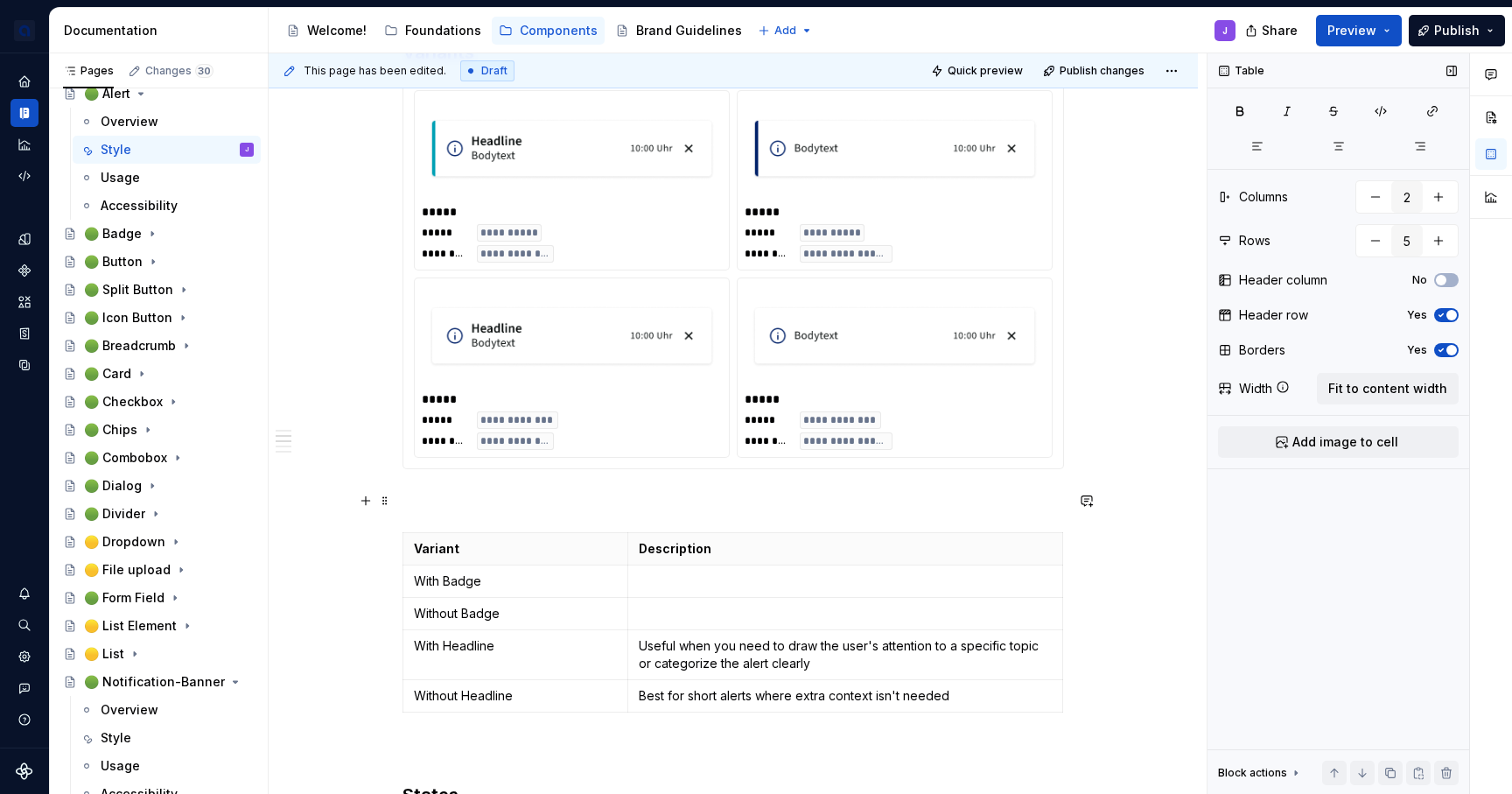 click on "**********" at bounding box center (733, 777) 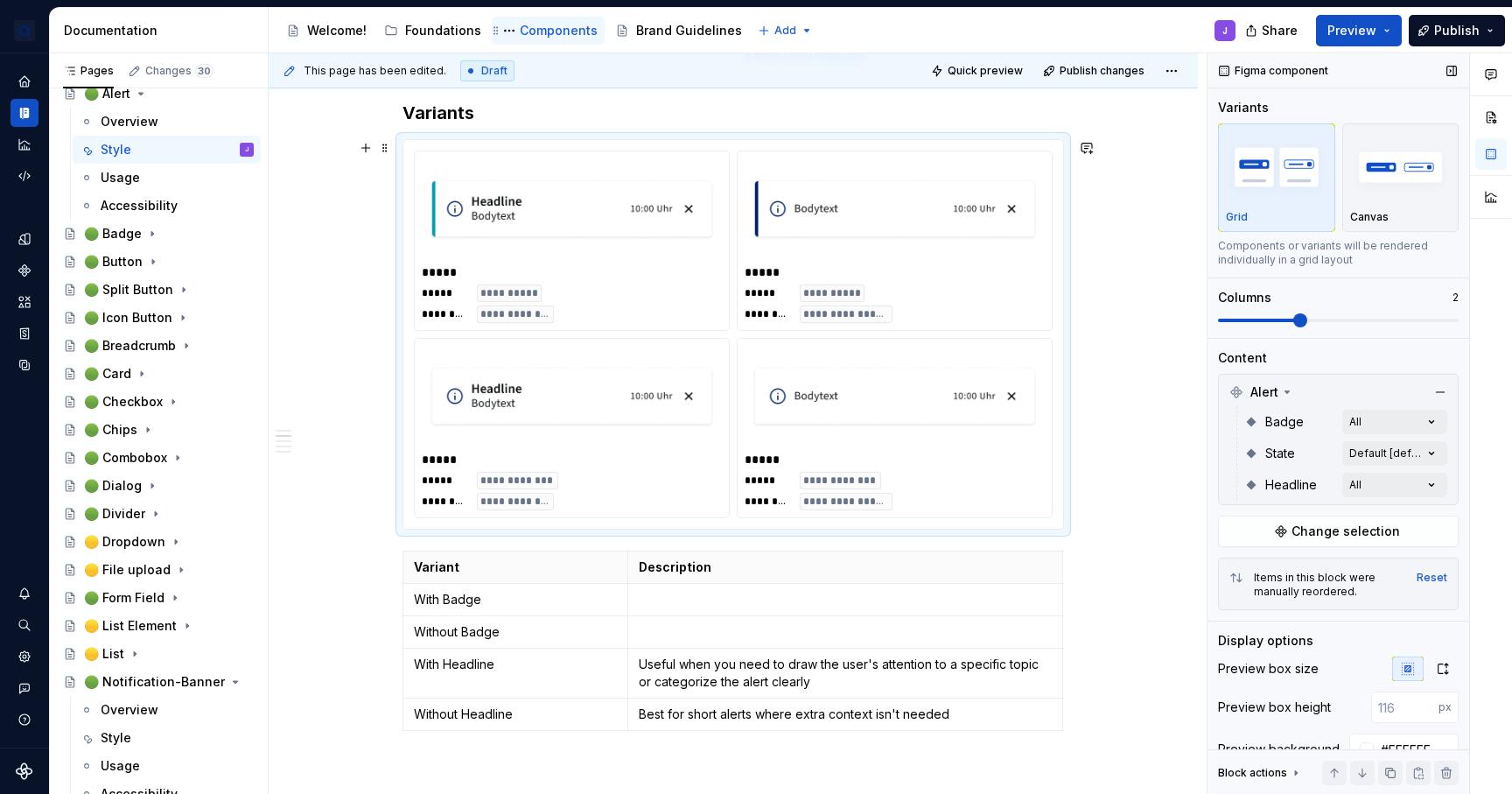 scroll, scrollTop: 1097, scrollLeft: 0, axis: vertical 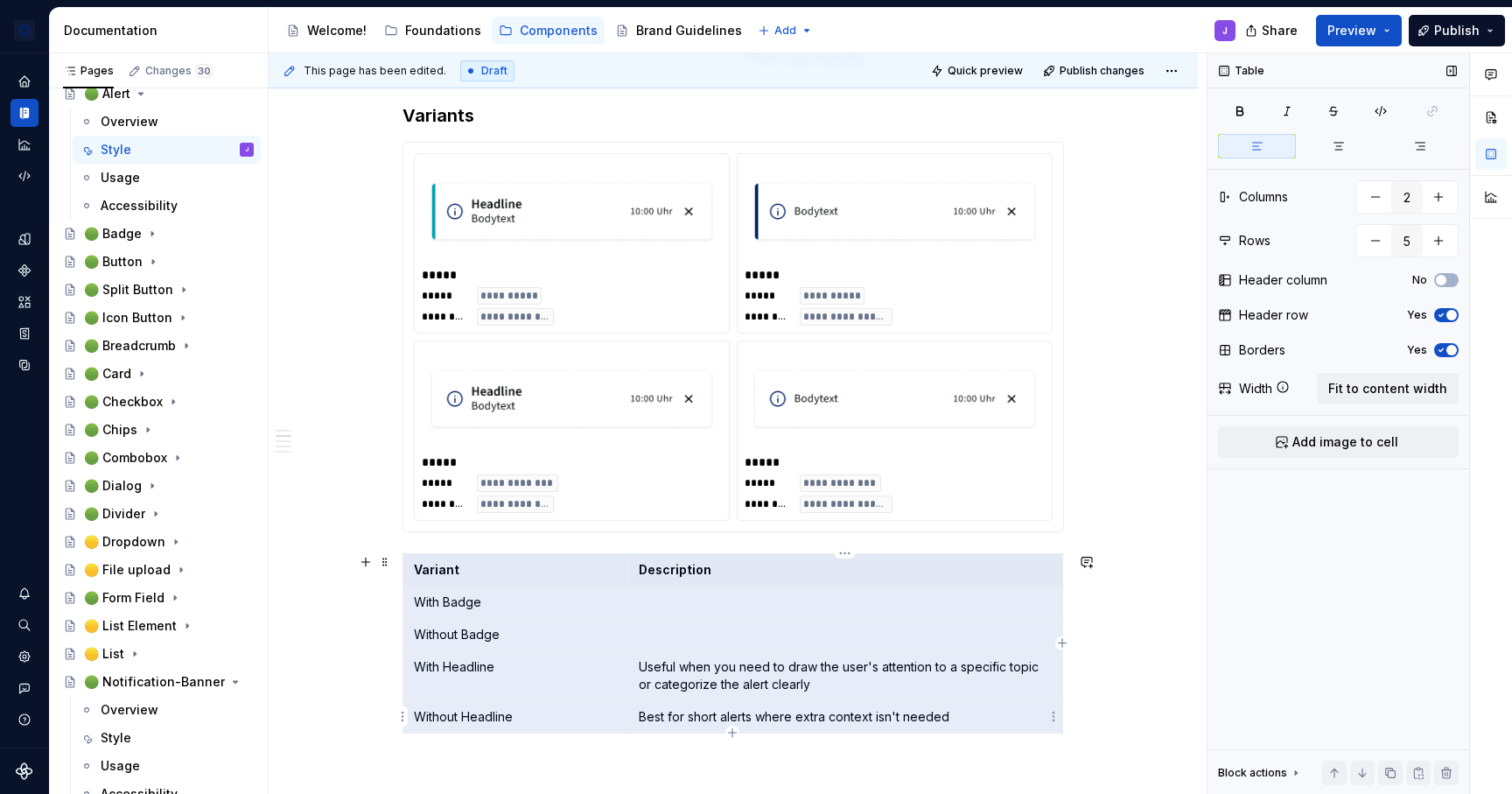 drag, startPoint x: 410, startPoint y: 573, endPoint x: 864, endPoint y: 706, distance: 473.0803 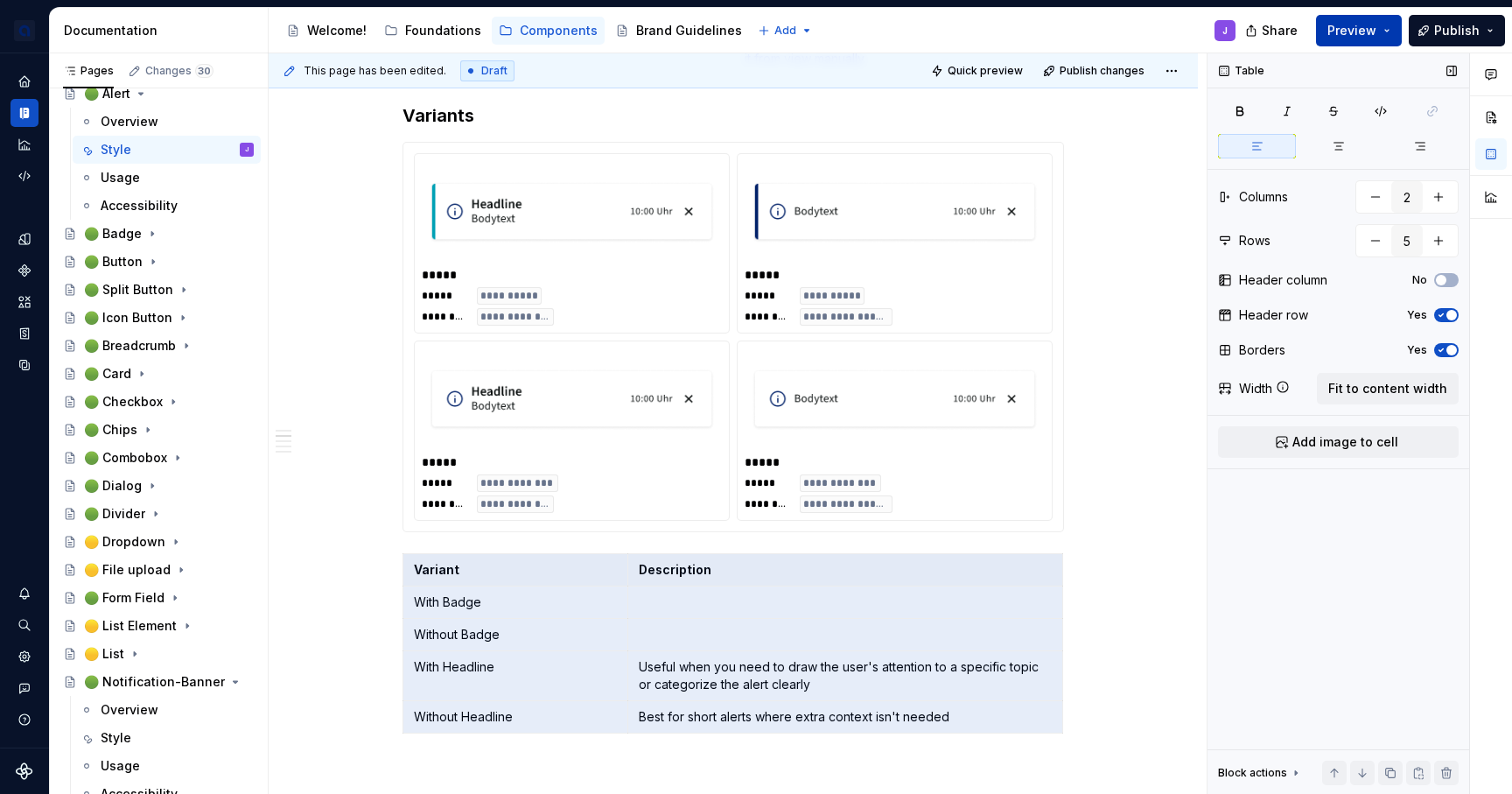 click on "Preview" at bounding box center [1352, 31] 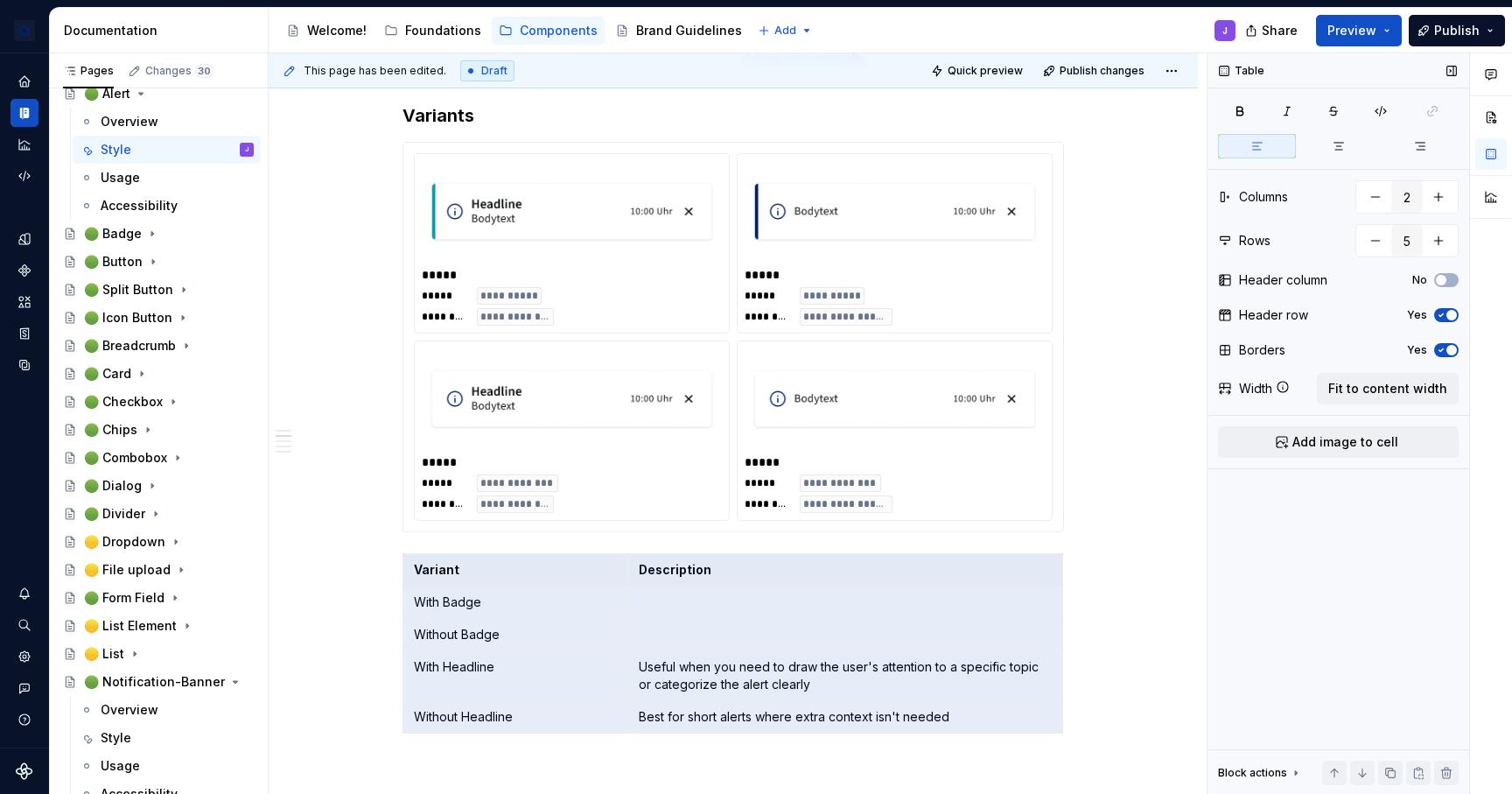 click on "Accessibility guide for tree Page tree.
Navigate the tree with the arrow keys. Common tree hotkeys apply. Further keybindings are available:
enter to execute primary action on focused item
f2 to start renaming the focused item
escape to abort renaming an item
control+d to start dragging selected items
Welcome! Foundations Components Brand Guidelines Add J" at bounding box center (759, 31) 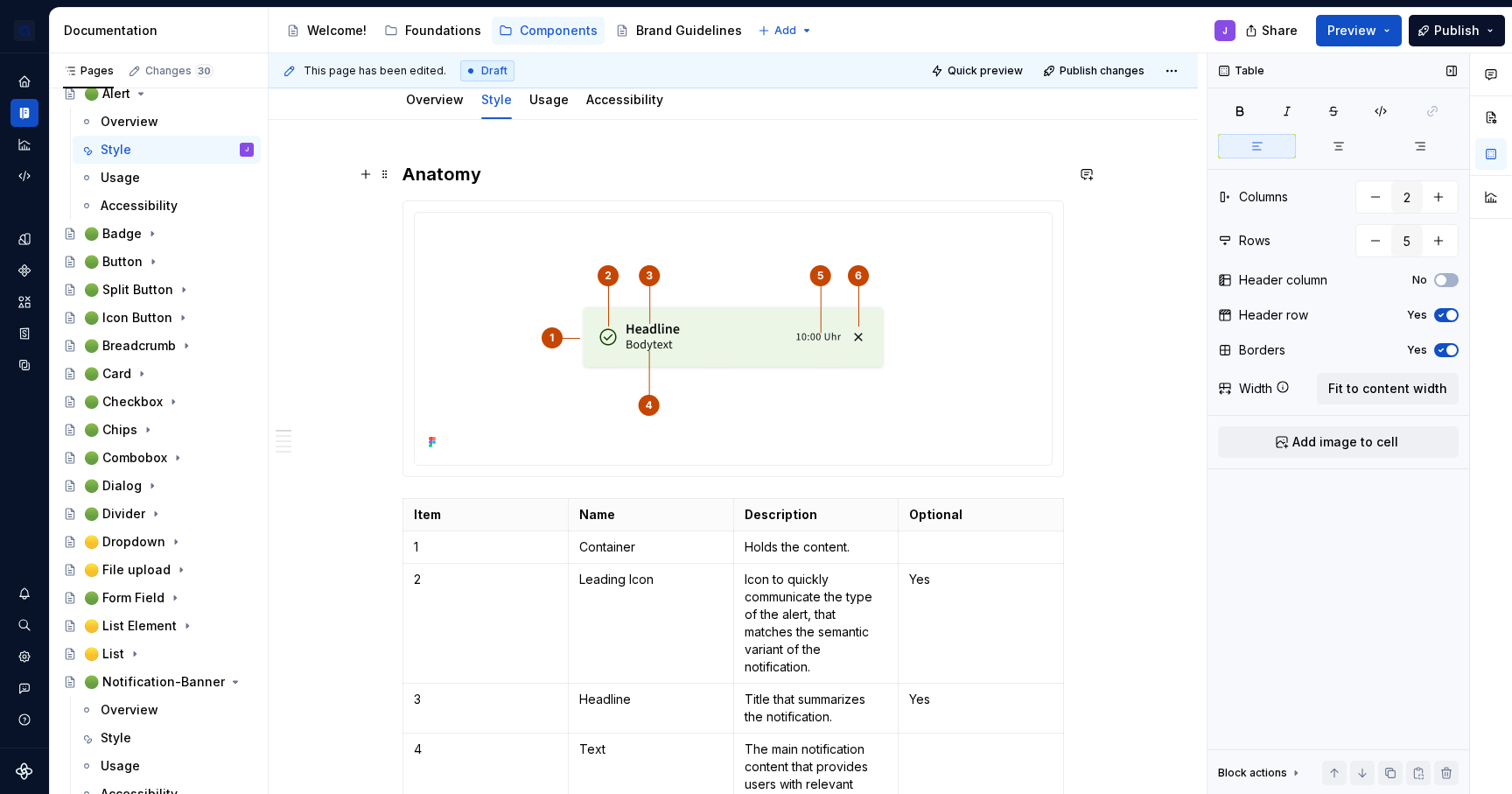 scroll, scrollTop: 0, scrollLeft: 0, axis: both 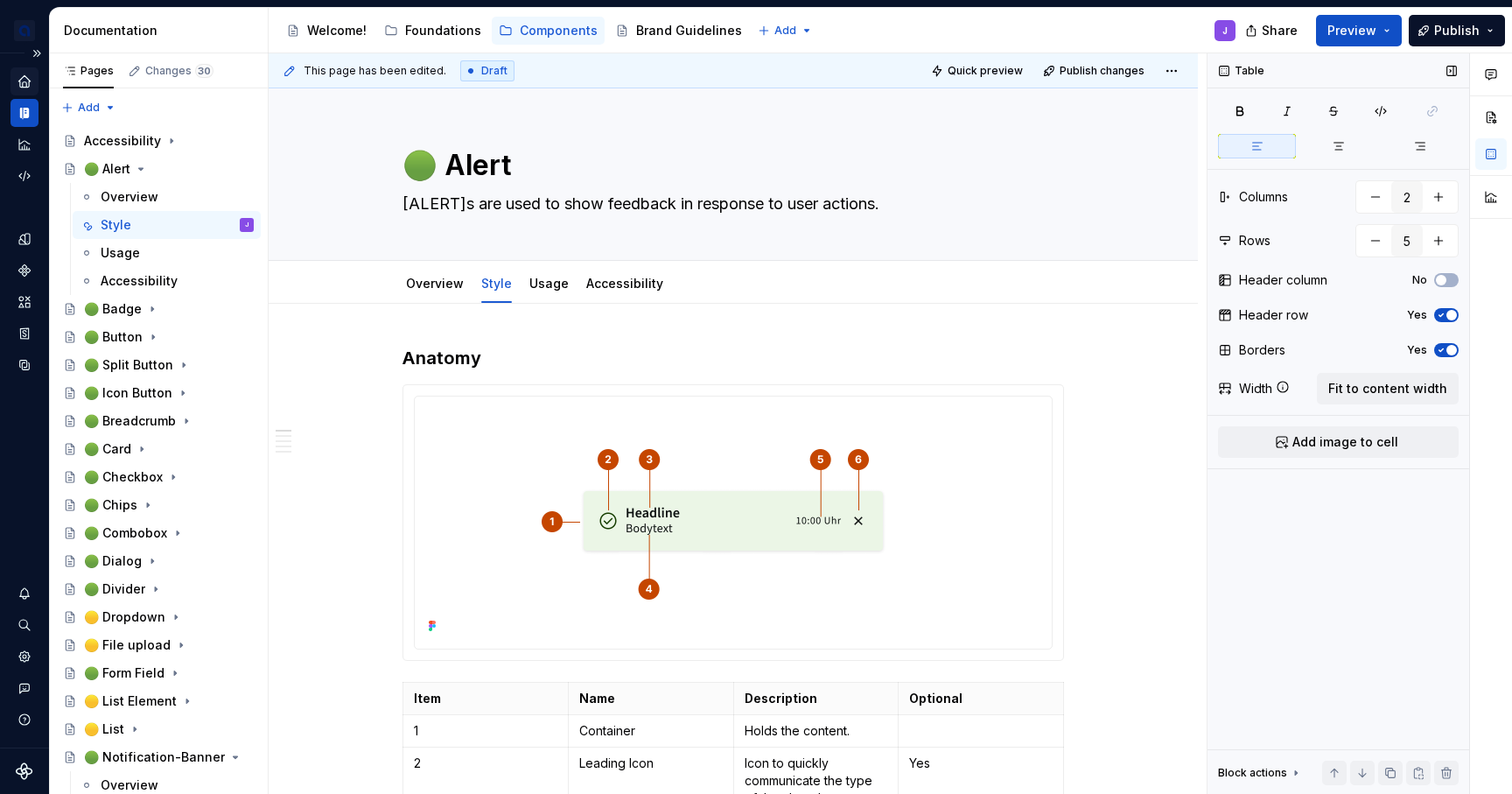 click at bounding box center [24, 81] 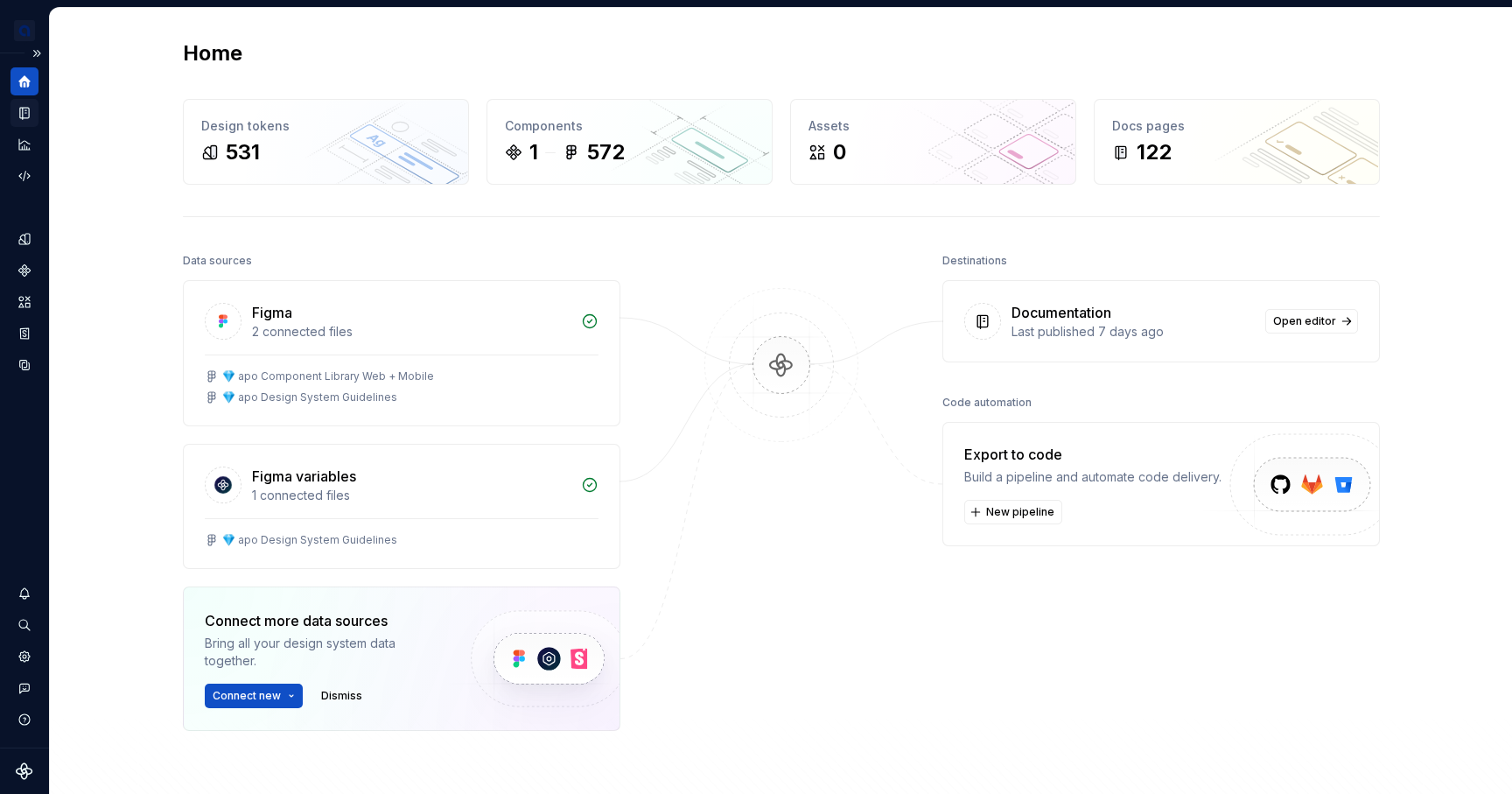 click 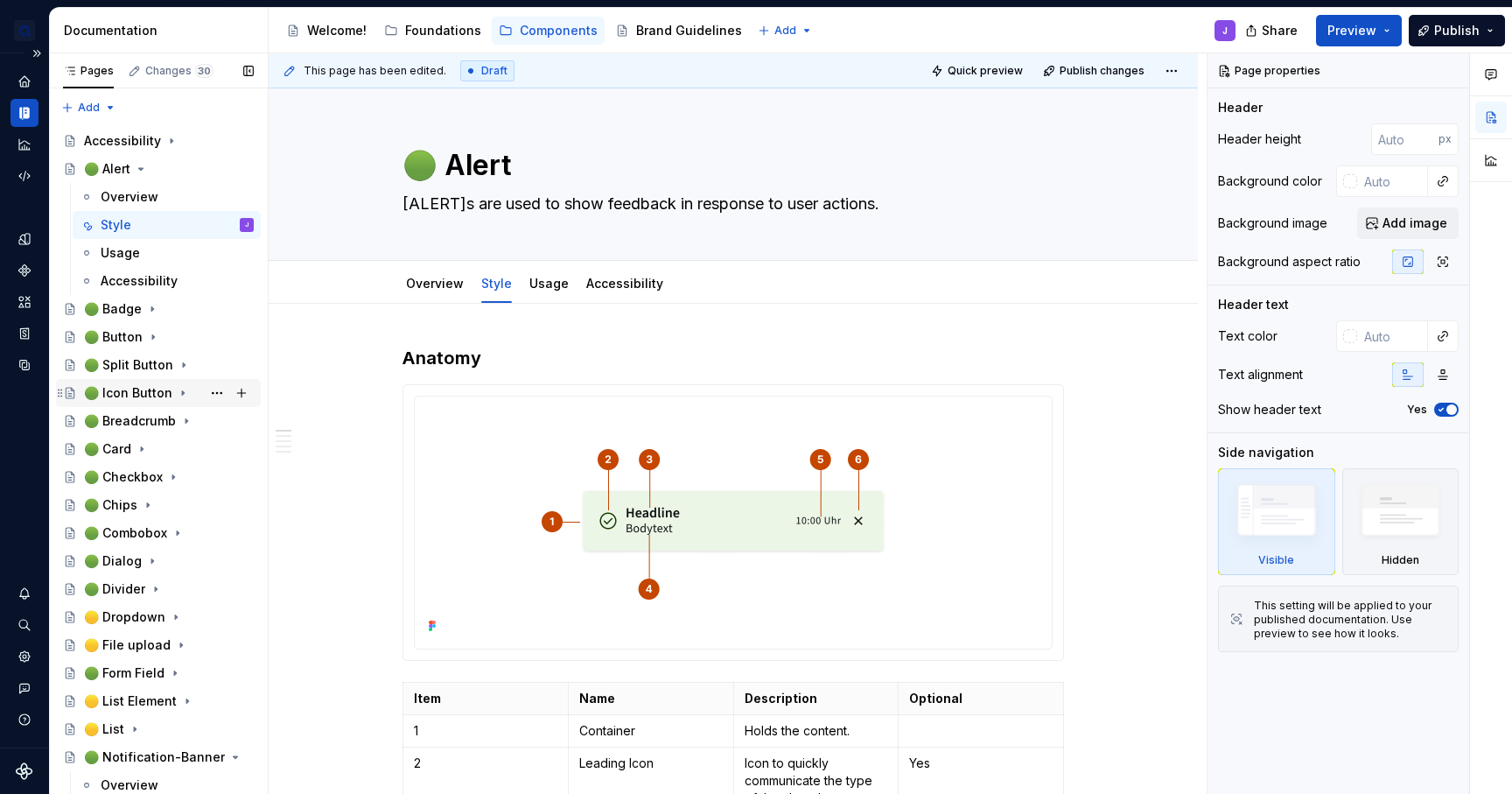 click on "🟢 Icon Button" at bounding box center (128, 393) 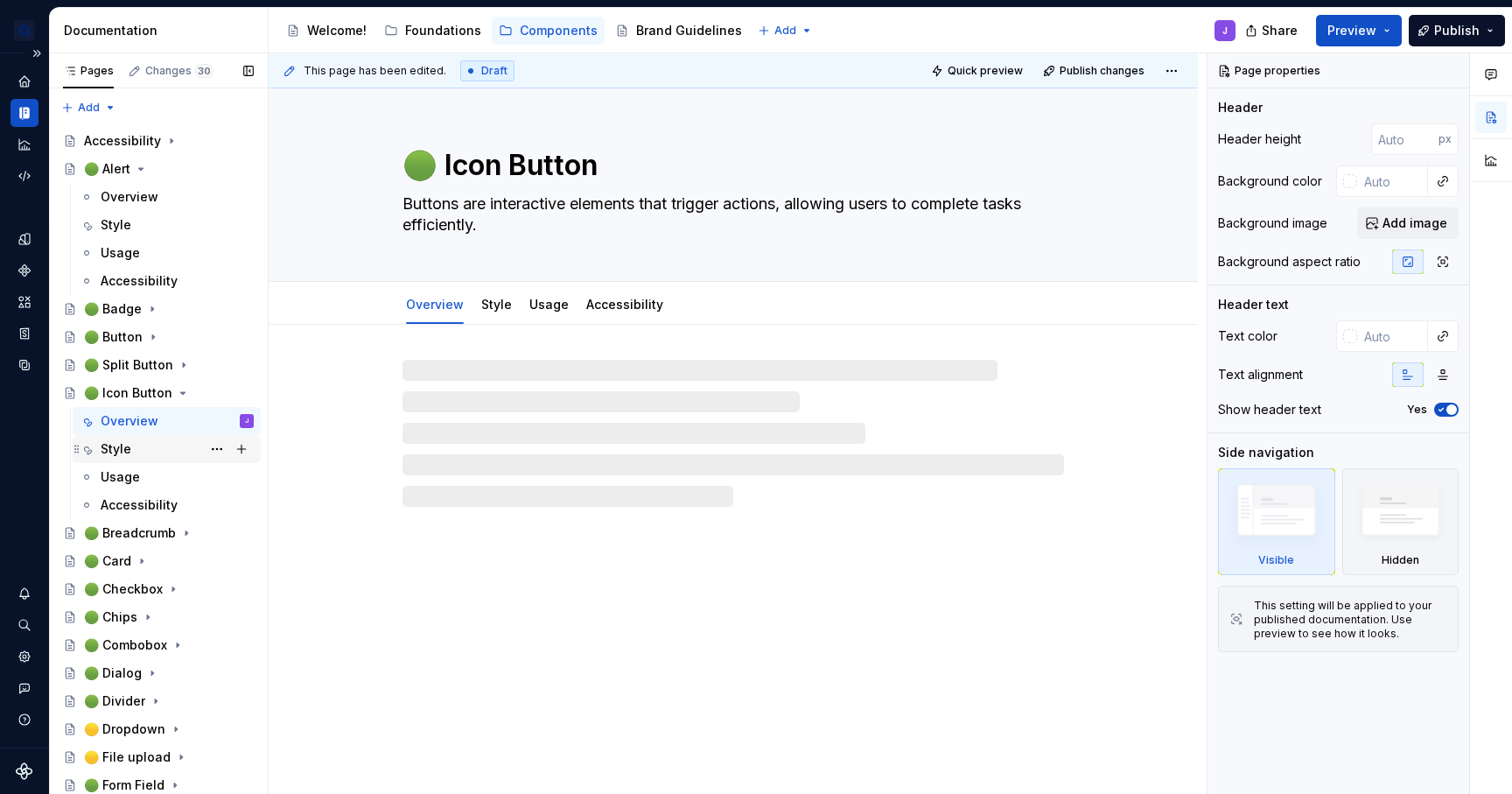 click on "Style" at bounding box center [177, 449] 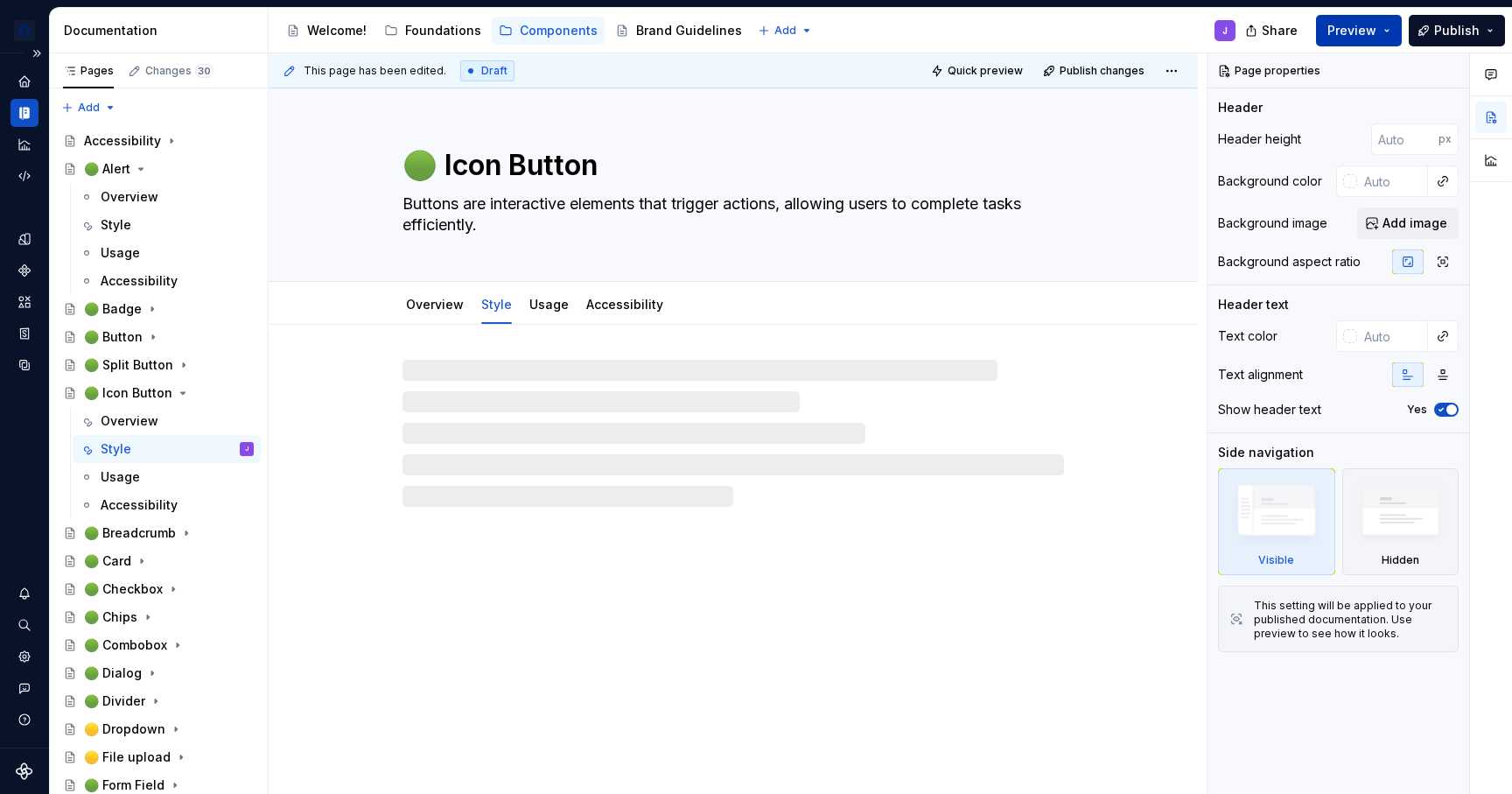 click on "Preview" at bounding box center [1359, 31] 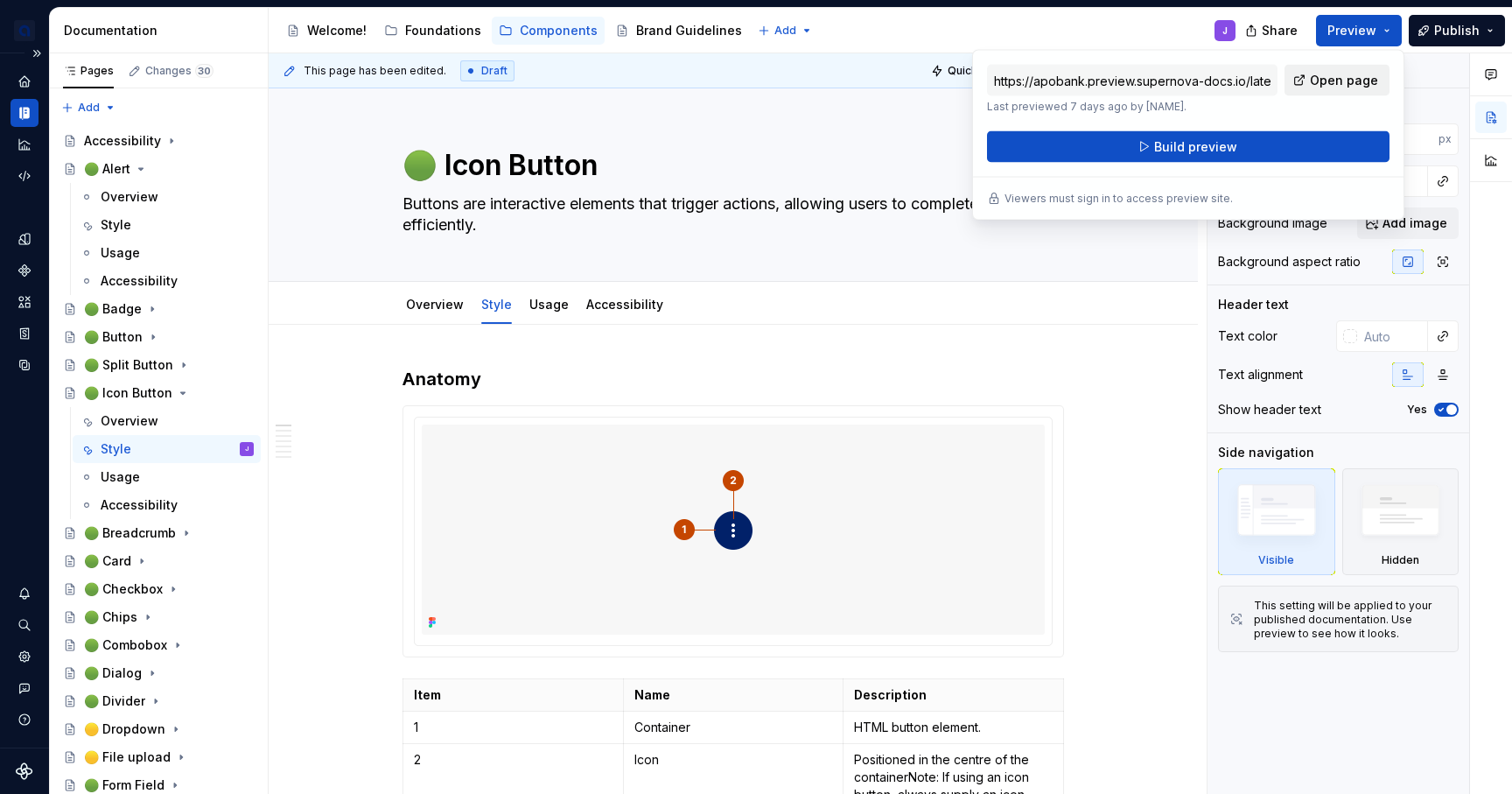 click on "Open page" at bounding box center [1344, 81] 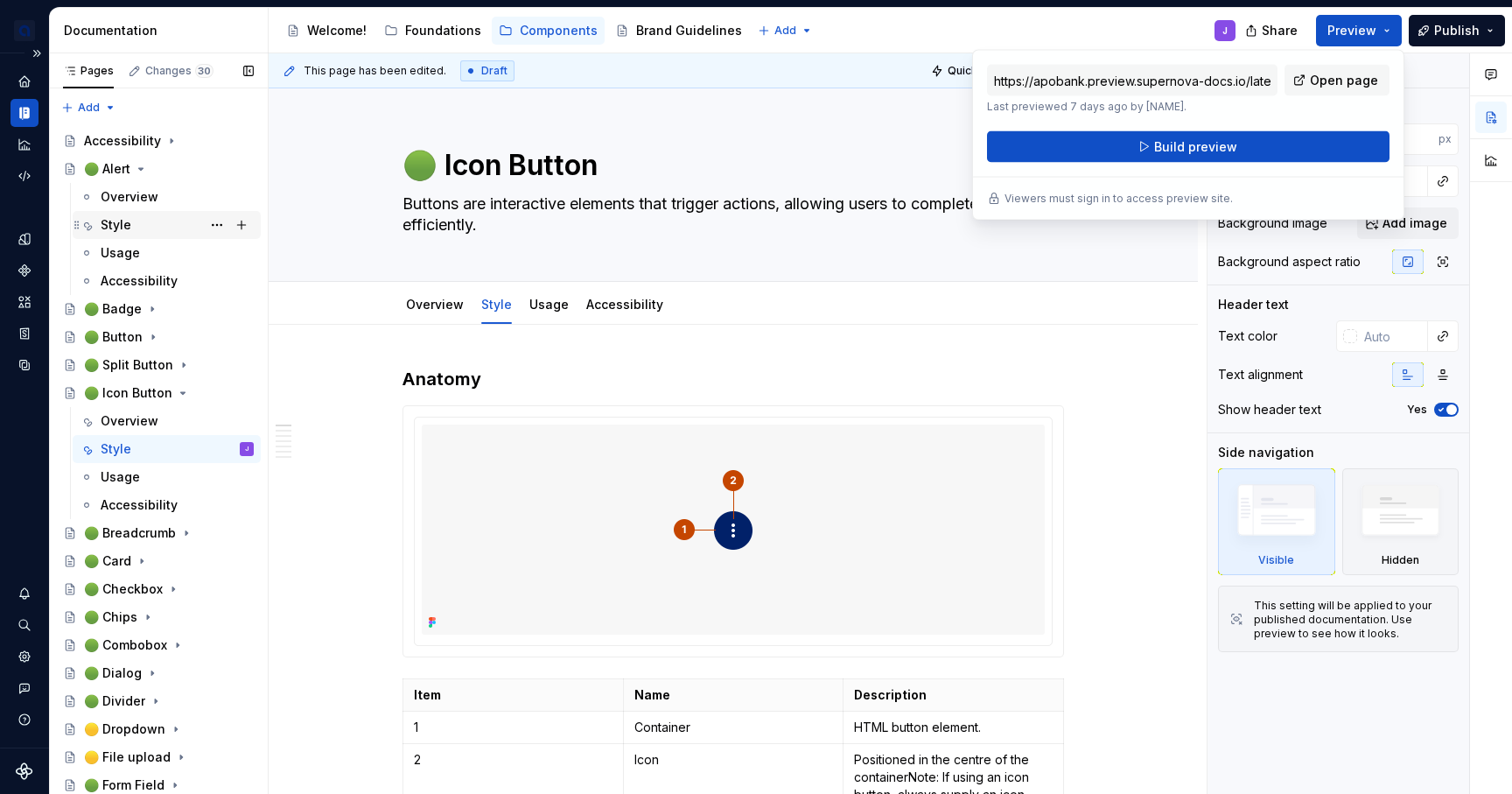 click on "Style" at bounding box center (116, 225) 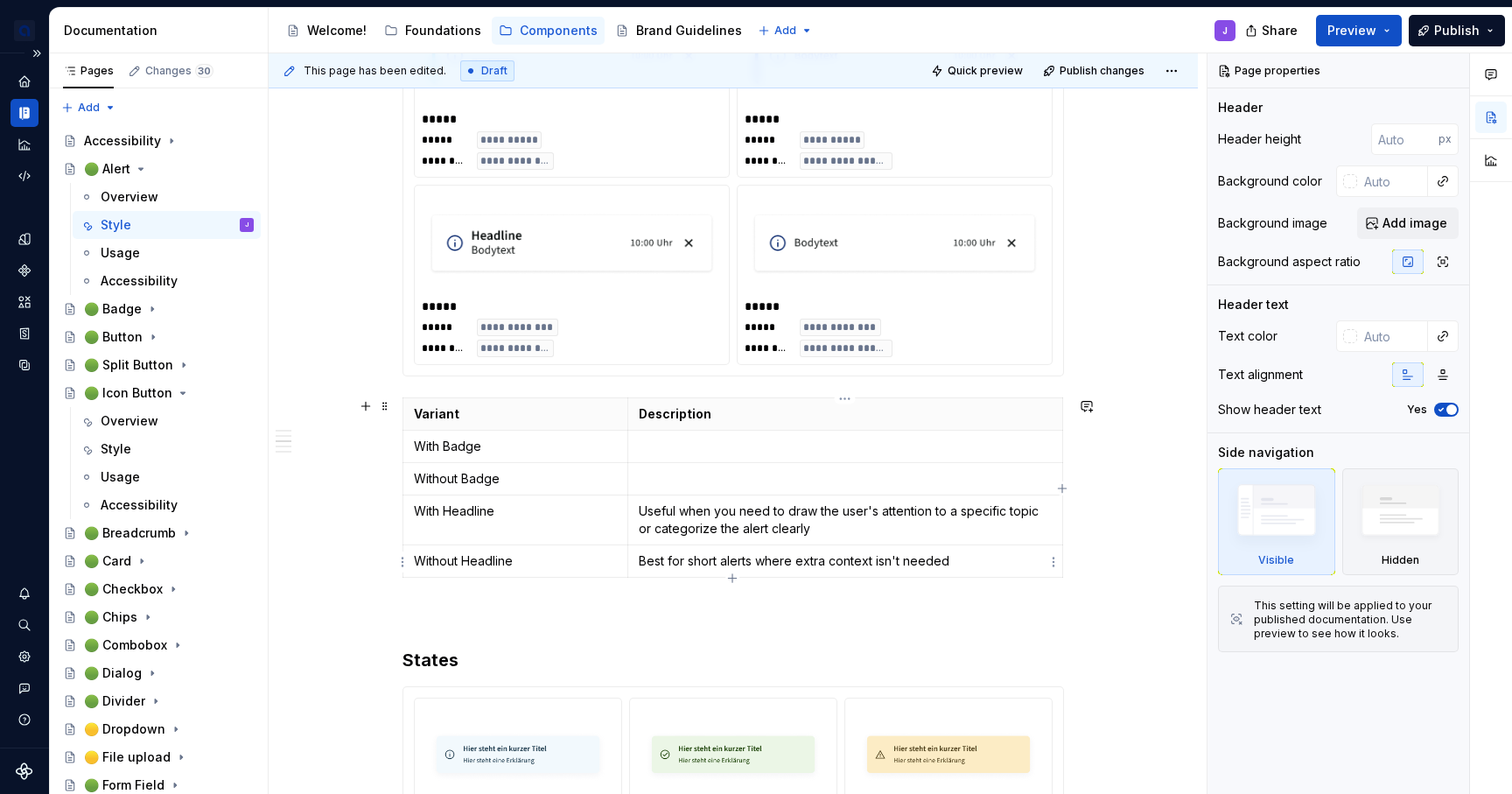 scroll, scrollTop: 1252, scrollLeft: 0, axis: vertical 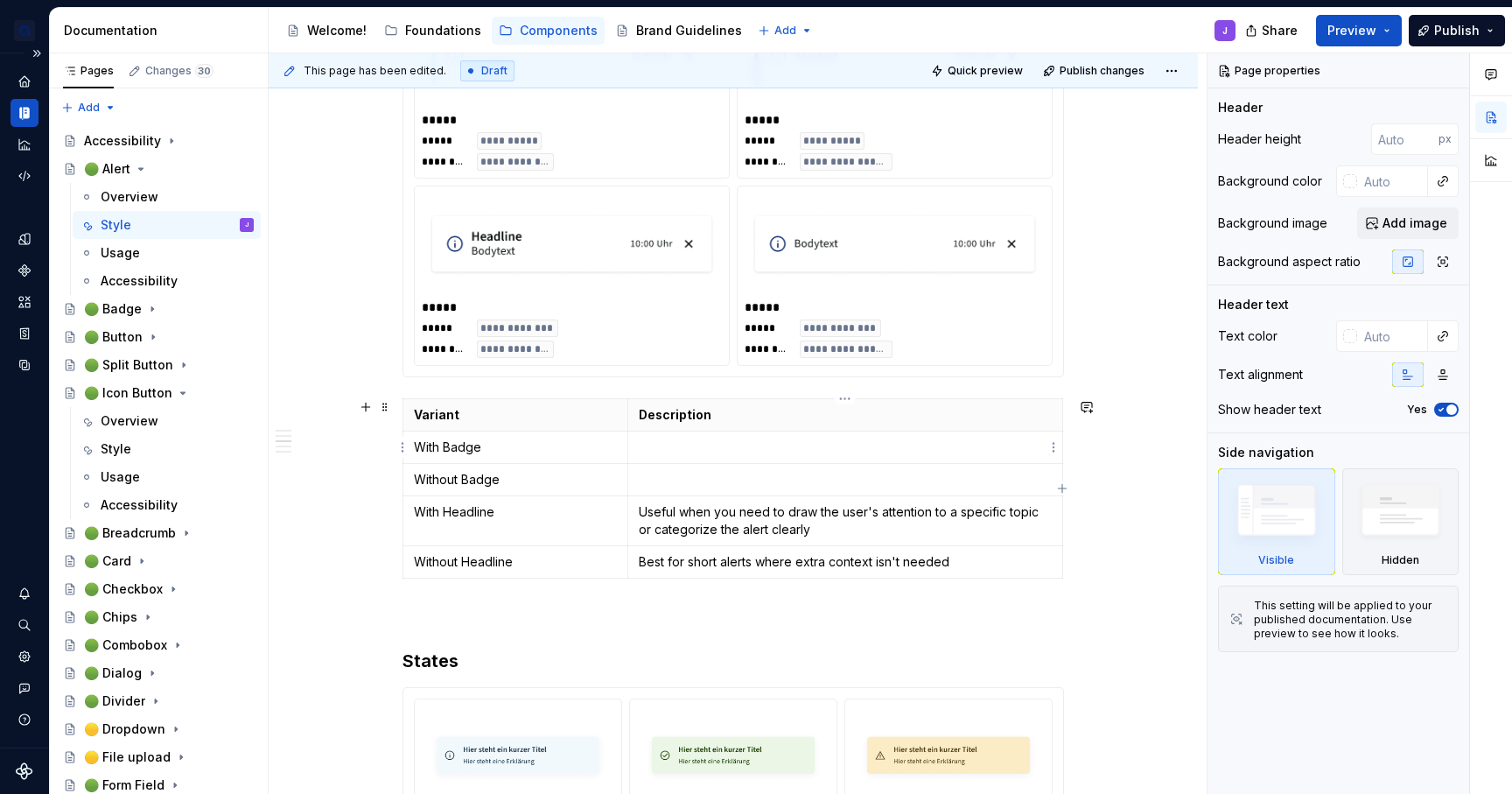 click at bounding box center (845, 447) 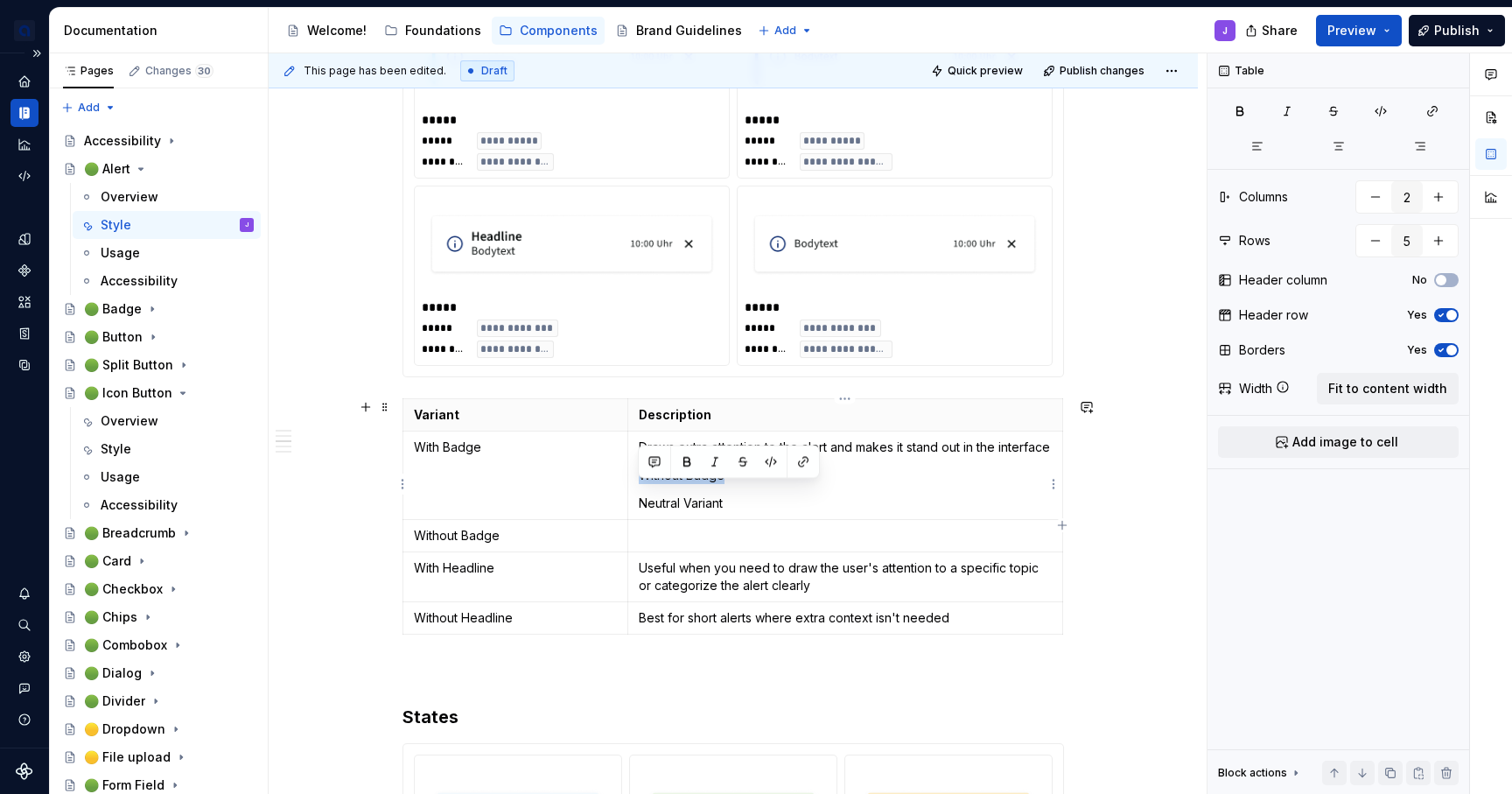 drag, startPoint x: 733, startPoint y: 500, endPoint x: 634, endPoint y: 499, distance: 99.00505 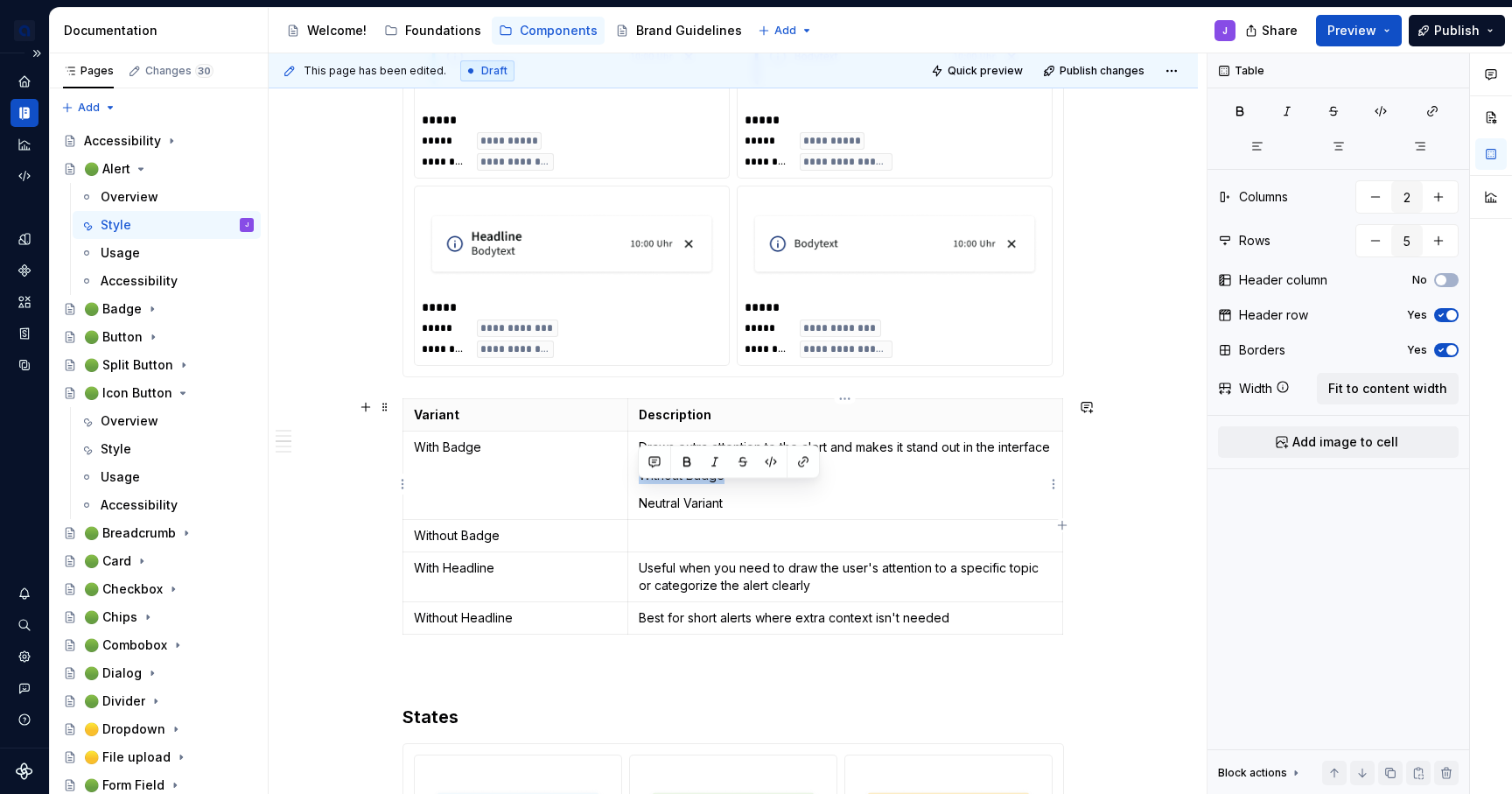 click on "Draws extra attention to the alert and makes it stand out in the interface Without Badge Neutral Variant" at bounding box center [844, 475] 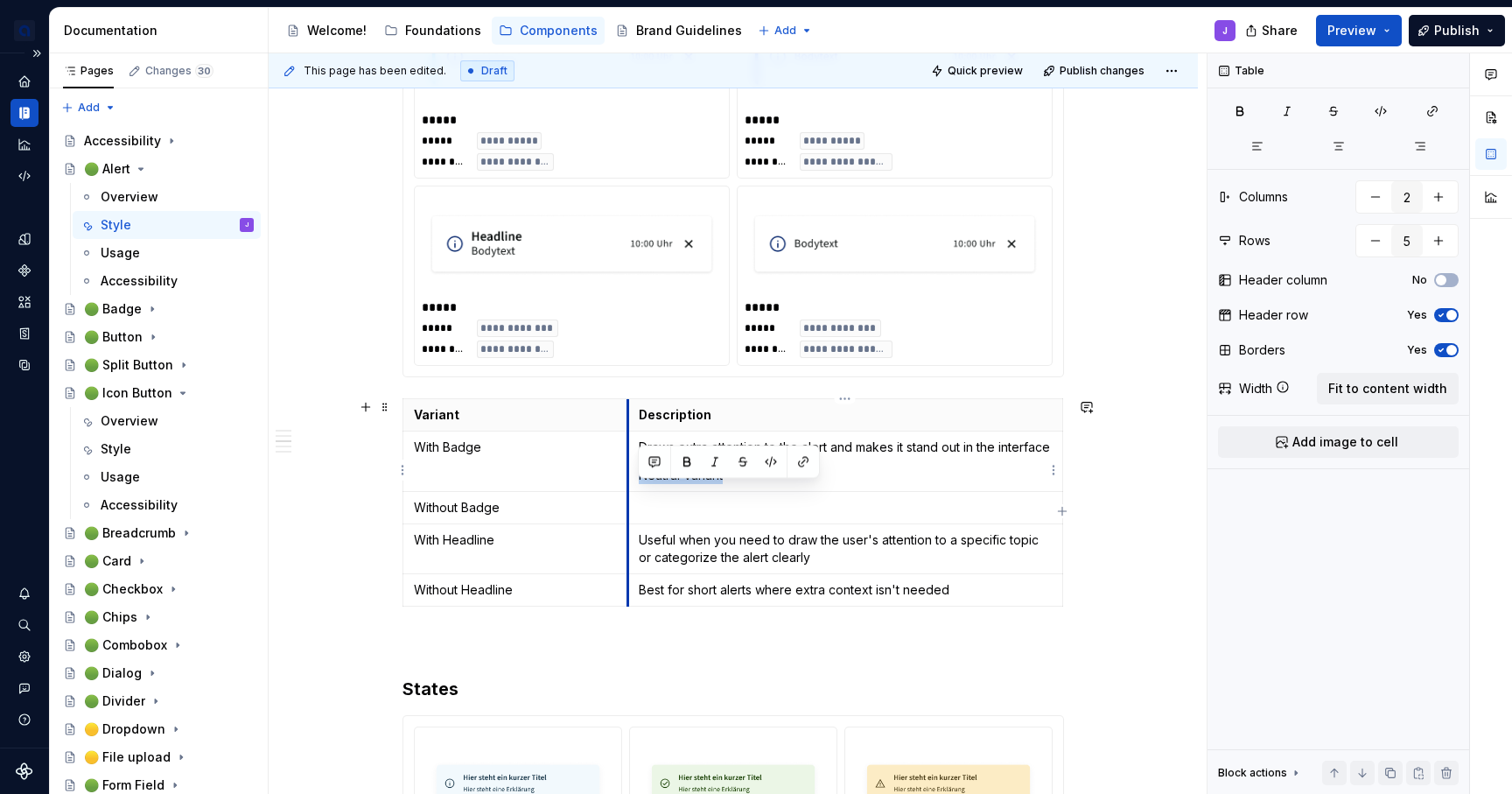 drag, startPoint x: 746, startPoint y: 490, endPoint x: 627, endPoint y: 490, distance: 119 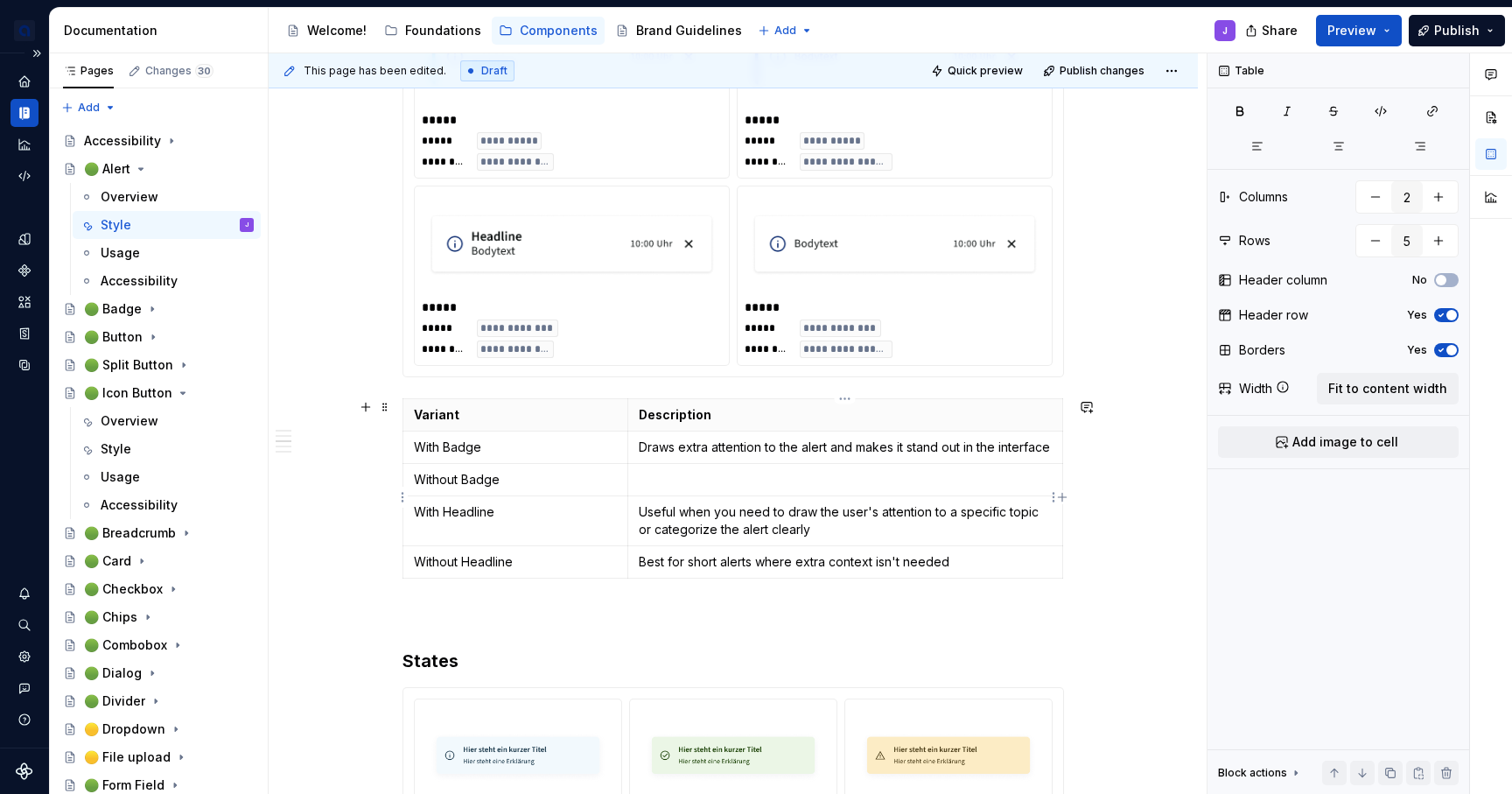click at bounding box center [845, 480] 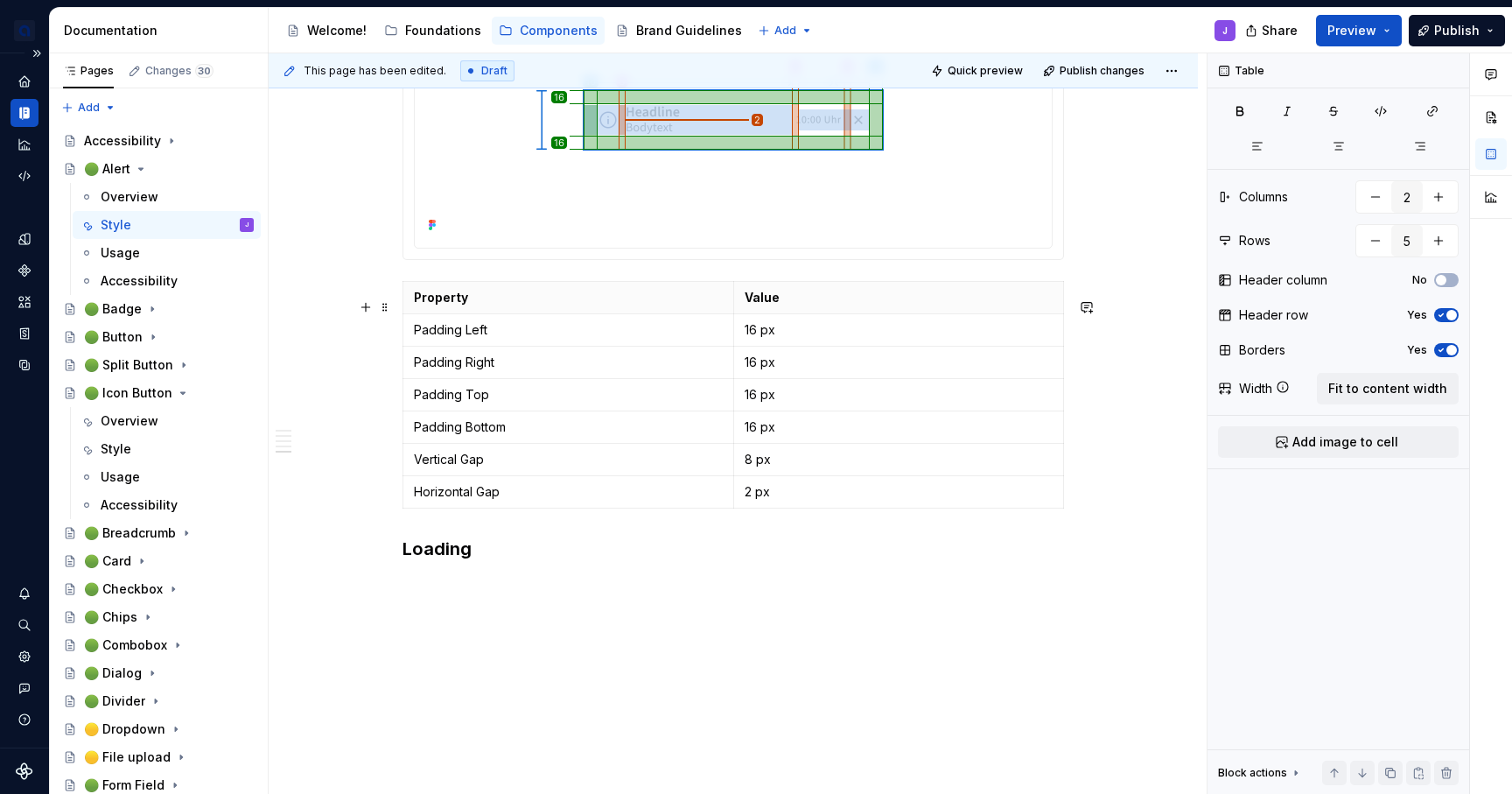 scroll, scrollTop: 2752, scrollLeft: 0, axis: vertical 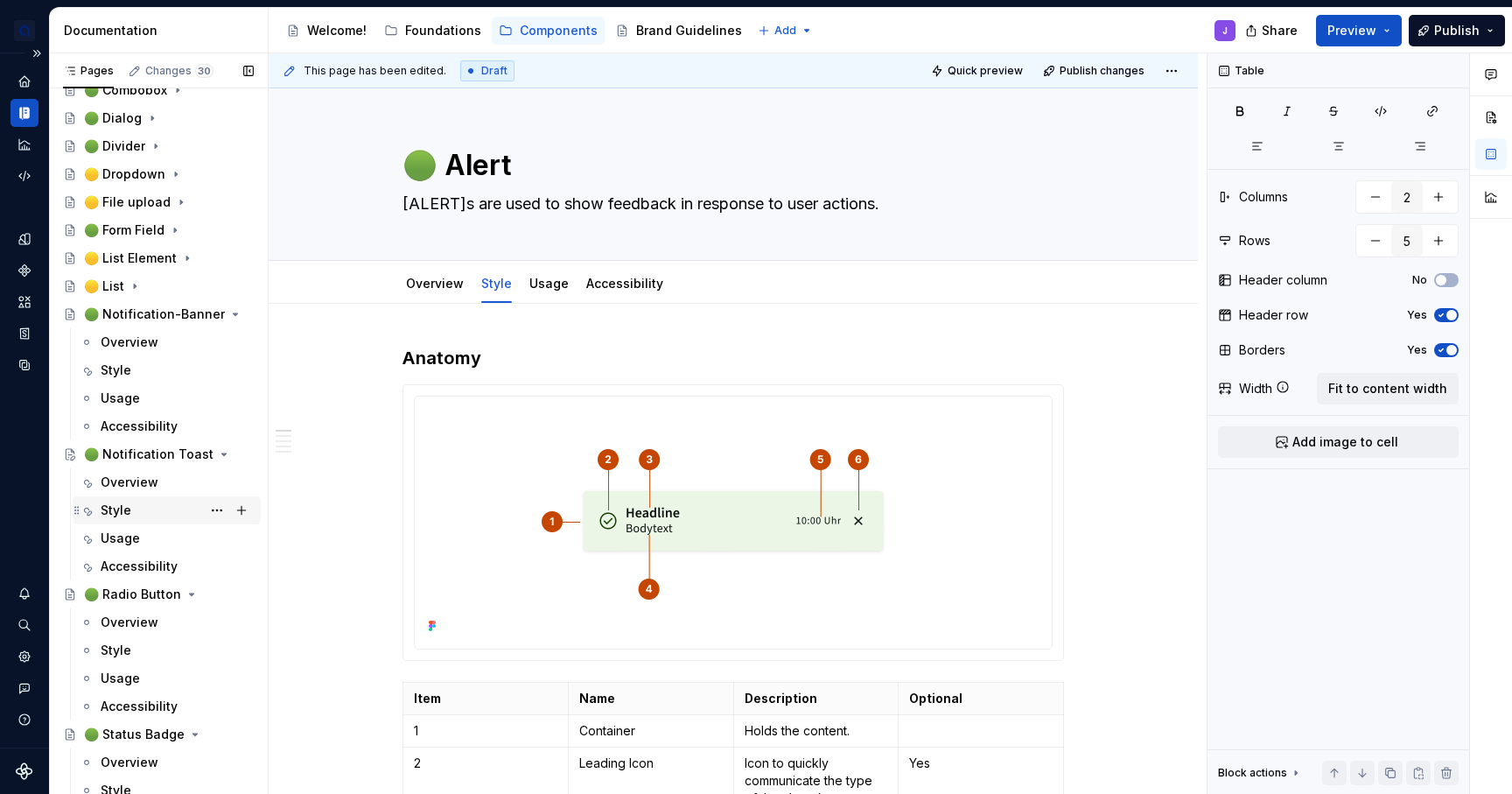 click on "Style" at bounding box center [177, 510] 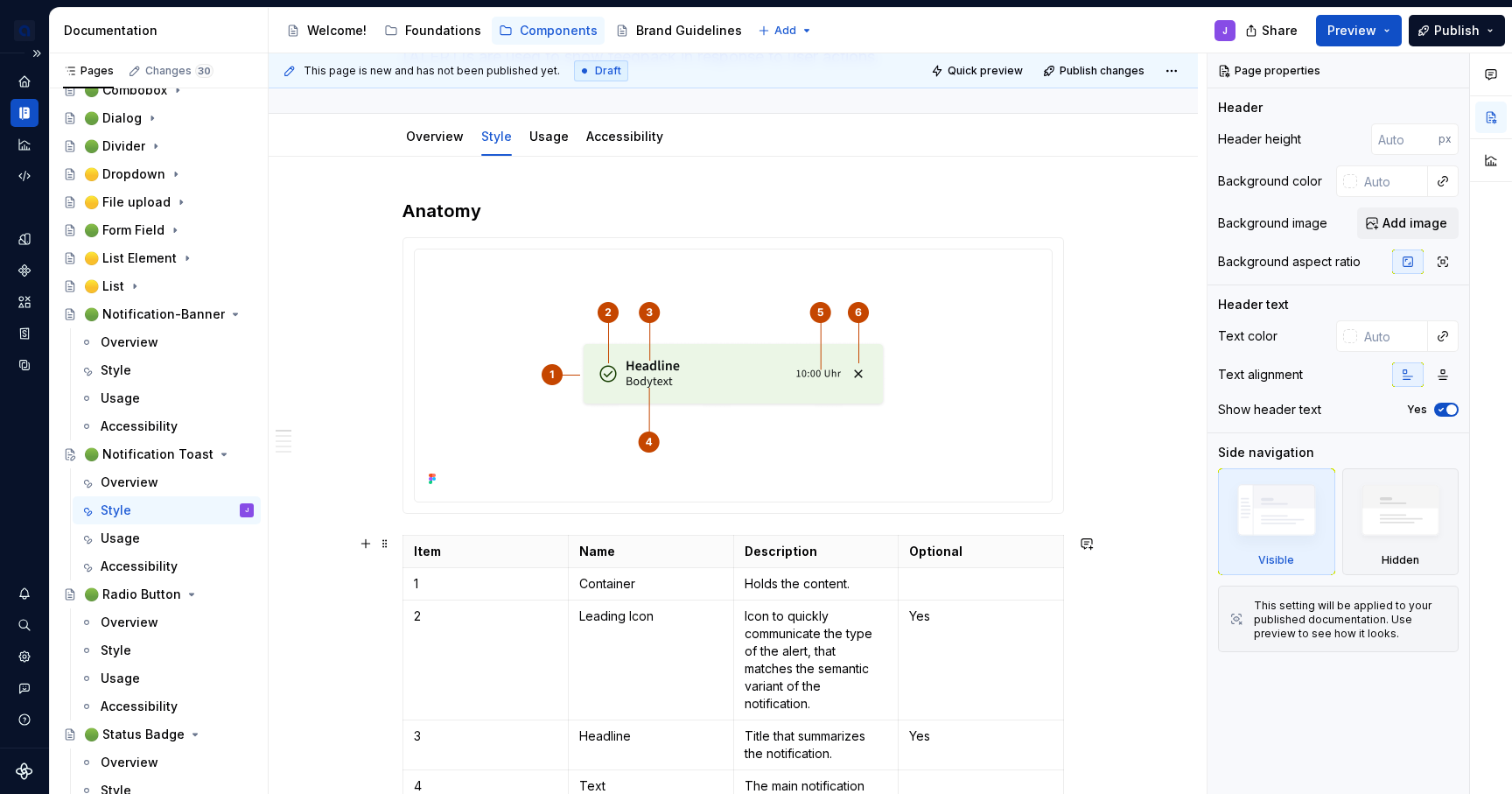 scroll, scrollTop: 151, scrollLeft: 0, axis: vertical 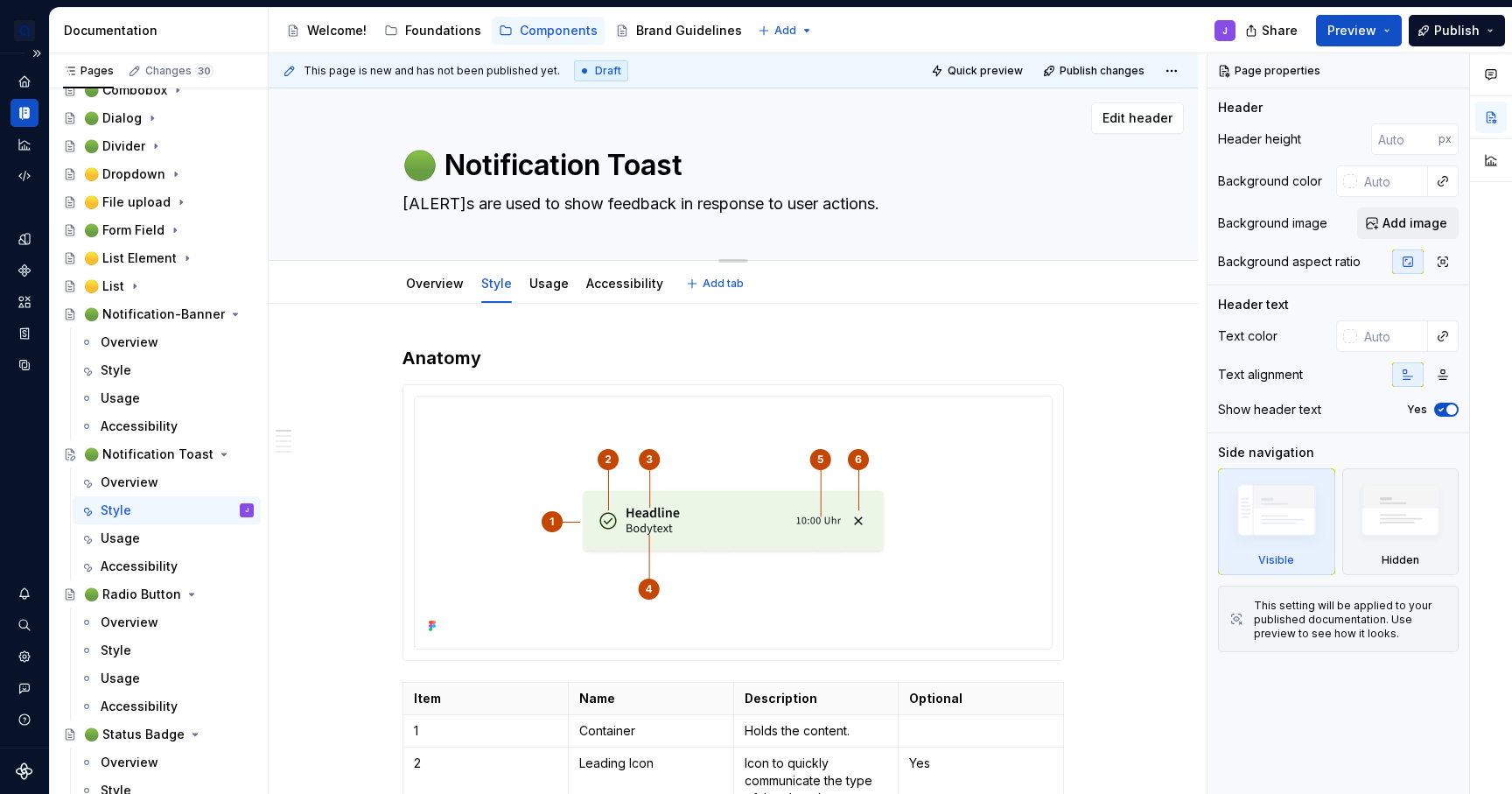 click on "[ALERT]s are used to show feedback in response to user actions." at bounding box center [730, 204] 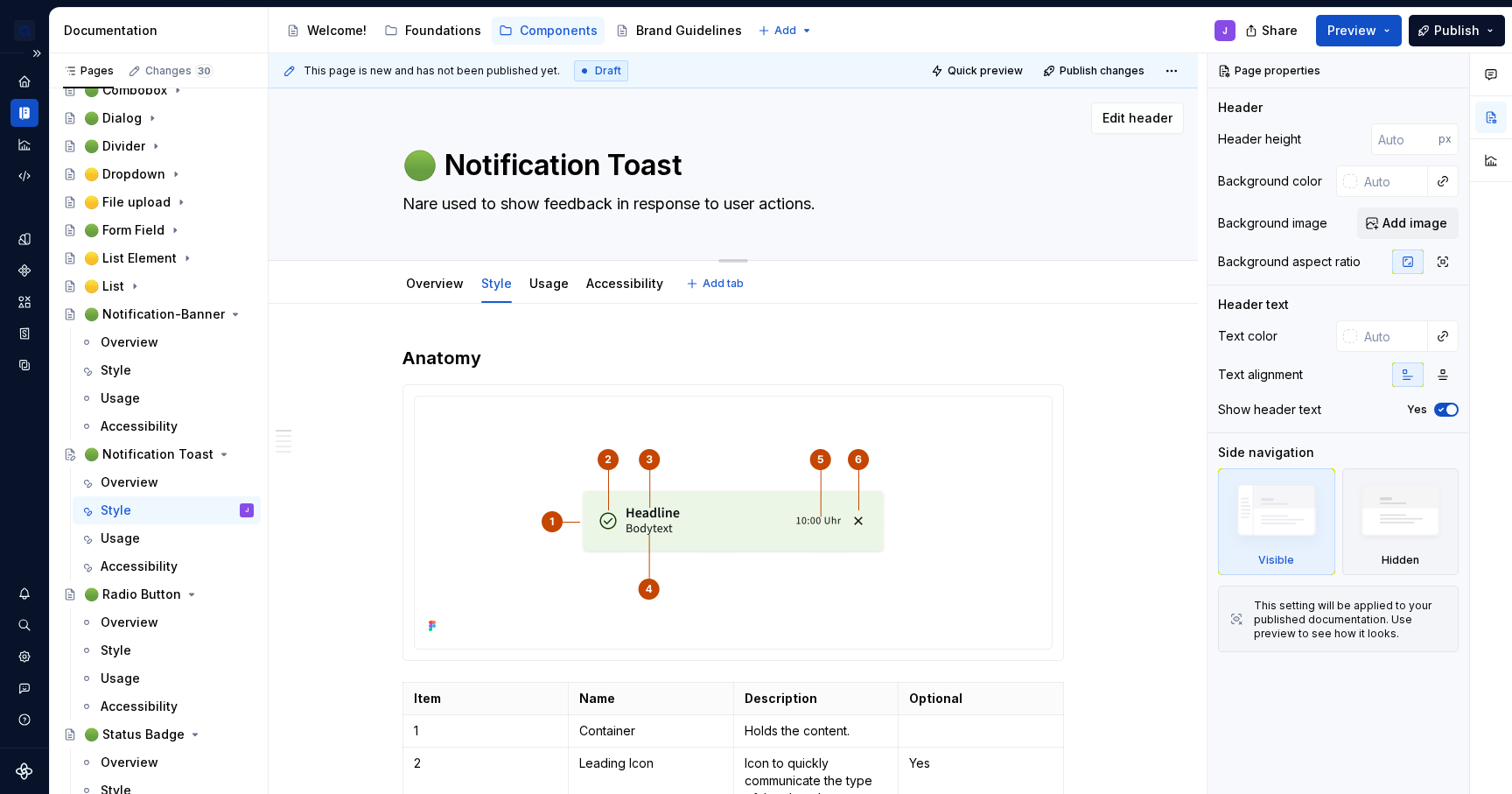 type on "*" 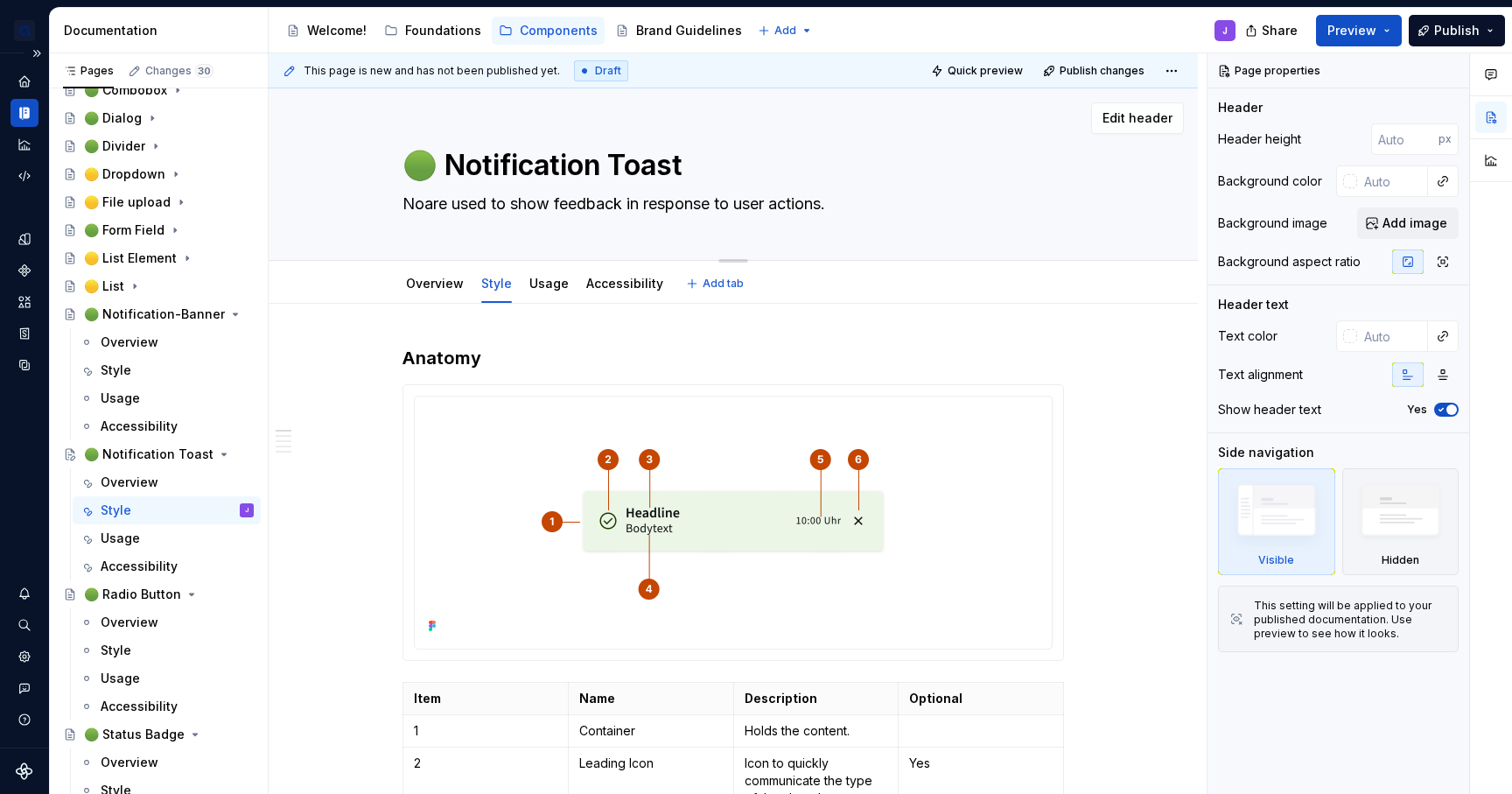type on "*" 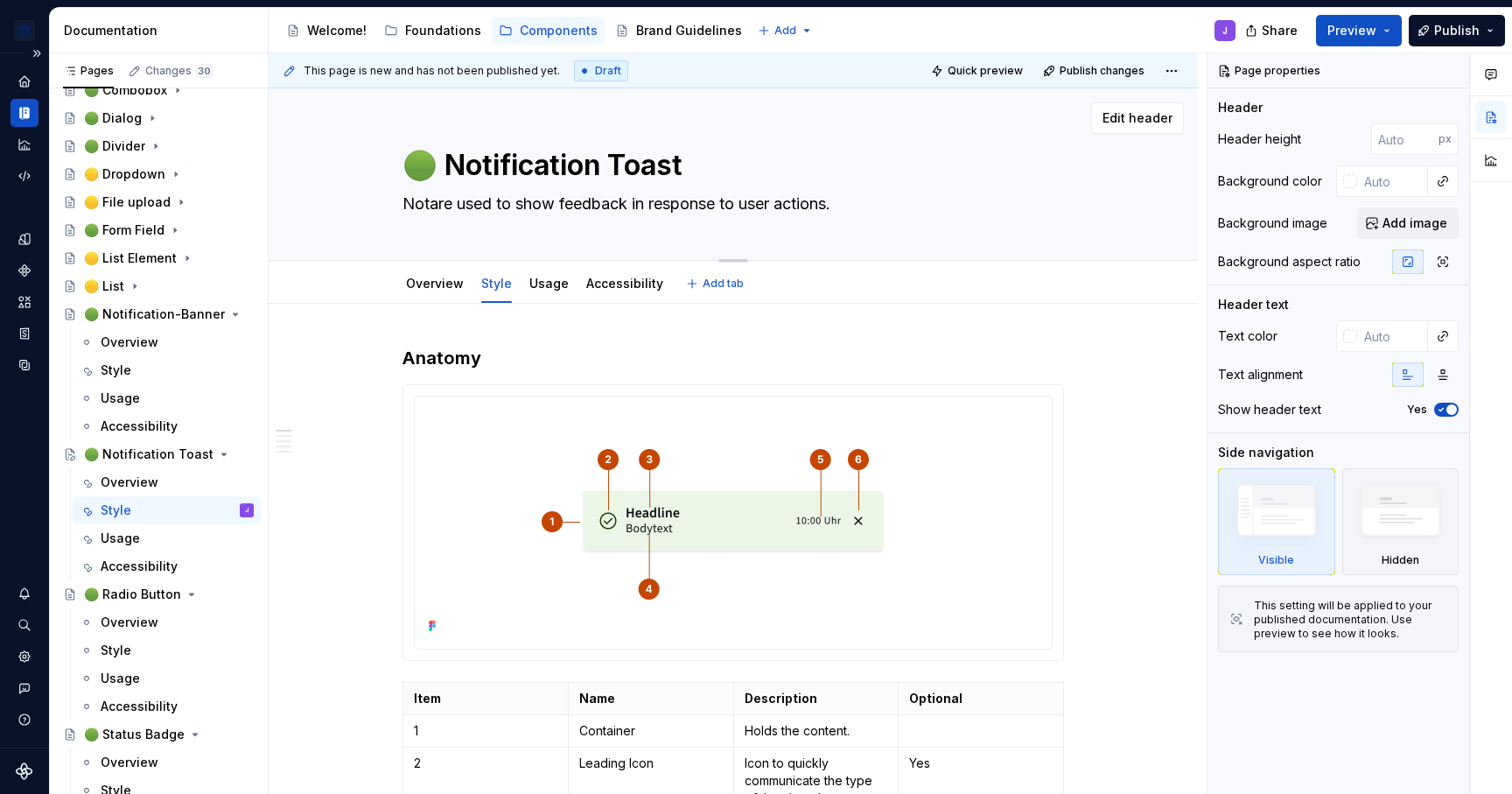 type on "*" 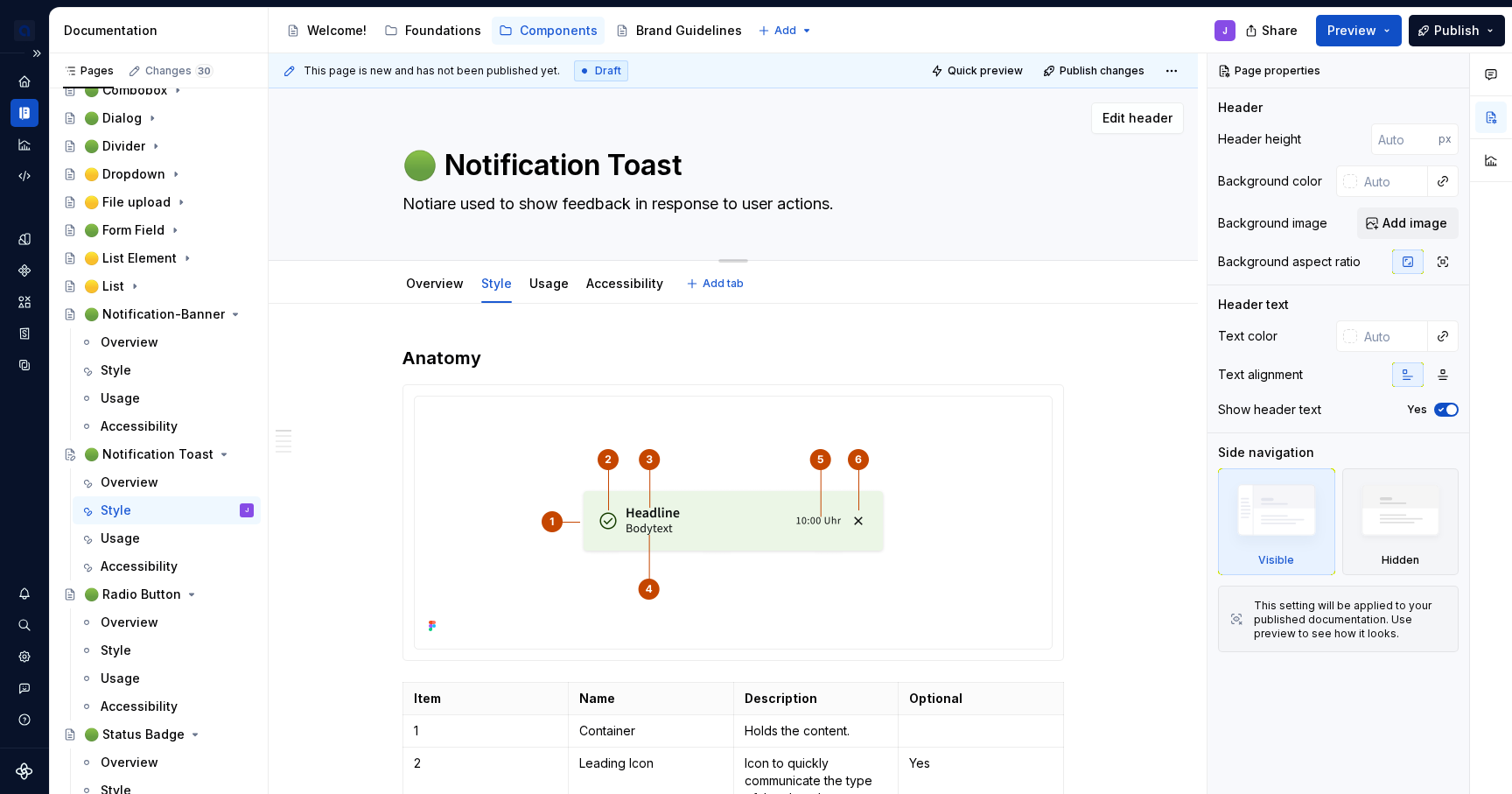 type on "*" 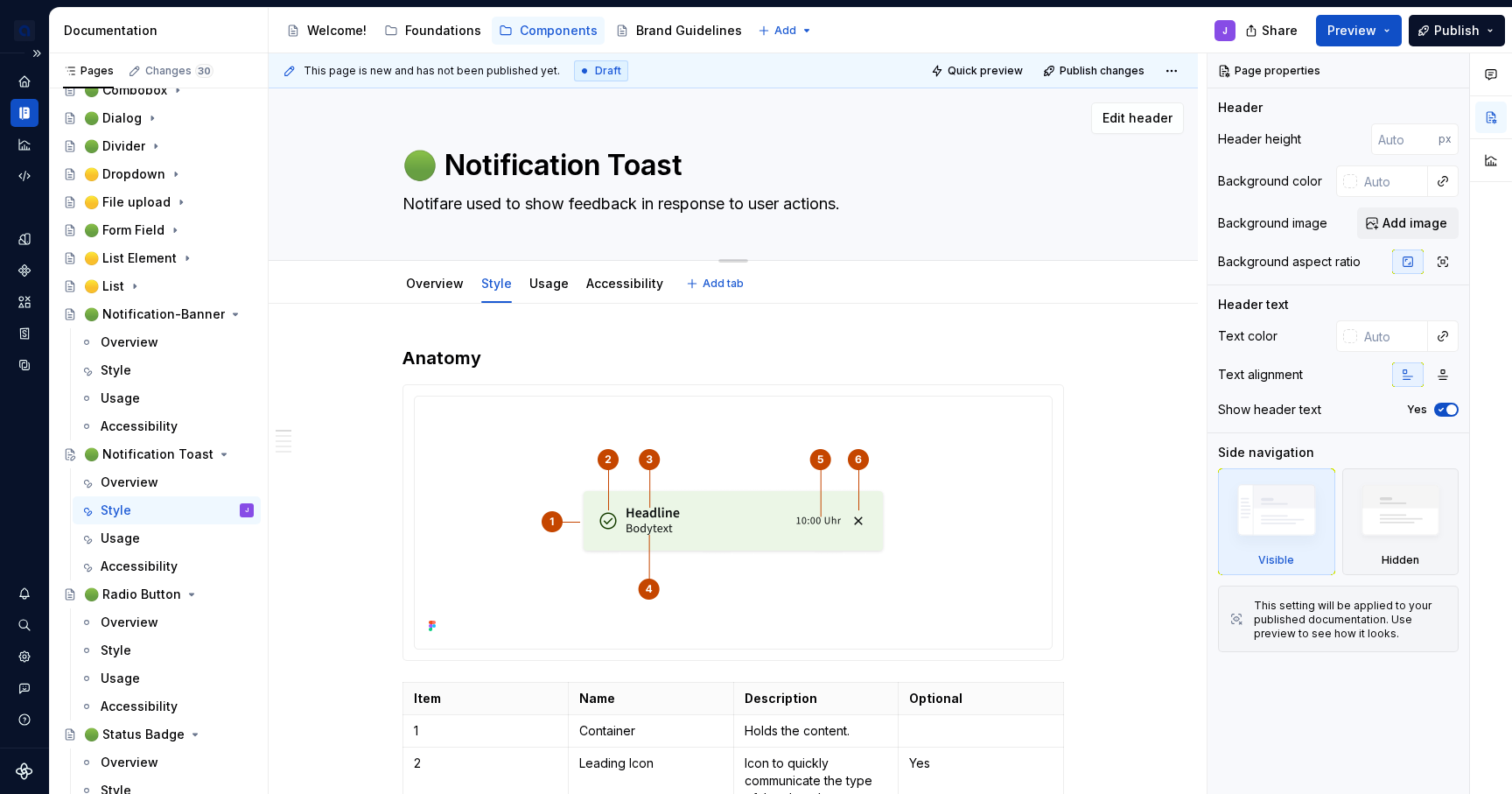 type on "*" 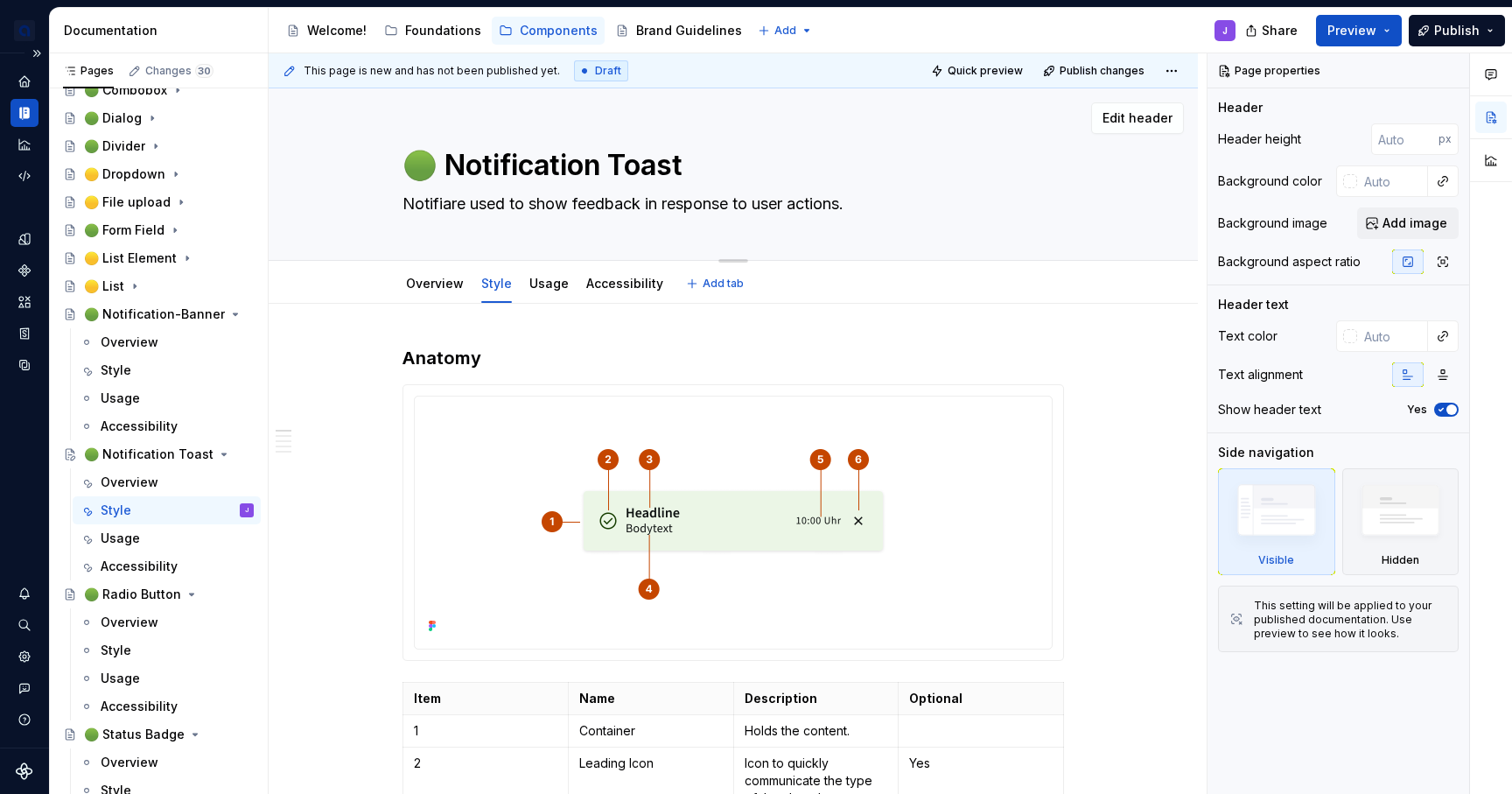 type on "*" 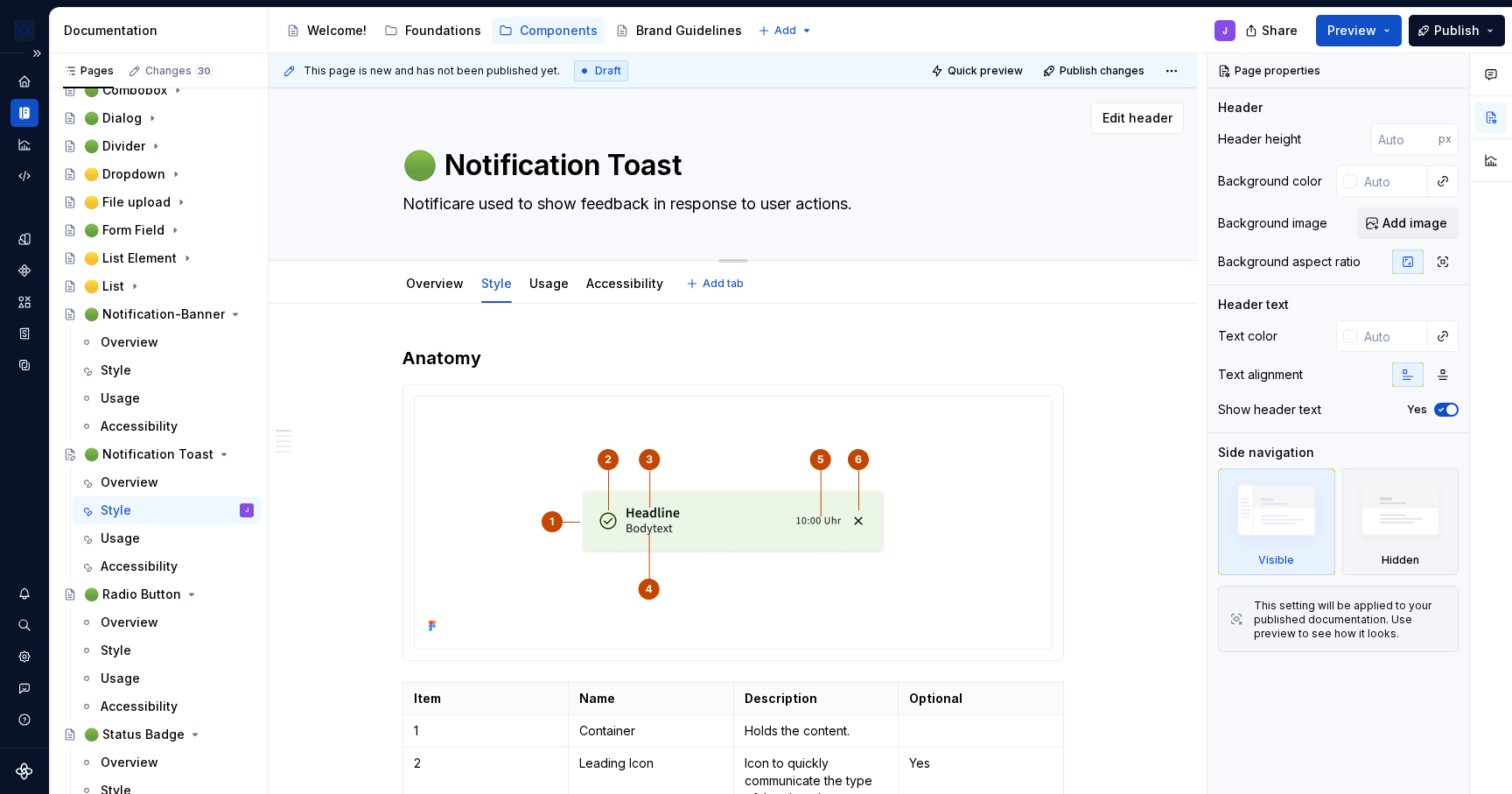type on "*" 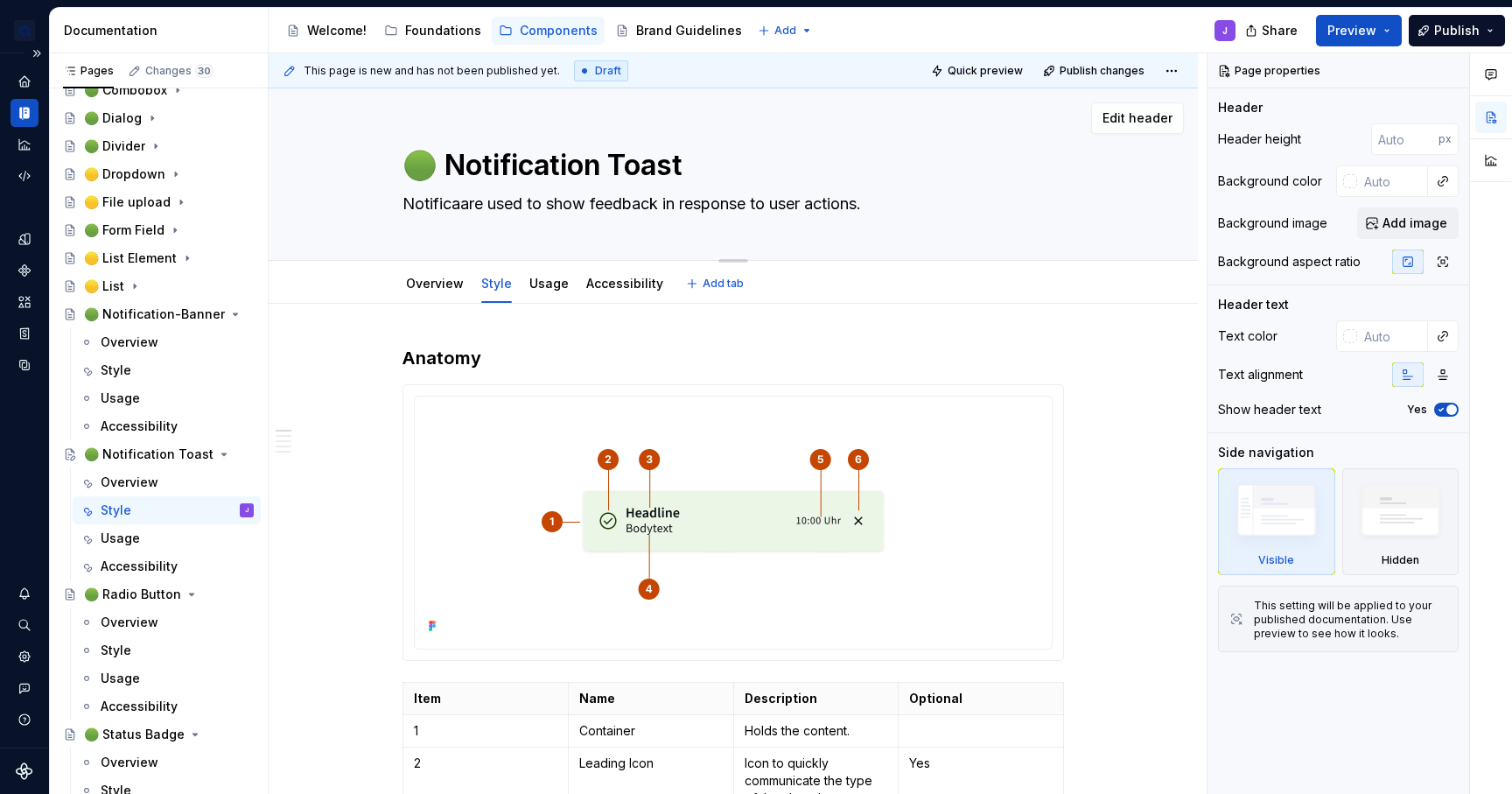 type on "*" 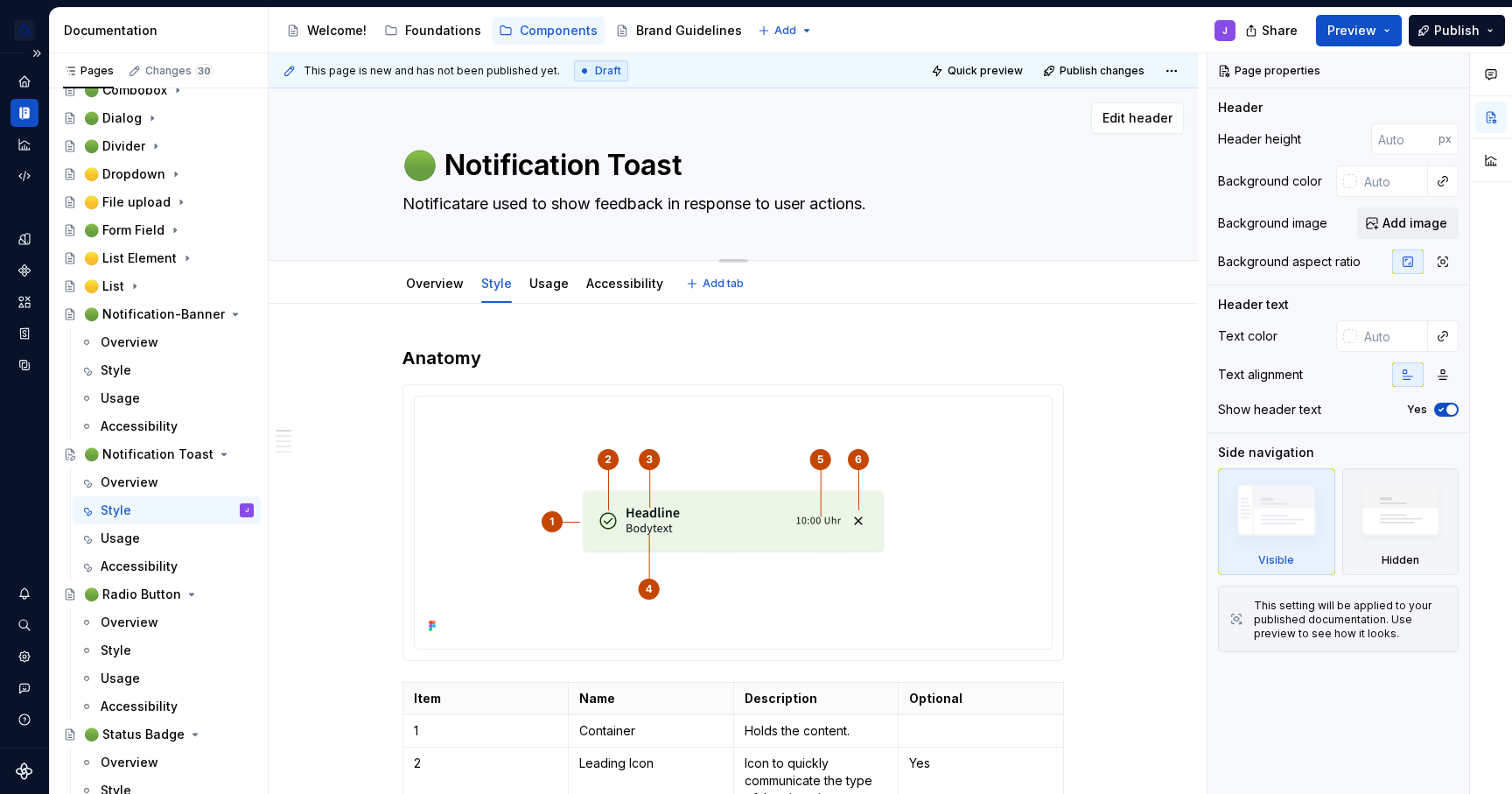type on "*" 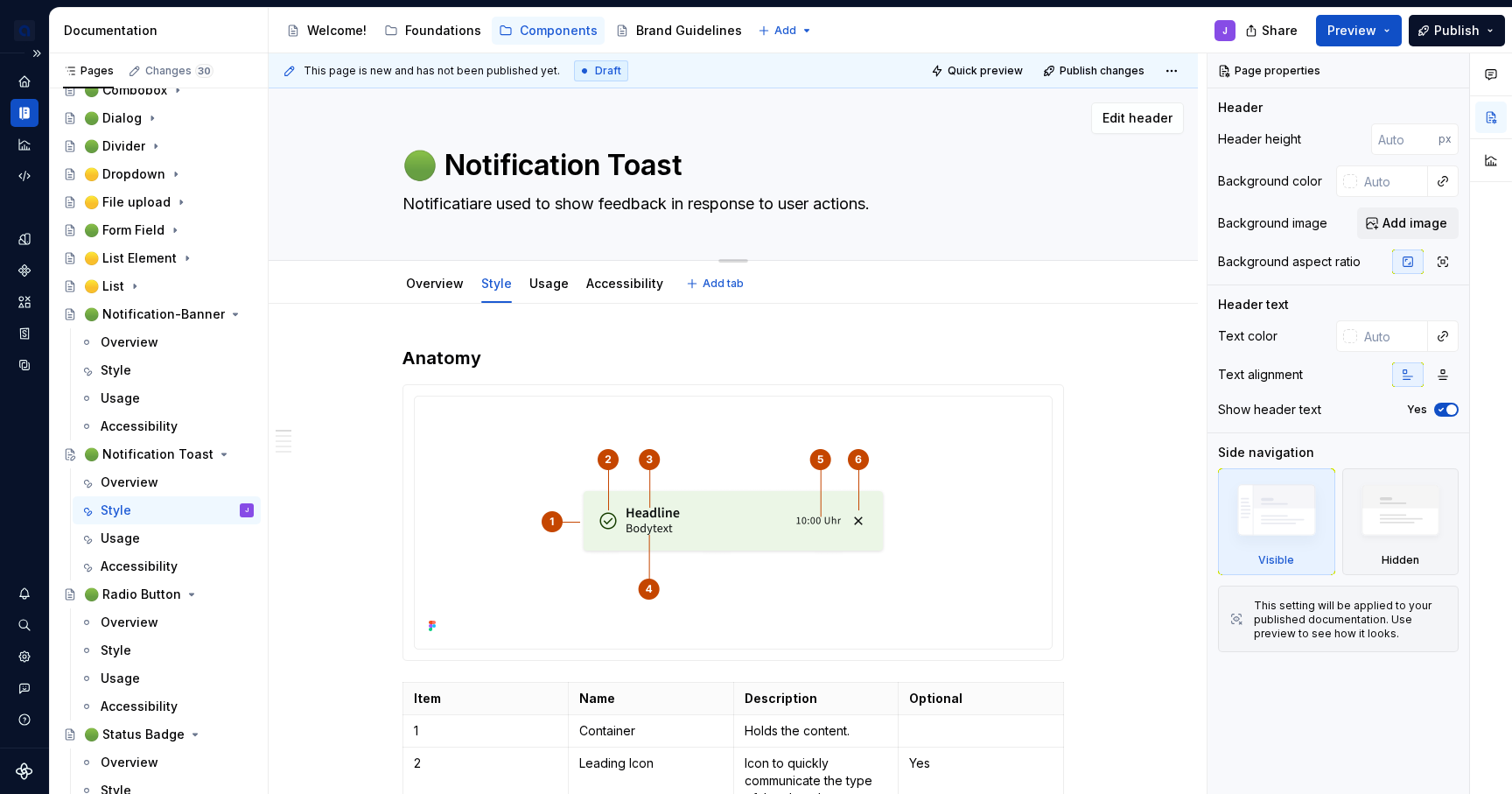 type on "*" 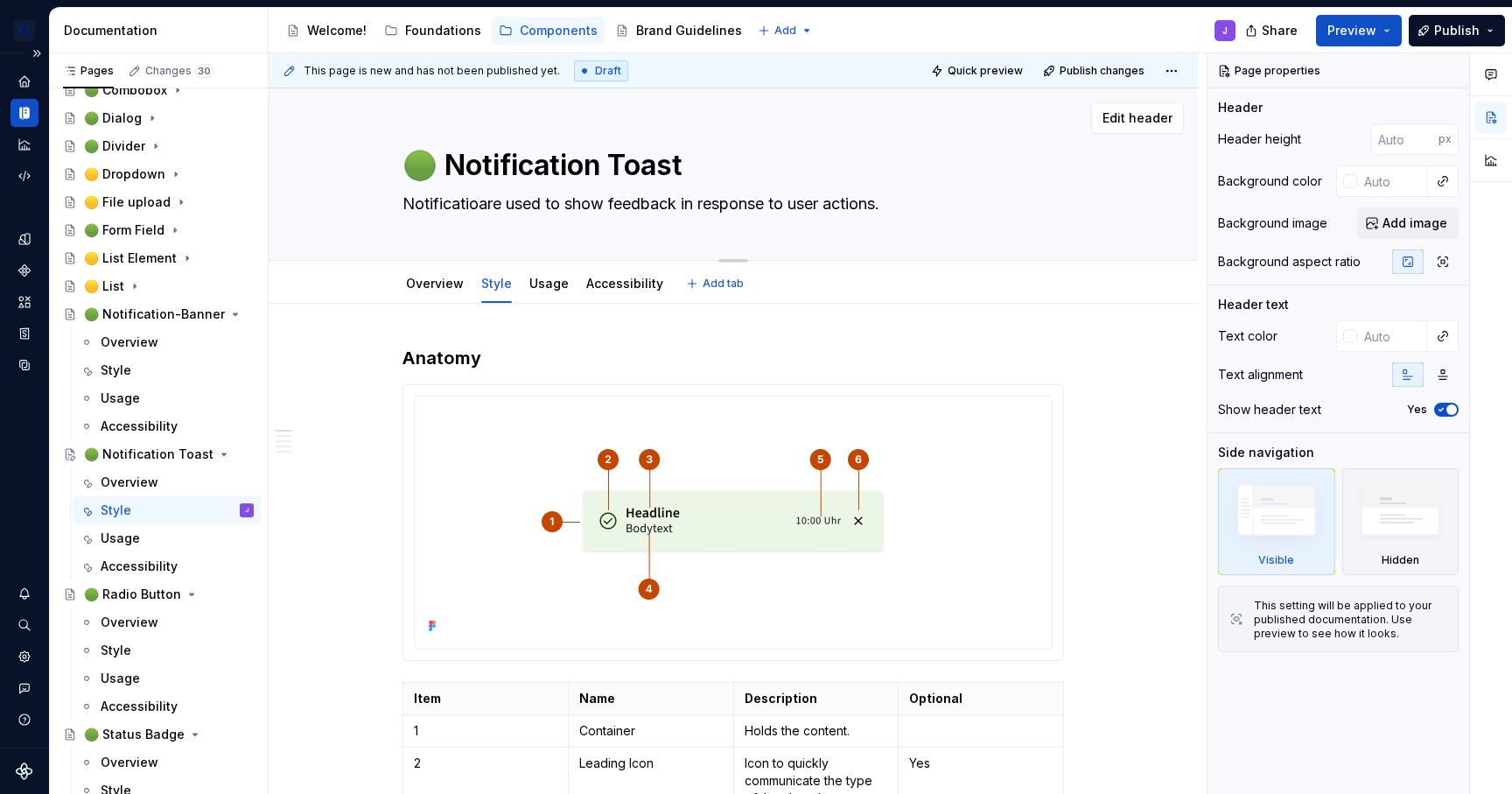 type on "*" 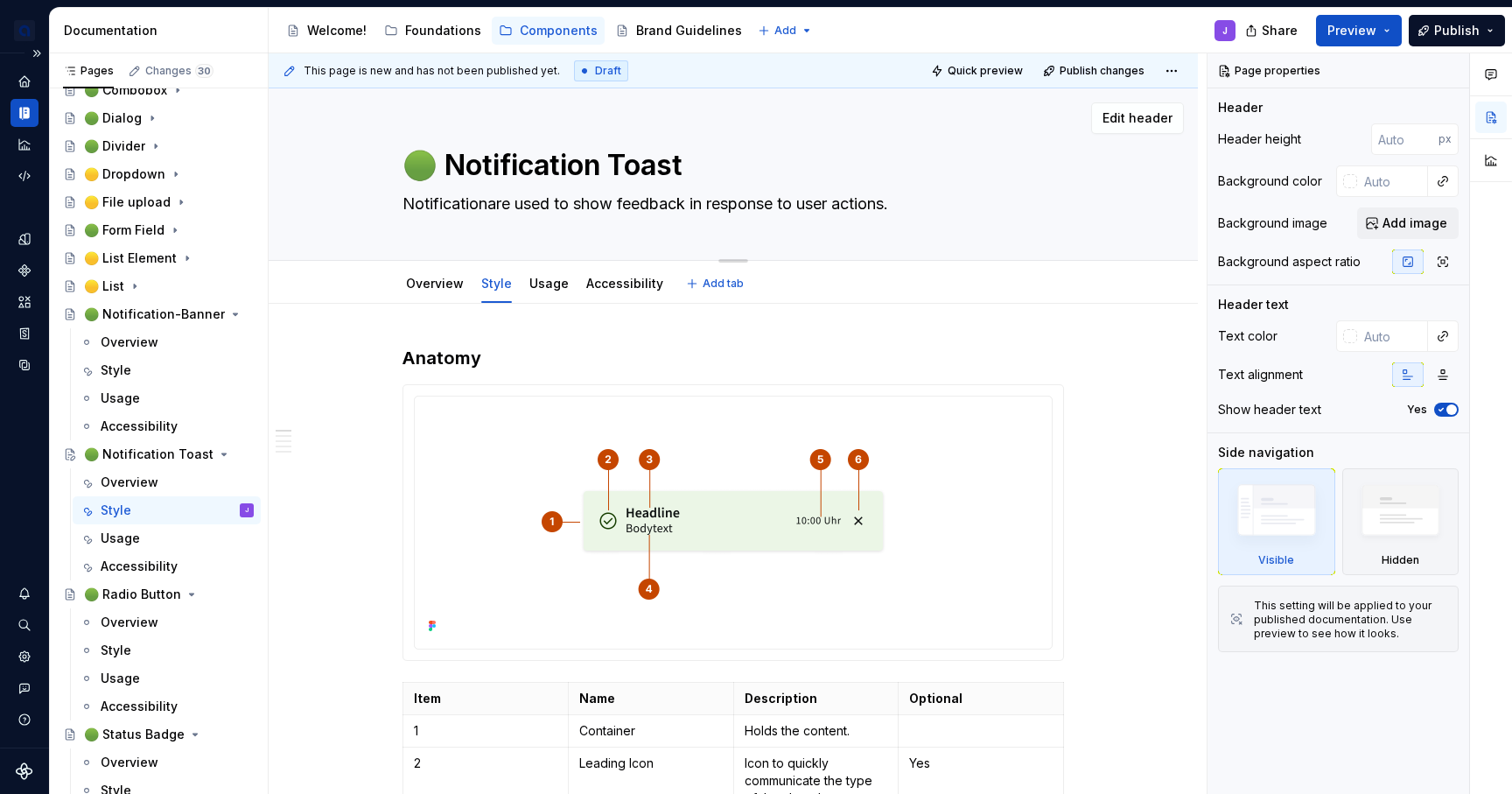 type on "*" 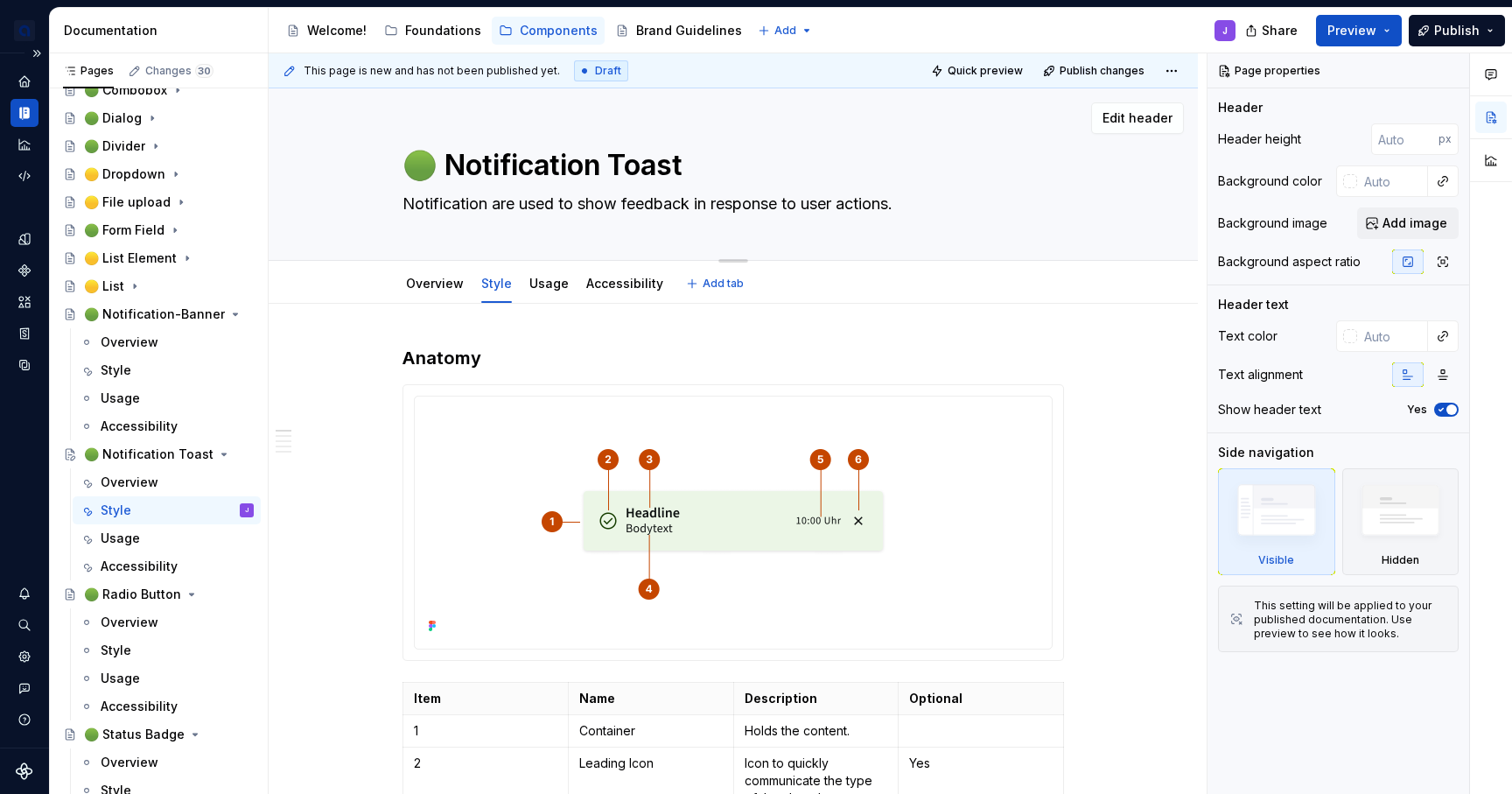 type on "*" 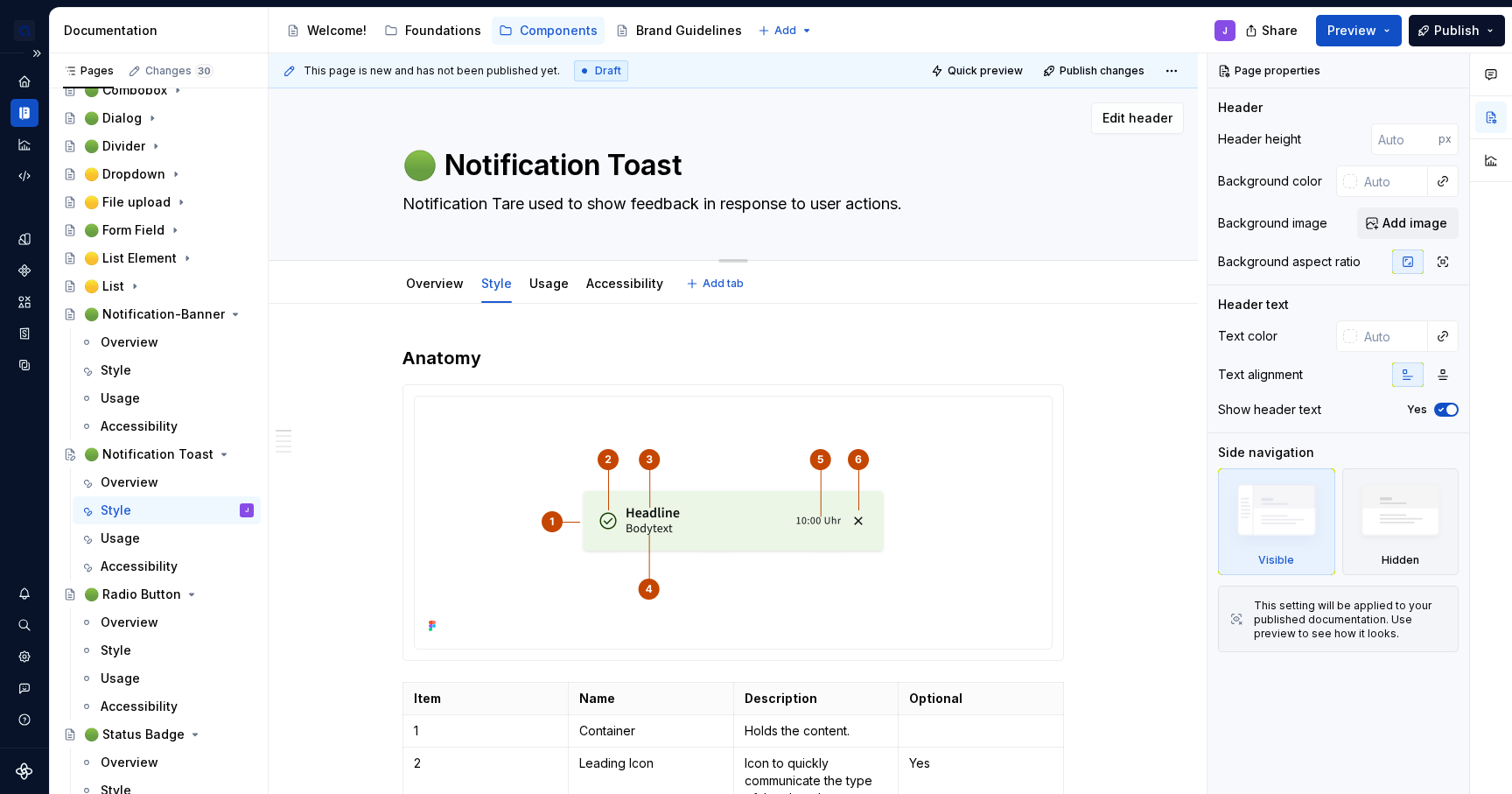type on "*" 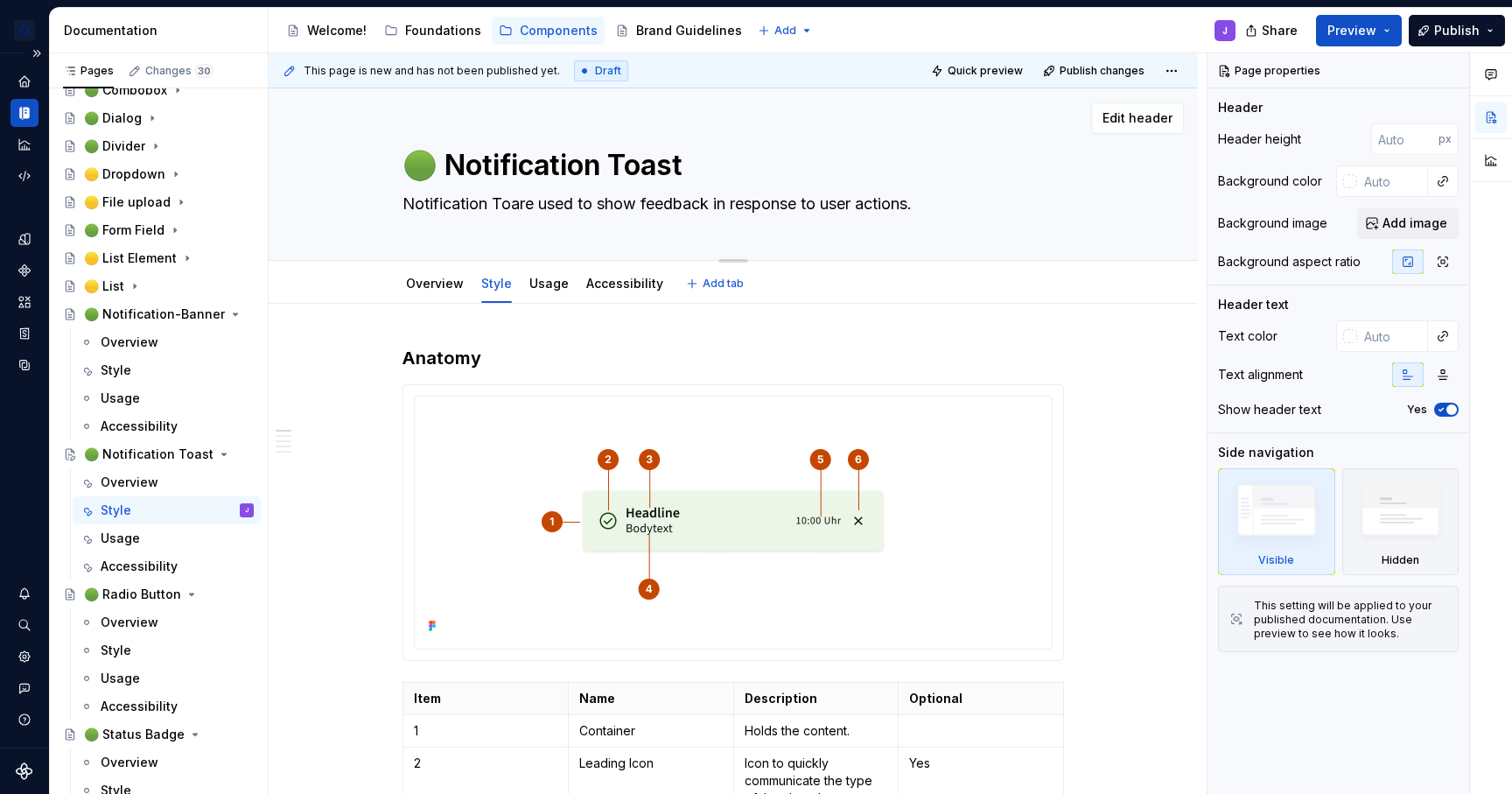 type on "*" 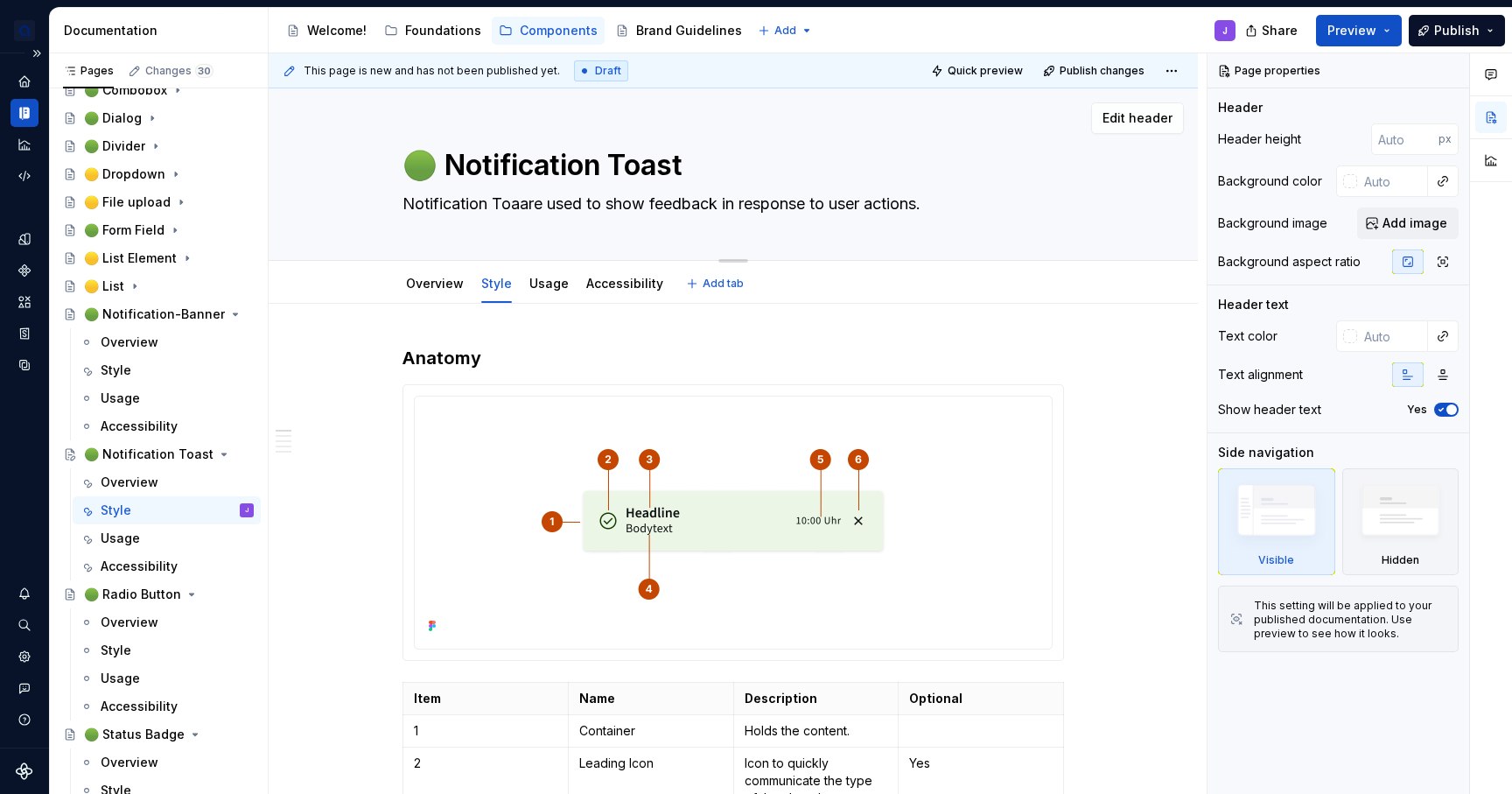 type on "*" 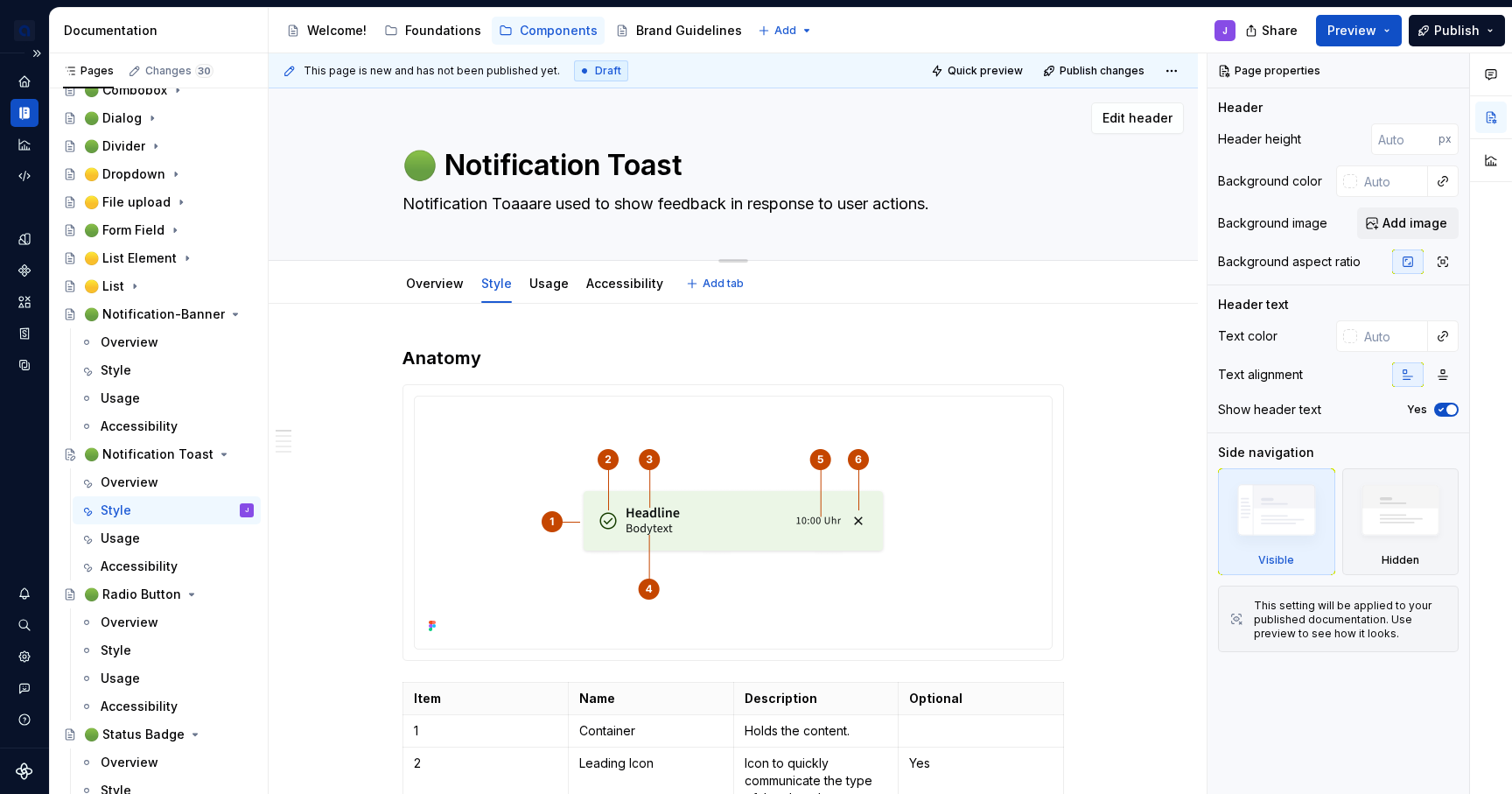 type on "*" 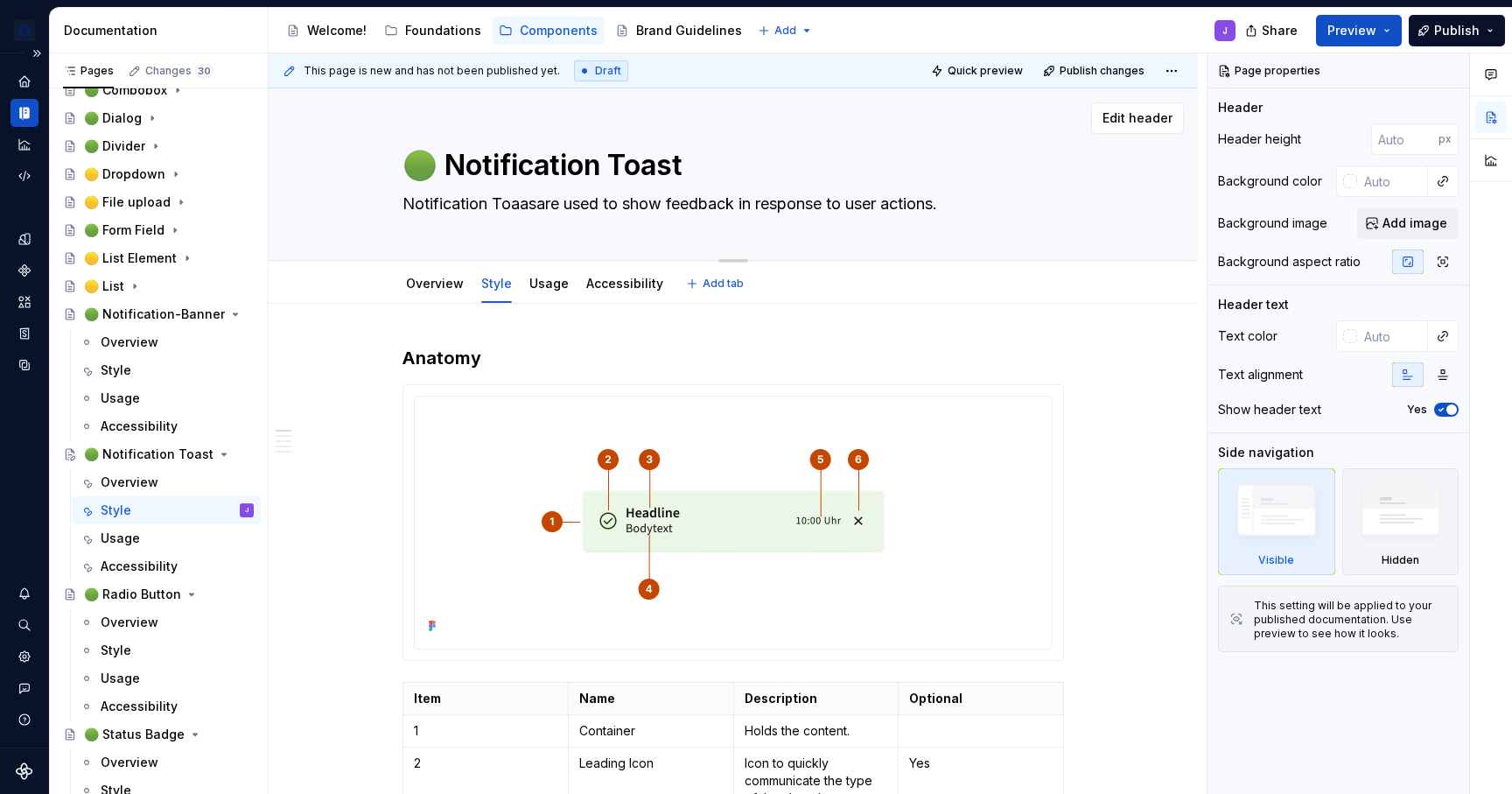 type on "*" 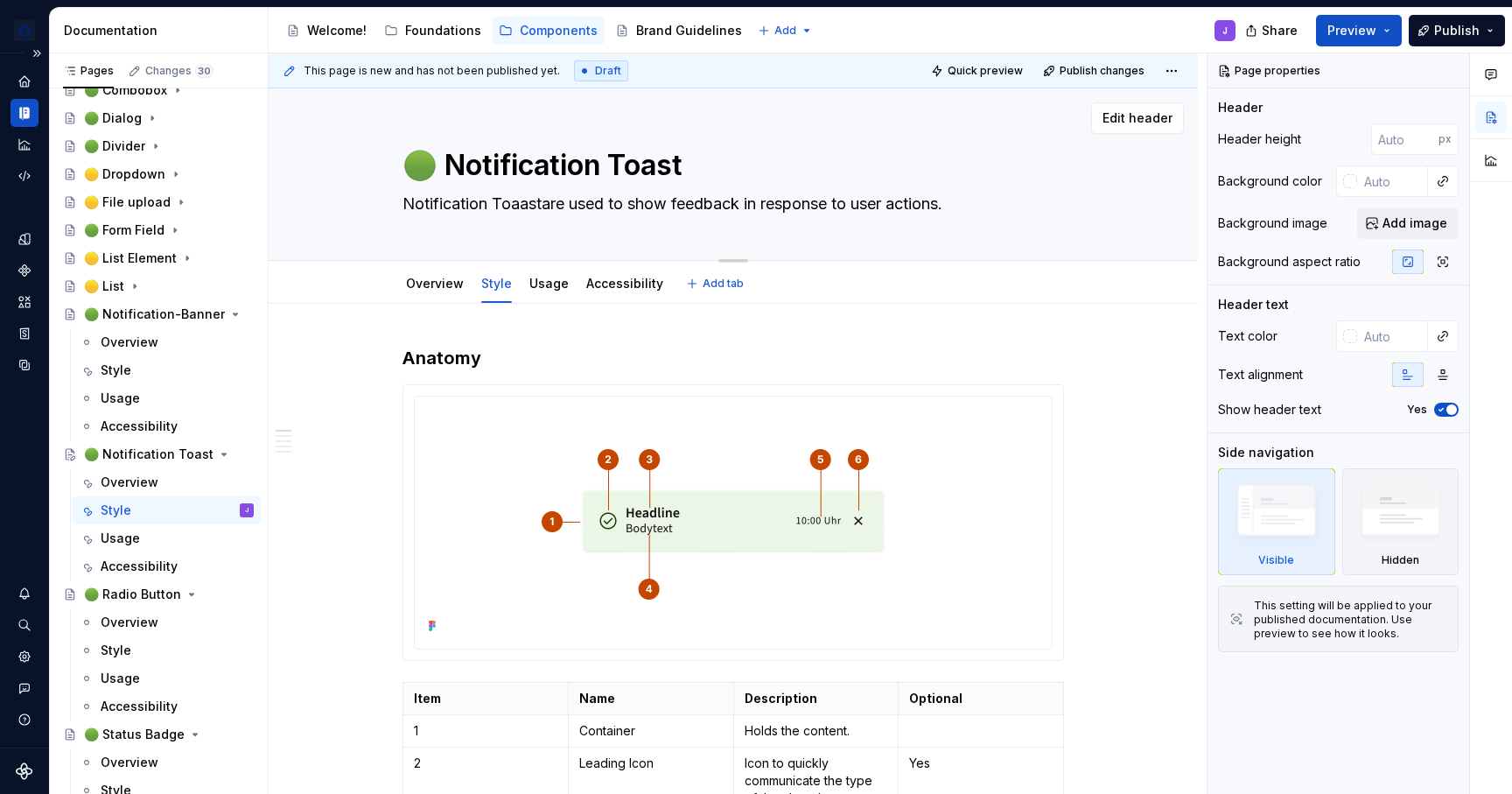type on "*" 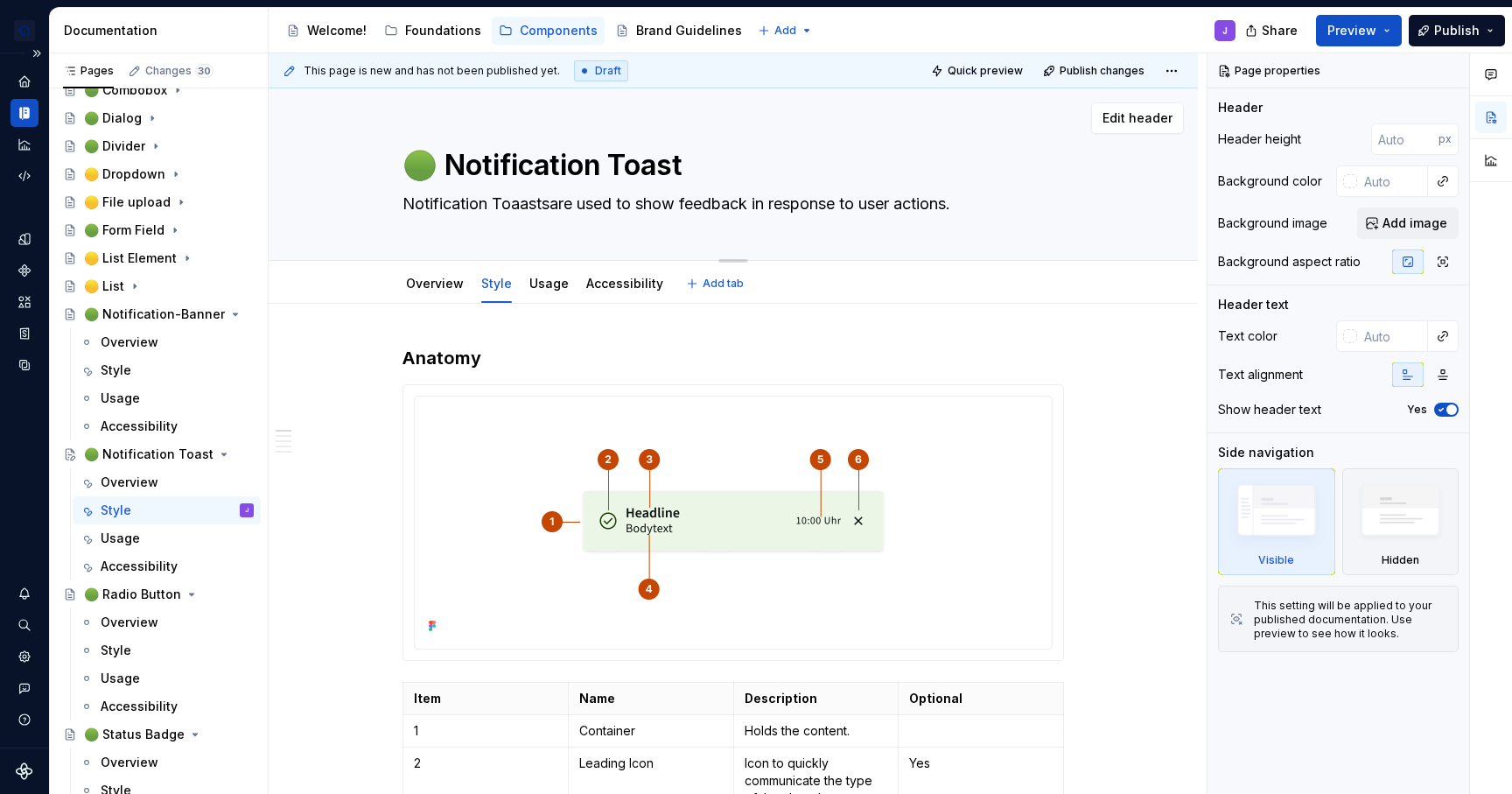 type on "*" 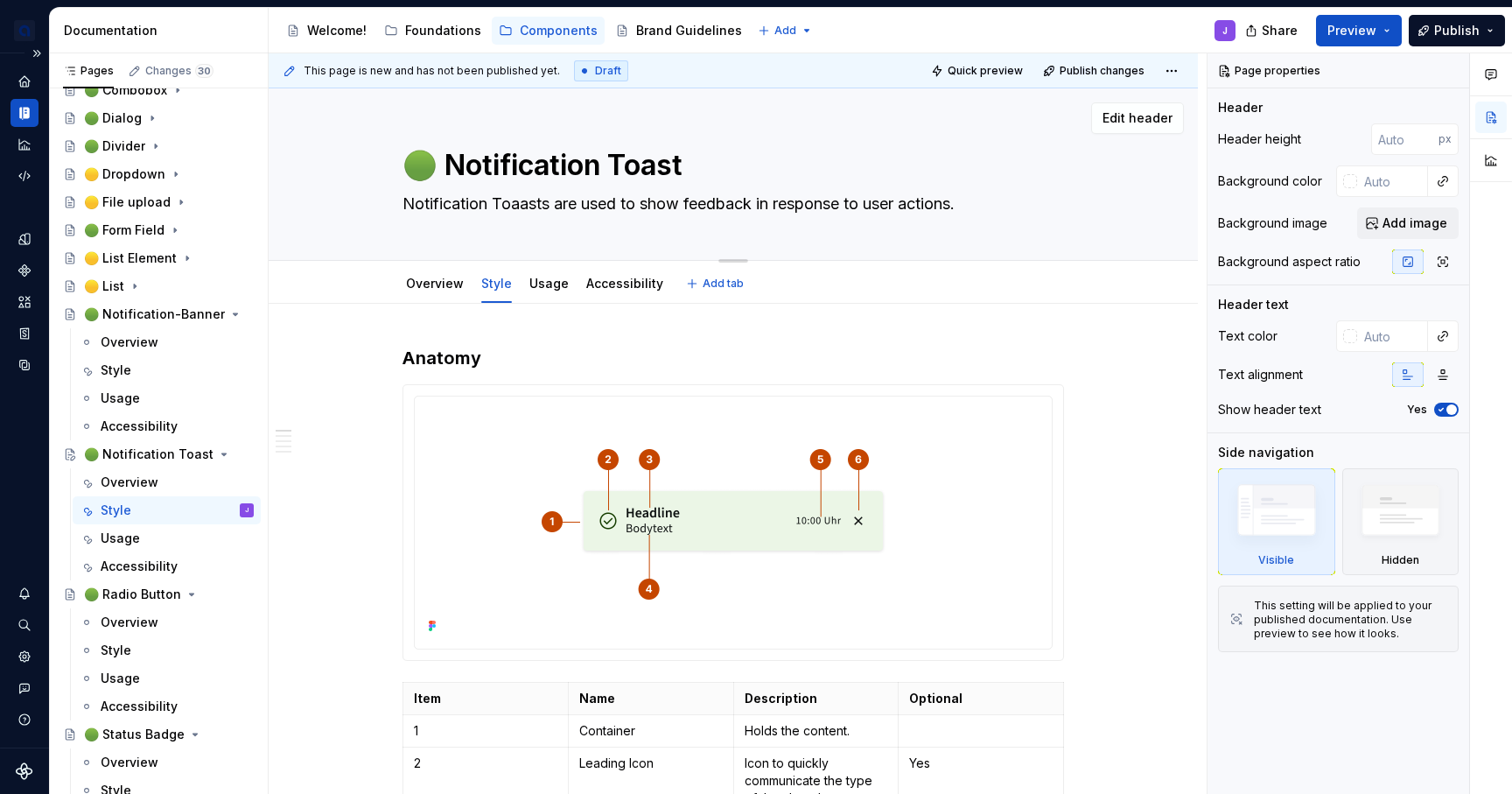 type on "*" 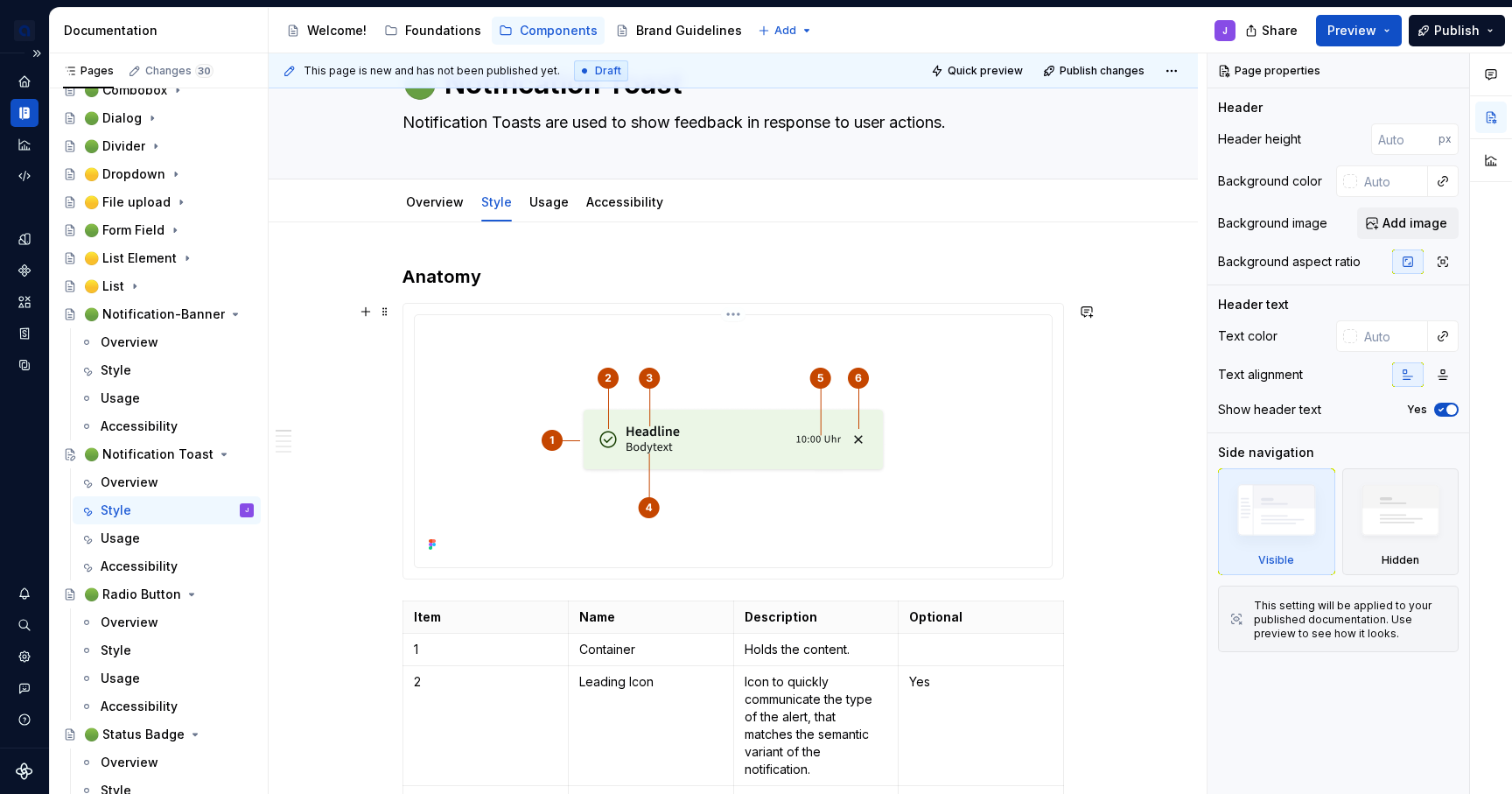 scroll, scrollTop: 84, scrollLeft: 0, axis: vertical 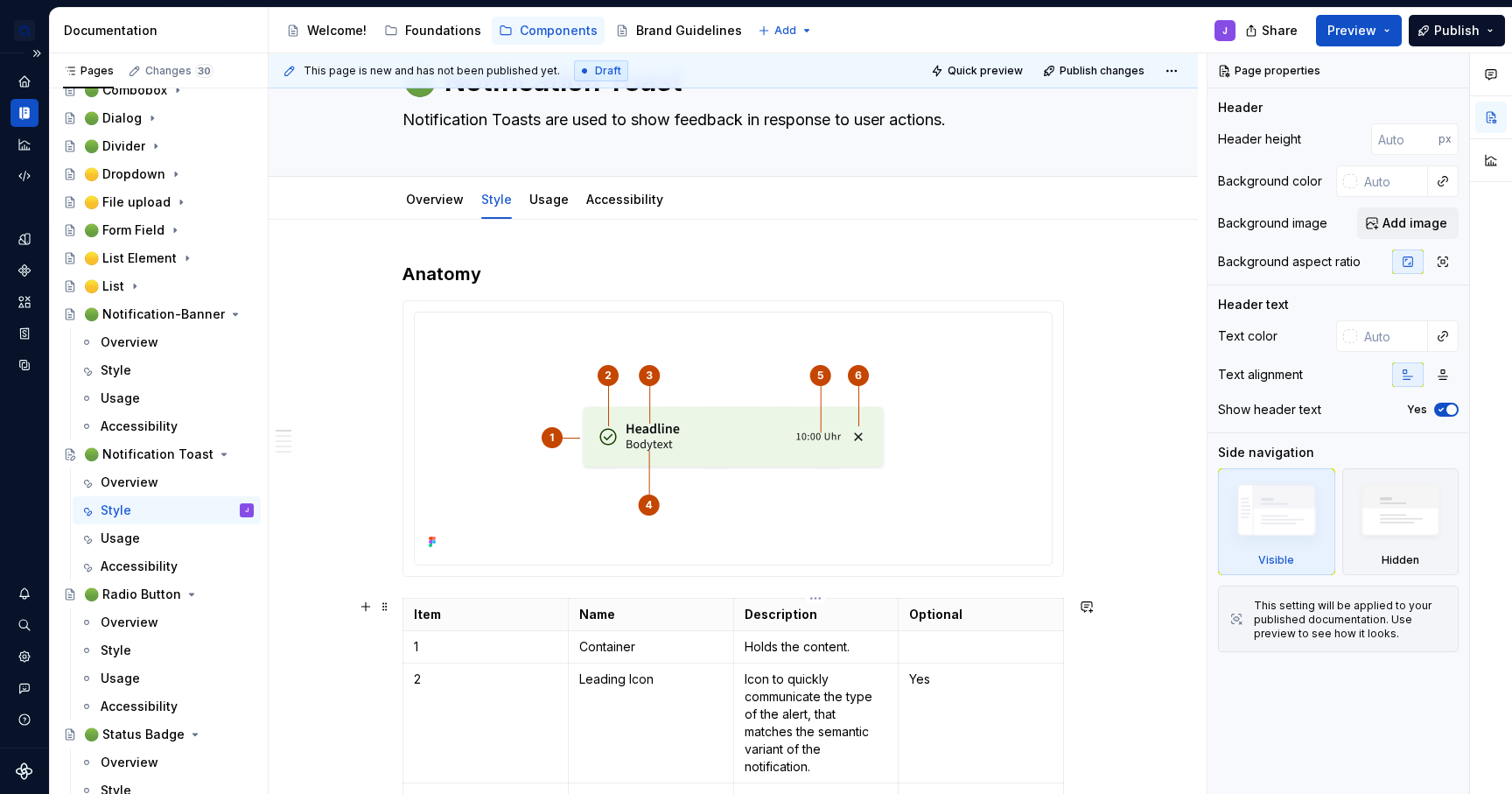 type on "*" 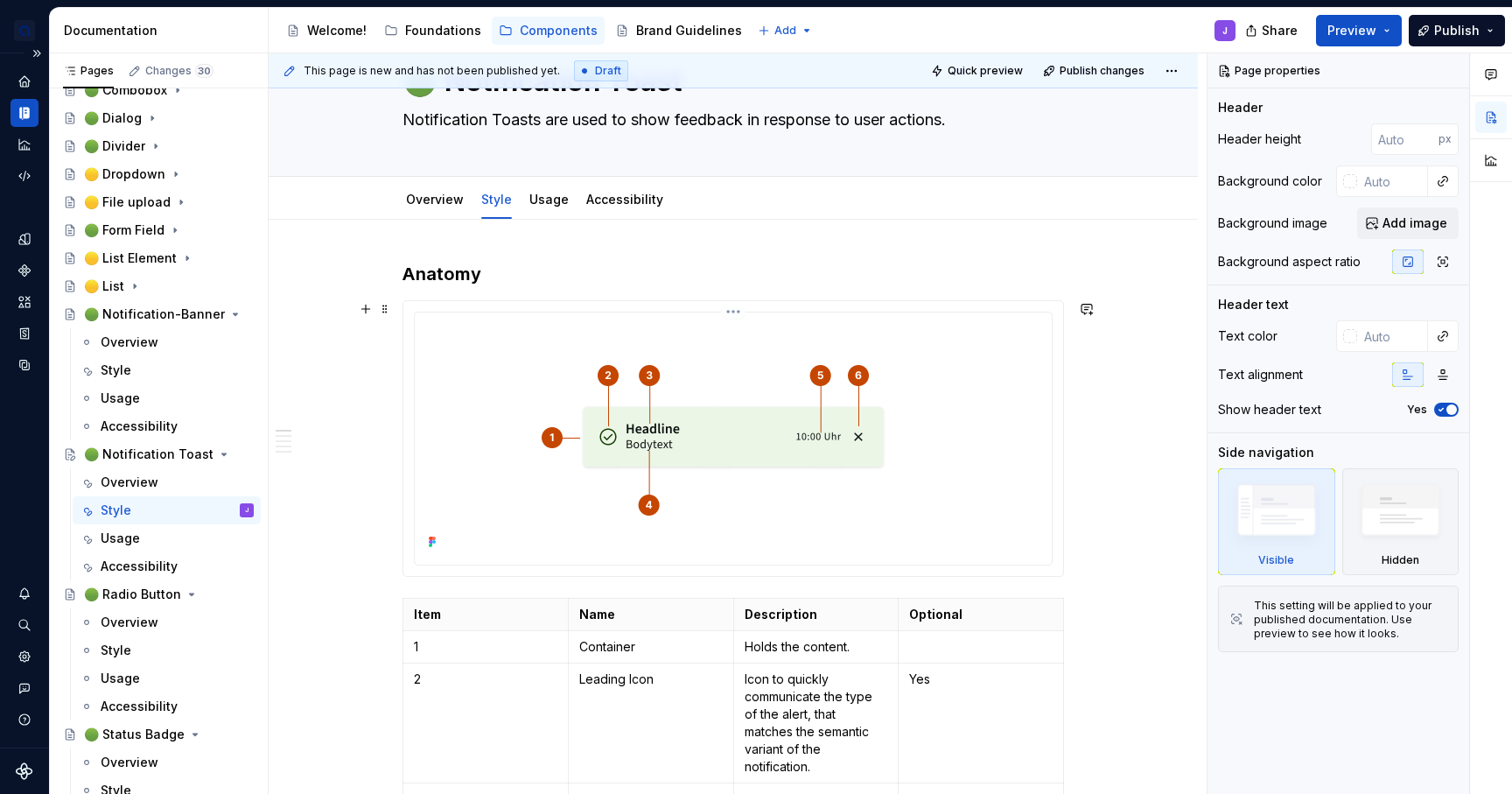 click at bounding box center (733, 437) 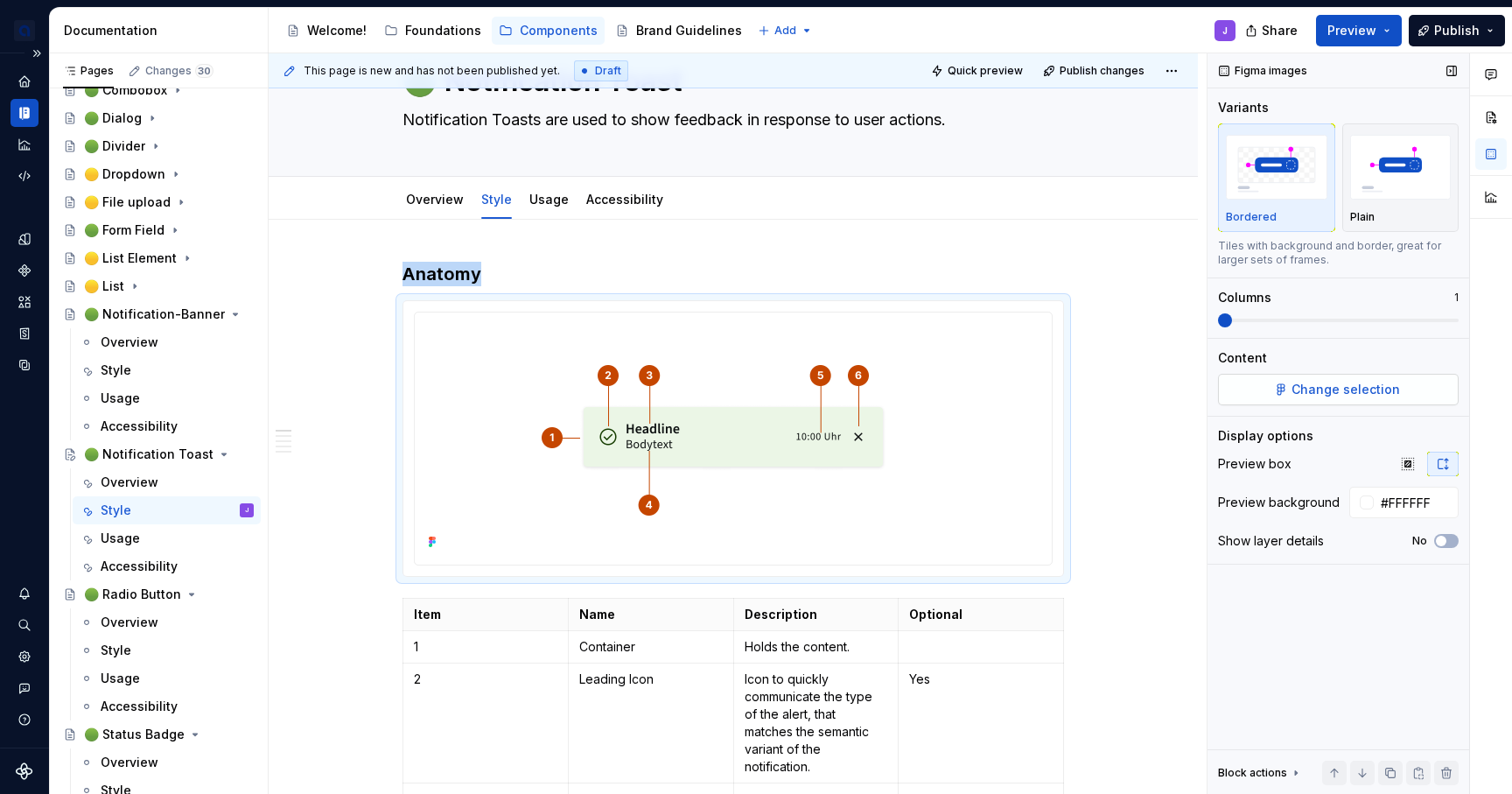 click on "Change selection" at bounding box center (1346, 390) 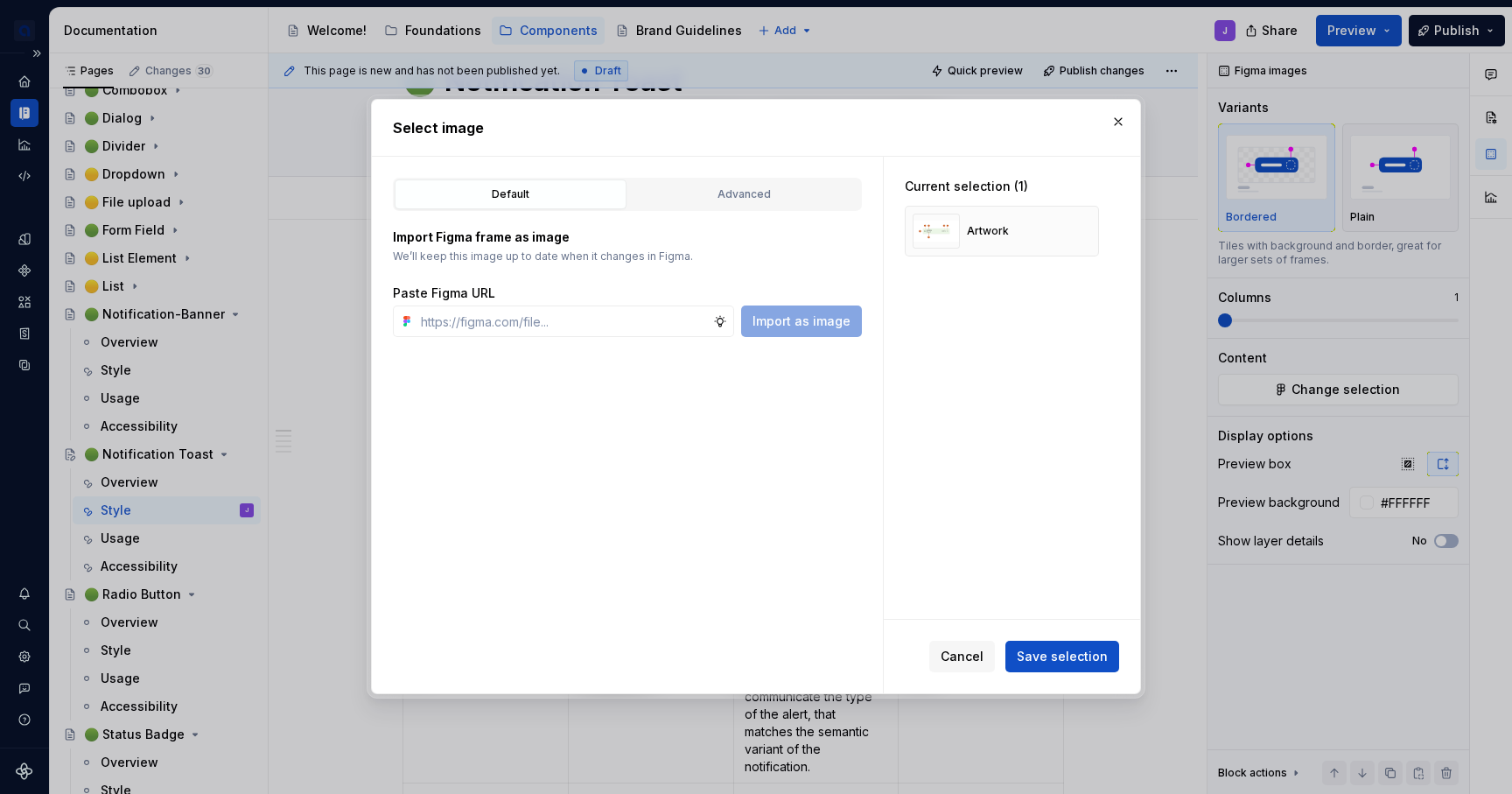 type on "*" 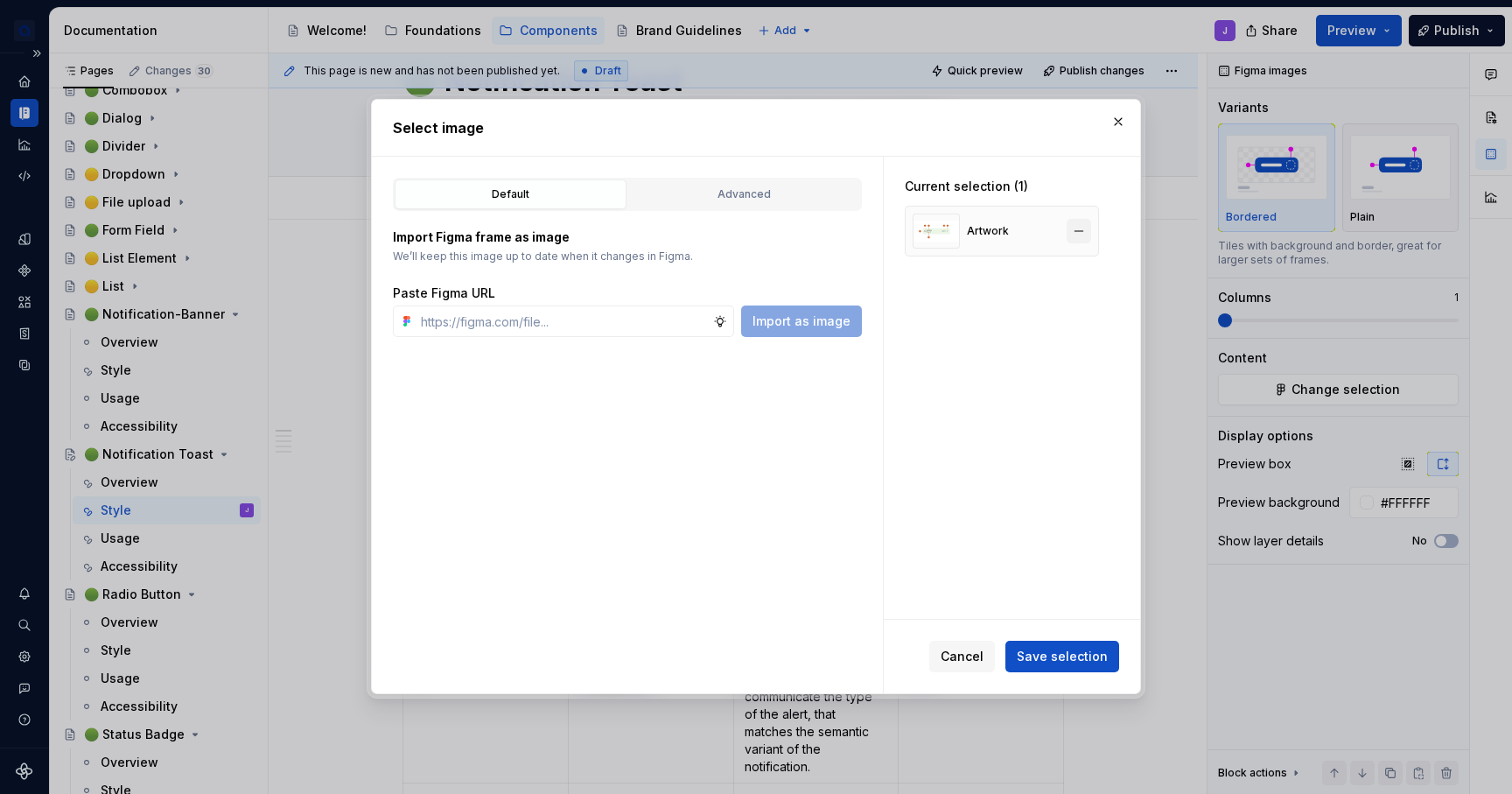 click at bounding box center (1079, 231) 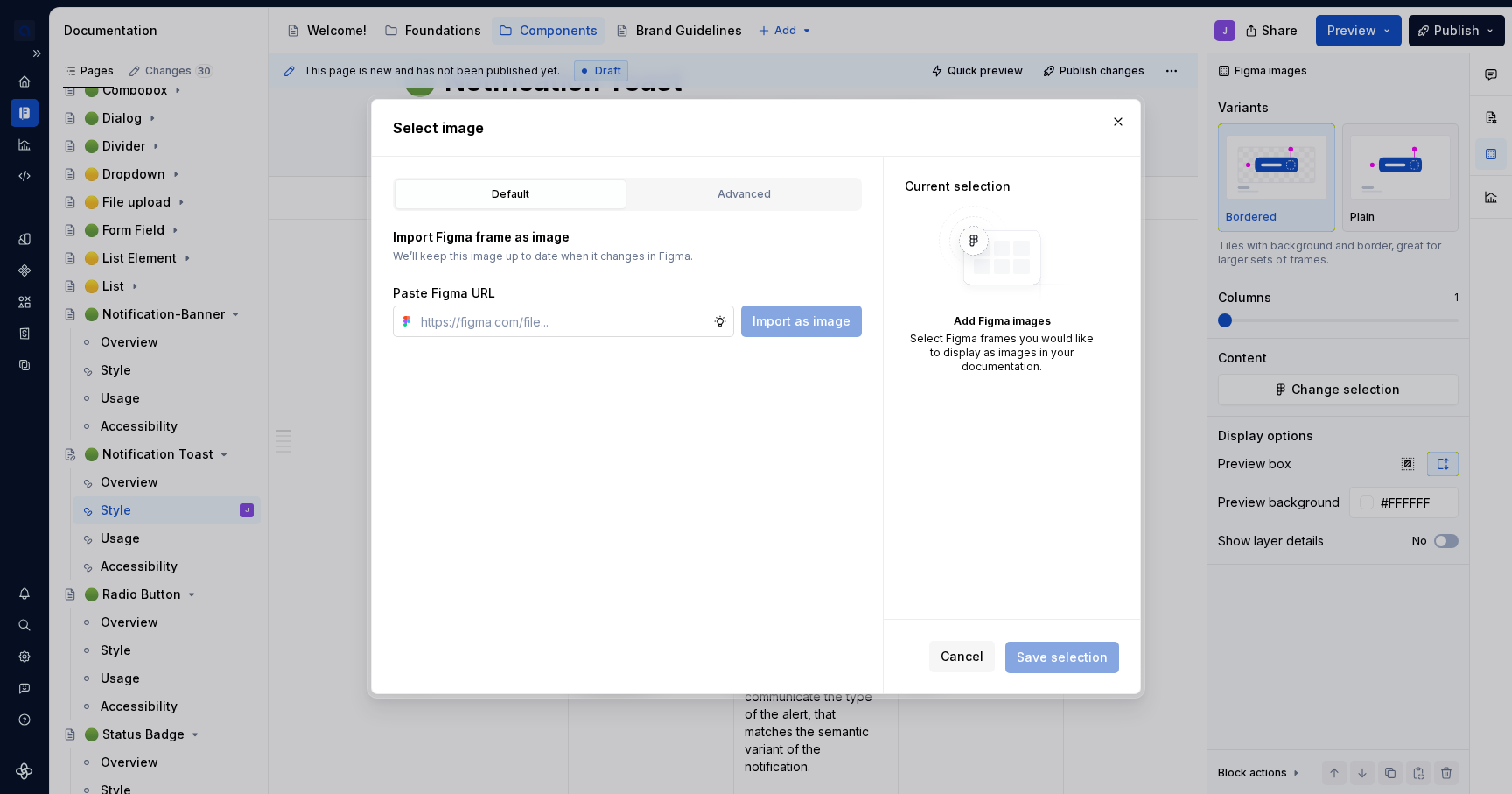 click at bounding box center [564, 321] 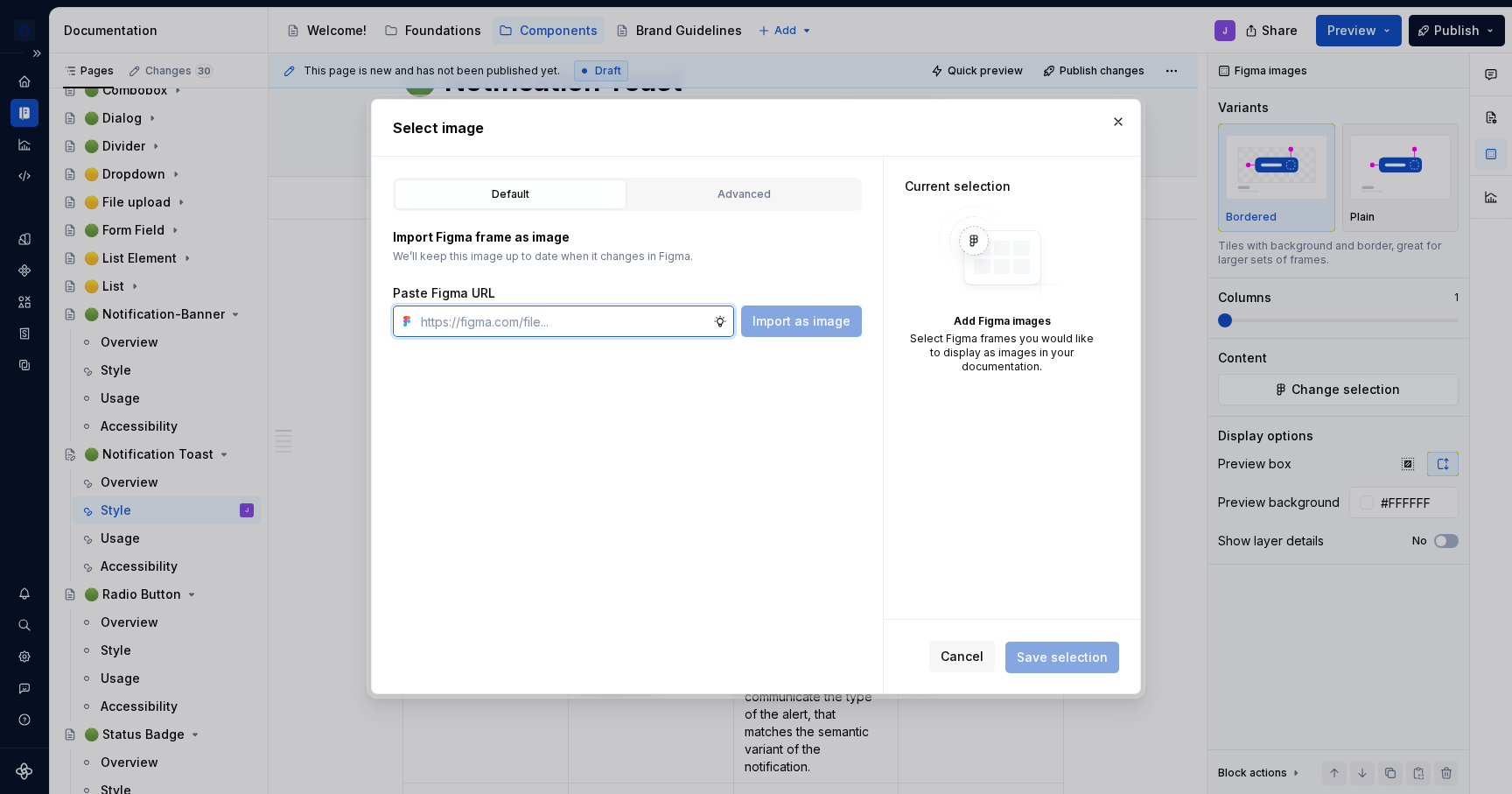 paste on "https://www.figma.com/design/b1Kaz8Kqsw8mM5Y5blHccQ/%F0%9F%92%8E-apo-Component-Library-Web---Mobile?m=auto&node-id=9934-2992&t=sIsti4XARfCazlyZ-1" 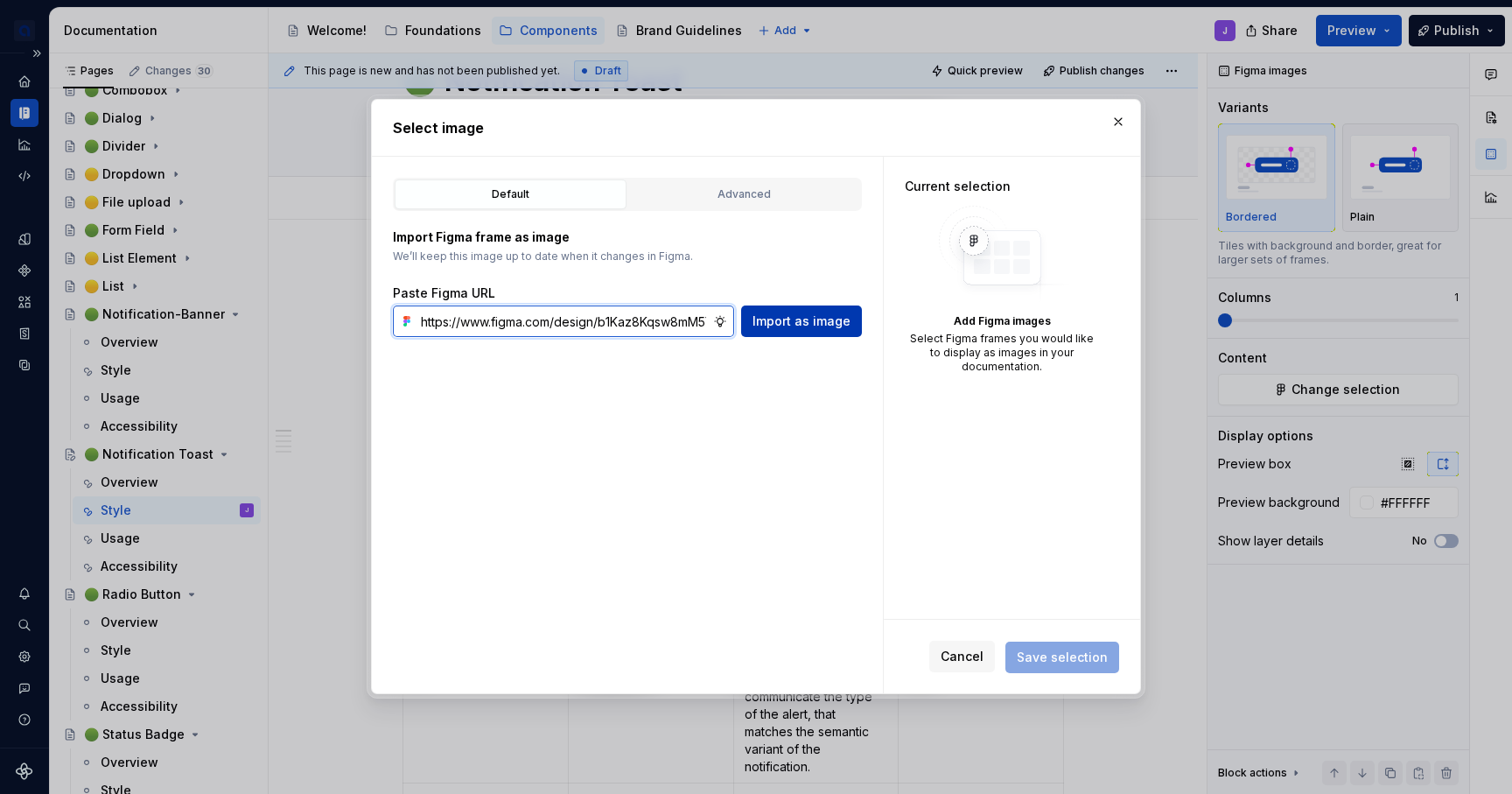 scroll, scrollTop: 0, scrollLeft: 715, axis: horizontal 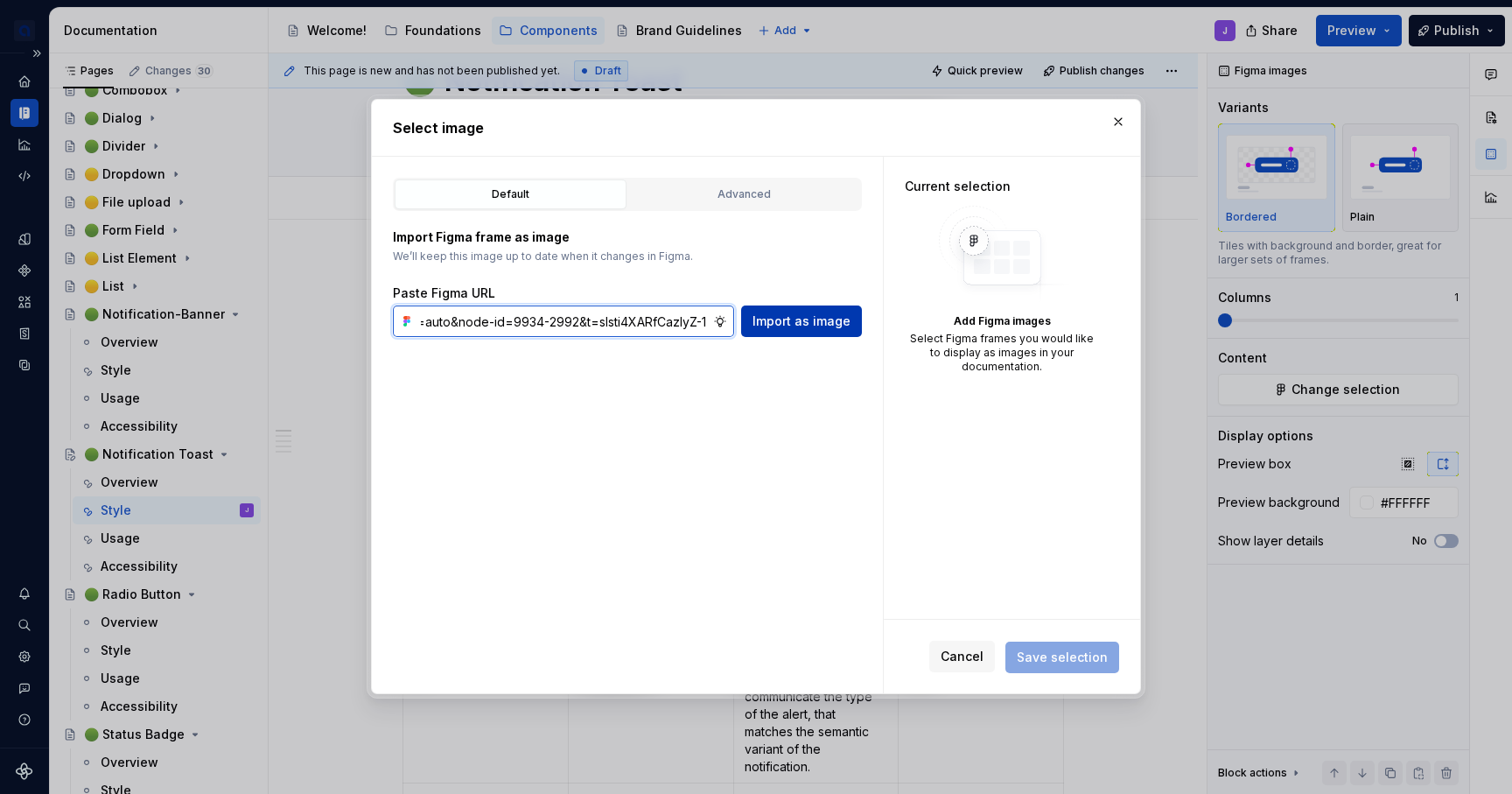 type on "https://www.figma.com/design/b1Kaz8Kqsw8mM5Y5blHccQ/%F0%9F%92%8E-apo-Component-Library-Web---Mobile?m=auto&node-id=9934-2992&t=sIsti4XARfCazlyZ-1" 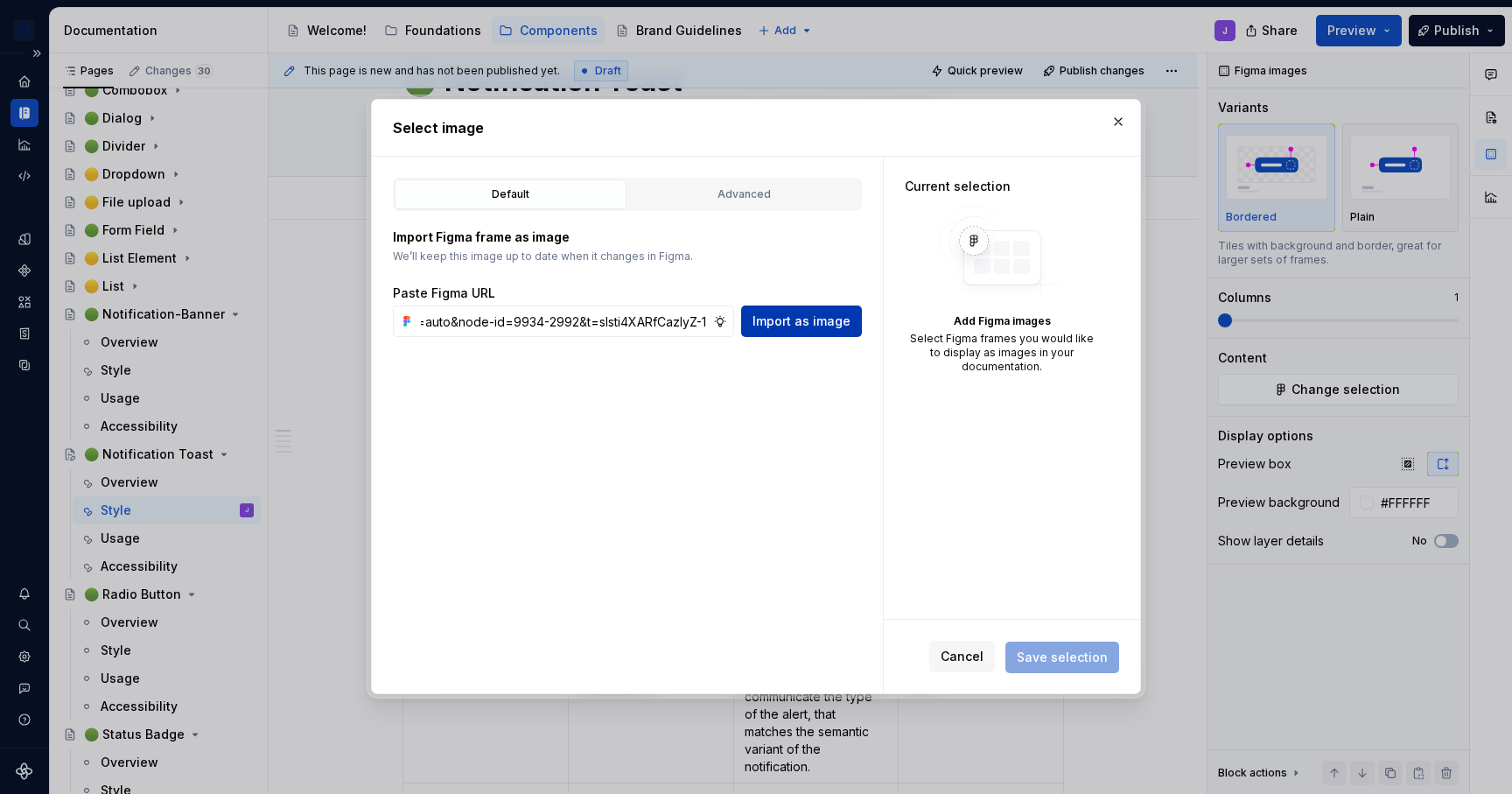 scroll, scrollTop: 0, scrollLeft: 0, axis: both 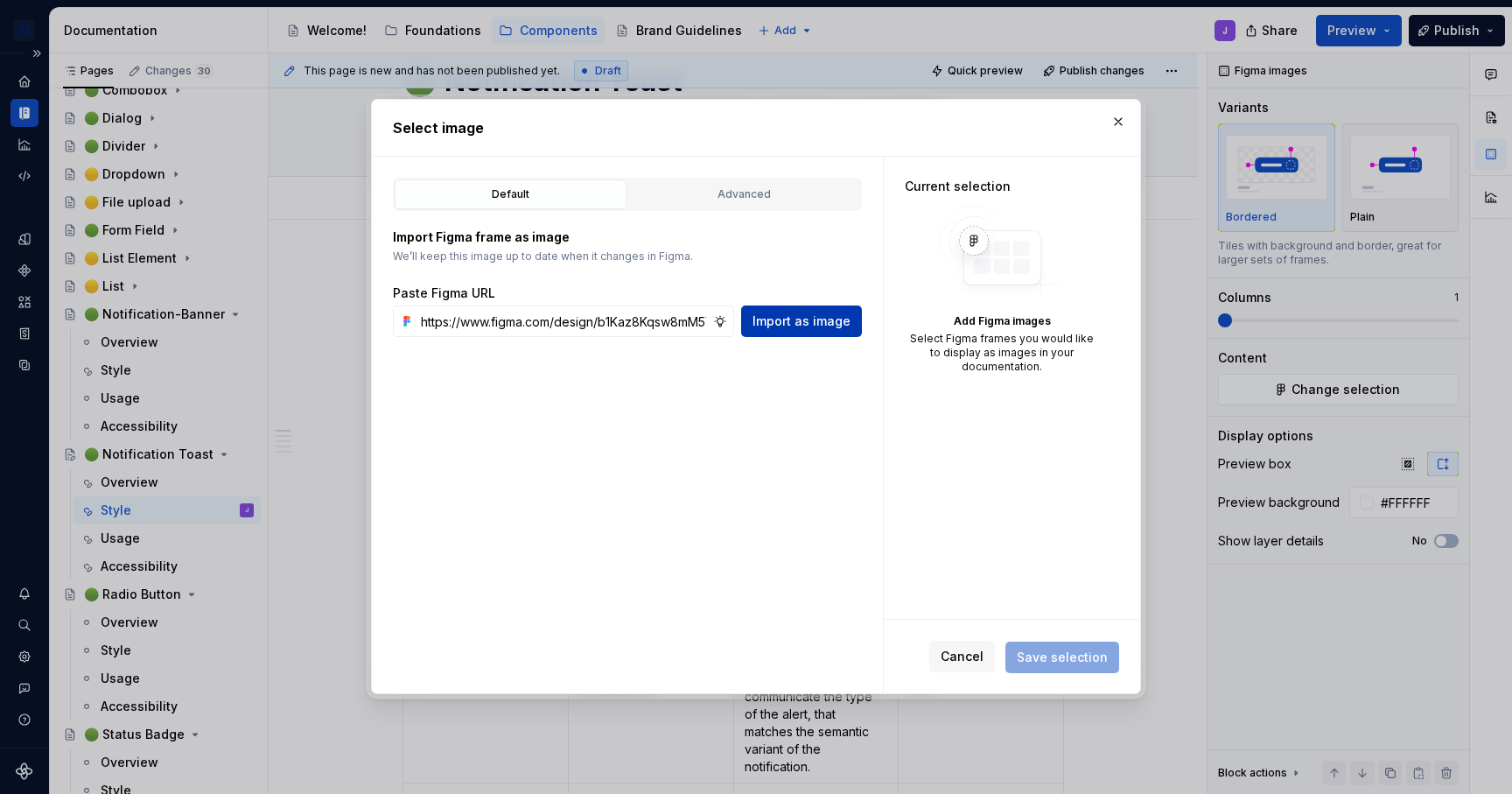 click on "Import as image" at bounding box center [802, 321] 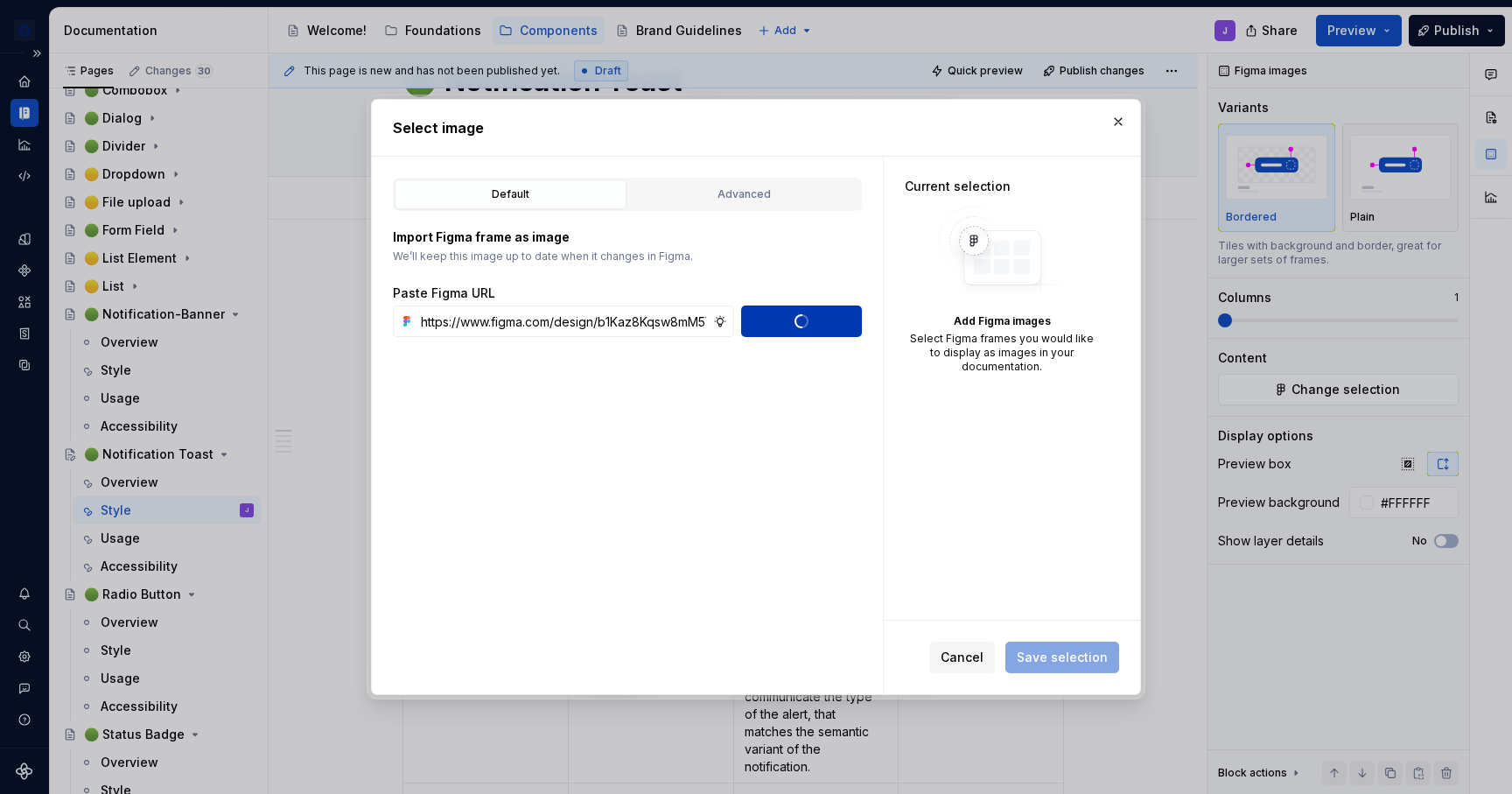 type 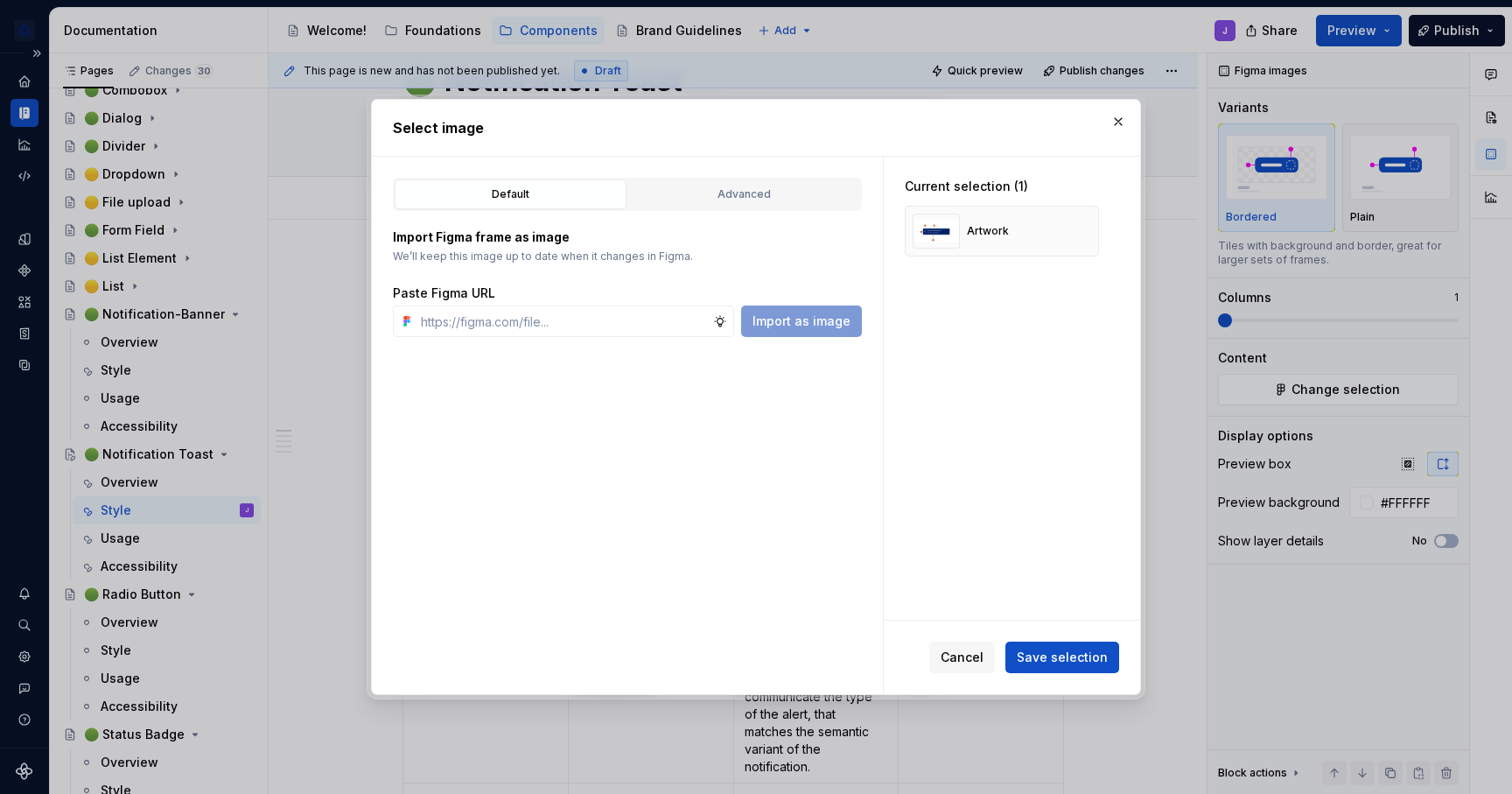 type on "*" 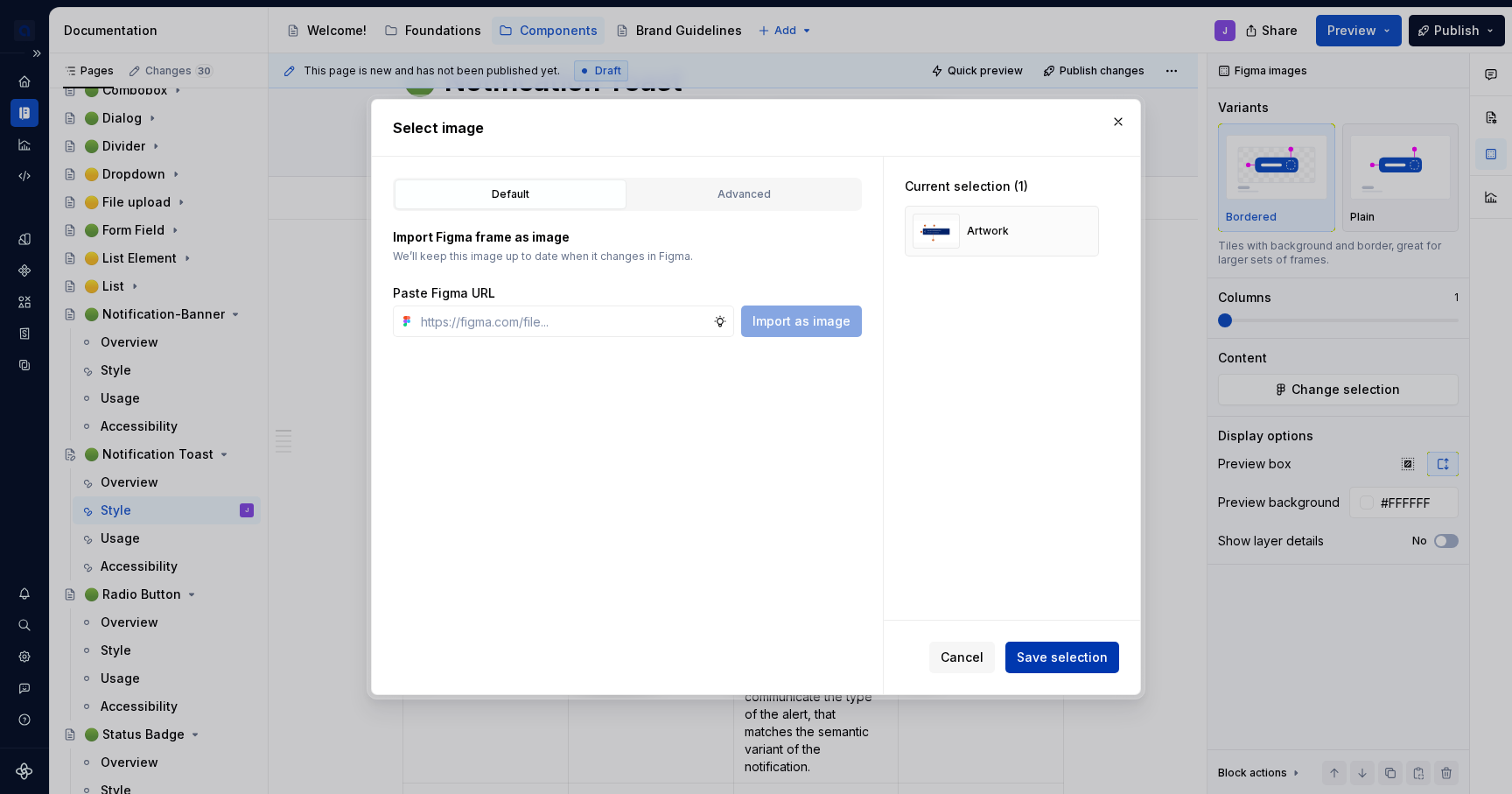 click on "Save selection" at bounding box center (1062, 657) 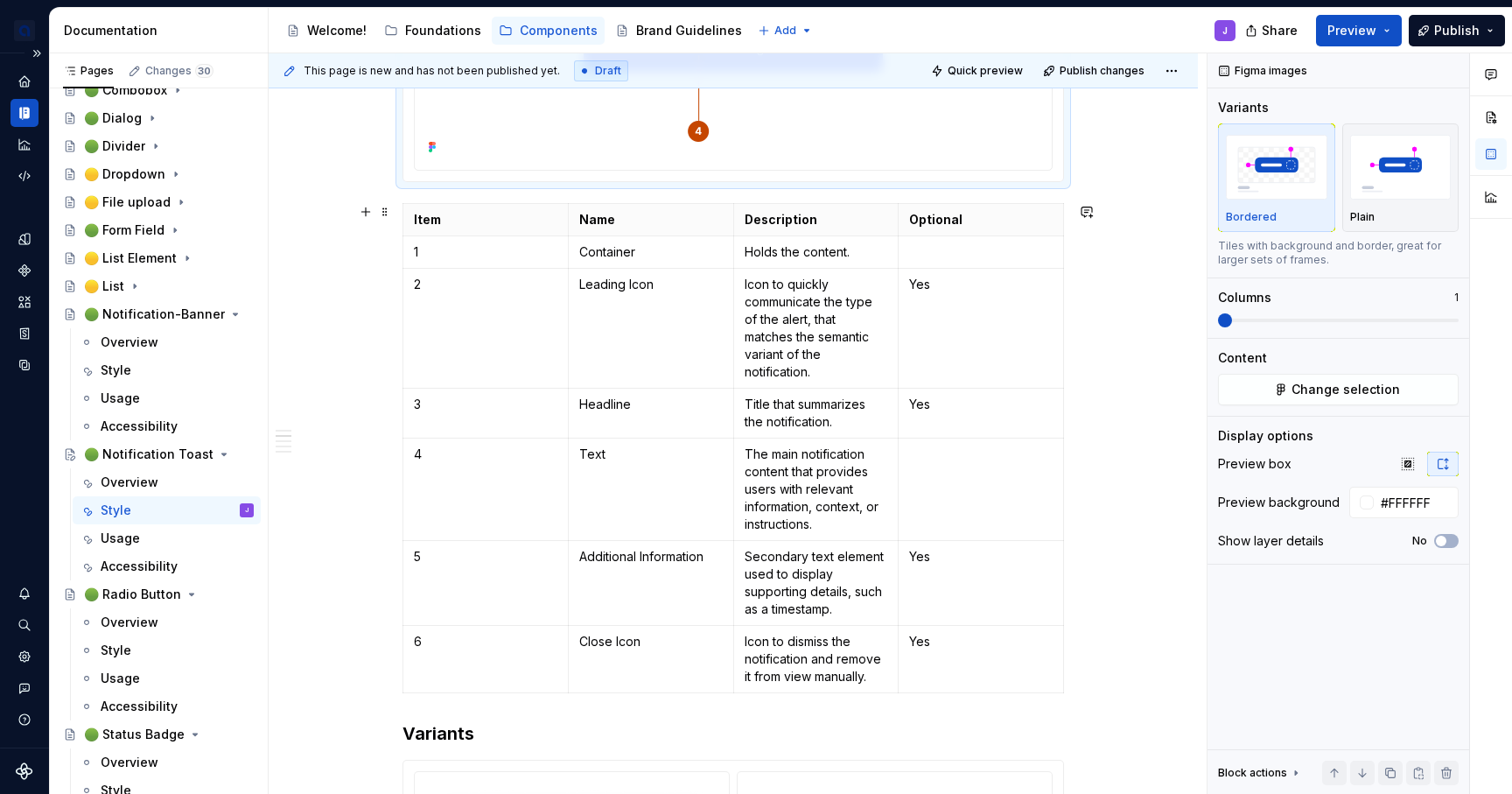 scroll, scrollTop: 502, scrollLeft: 0, axis: vertical 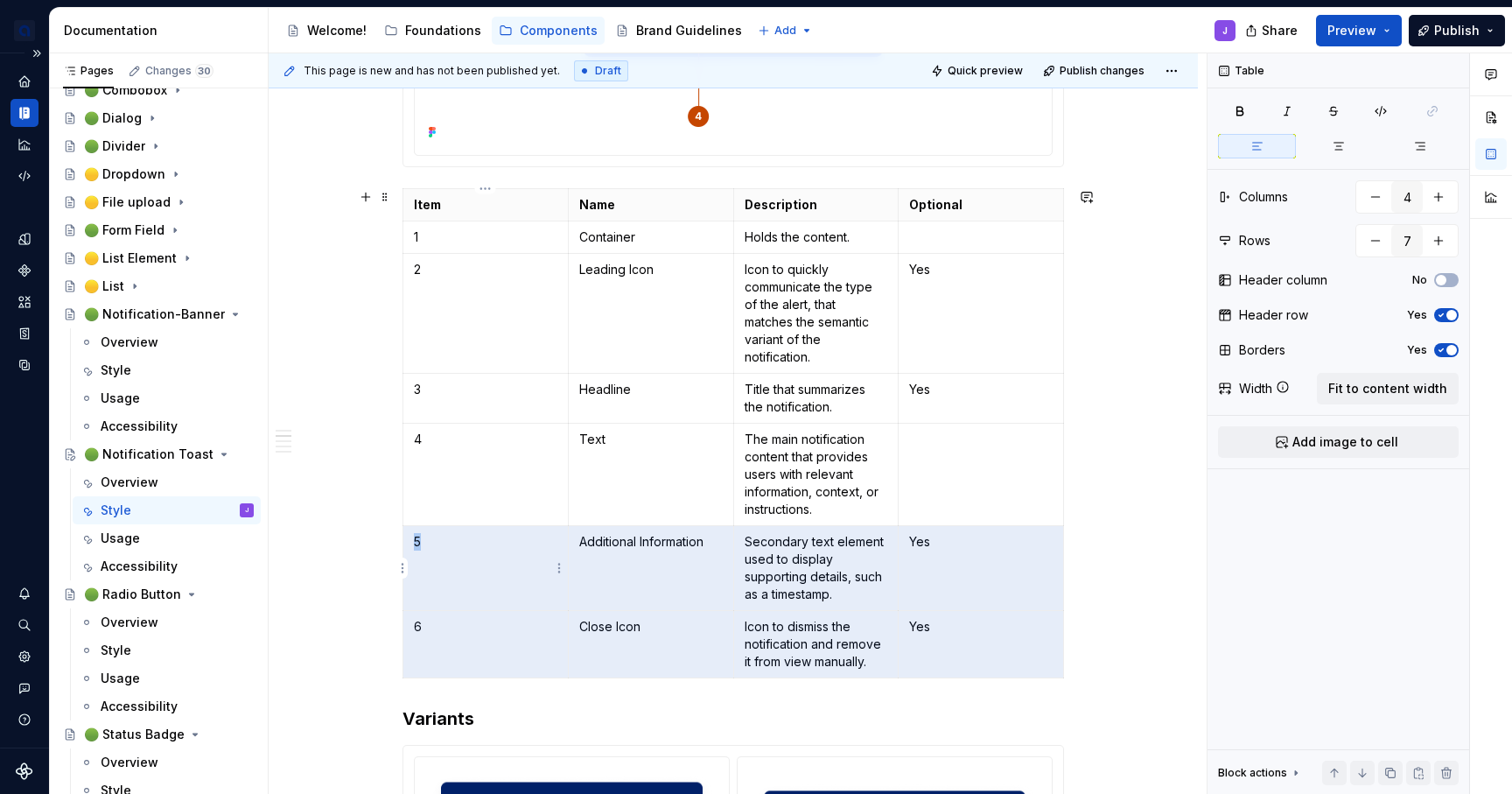 drag, startPoint x: 959, startPoint y: 667, endPoint x: 481, endPoint y: 577, distance: 486.39901 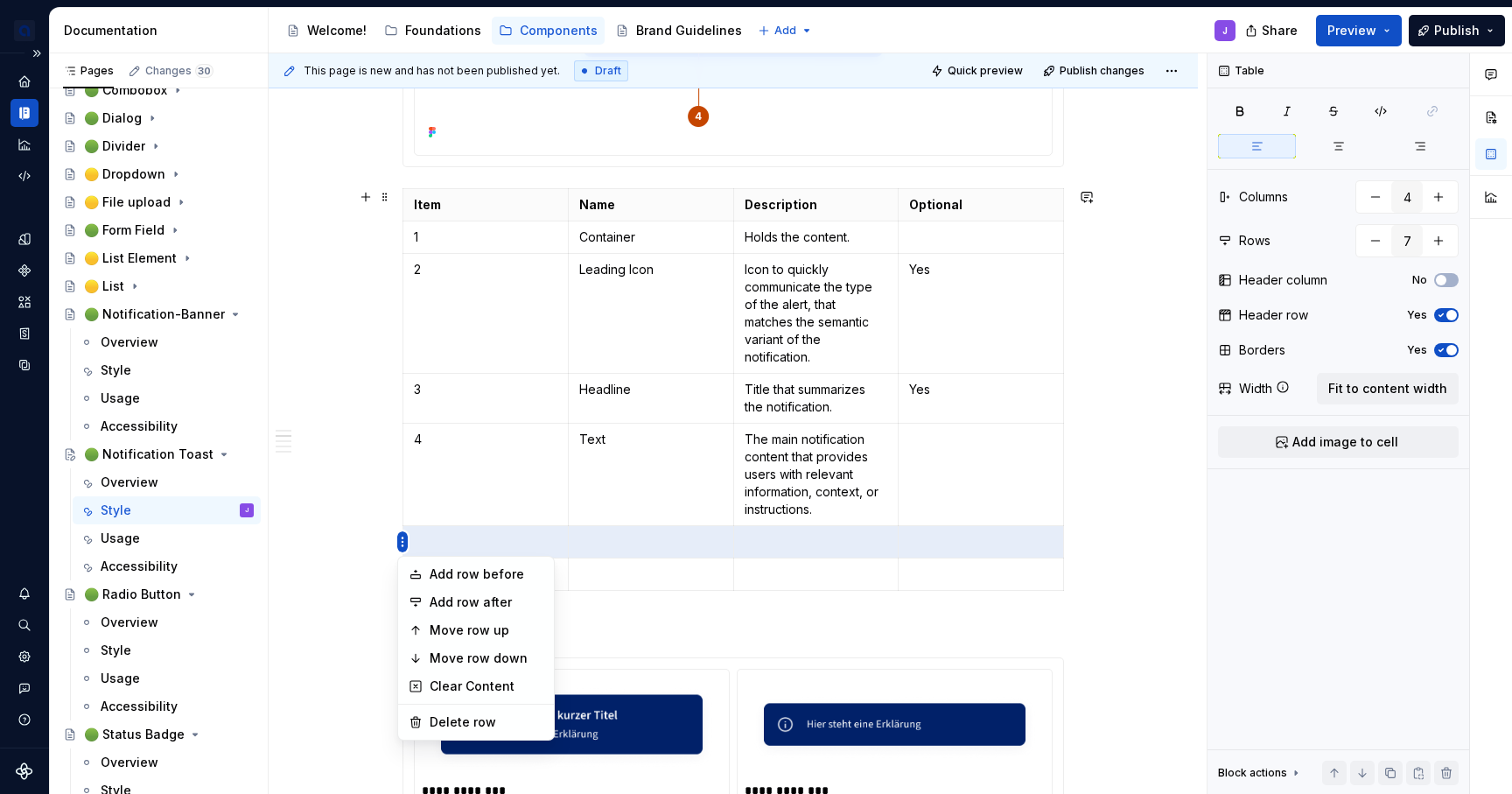 click on "apoBank Designsystem J Design system data Documentation
Accessibility guide for tree Page tree.
Navigate the tree with the arrow keys. Common tree hotkeys apply. Further keybindings are available:
enter to execute primary action on focused item
f2 to start renaming the focused item
escape to abort renaming an item
control+d to start dragging selected items
Welcome! Foundations Components Brand Guidelines Add J Share Preview Publish Pages Changes 30 Add
Accessibility guide for tree Page tree.
Navigate the tree with the arrow keys. Common tree hotkeys apply. Further keybindings are available:
enter to execute primary action on focused item
f2 to start renaming the focused item
escape to abort renaming an item
control+d to start dragging selected items
Accessibility 🟢 Alert Overview Style Usage Accessibility 🟢 Badge 🟢 Button 🟢 Split Button 🟢 Icon Button J" at bounding box center [756, 397] 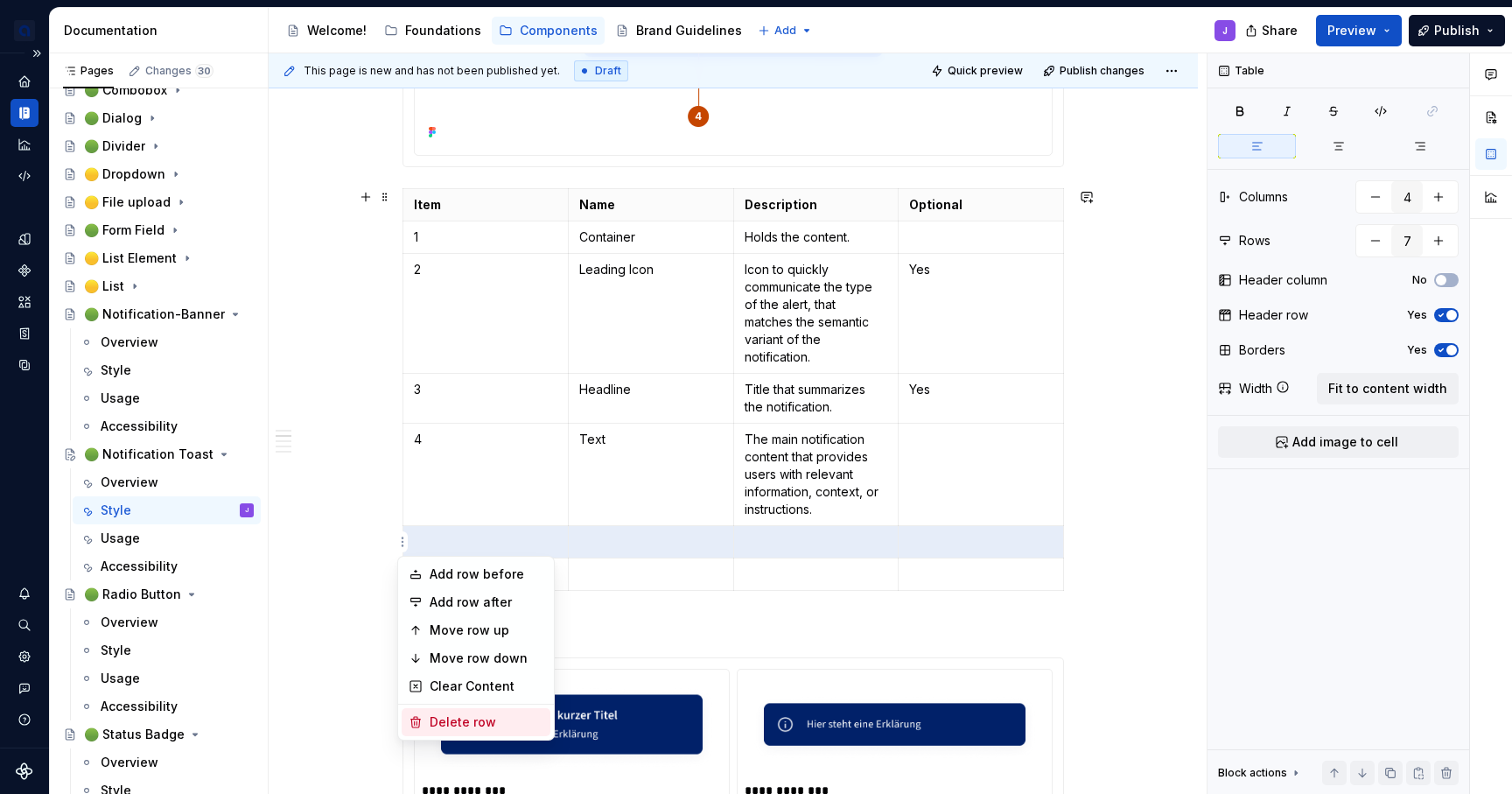 click on "Delete row" at bounding box center (486, 722) 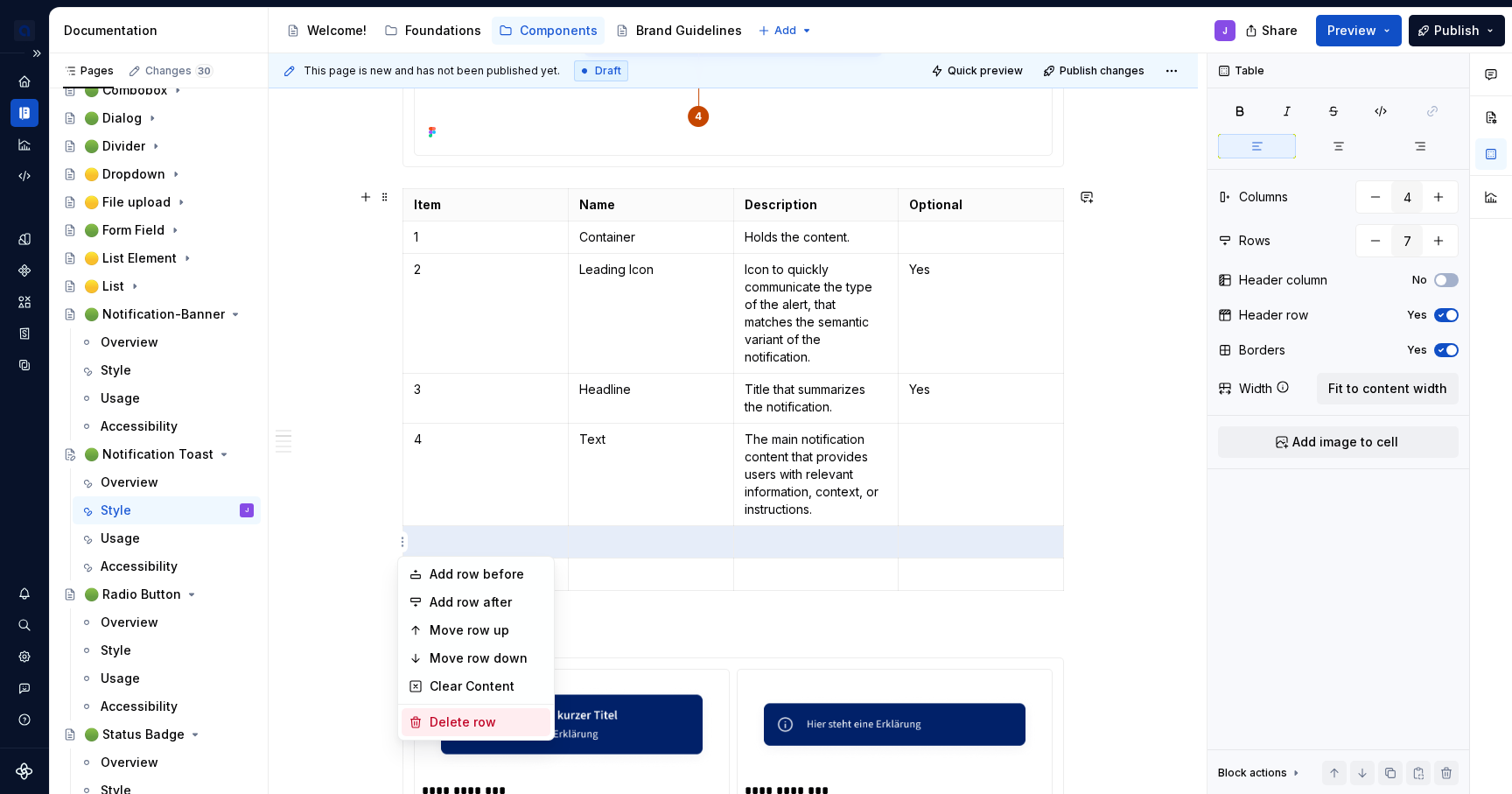 type on "6" 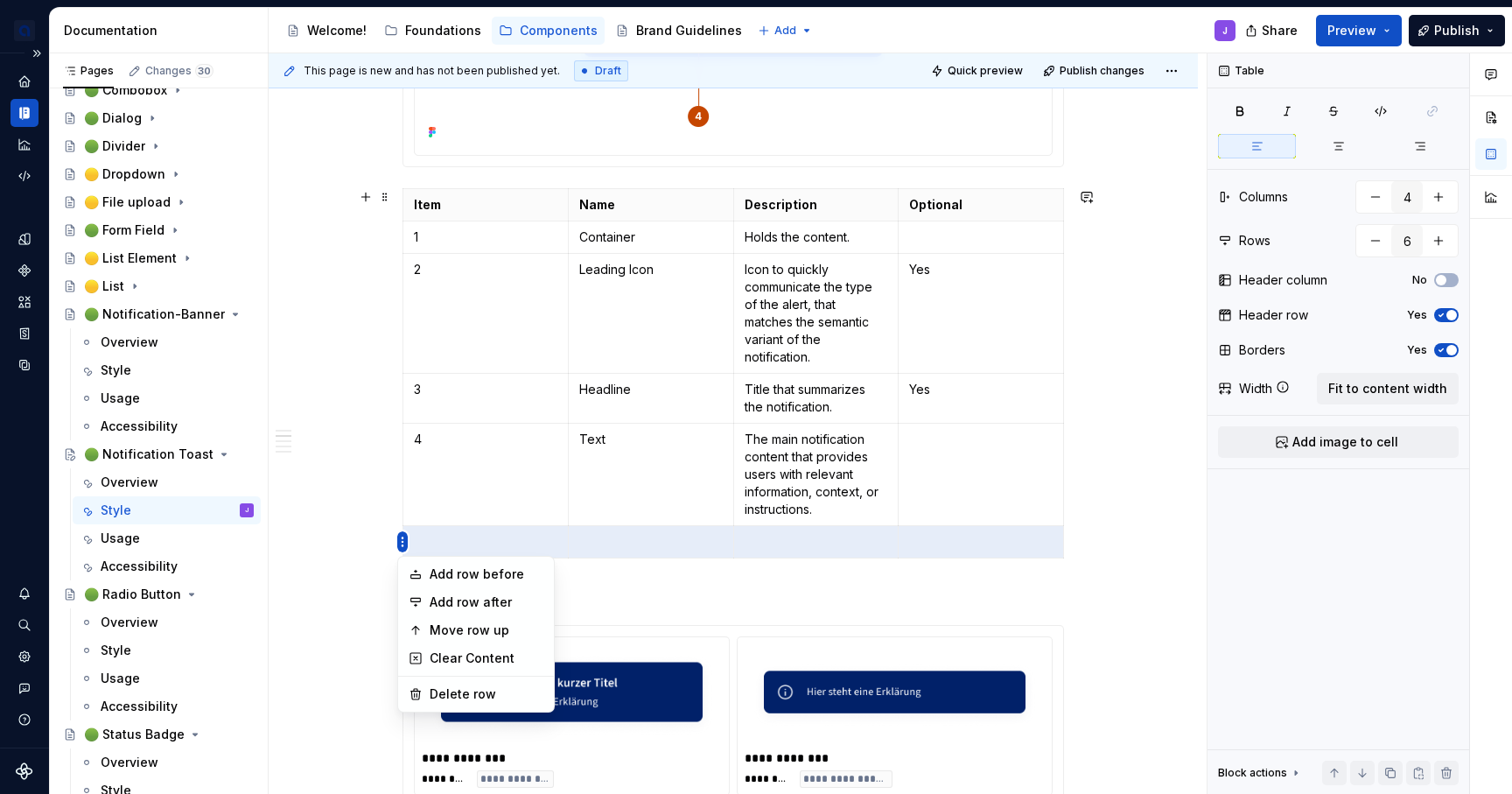 click on "apoBank Designsystem J Design system data Documentation
Accessibility guide for tree Page tree.
Navigate the tree with the arrow keys. Common tree hotkeys apply. Further keybindings are available:
enter to execute primary action on focused item
f2 to start renaming the focused item
escape to abort renaming an item
control+d to start dragging selected items
Welcome! Foundations Components Brand Guidelines Add J Share Preview Publish Pages Changes 30 Add
Accessibility guide for tree Page tree.
Navigate the tree with the arrow keys. Common tree hotkeys apply. Further keybindings are available:
enter to execute primary action on focused item
f2 to start renaming the focused item
escape to abort renaming an item
control+d to start dragging selected items
Accessibility 🟢 Alert Overview Style Usage Accessibility 🟢 Badge 🟢 Button 🟢 Split Button 🟢 Icon Button J" at bounding box center (756, 397) 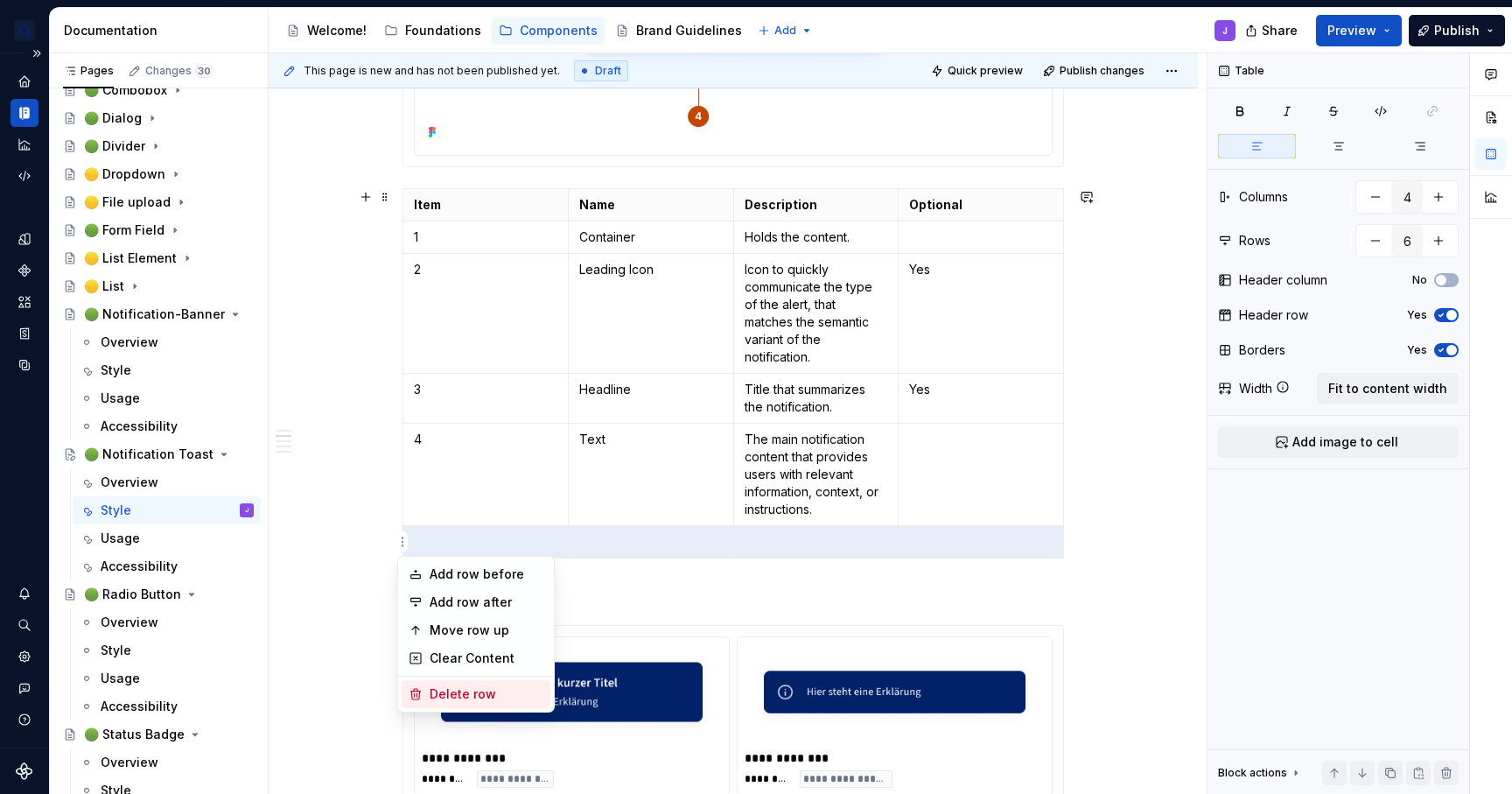 click on "Delete row" at bounding box center [486, 694] 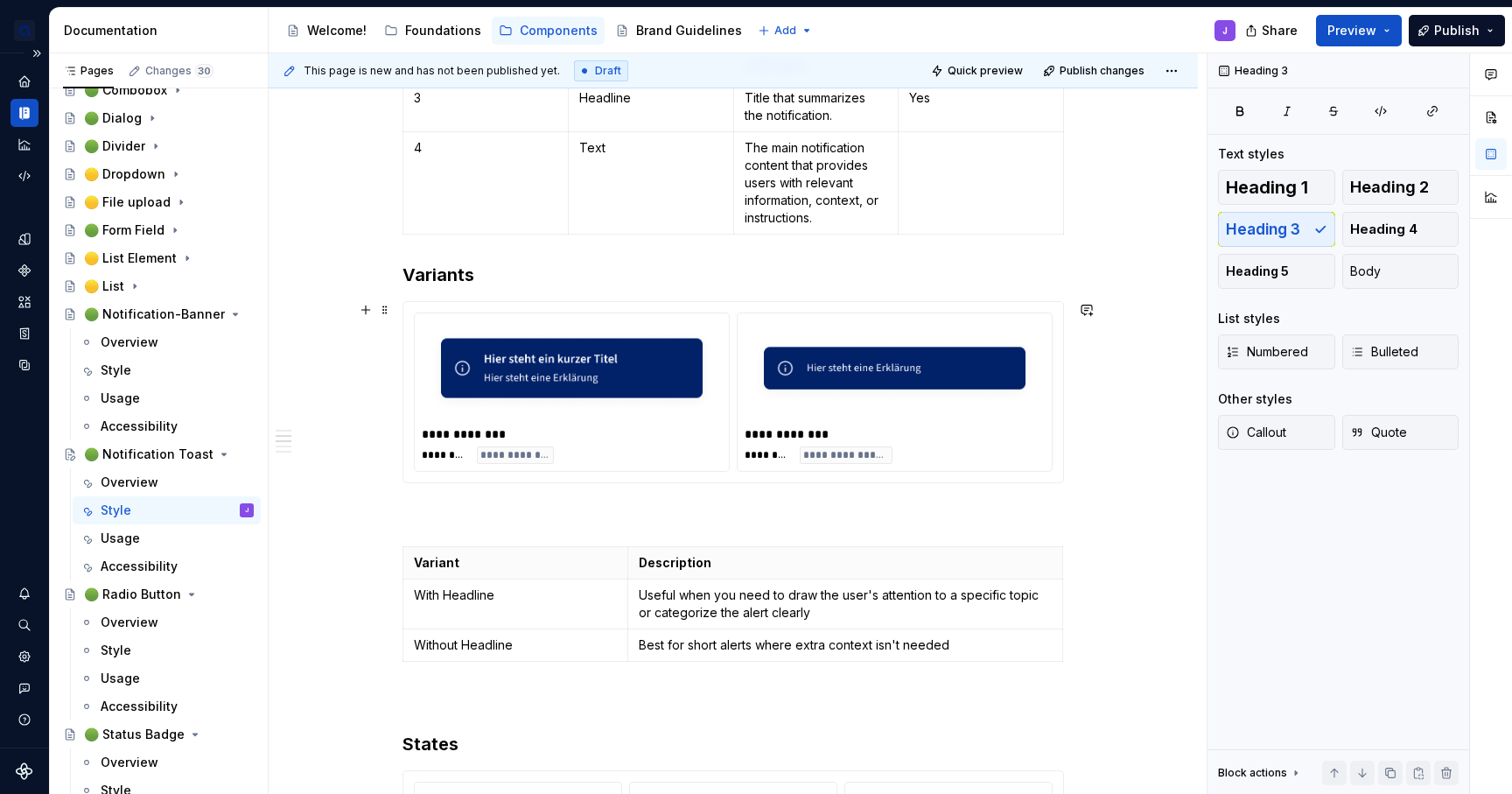 scroll, scrollTop: 795, scrollLeft: 0, axis: vertical 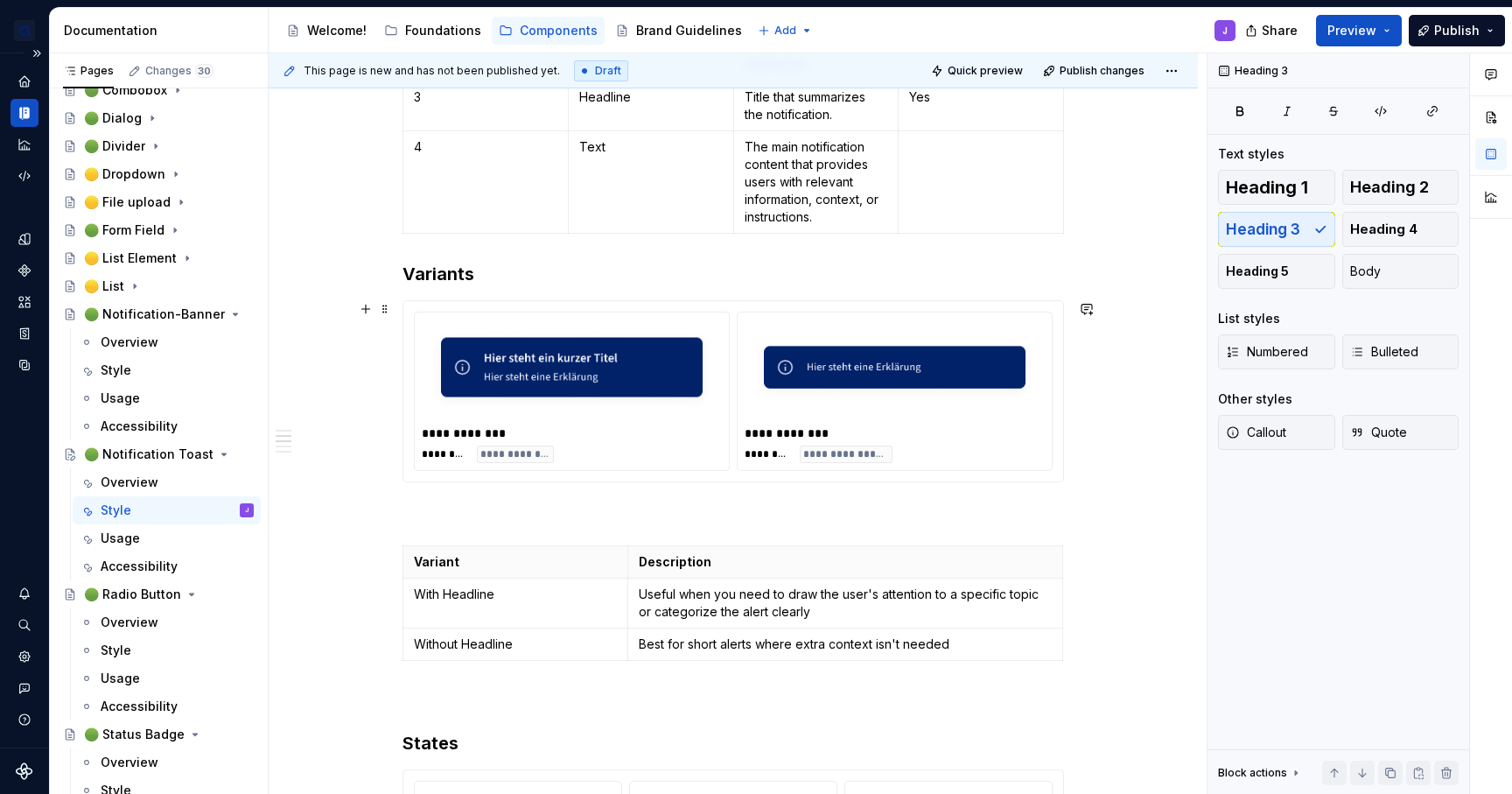 click at bounding box center (571, 370) 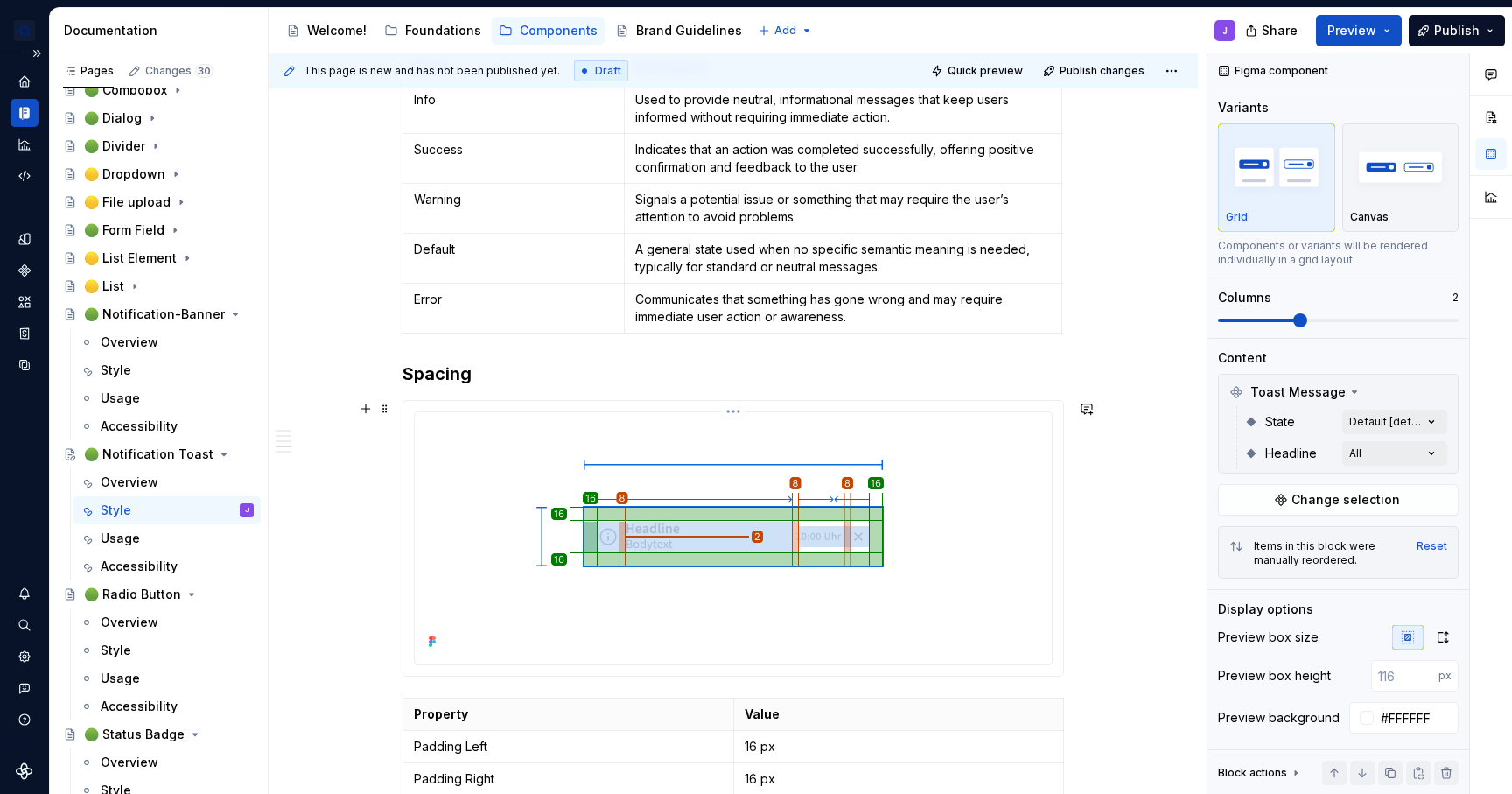 scroll, scrollTop: 1891, scrollLeft: 0, axis: vertical 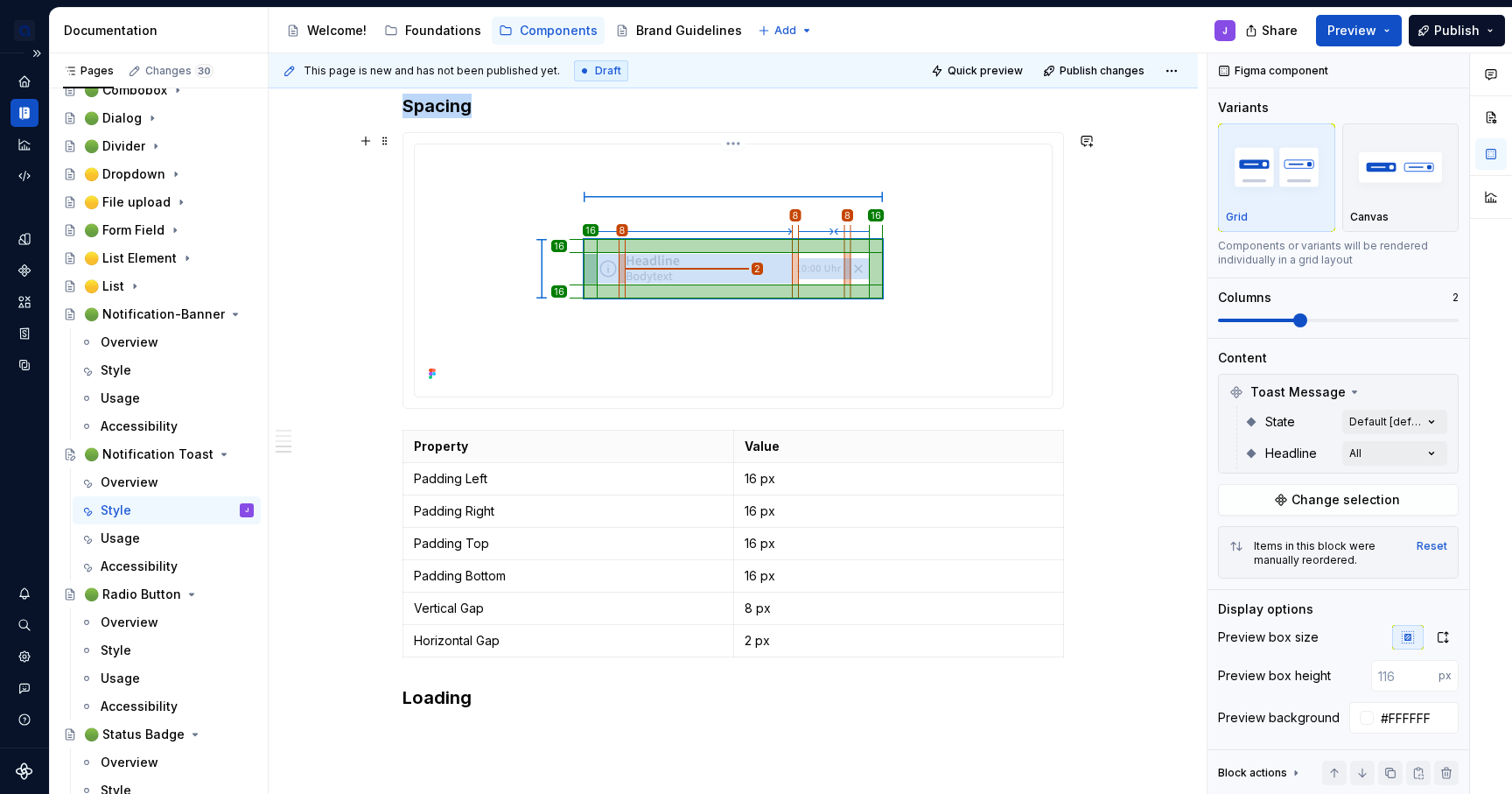 click at bounding box center (733, 269) 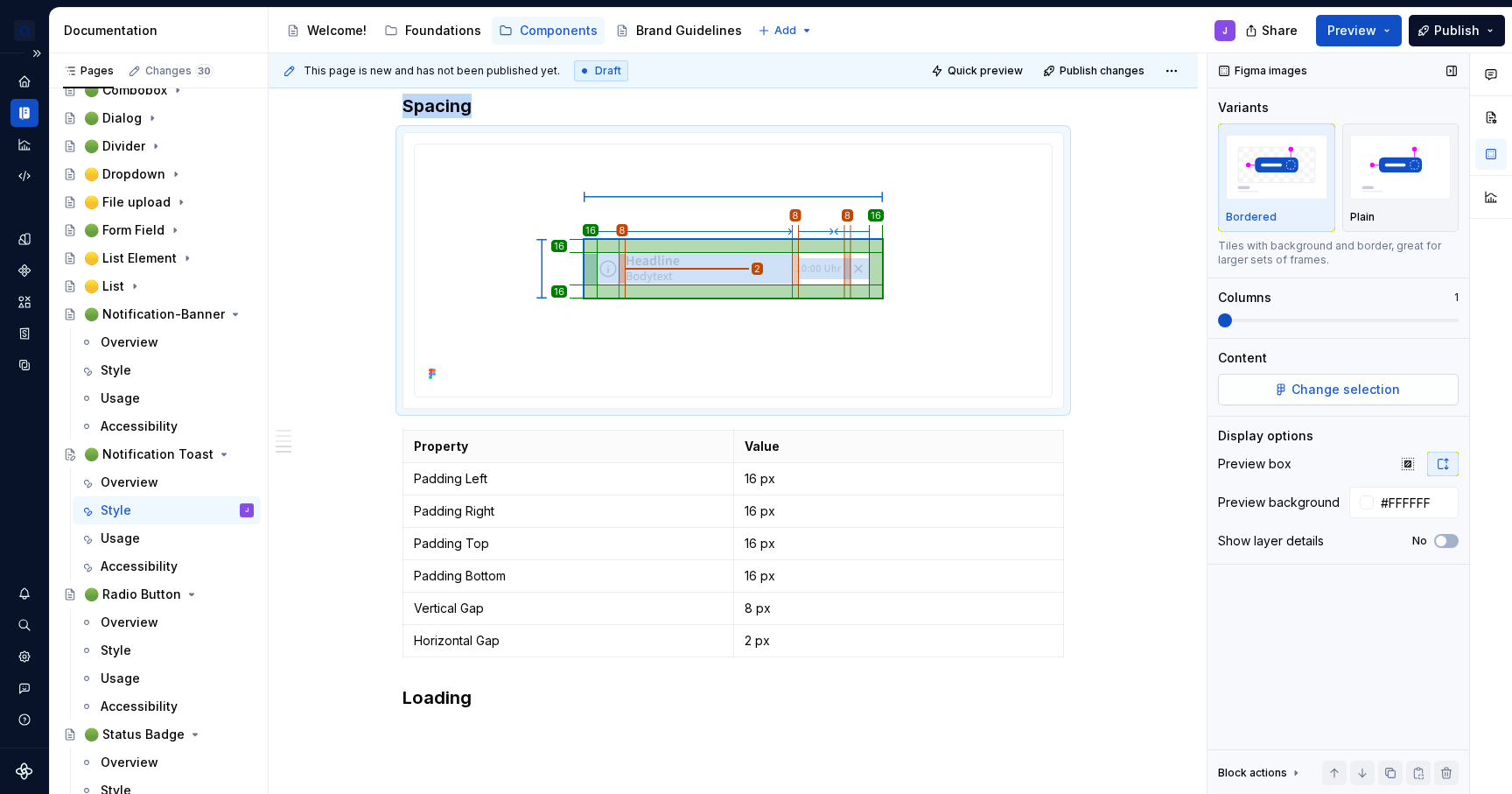 click on "Change selection" at bounding box center (1346, 390) 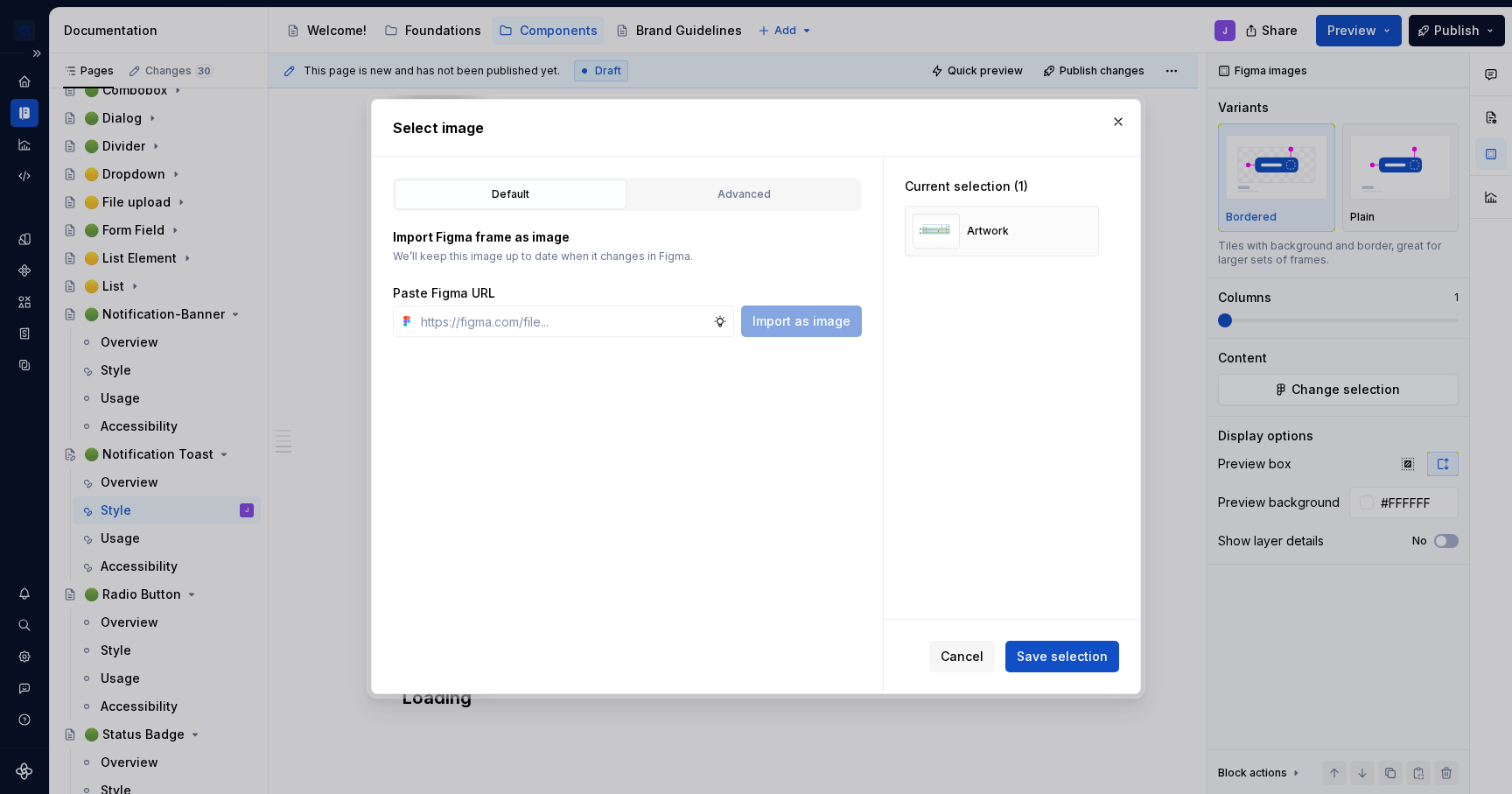 type on "*" 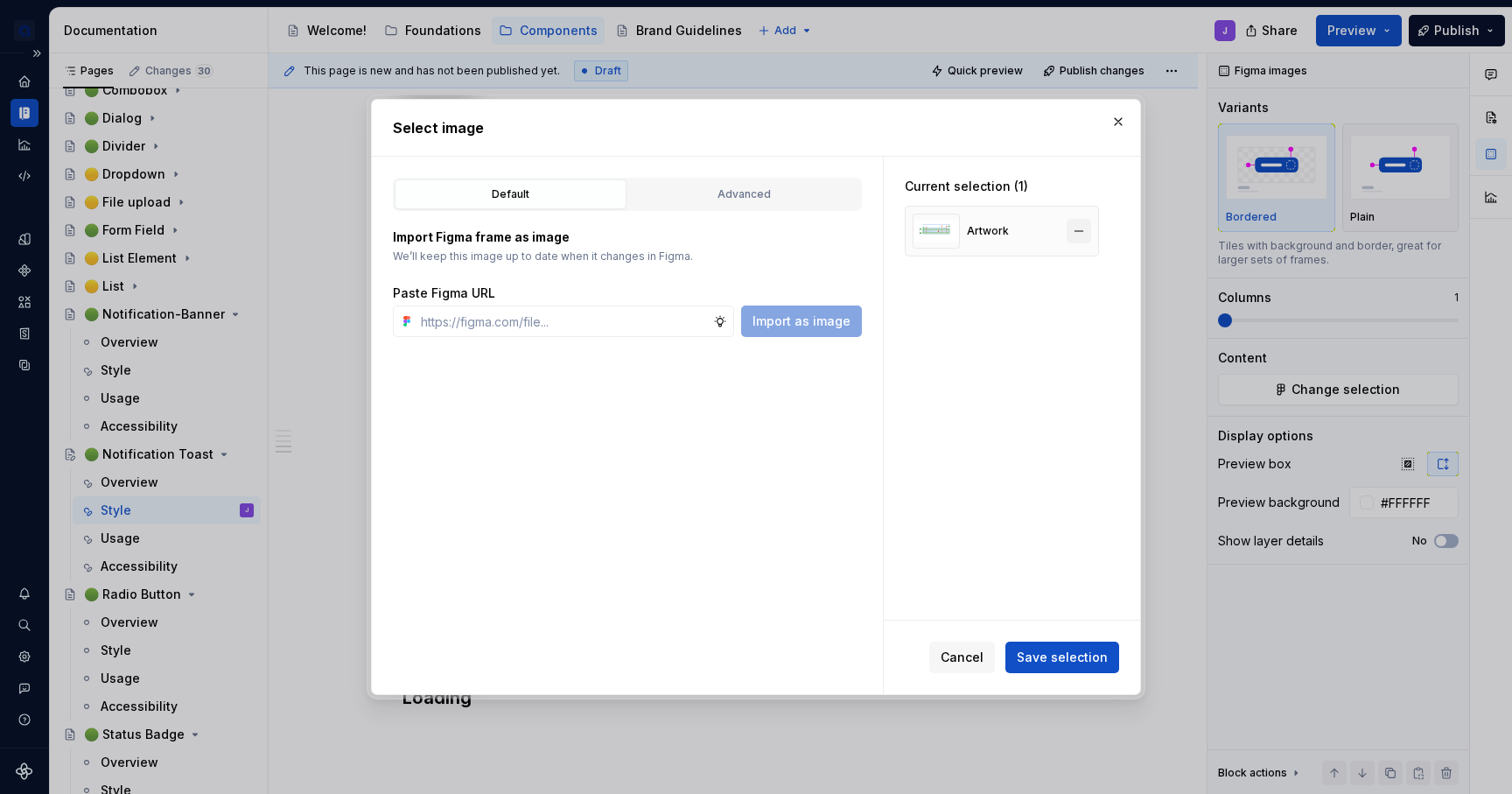 click at bounding box center [1079, 231] 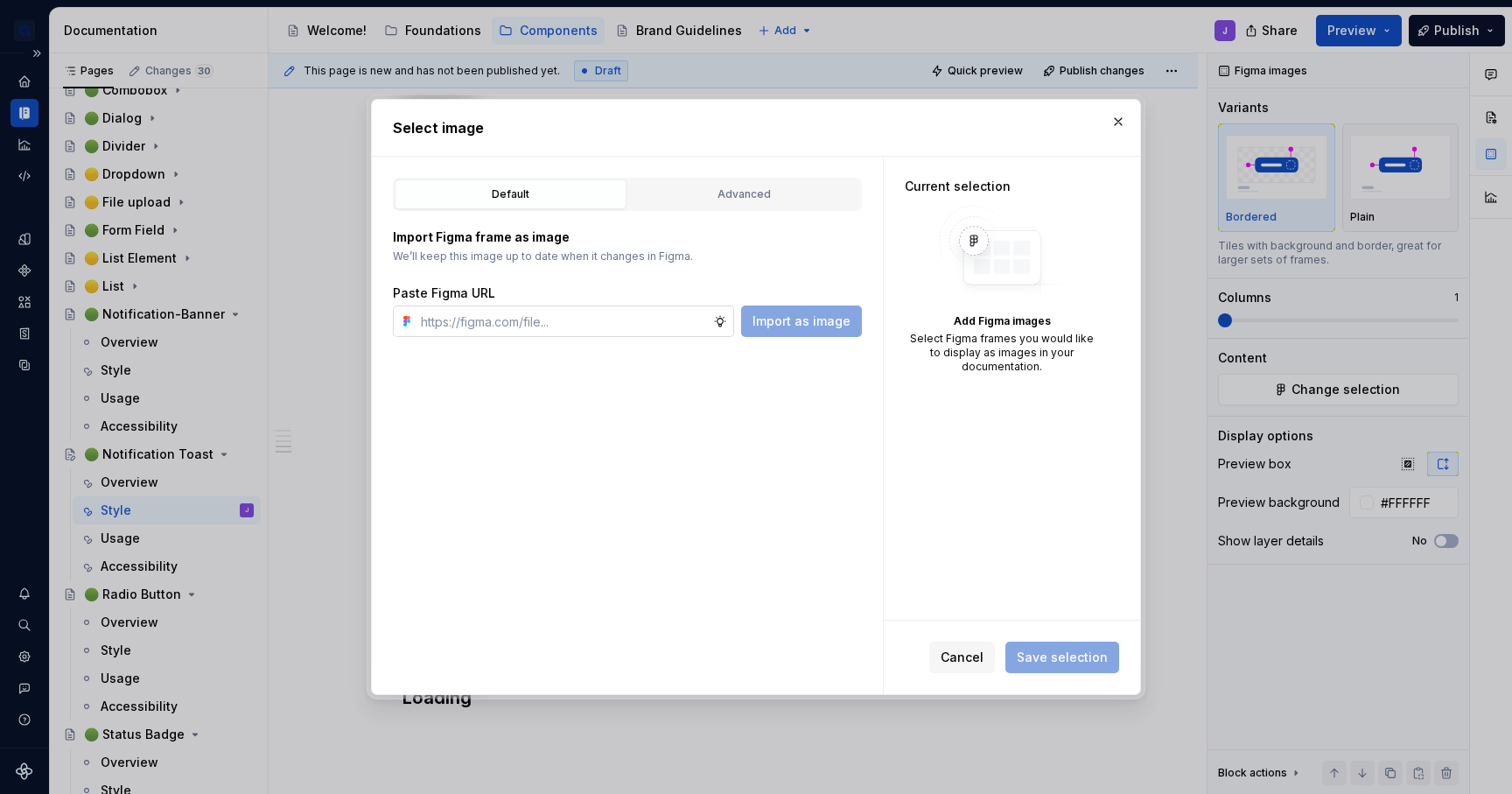 click at bounding box center (564, 321) 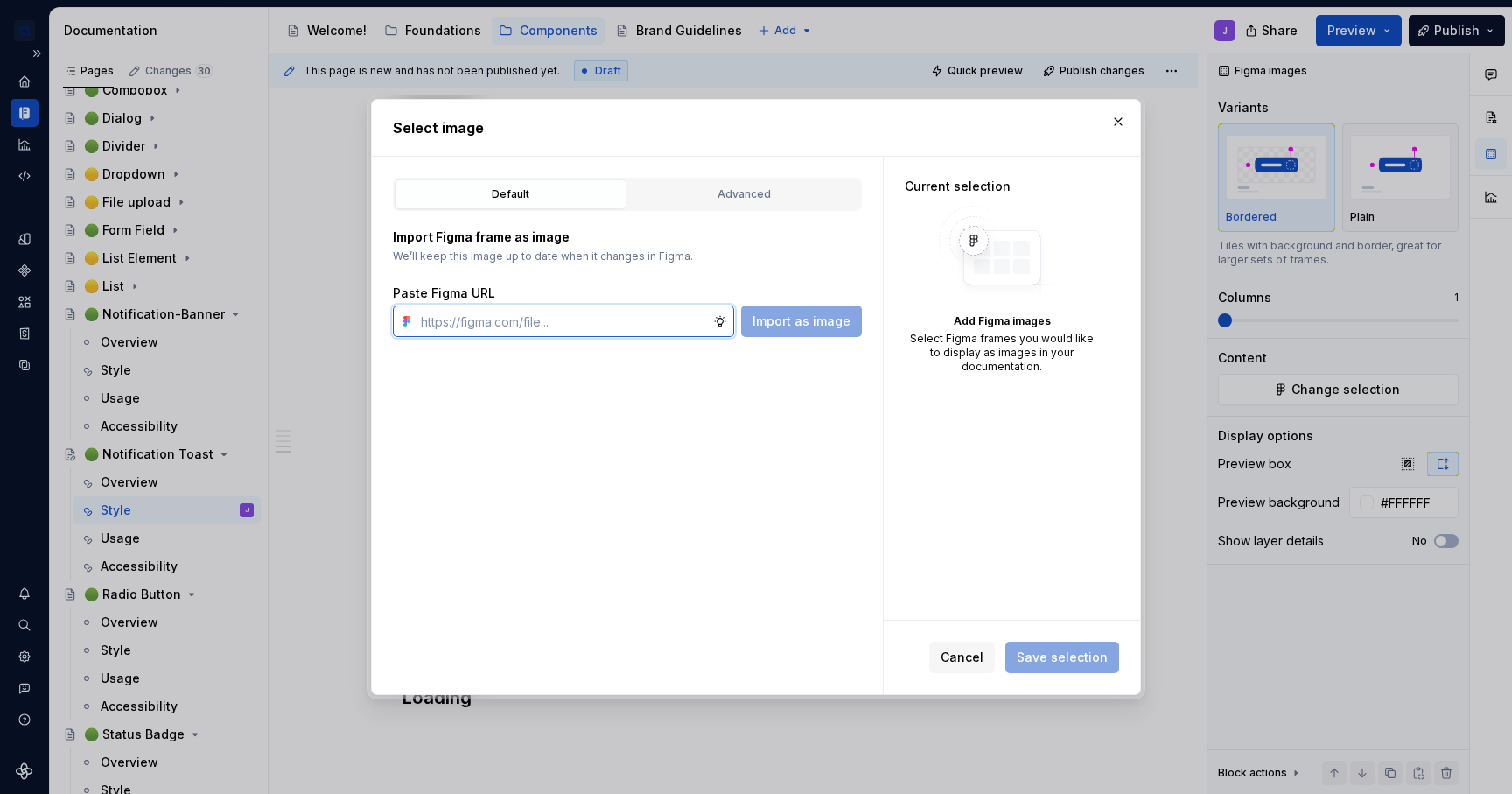 paste on "https://www.figma.com/design/b1Kaz8Kqsw8mM5Y5blHccQ/%F0%9F%92%8E-apo-Component-Library-Web---Mobile?m=auto&node-id=9934-3018&t=sIsti4XARfCazlyZ-1" 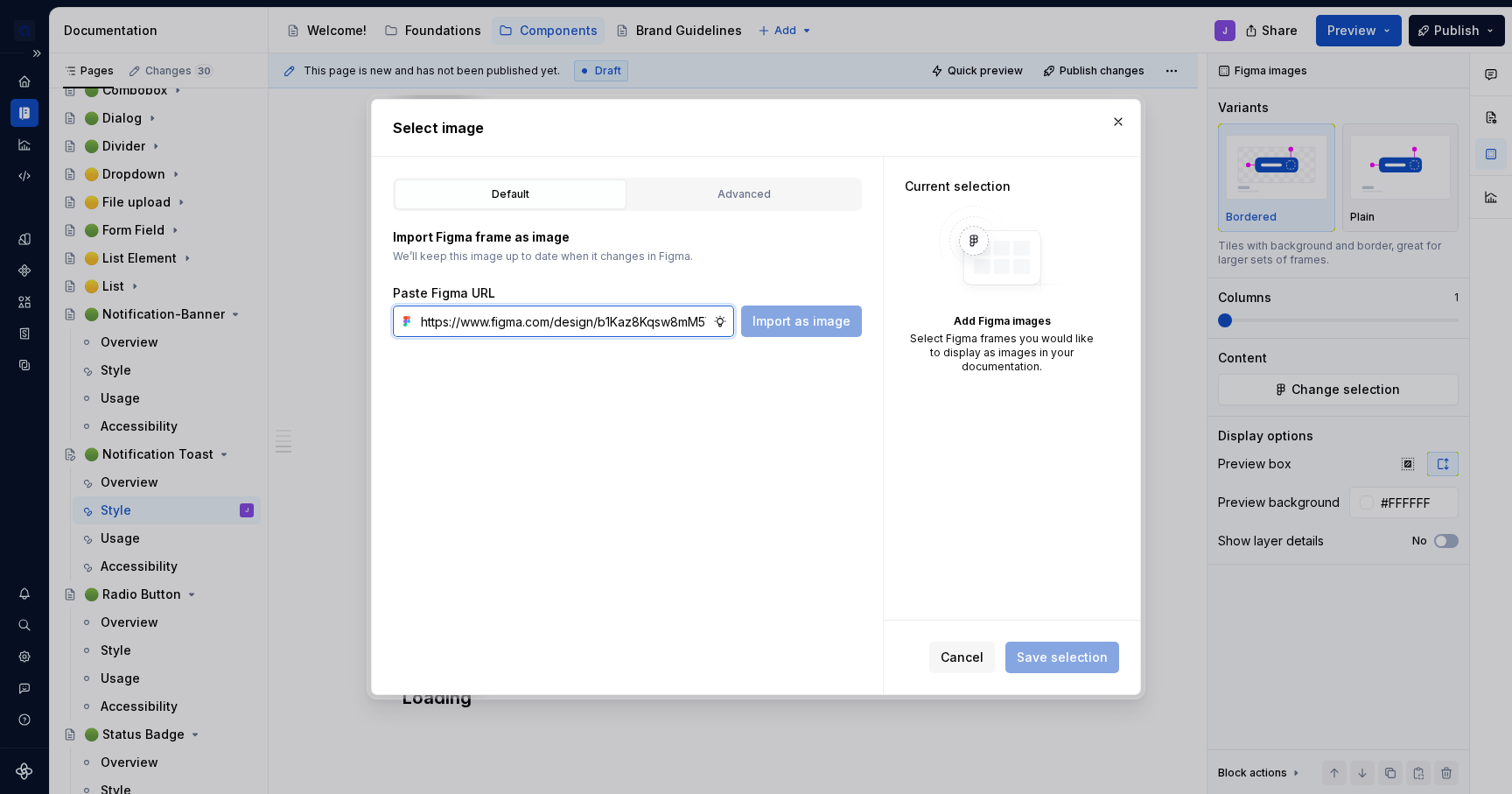 scroll, scrollTop: 0, scrollLeft: 713, axis: horizontal 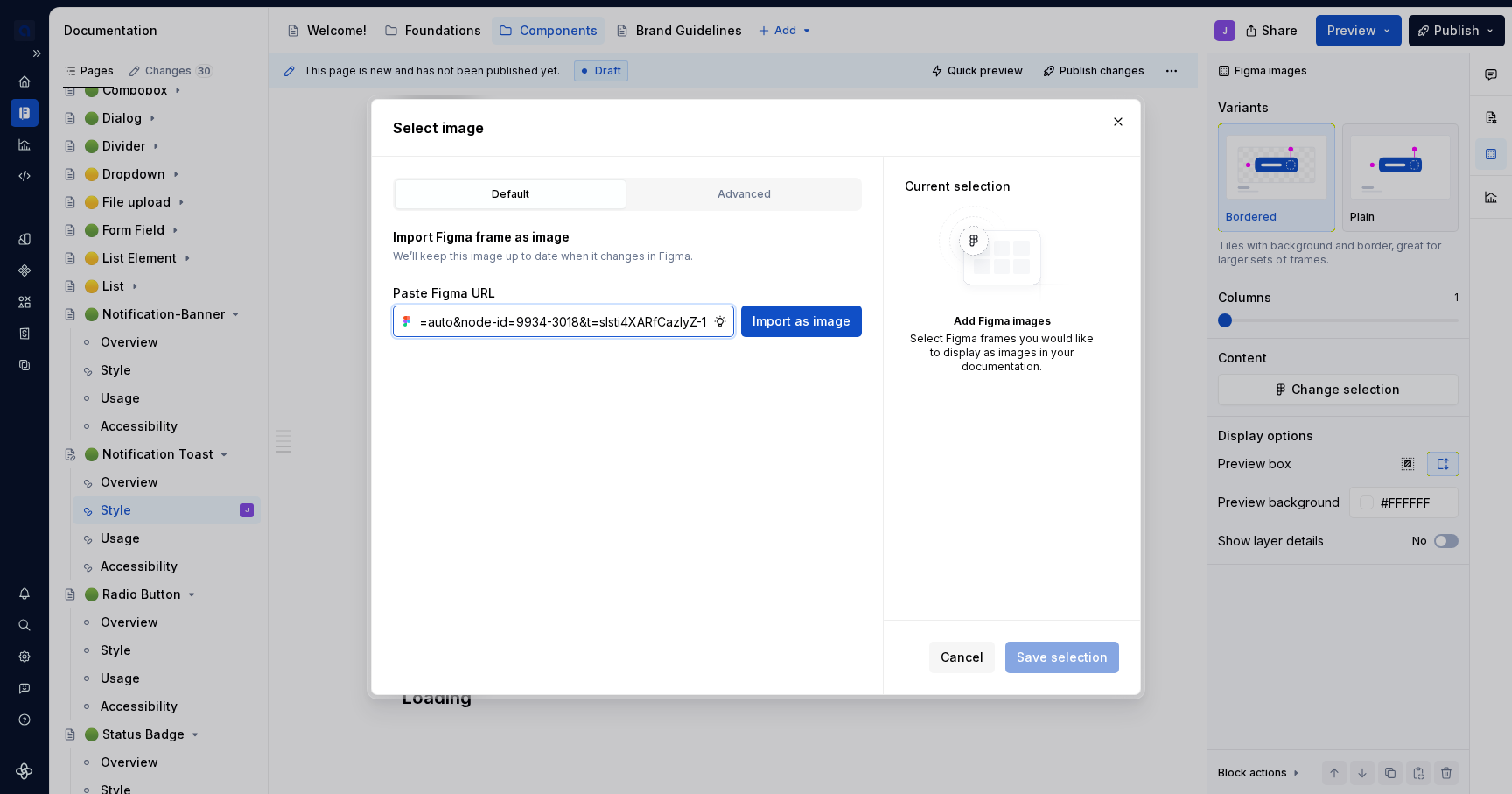 type on "https://www.figma.com/design/b1Kaz8Kqsw8mM5Y5blHccQ/%F0%9F%92%8E-apo-Component-Library-Web---Mobile?m=auto&node-id=9934-3018&t=sIsti4XARfCazlyZ-1" 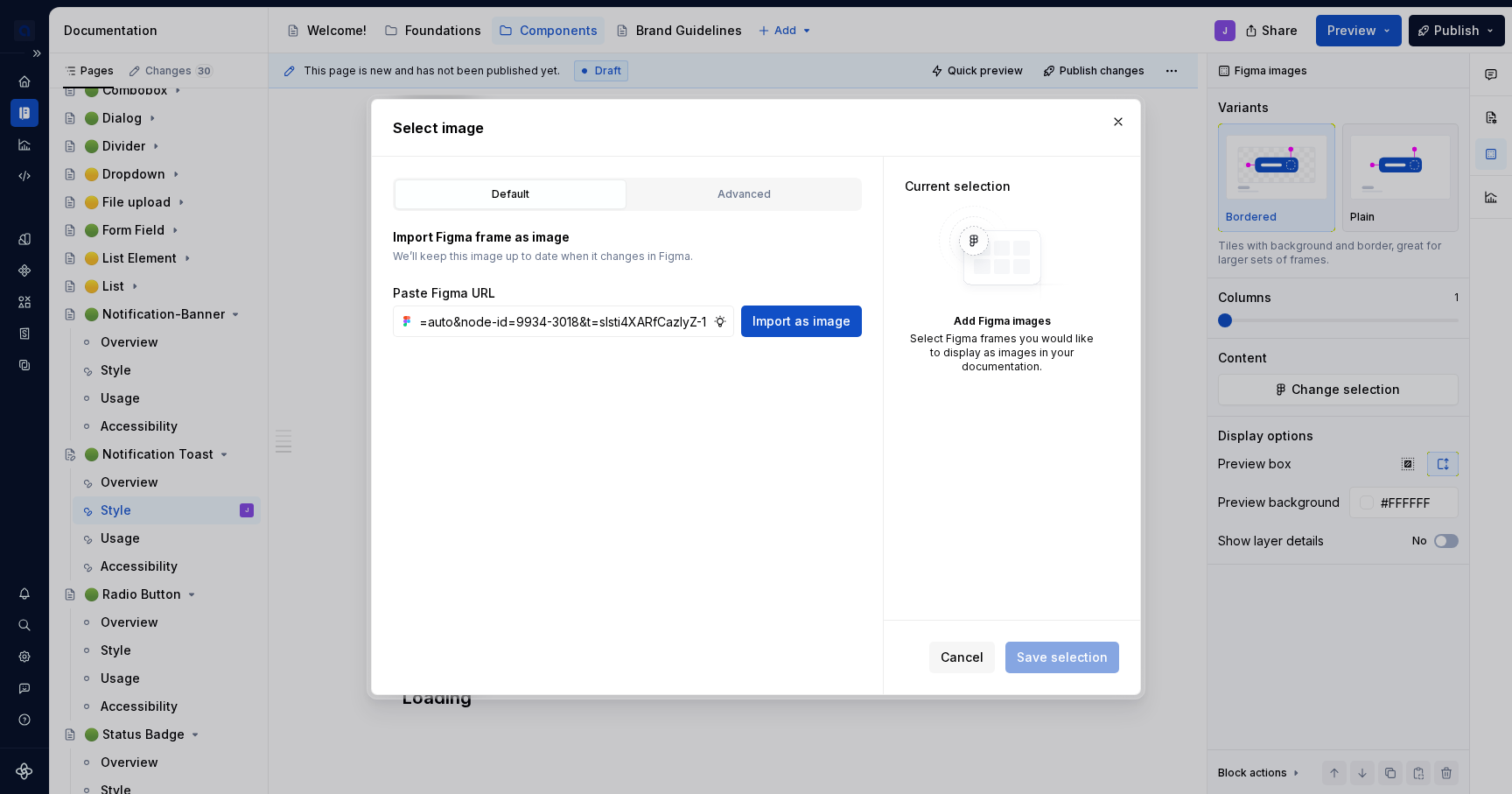 scroll, scrollTop: 0, scrollLeft: 0, axis: both 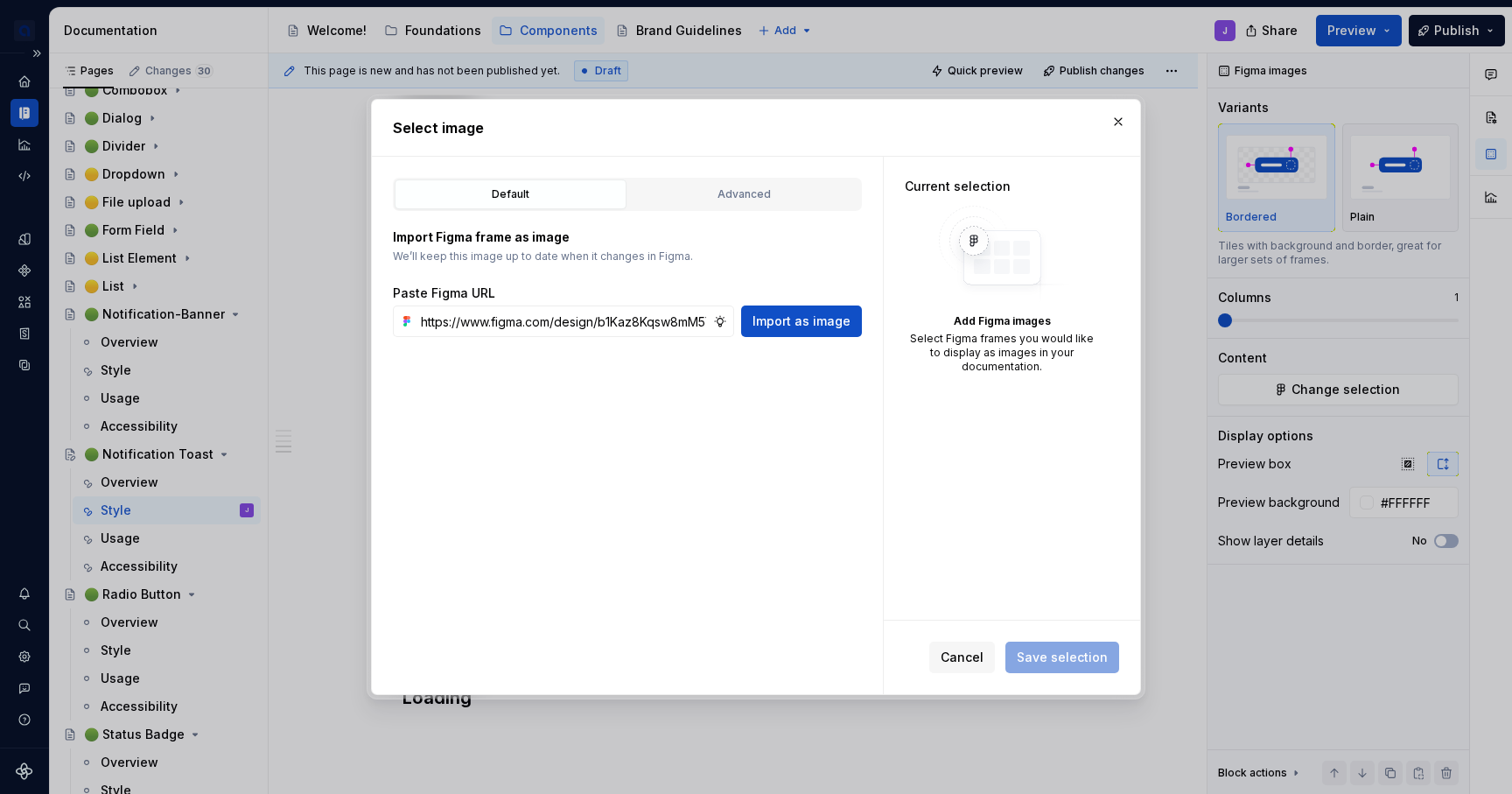 click on "Default Advanced Import Figma frame as image We’ll keep this image up to date when it changes in Figma. Paste Figma URL https://www.figma.com/design/b1Kaz8Kqsw8mM5Y5blHccQ/%F0%9F%92%8E-apo-Component-Library-Web---Mobile?m=auto&node-id=9934-3018&t=sIsti4XARfCazlyZ-1 Import as image Figma file 💎 apo Component Library Web + Mobile" at bounding box center [627, 425] 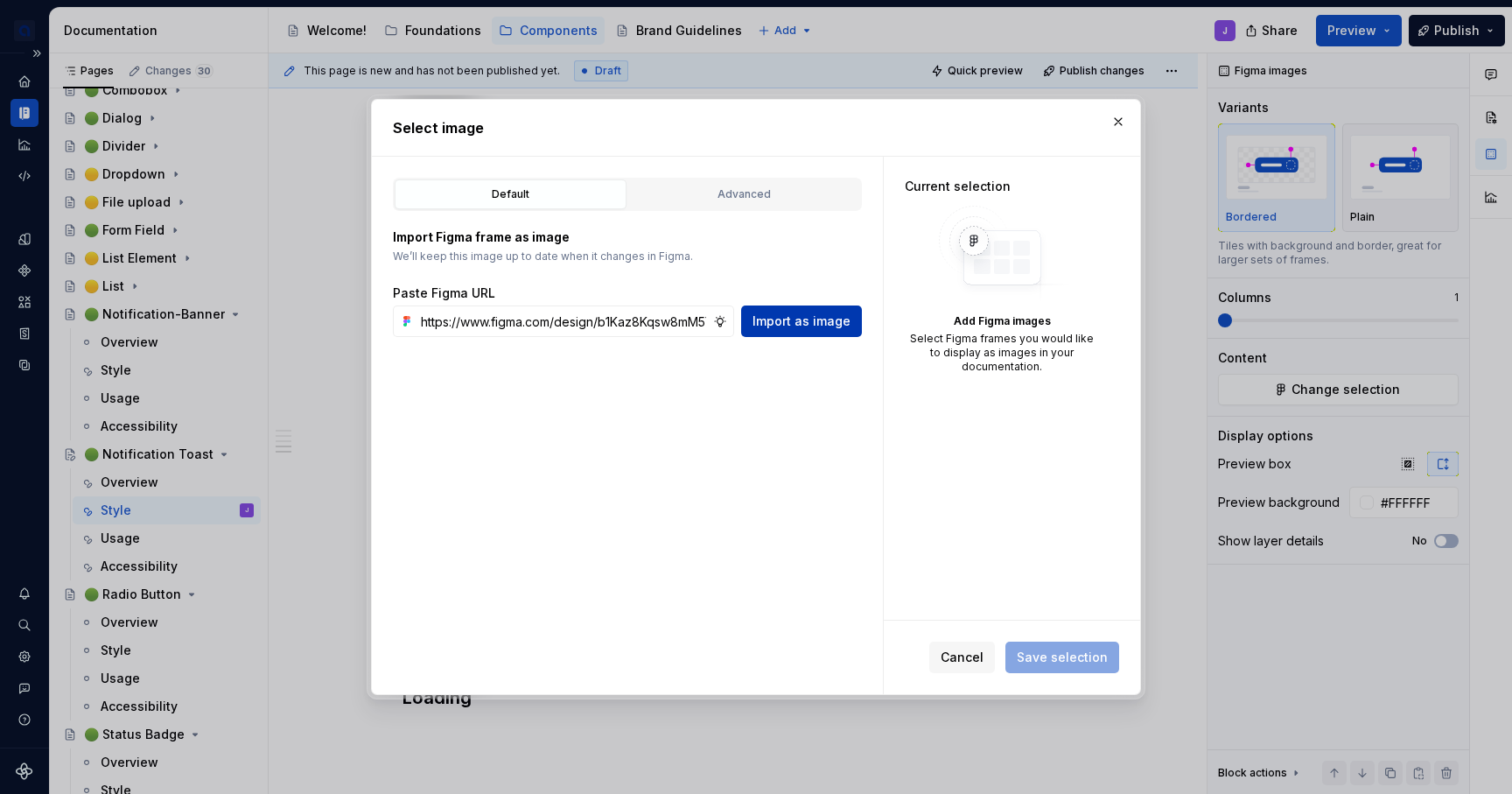 click on "Import as image" at bounding box center (802, 321) 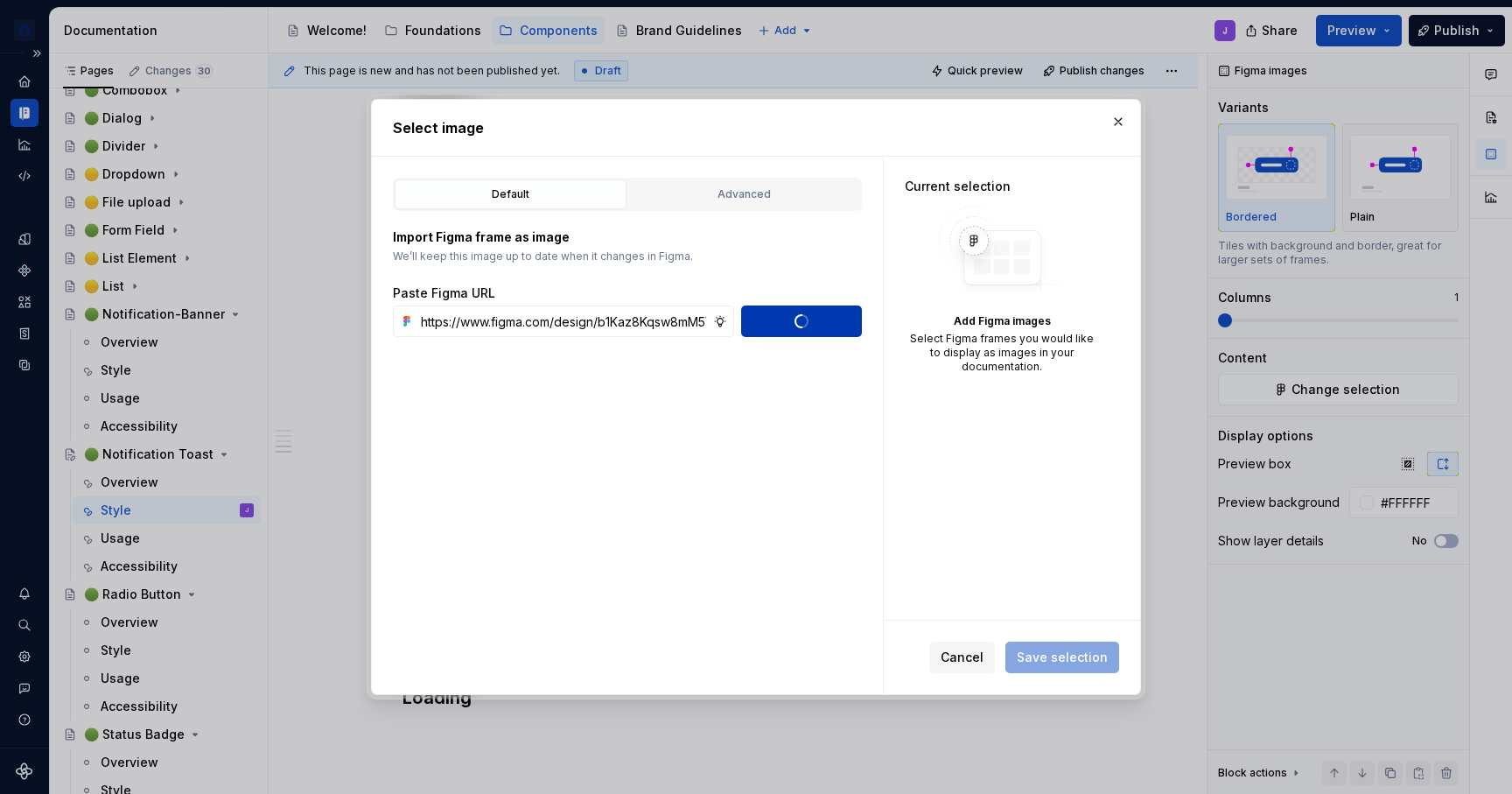 type 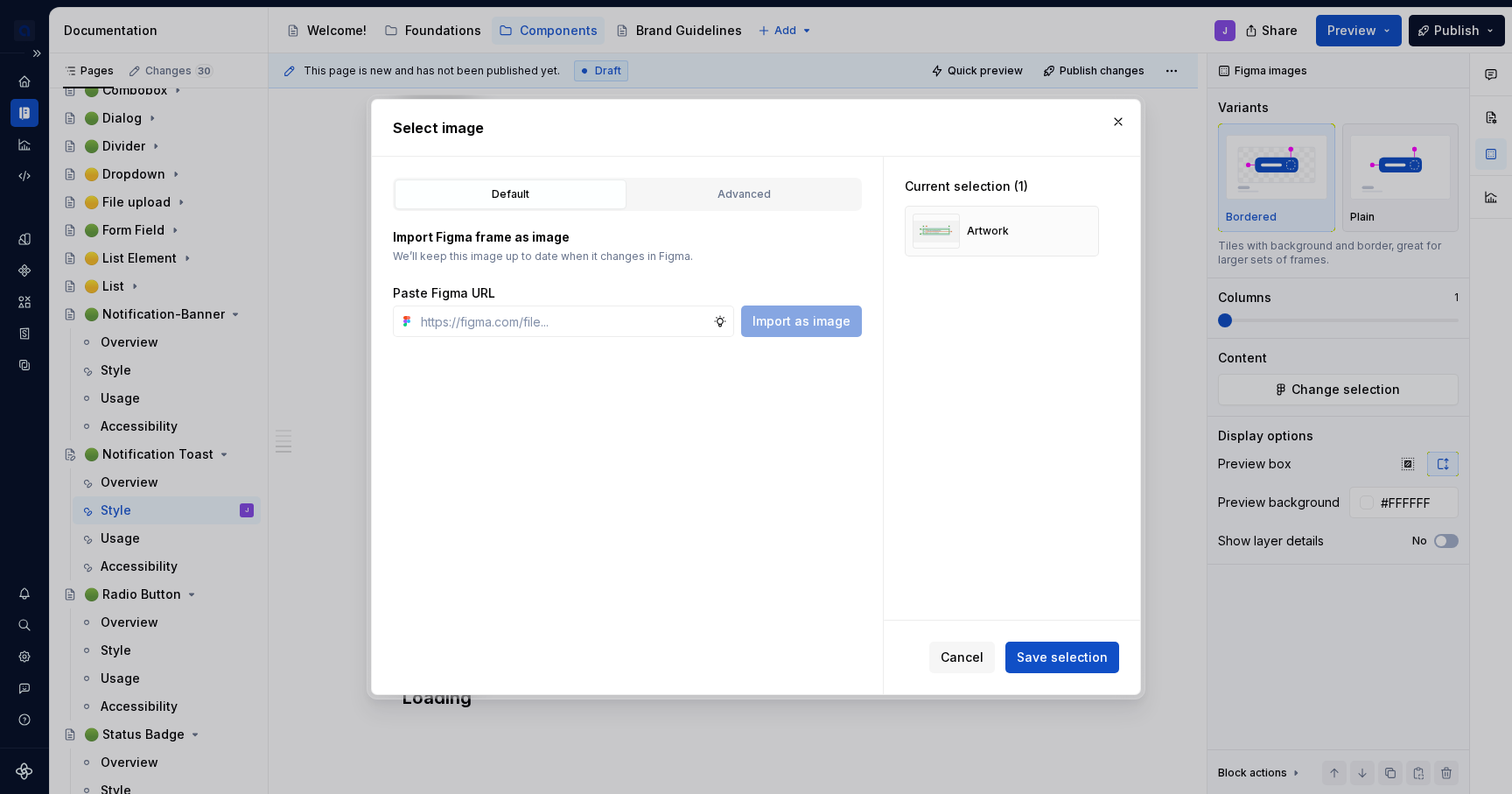 click on "Save selection" at bounding box center (1062, 657) 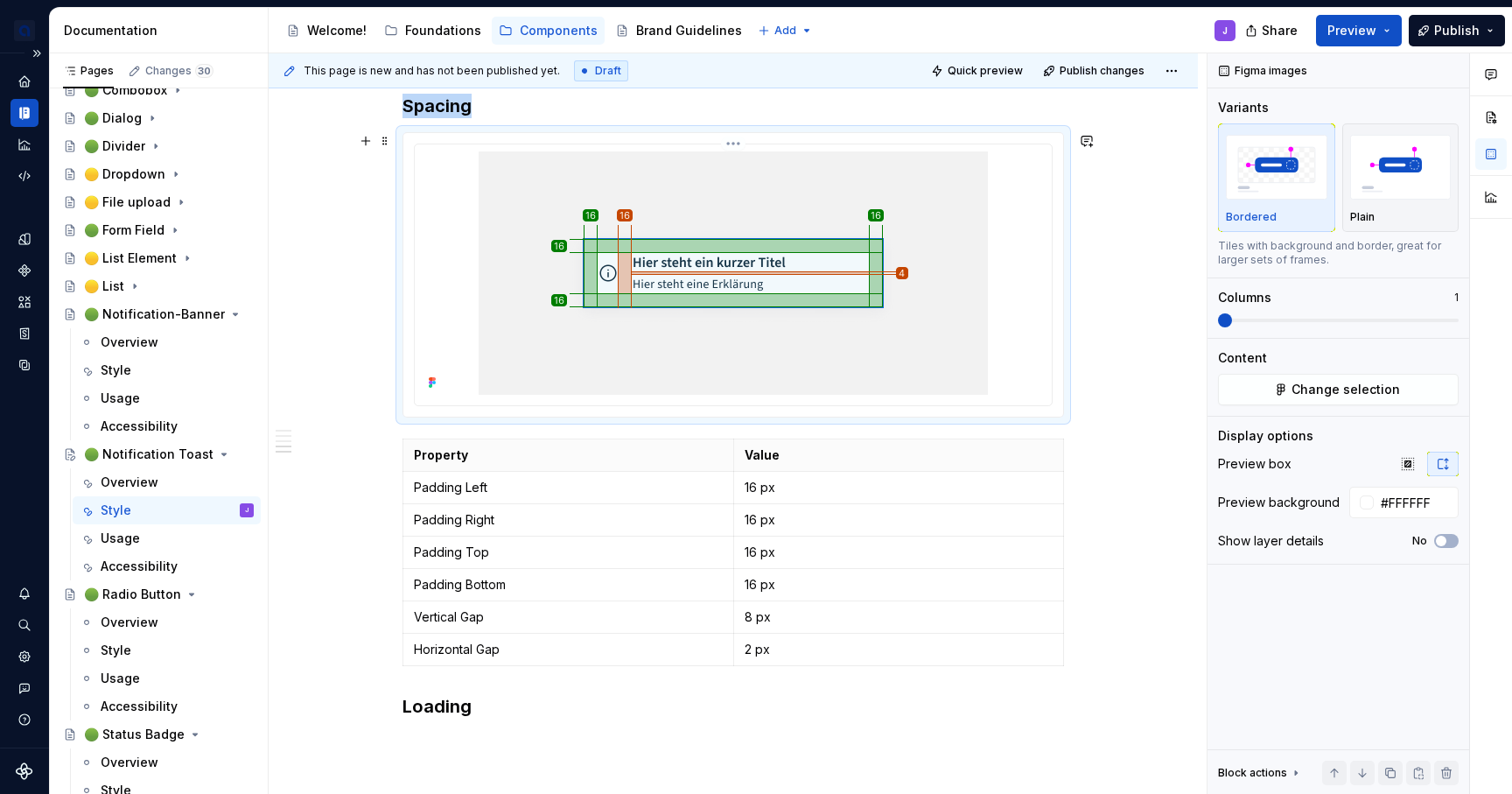 click at bounding box center (733, 273) 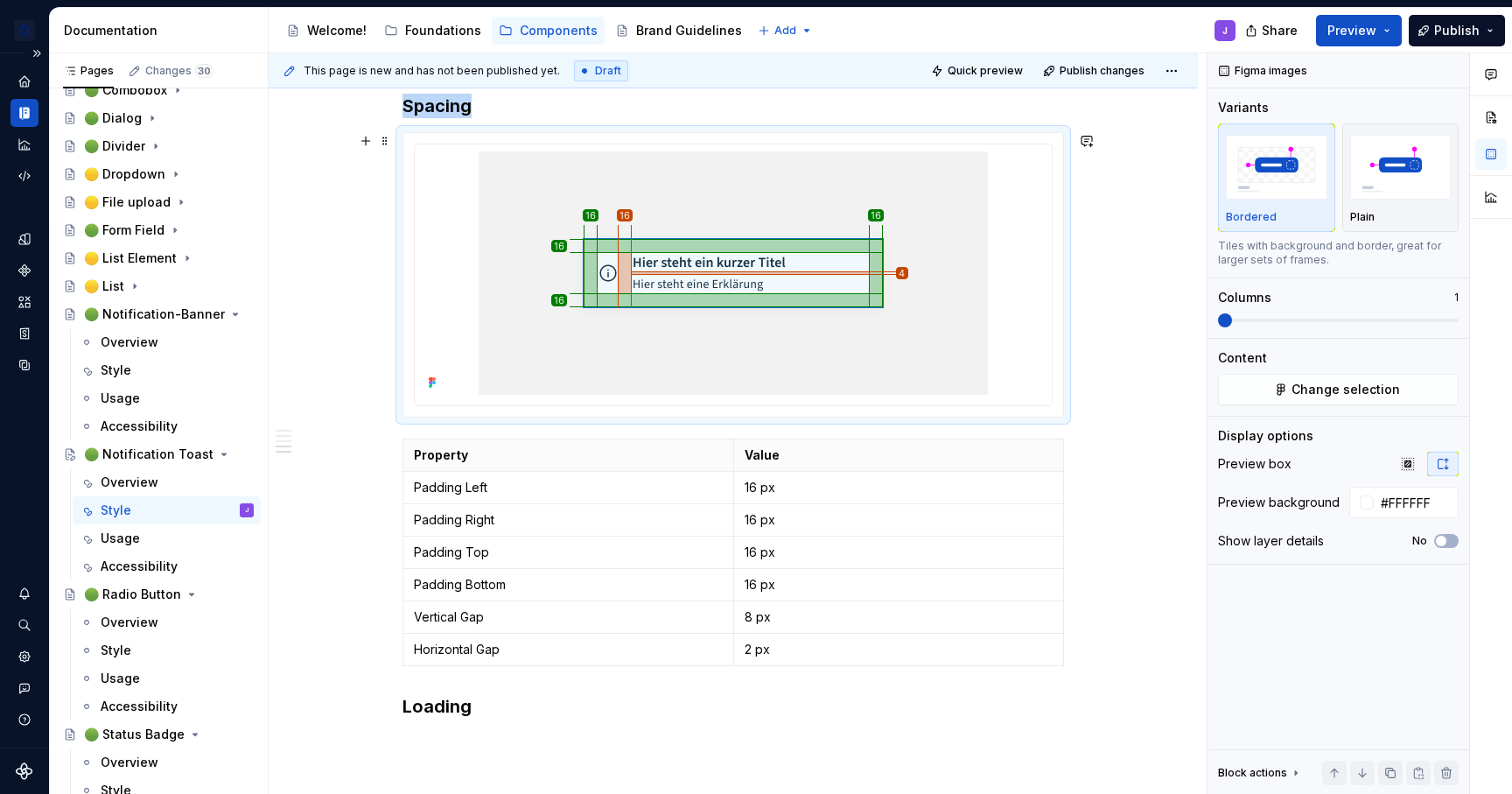 click on "**********" at bounding box center [733, -418] 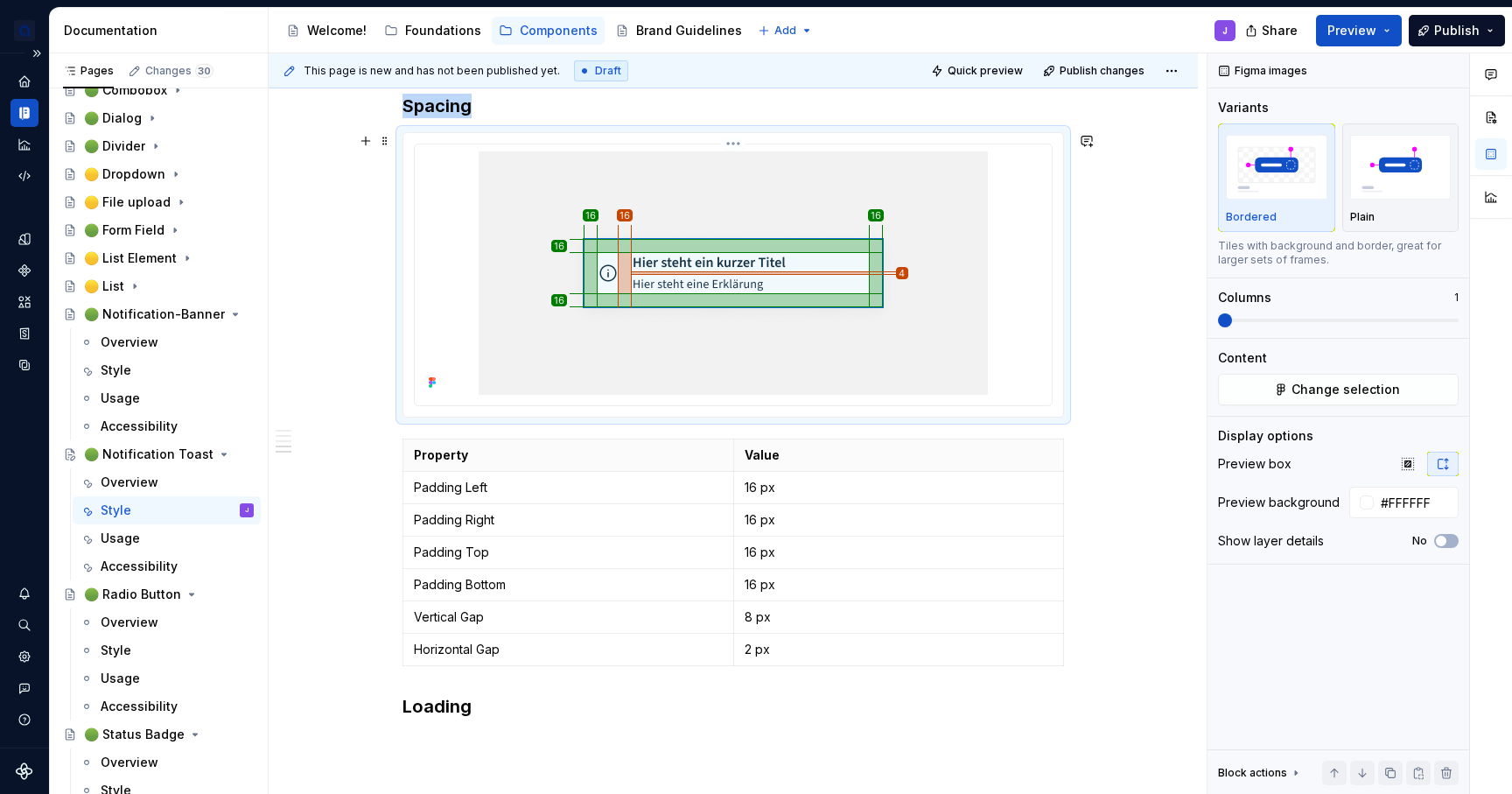 click at bounding box center (733, 273) 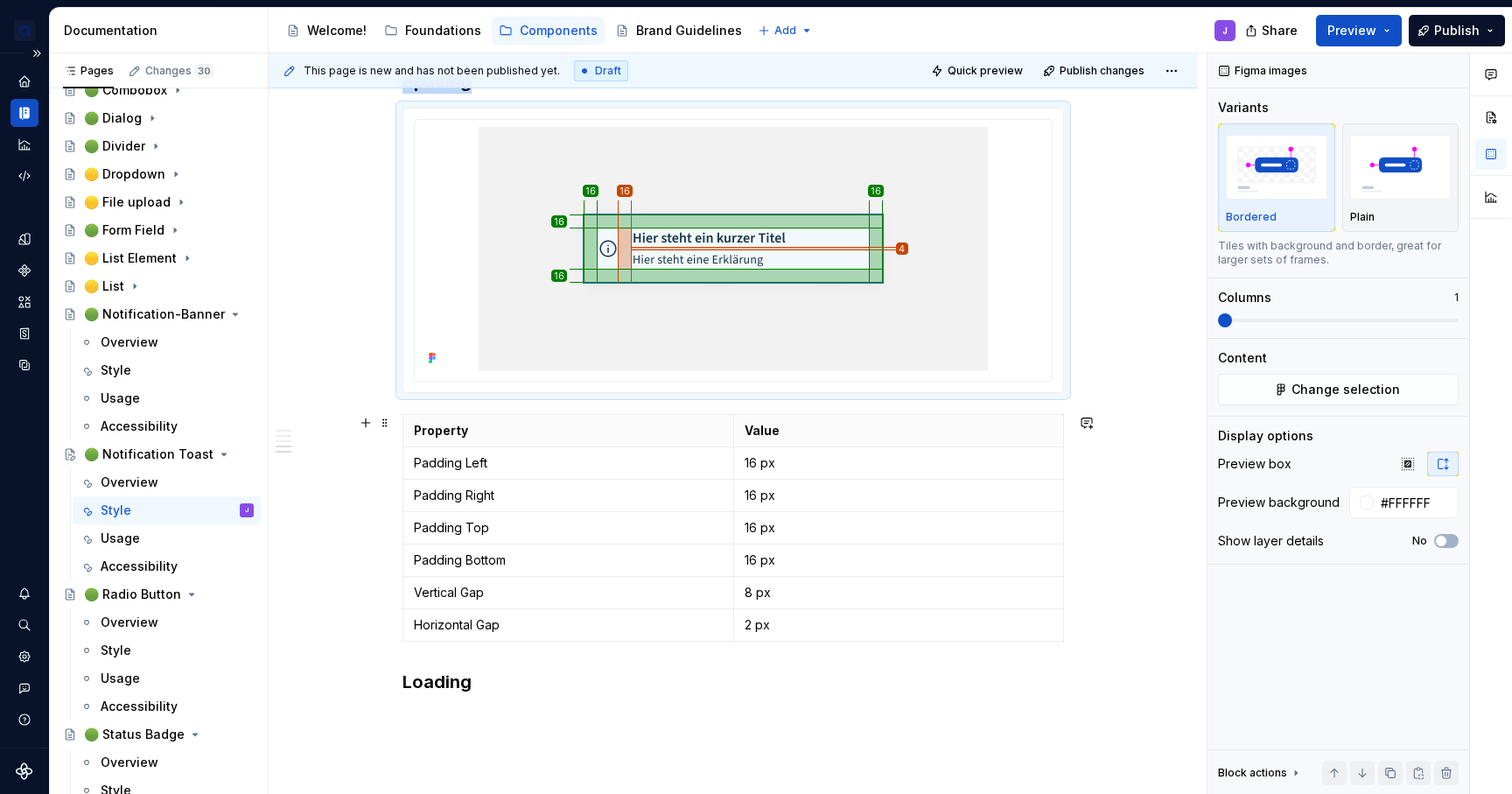 scroll, scrollTop: 2175, scrollLeft: 0, axis: vertical 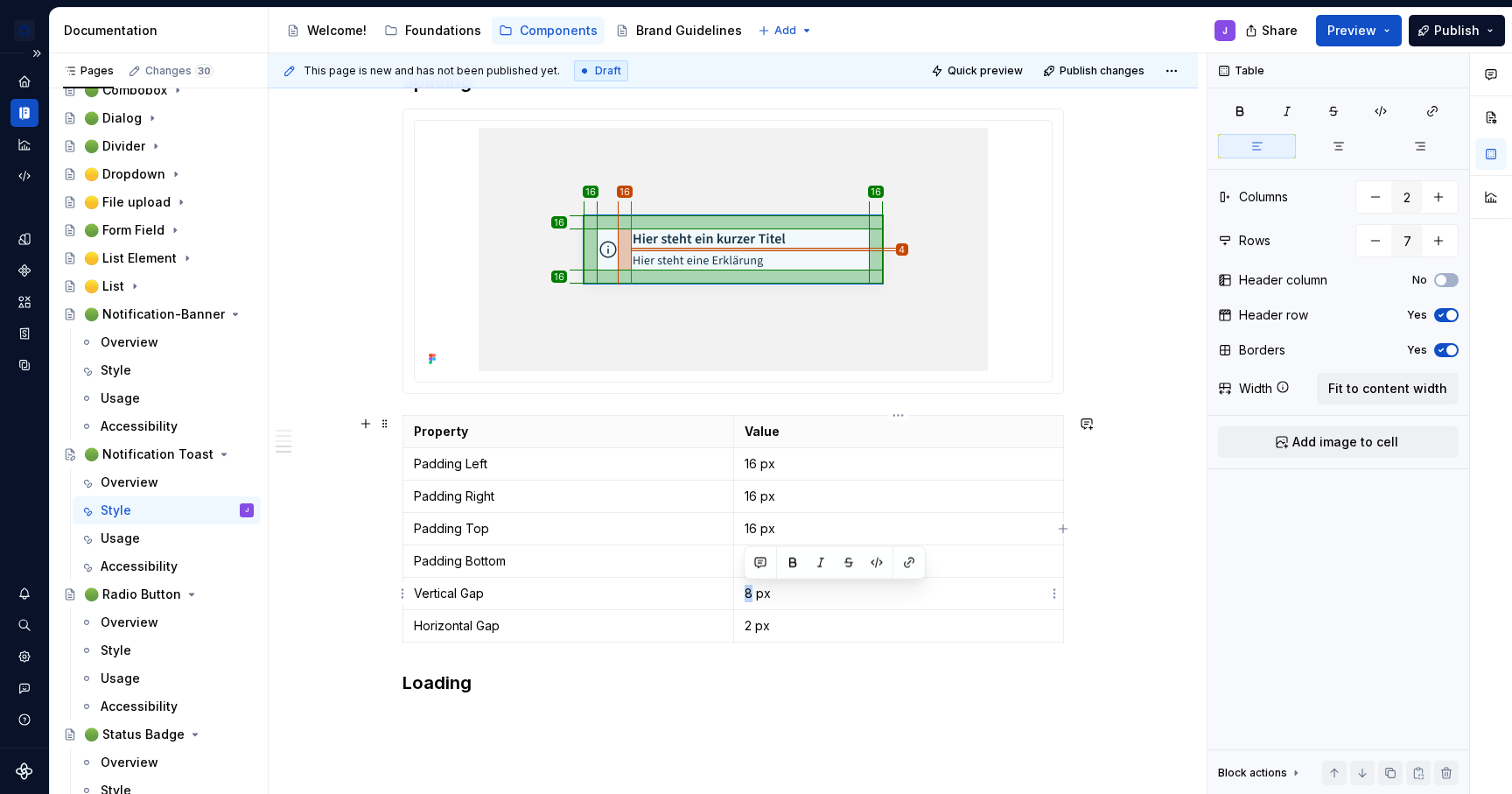click on "8 px" at bounding box center (899, 594) 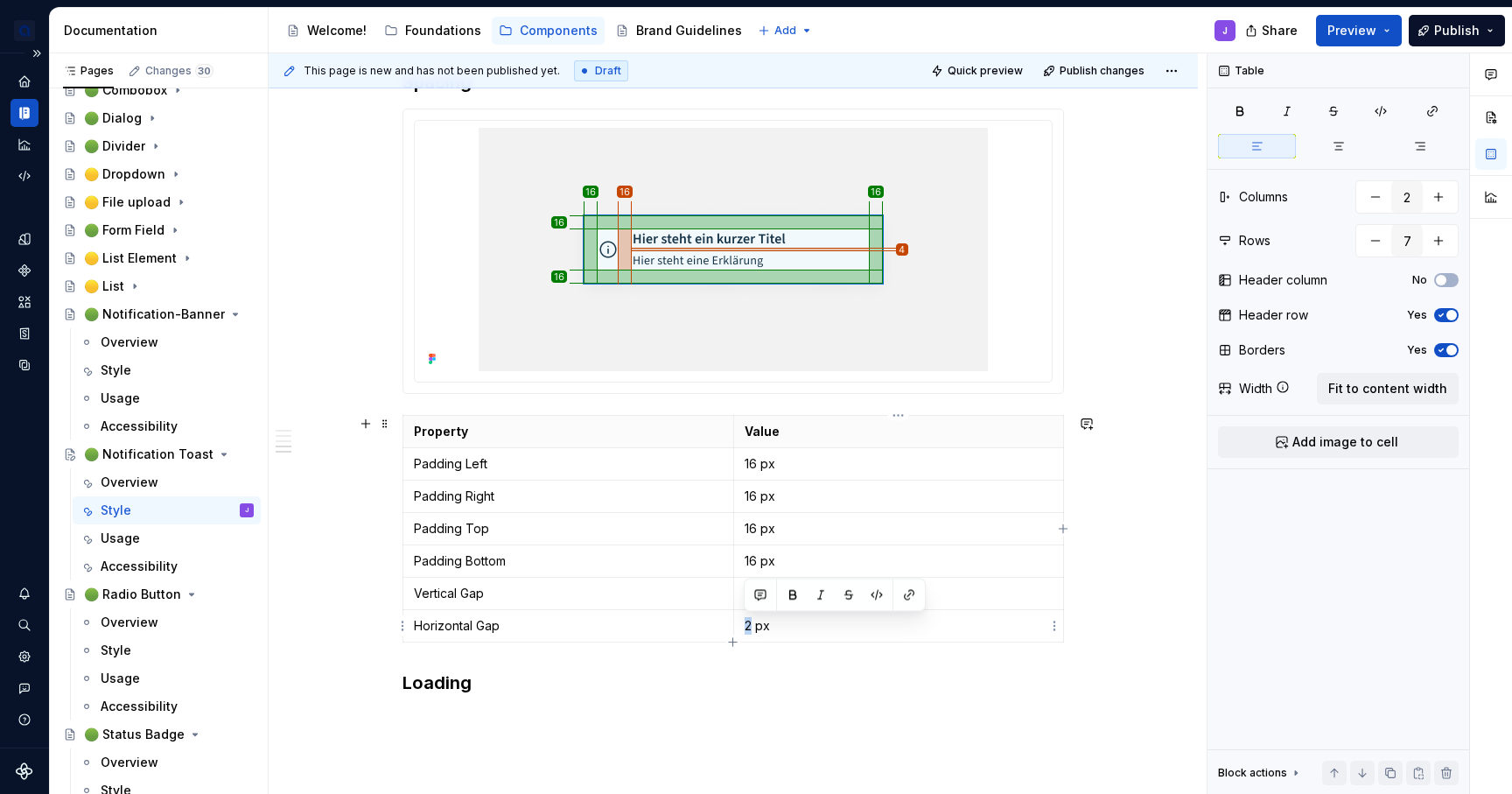 click on "2 px" at bounding box center [899, 626] 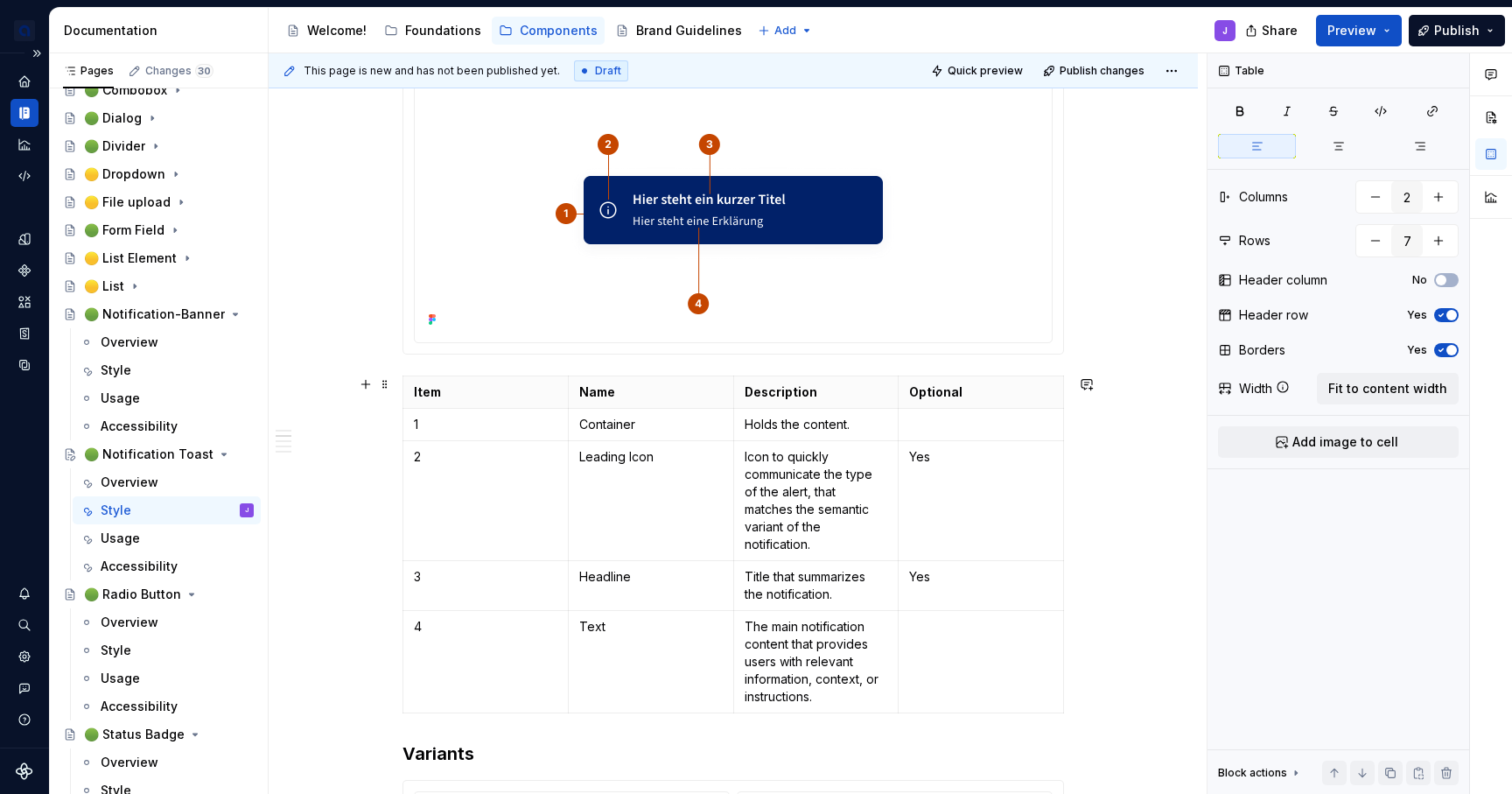scroll, scrollTop: 0, scrollLeft: 0, axis: both 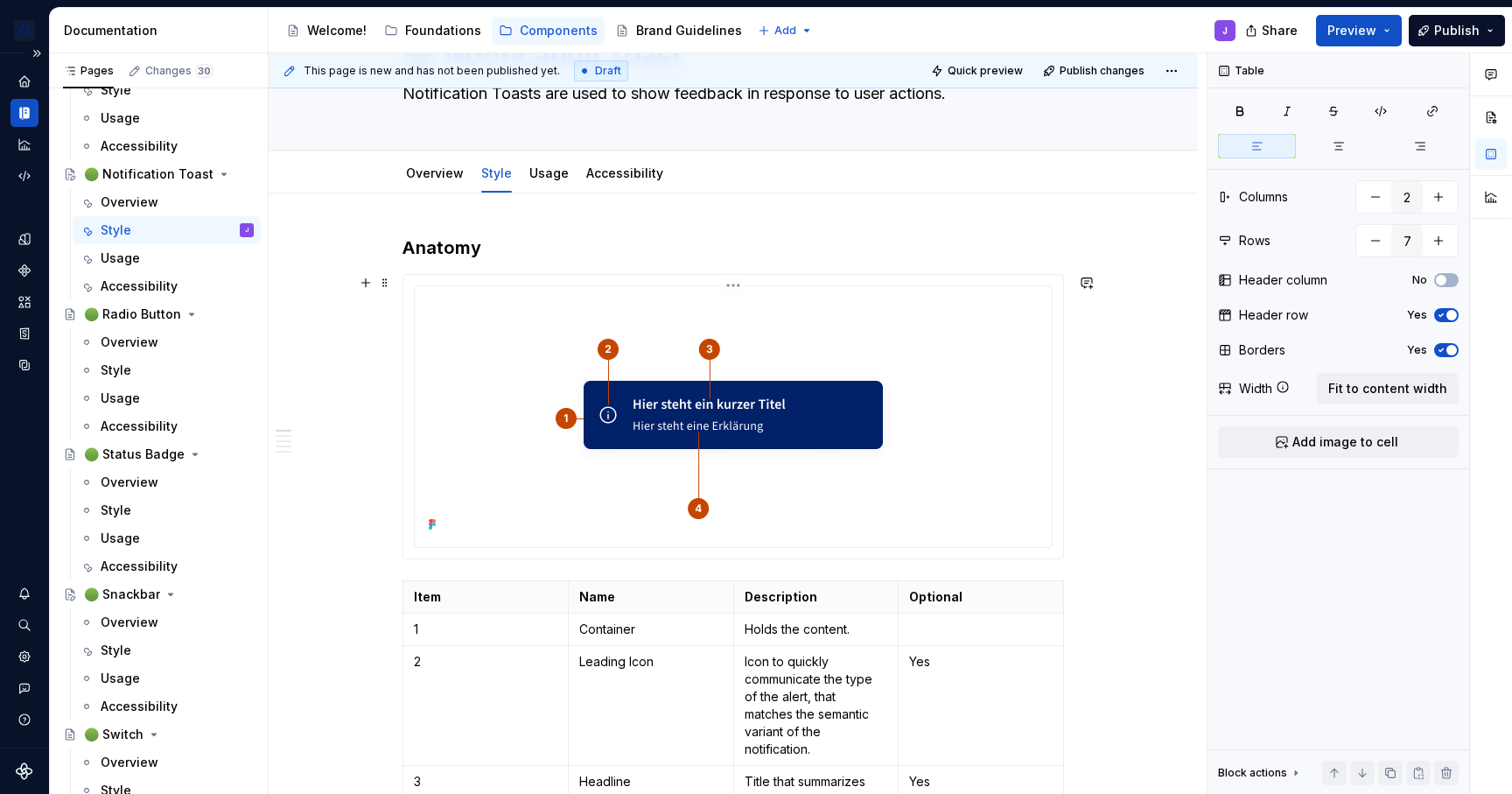 click at bounding box center [733, 415] 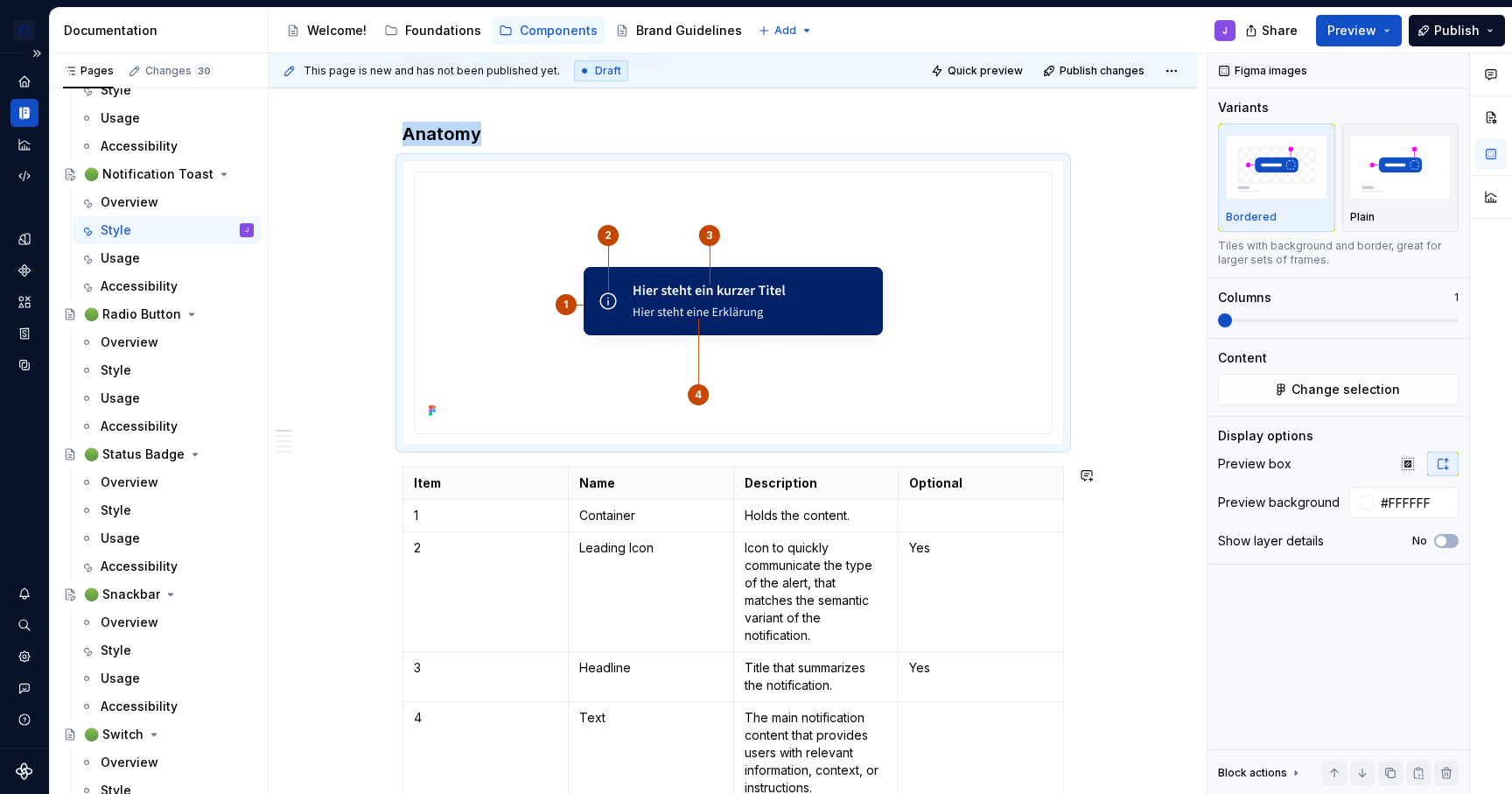 scroll, scrollTop: 225, scrollLeft: 0, axis: vertical 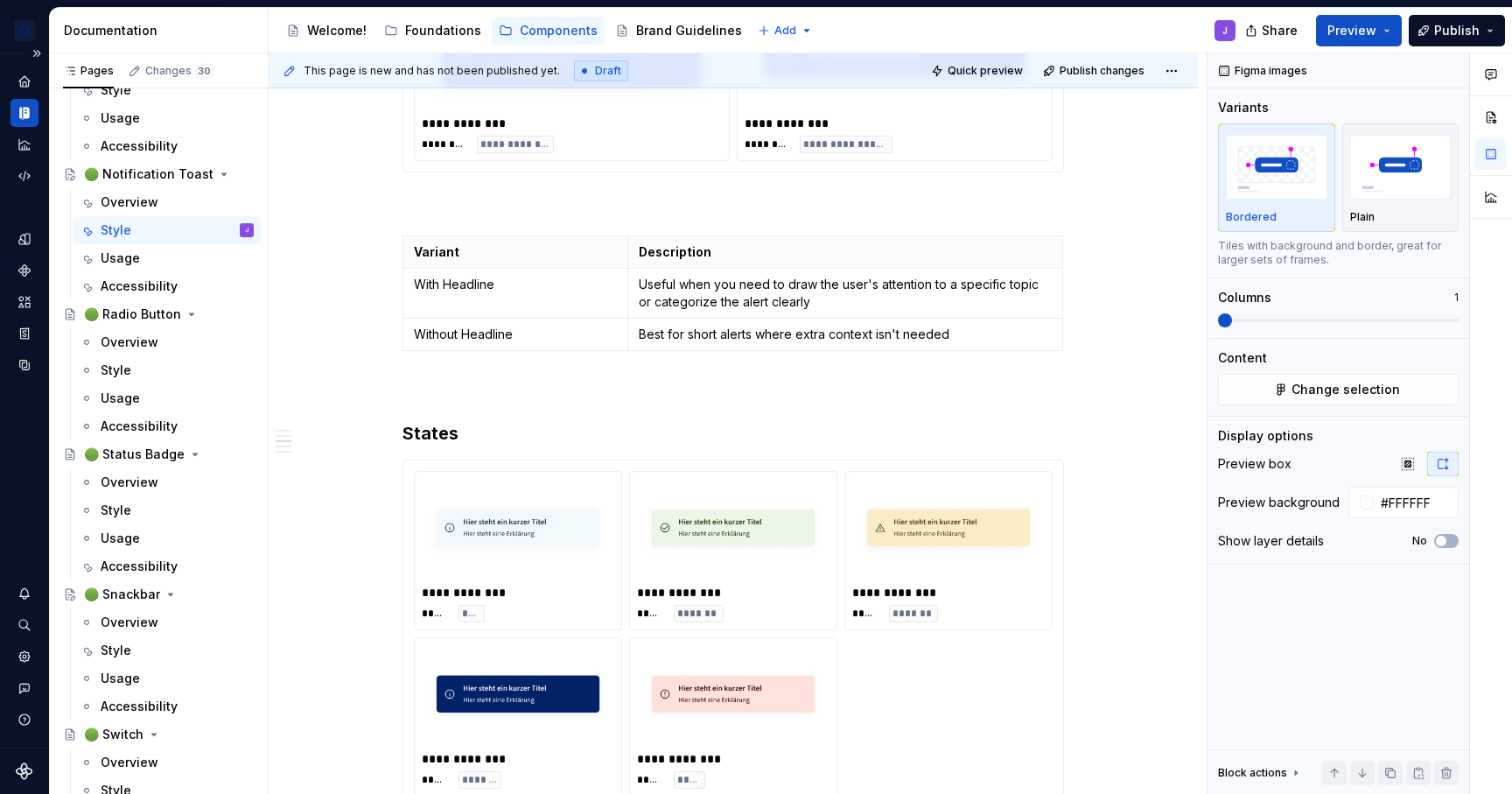 click on "**********" at bounding box center [733, 520] 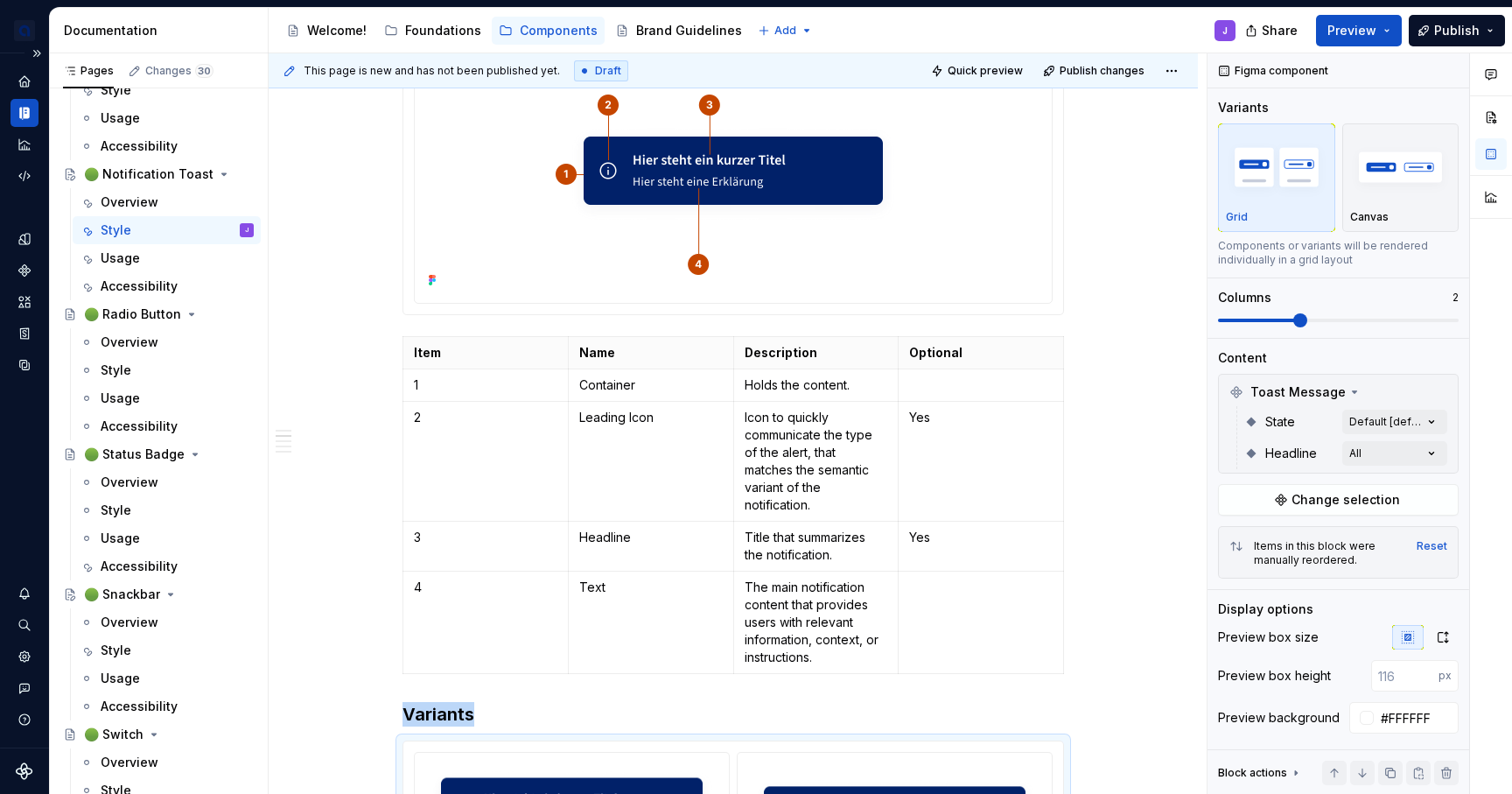 scroll, scrollTop: 357, scrollLeft: 0, axis: vertical 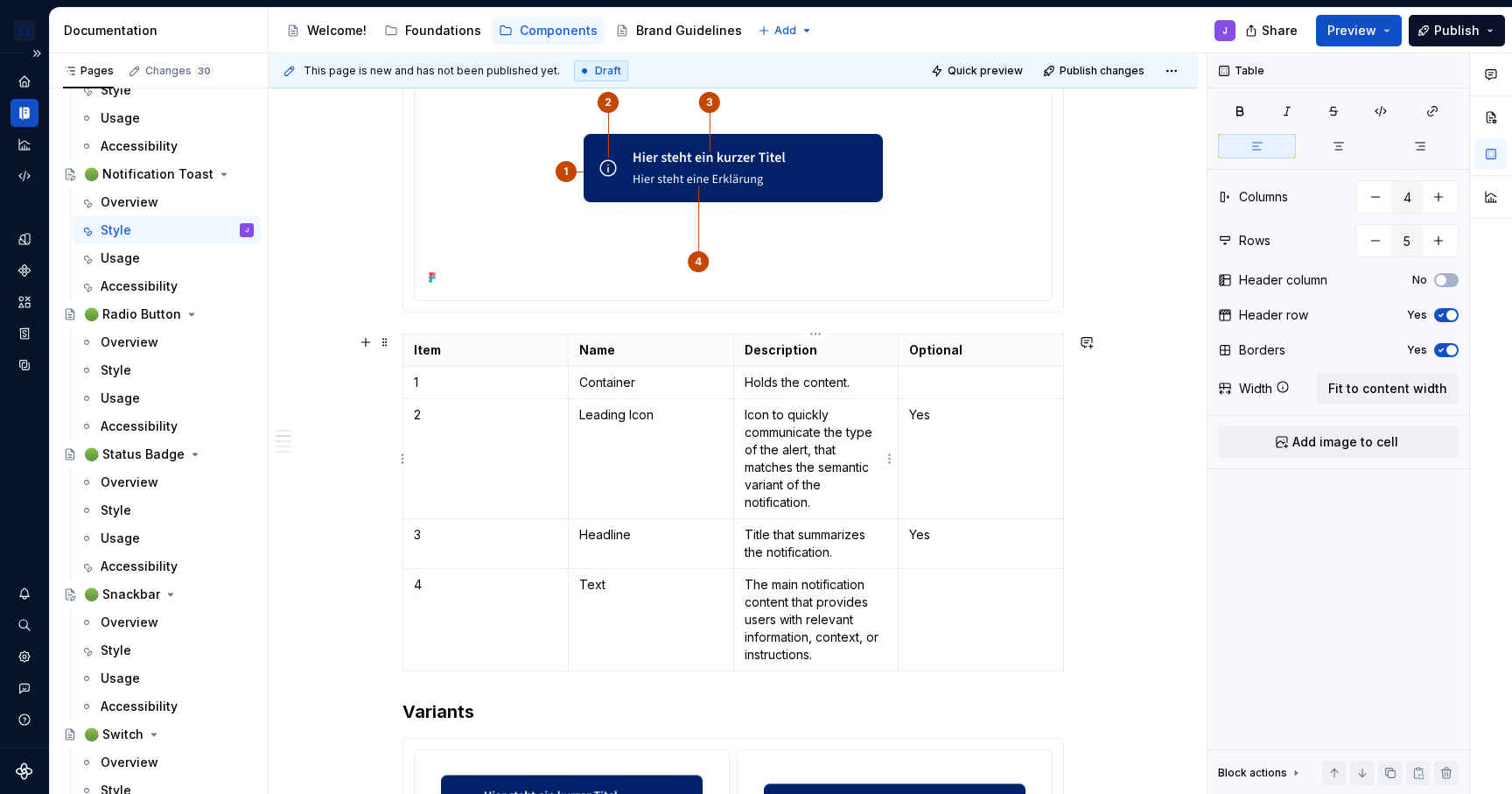 click on "Icon to quickly communicate the type of the alert, that matches the semantic variant of the notification." at bounding box center (816, 459) 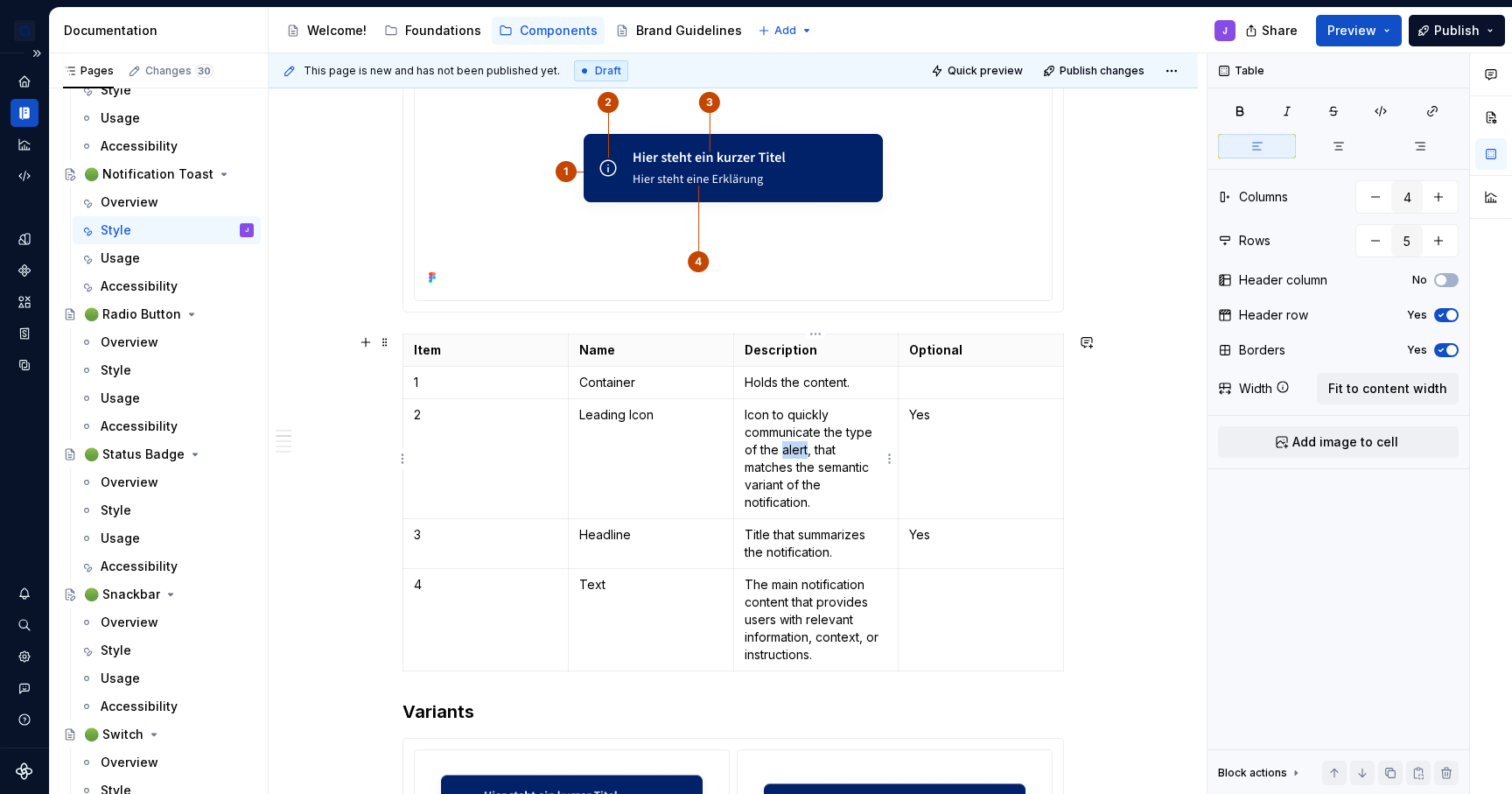 click on "Icon to quickly communicate the type of the alert, that matches the semantic variant of the notification." at bounding box center [816, 459] 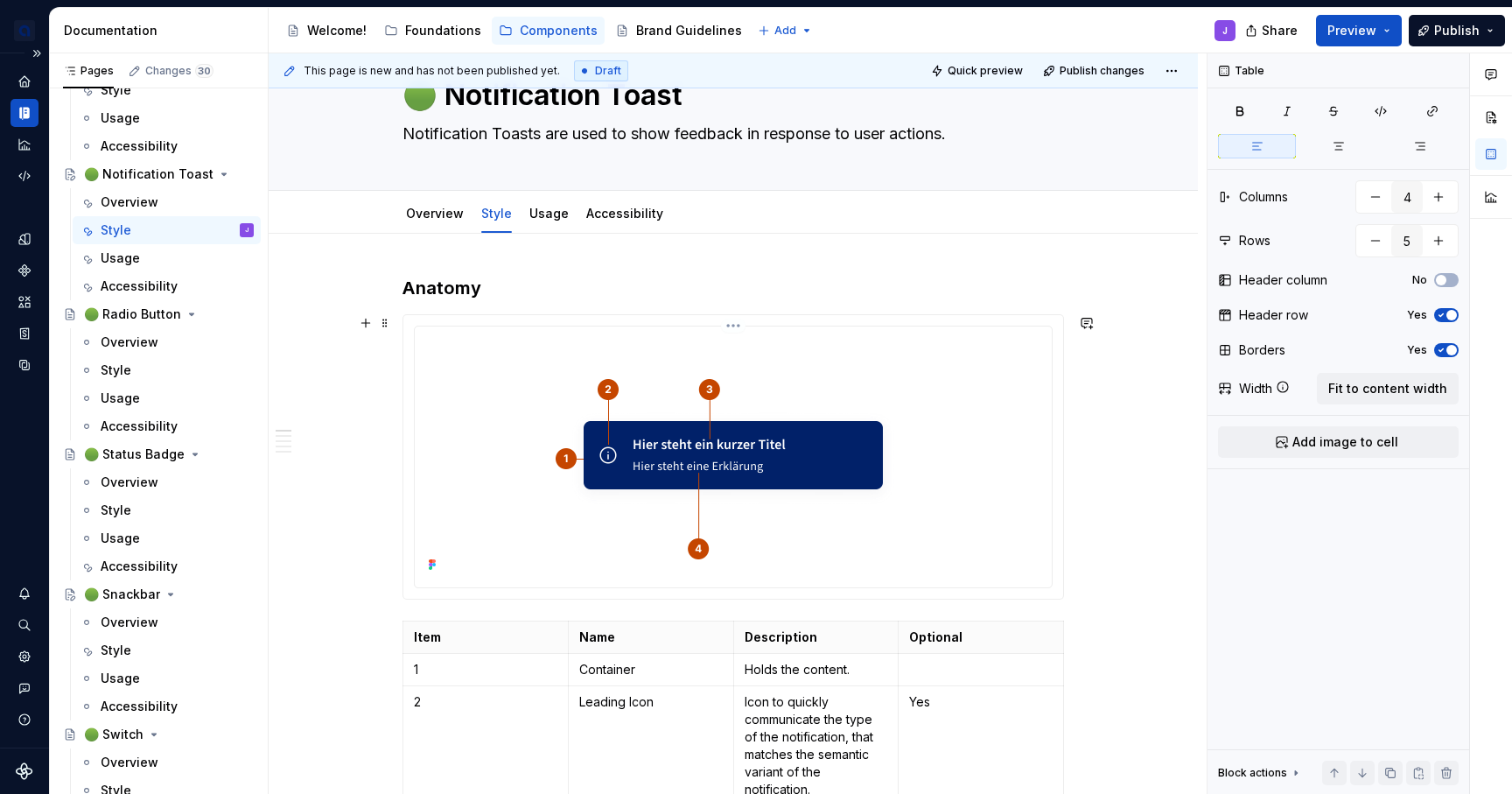 scroll, scrollTop: 0, scrollLeft: 0, axis: both 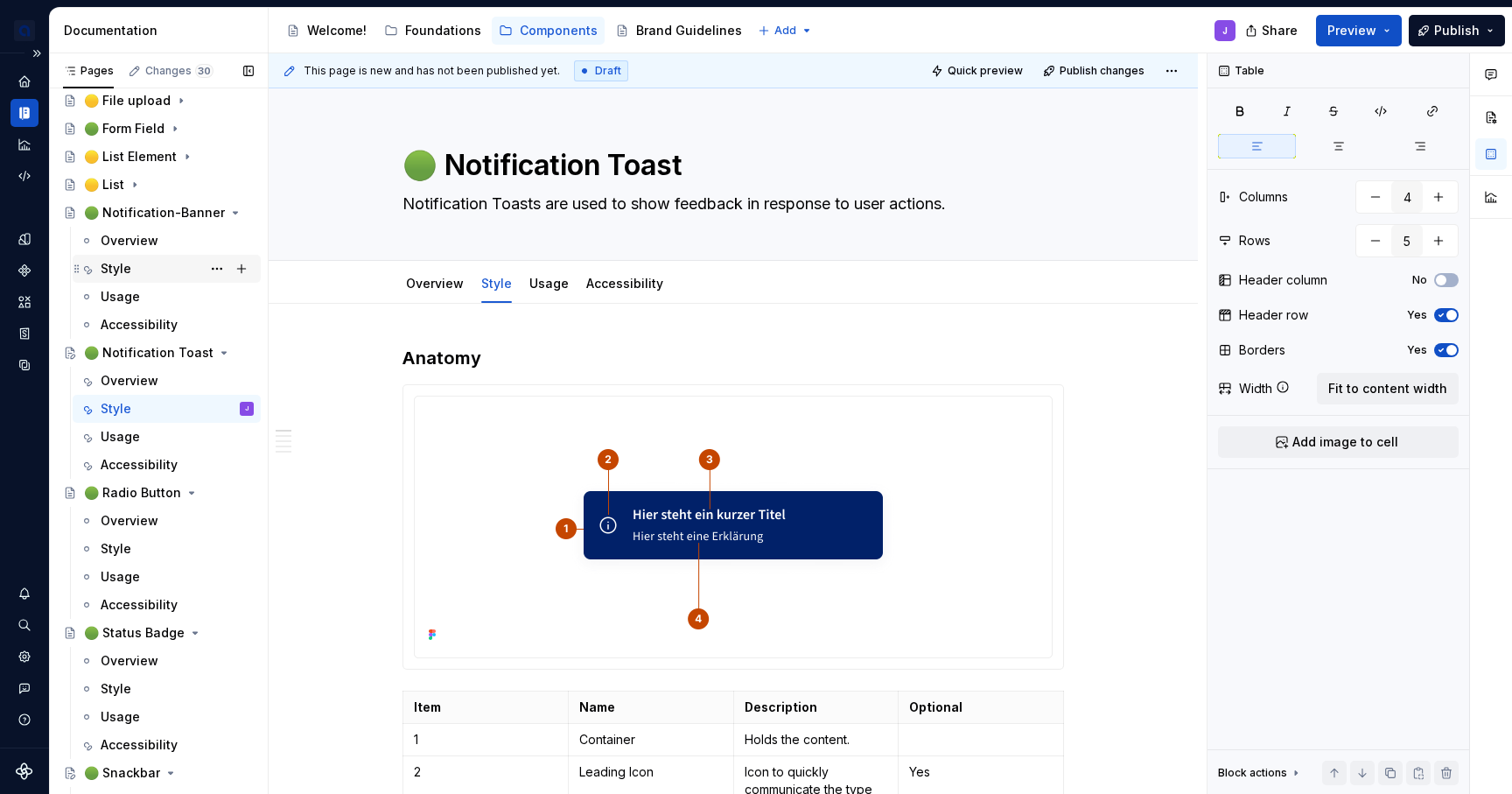 click on "Style" at bounding box center (177, 269) 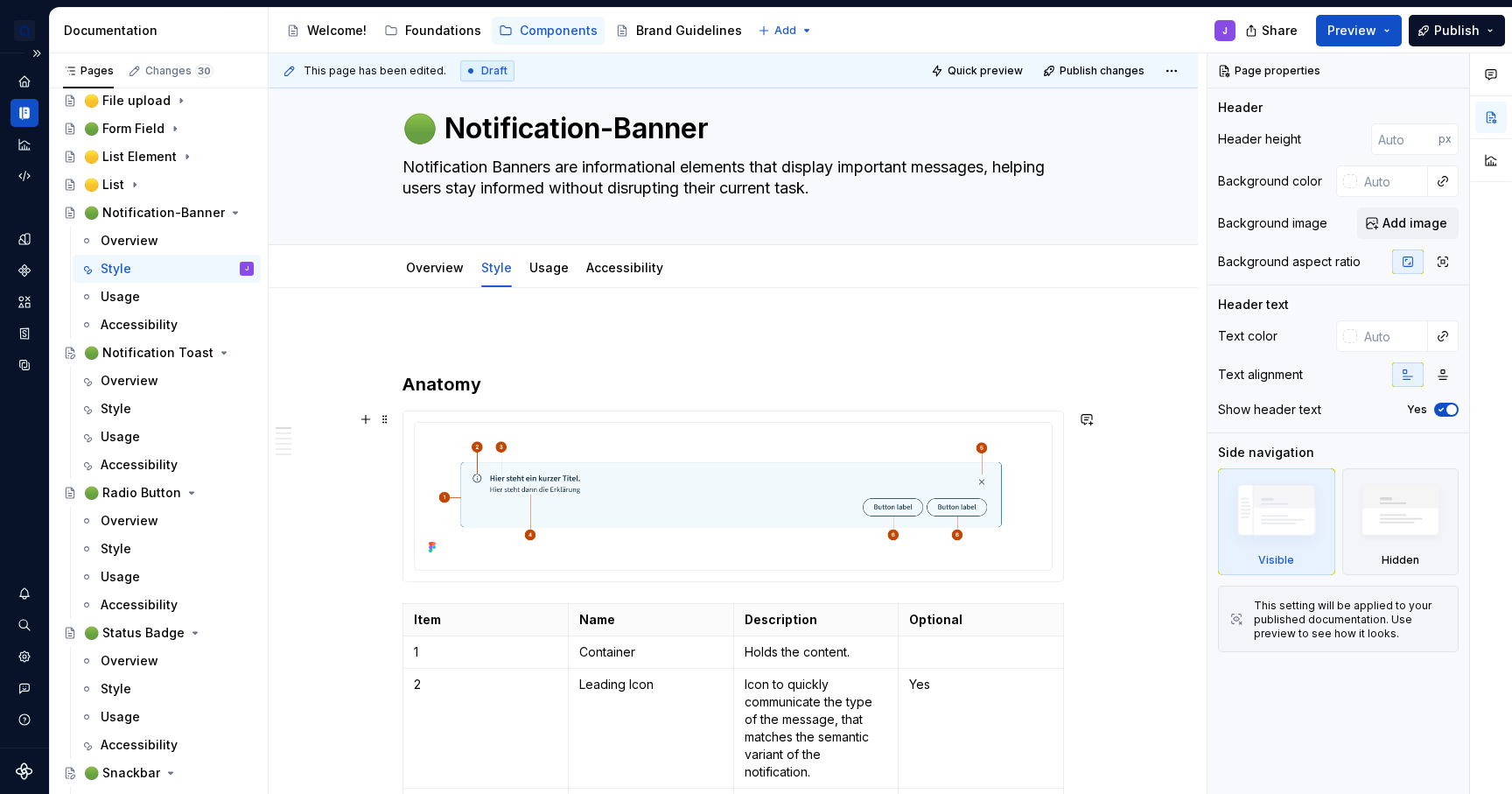 scroll, scrollTop: 54, scrollLeft: 0, axis: vertical 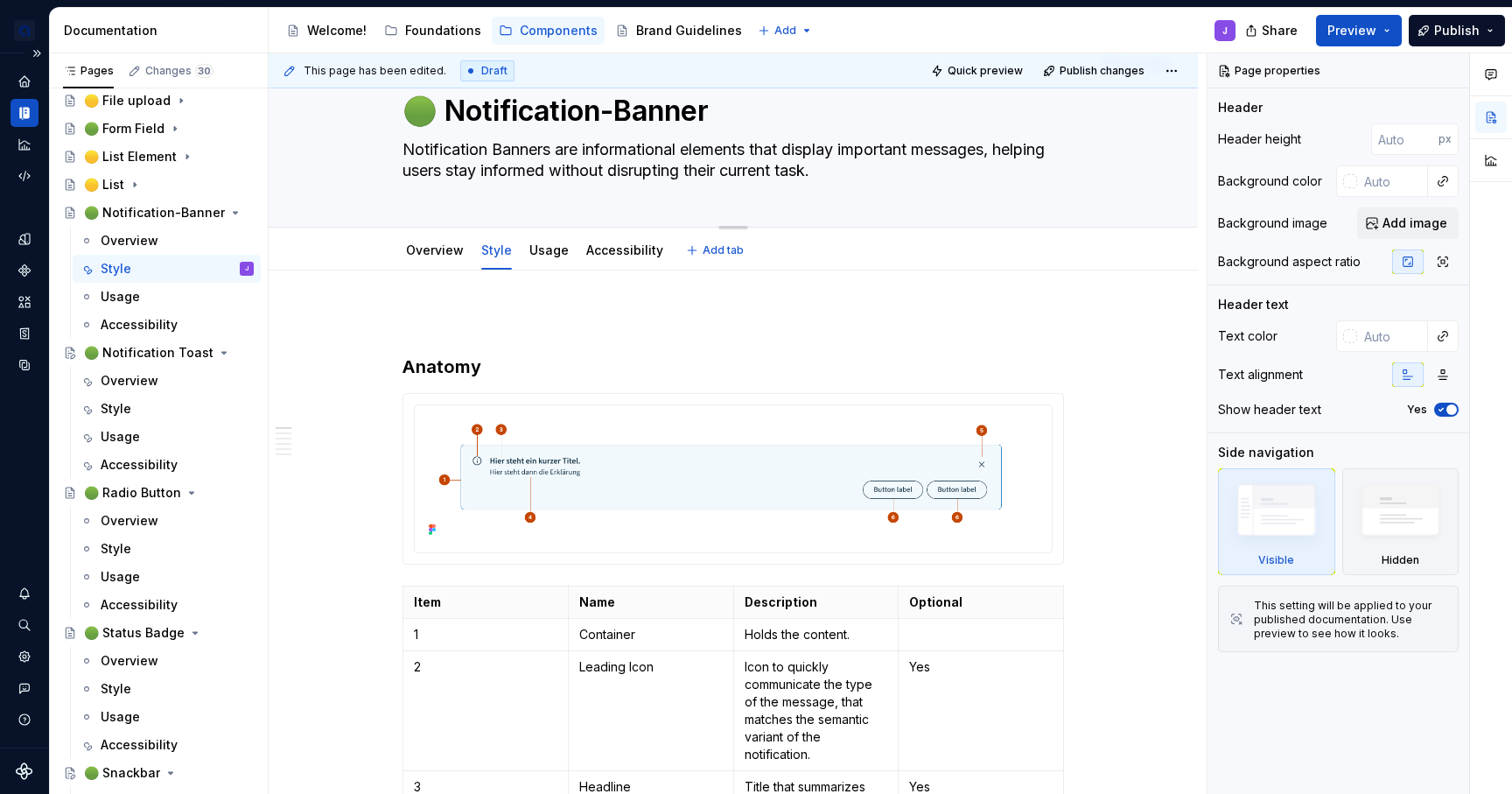 click on "Notification Banners are informational elements that display important messages, helping users stay informed without disrupting their current task." at bounding box center [730, 160] 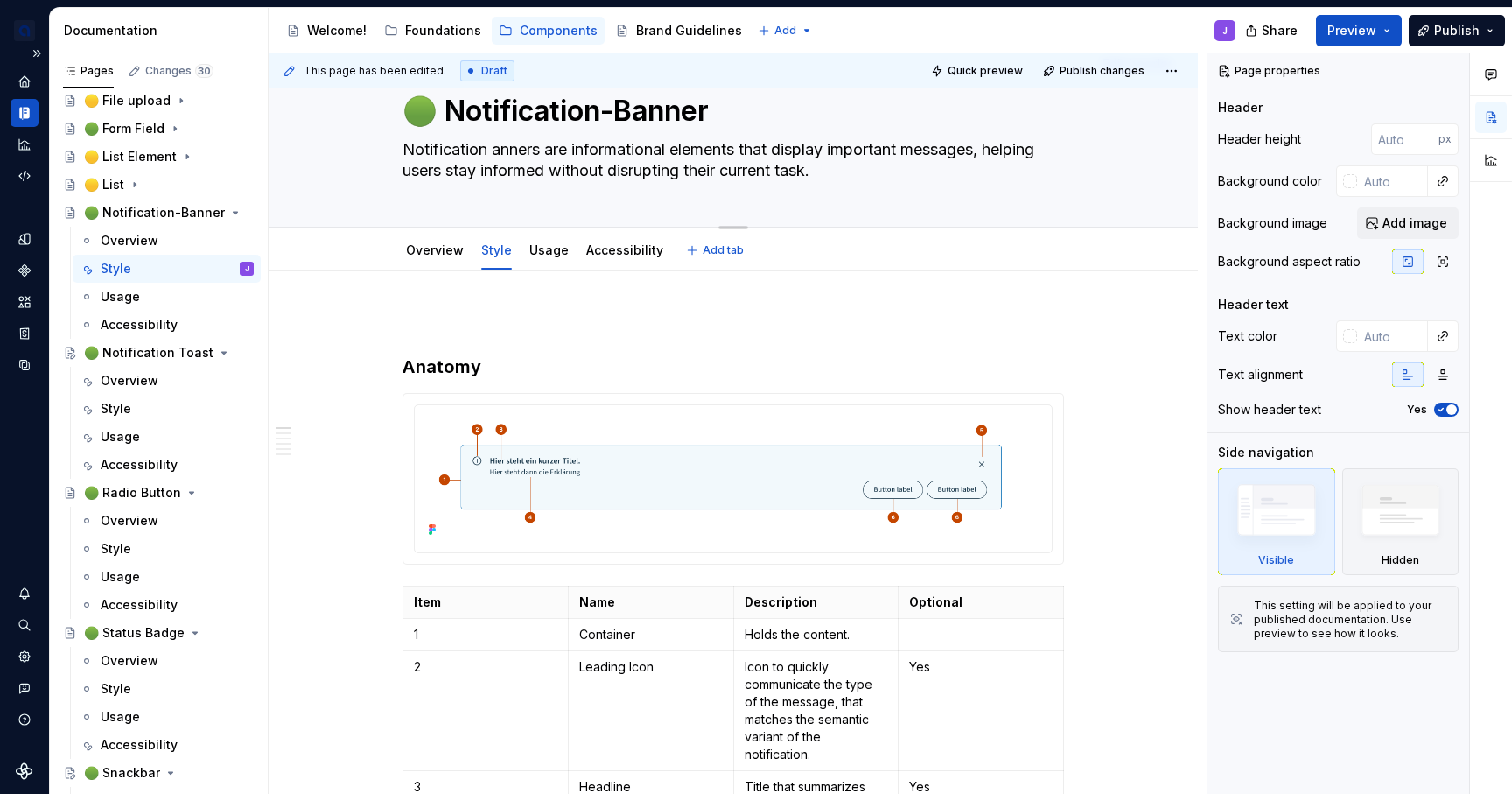 scroll, scrollTop: 53, scrollLeft: 0, axis: vertical 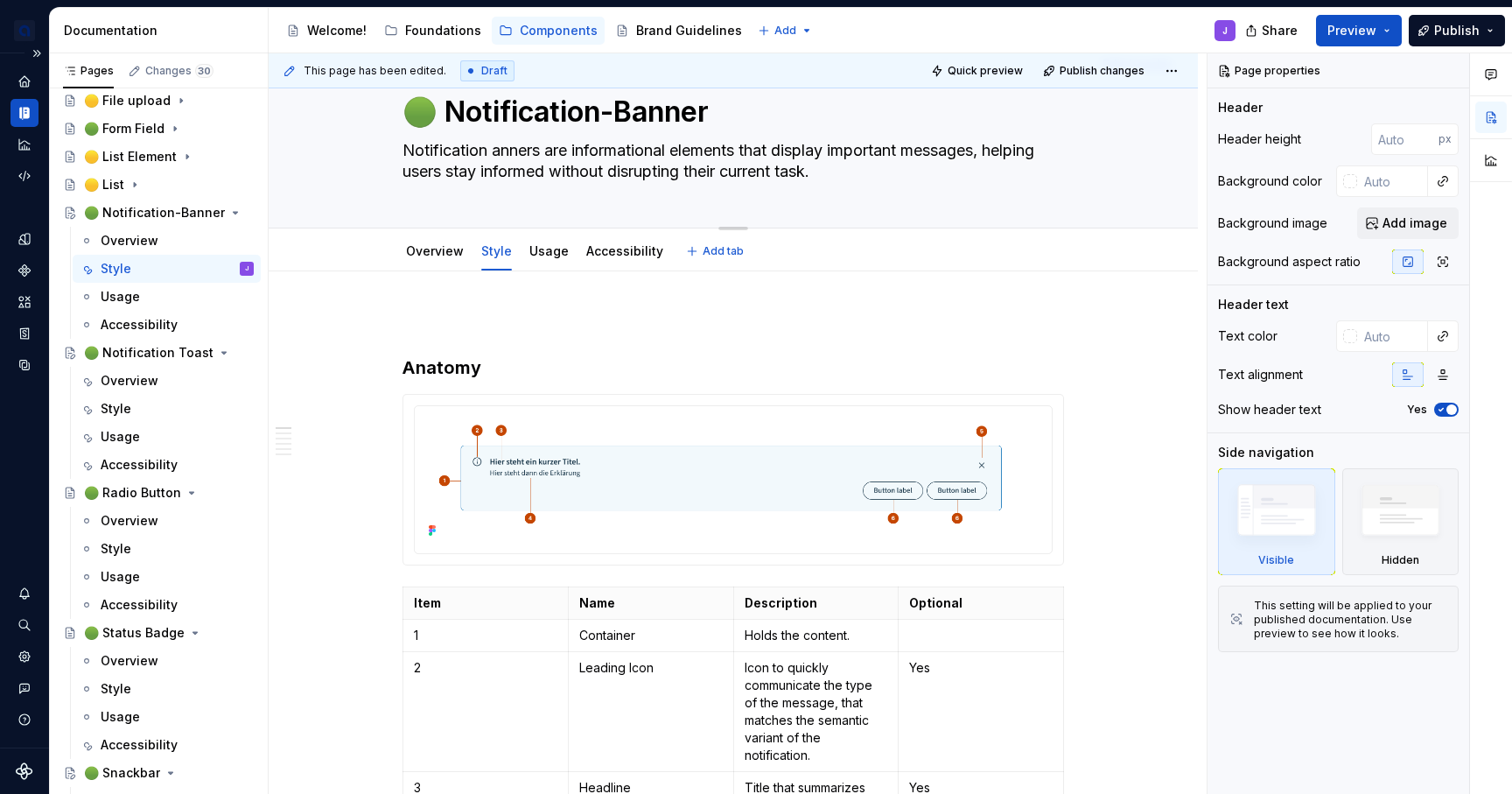 type on "*" 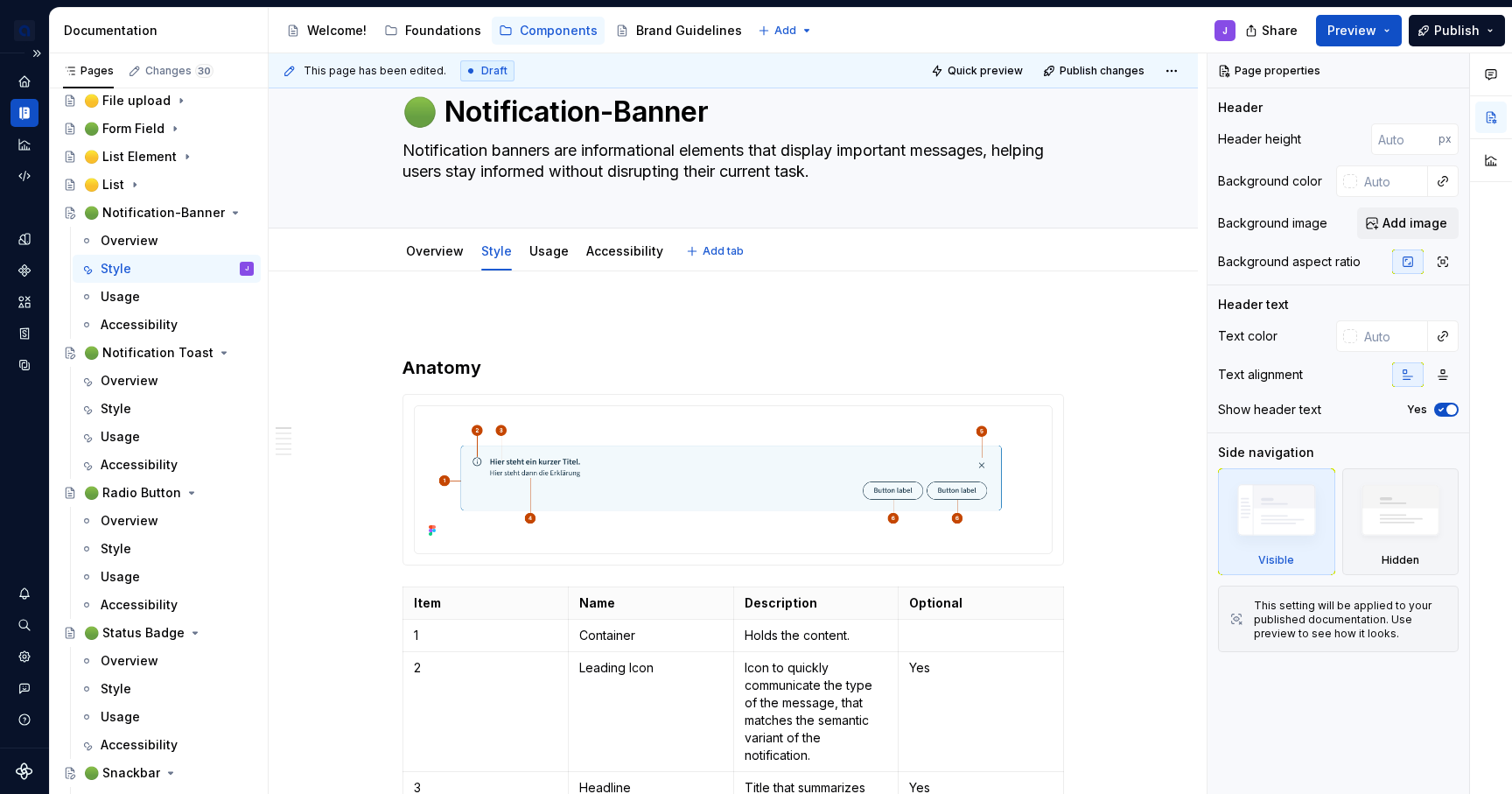 type on "*" 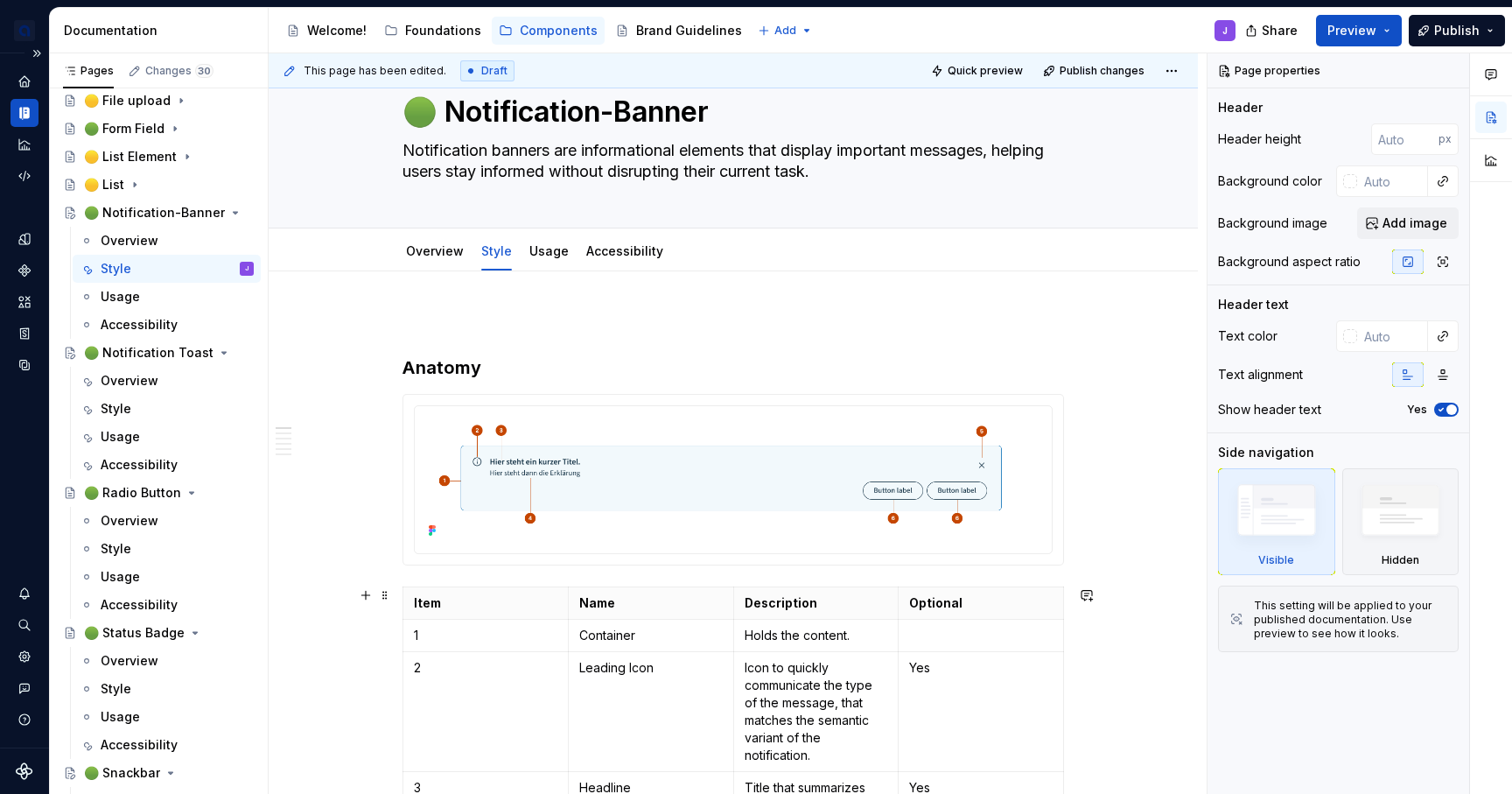 type on "Notification banners are informational elements that display important messages, helping users stay informed without disrupting their current task." 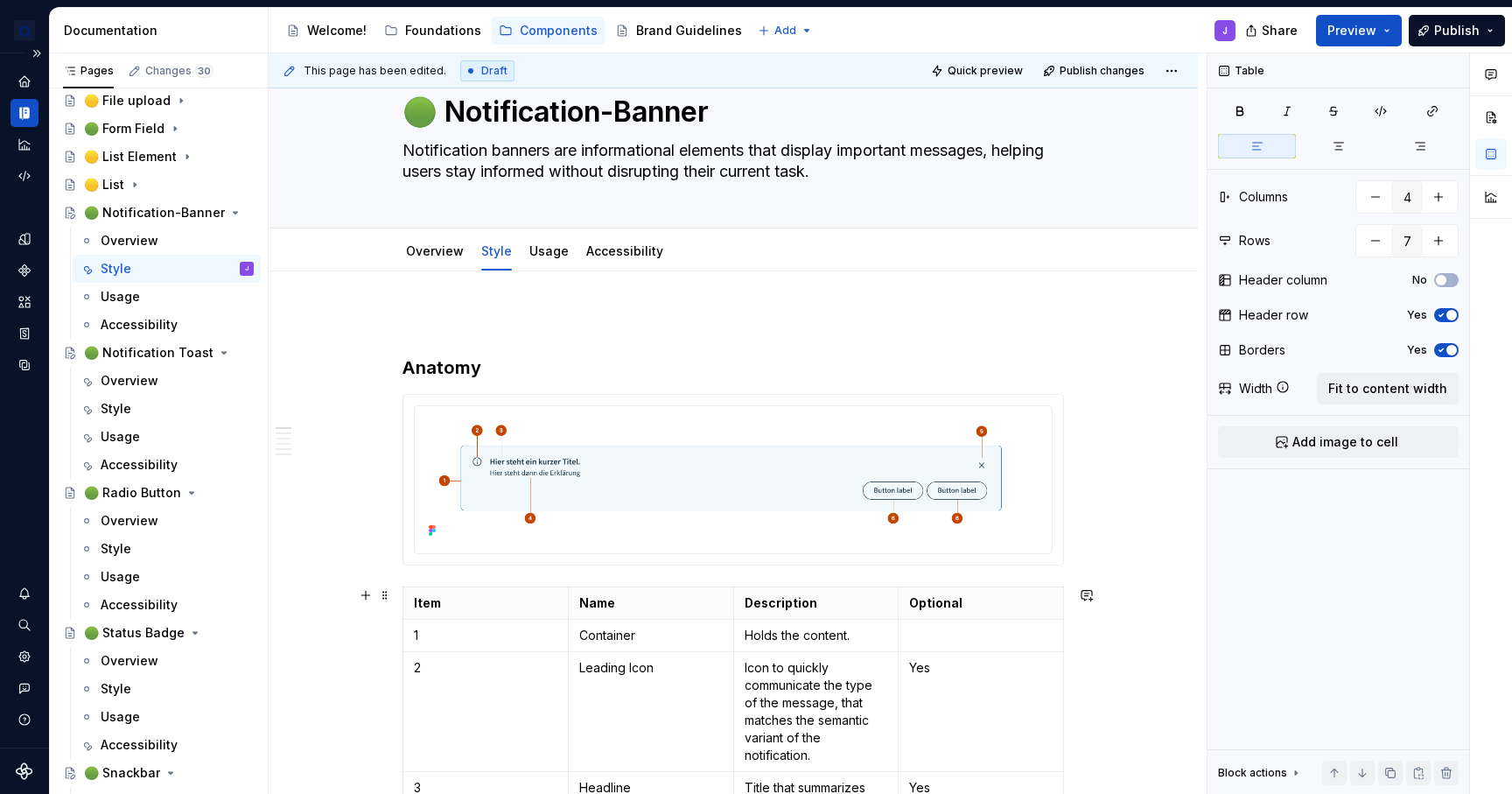 type on "*" 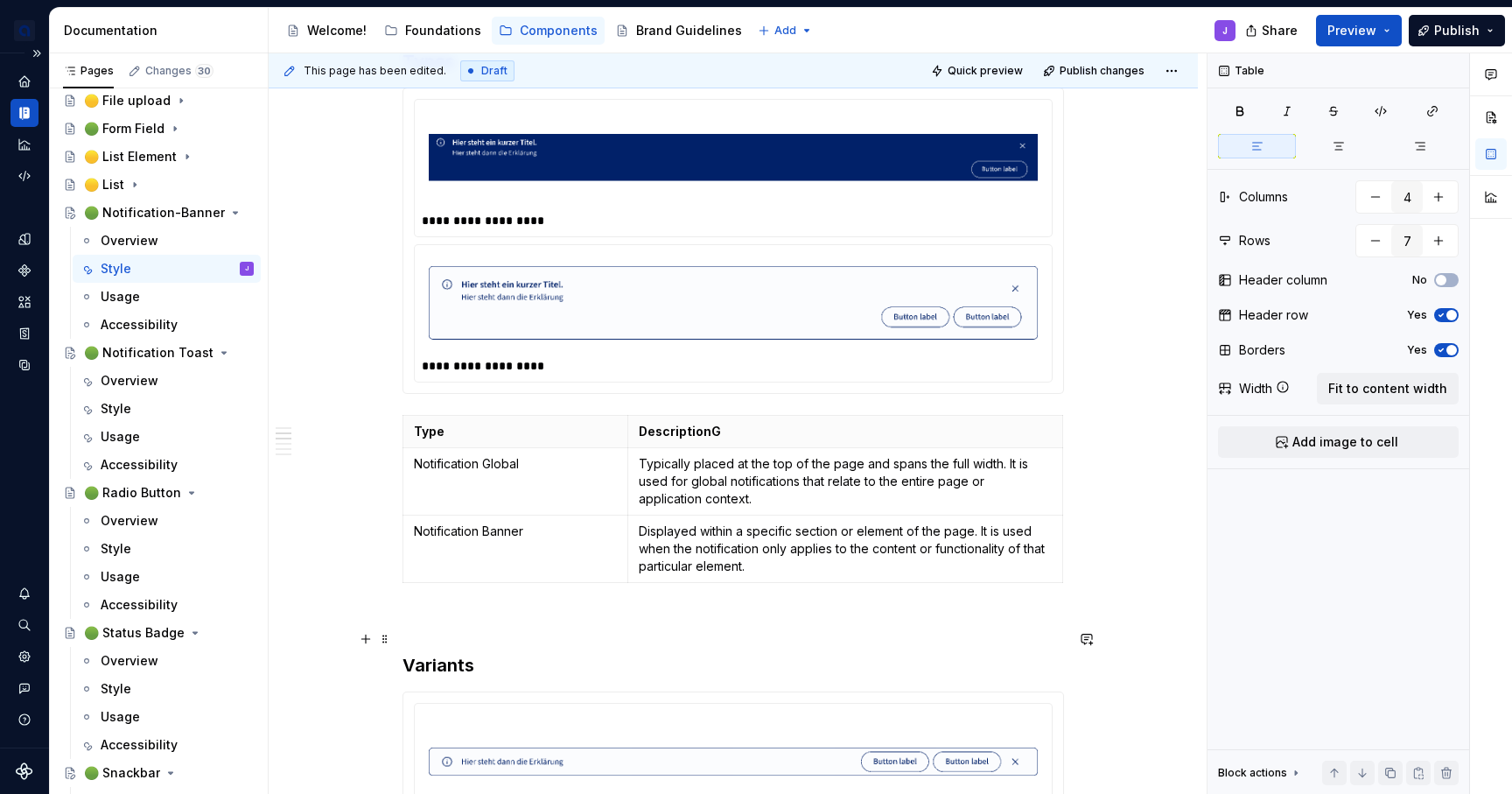 scroll, scrollTop: 1129, scrollLeft: 0, axis: vertical 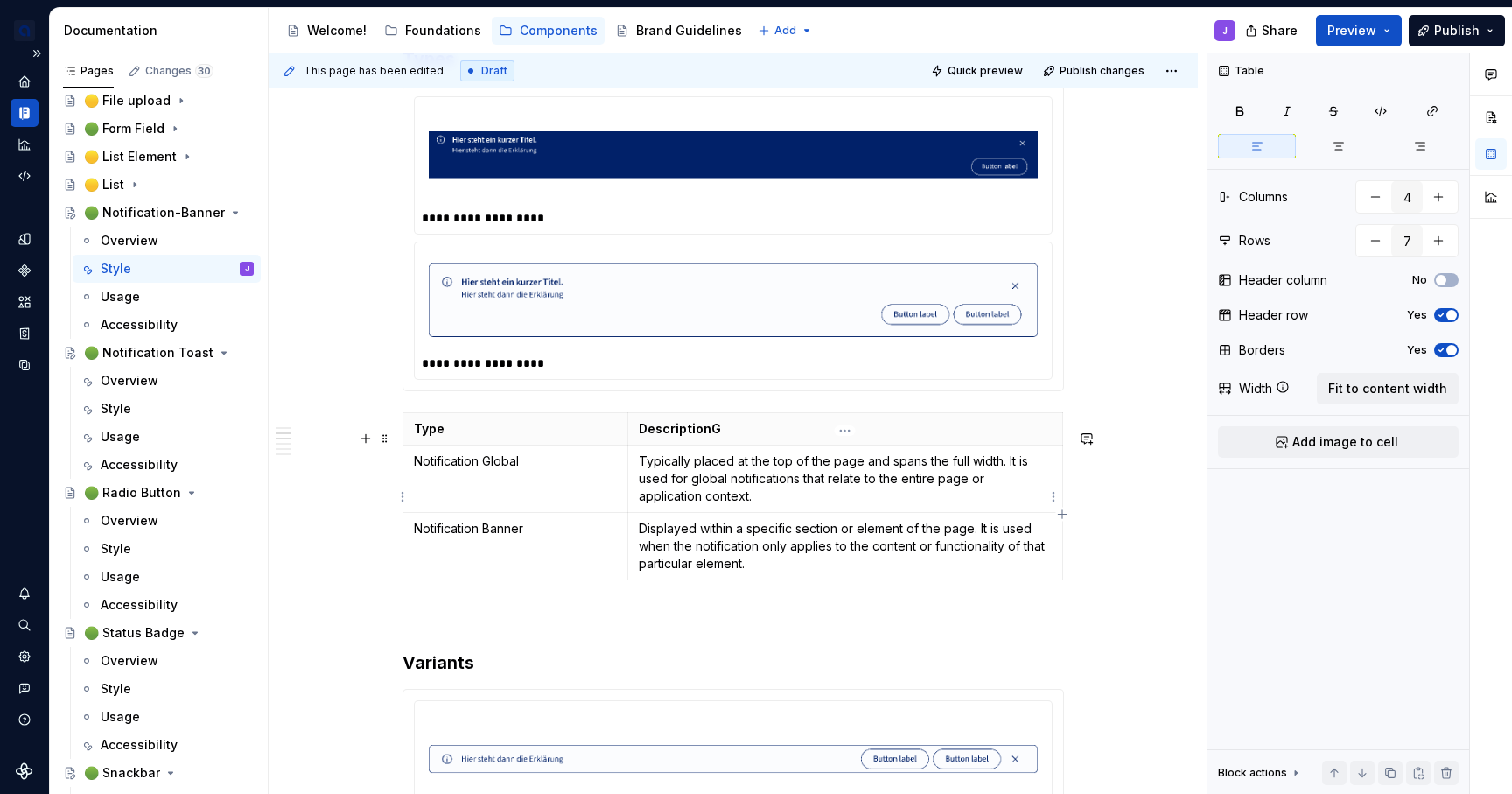 type on "2" 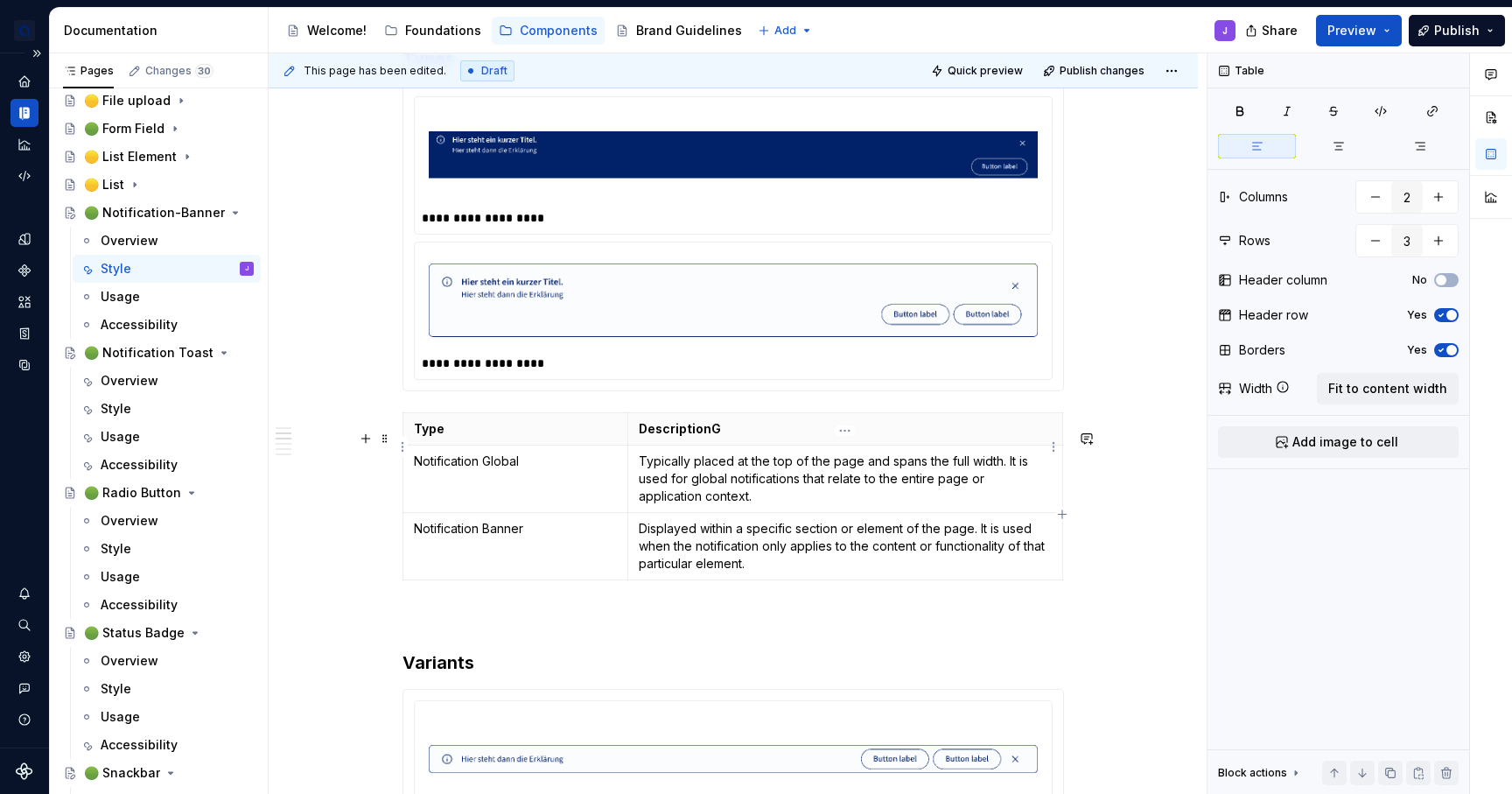 click on "DescriptionG" at bounding box center (845, 429) 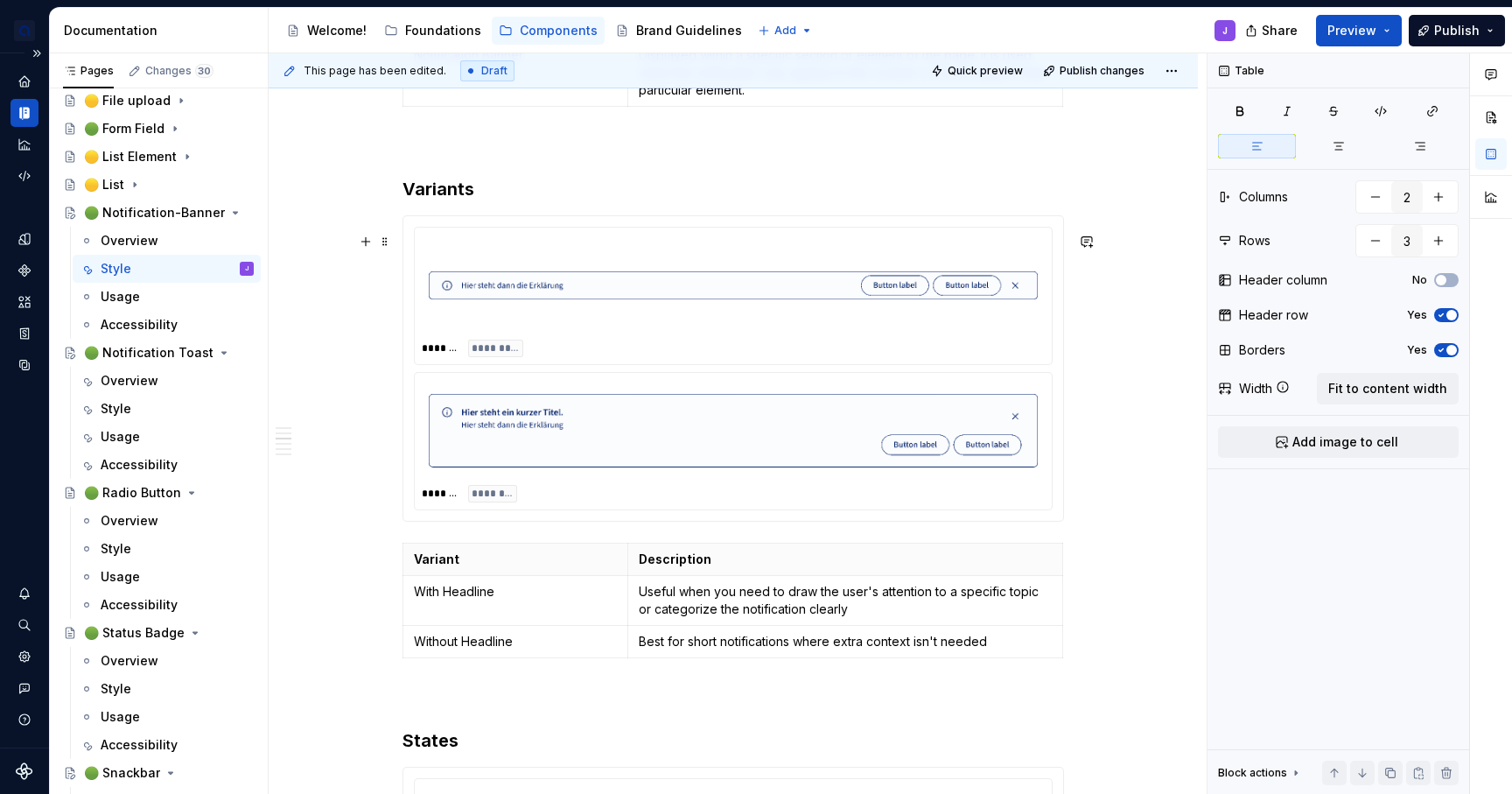 scroll, scrollTop: 1604, scrollLeft: 0, axis: vertical 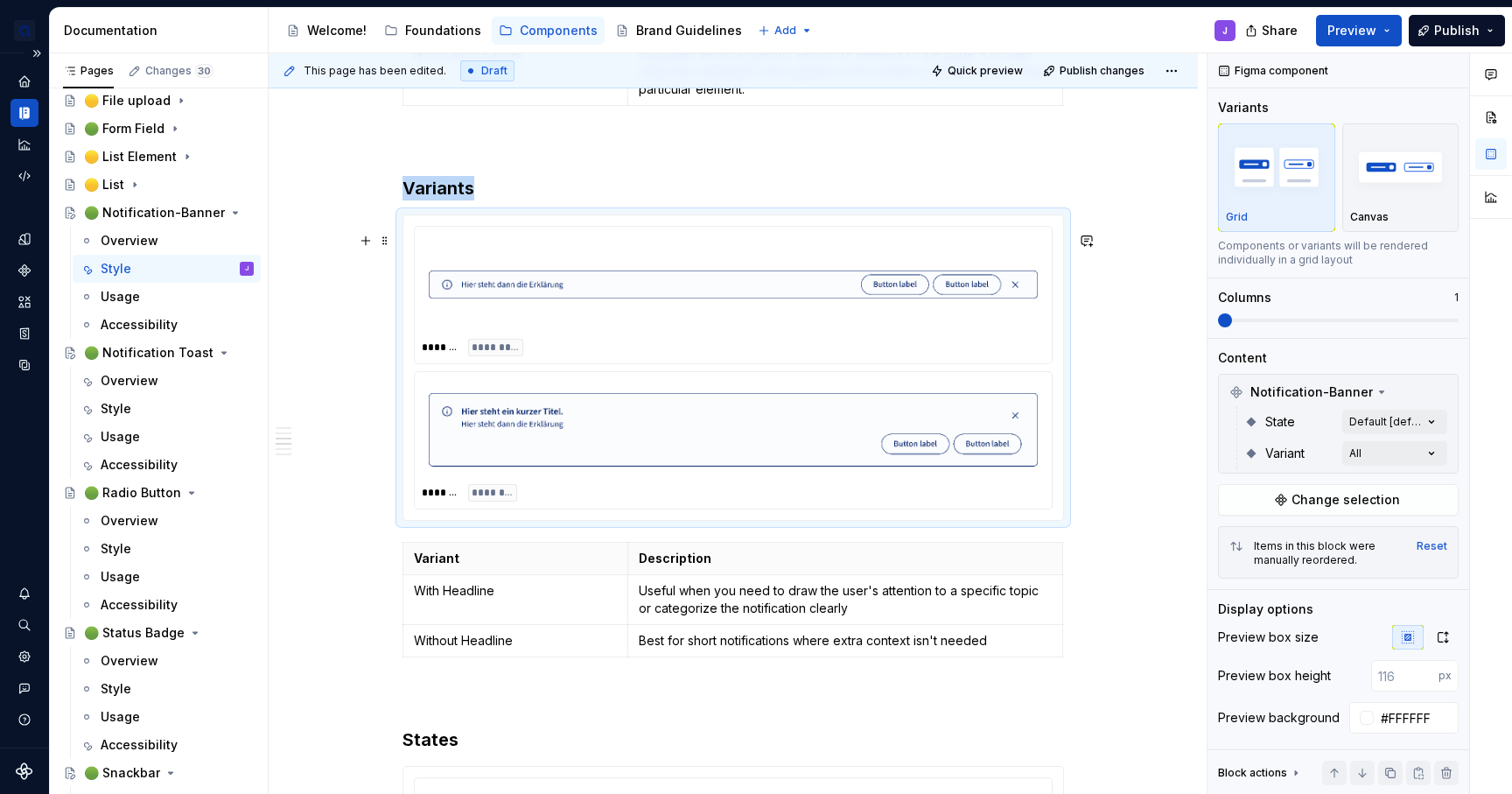 click at bounding box center [733, 430] 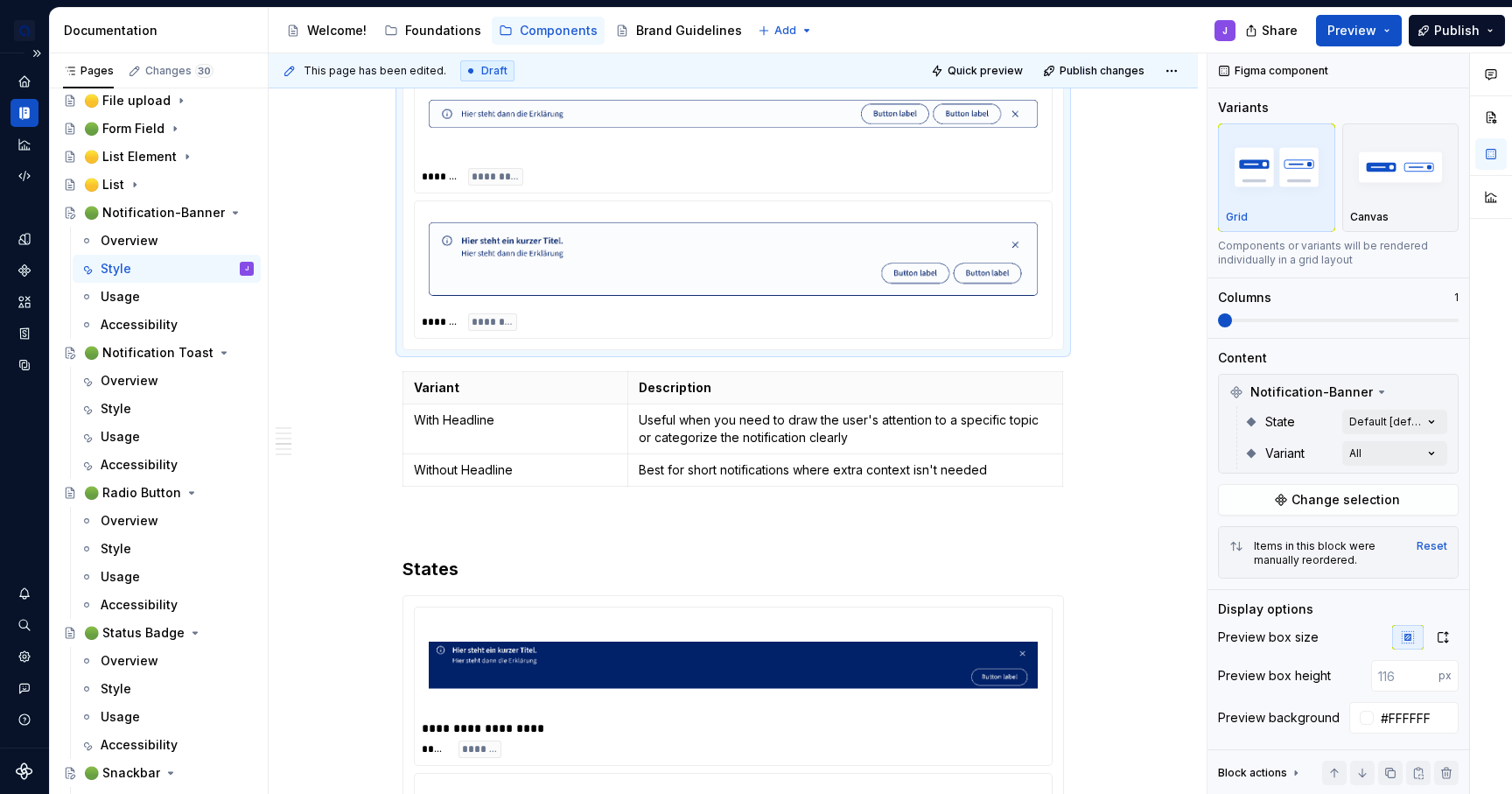scroll, scrollTop: 1776, scrollLeft: 0, axis: vertical 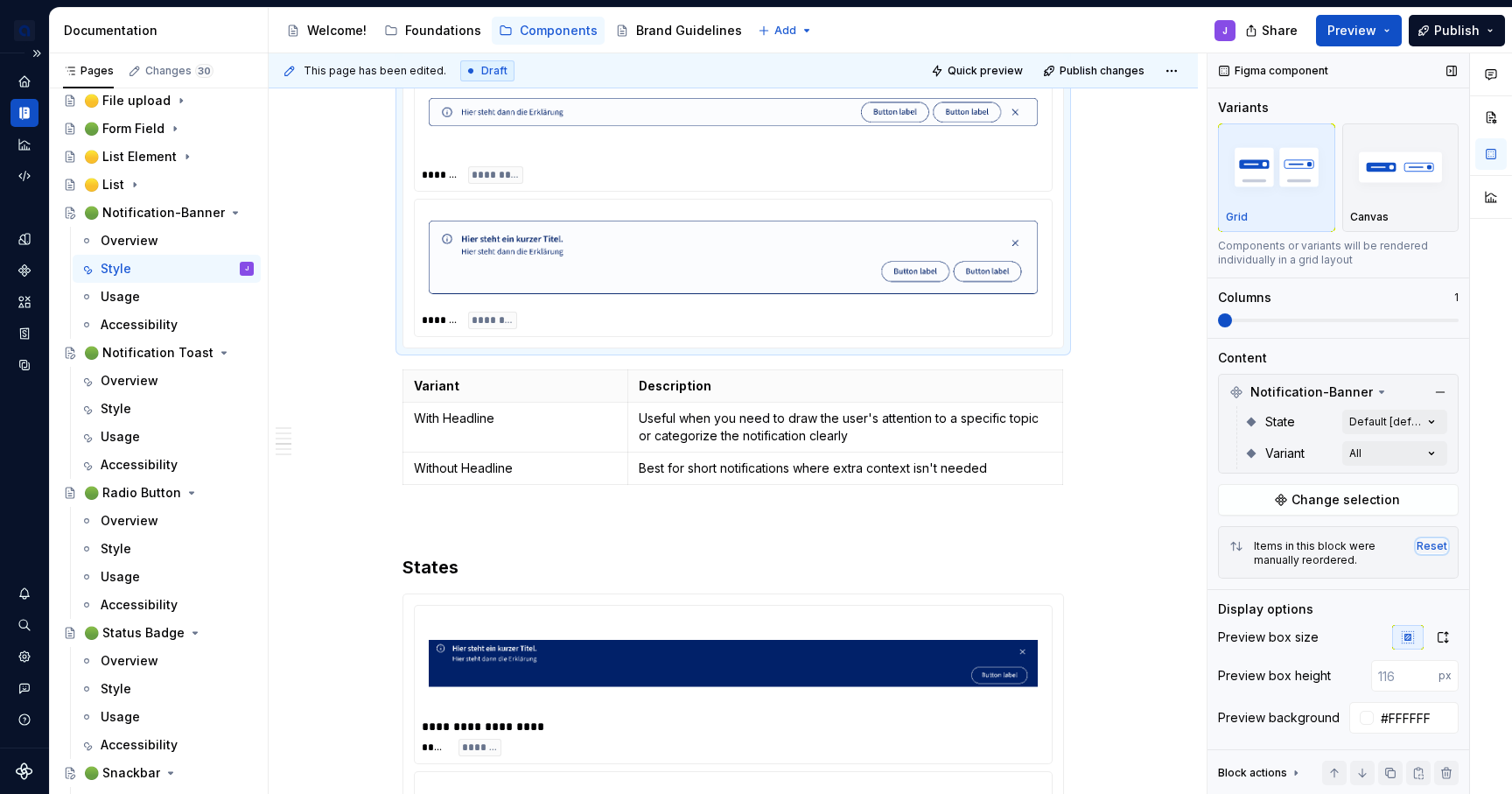 click on "Reset" at bounding box center (1432, 546) 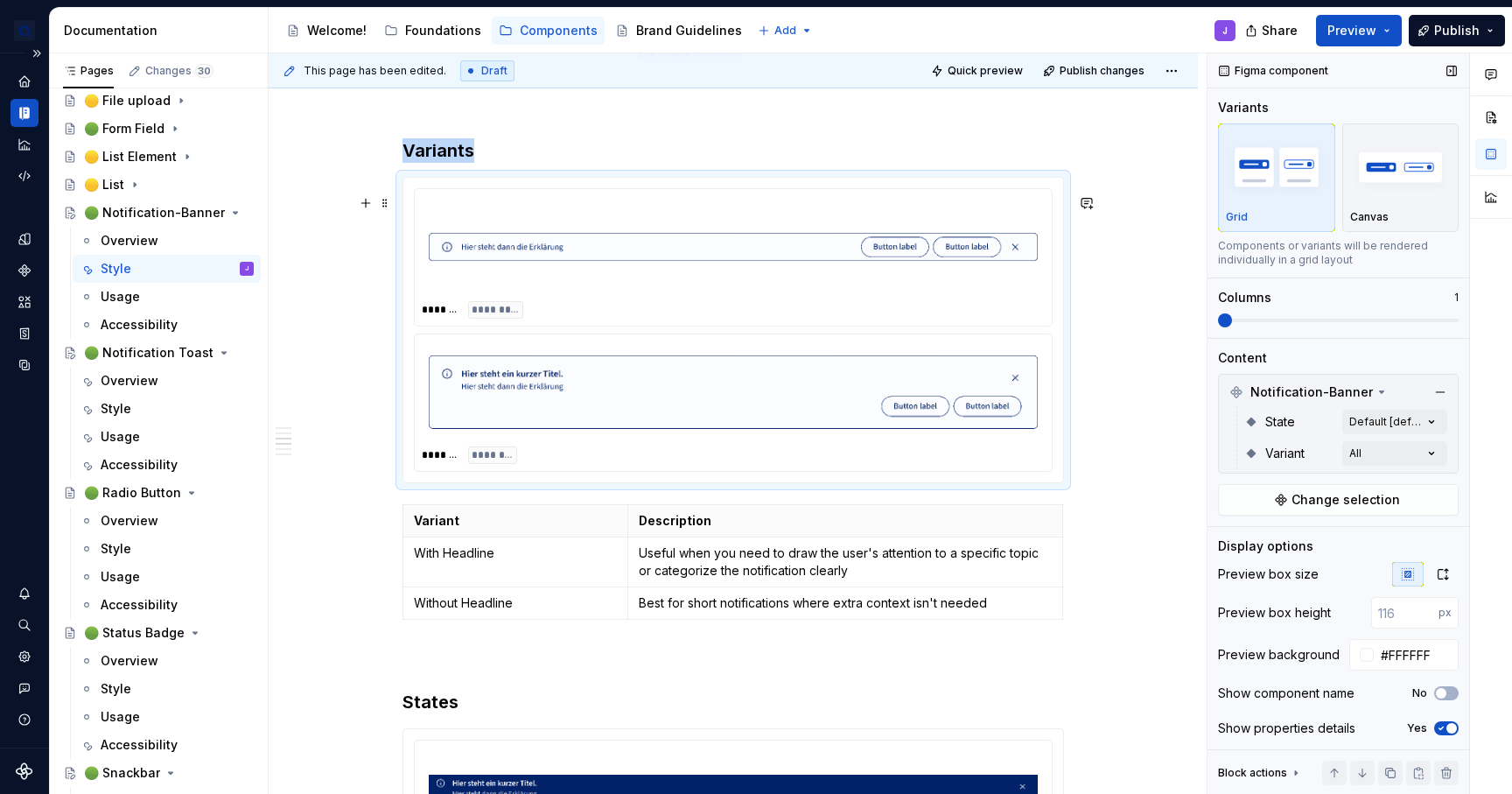 scroll, scrollTop: 1586, scrollLeft: 0, axis: vertical 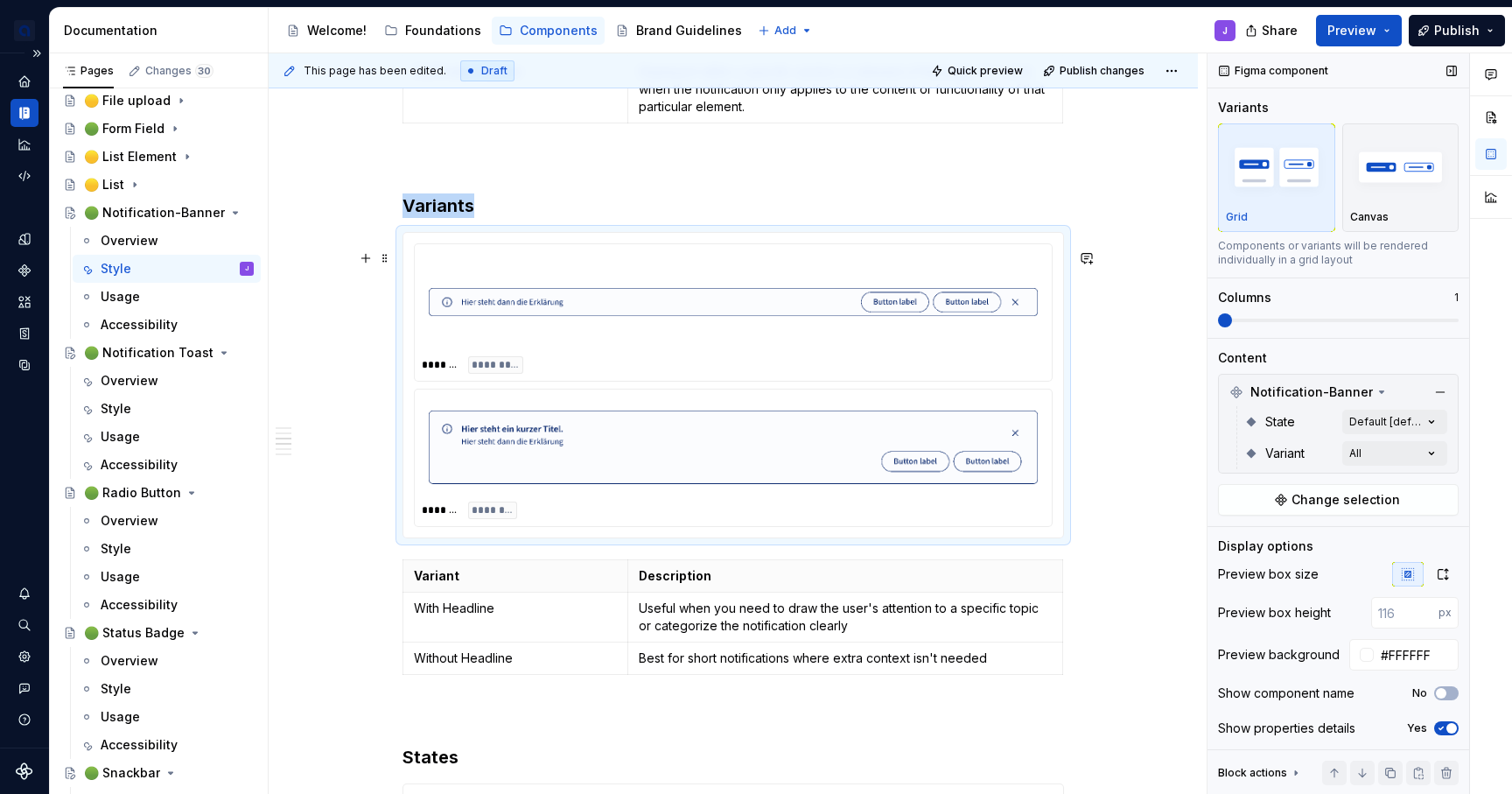 click at bounding box center (733, 447) 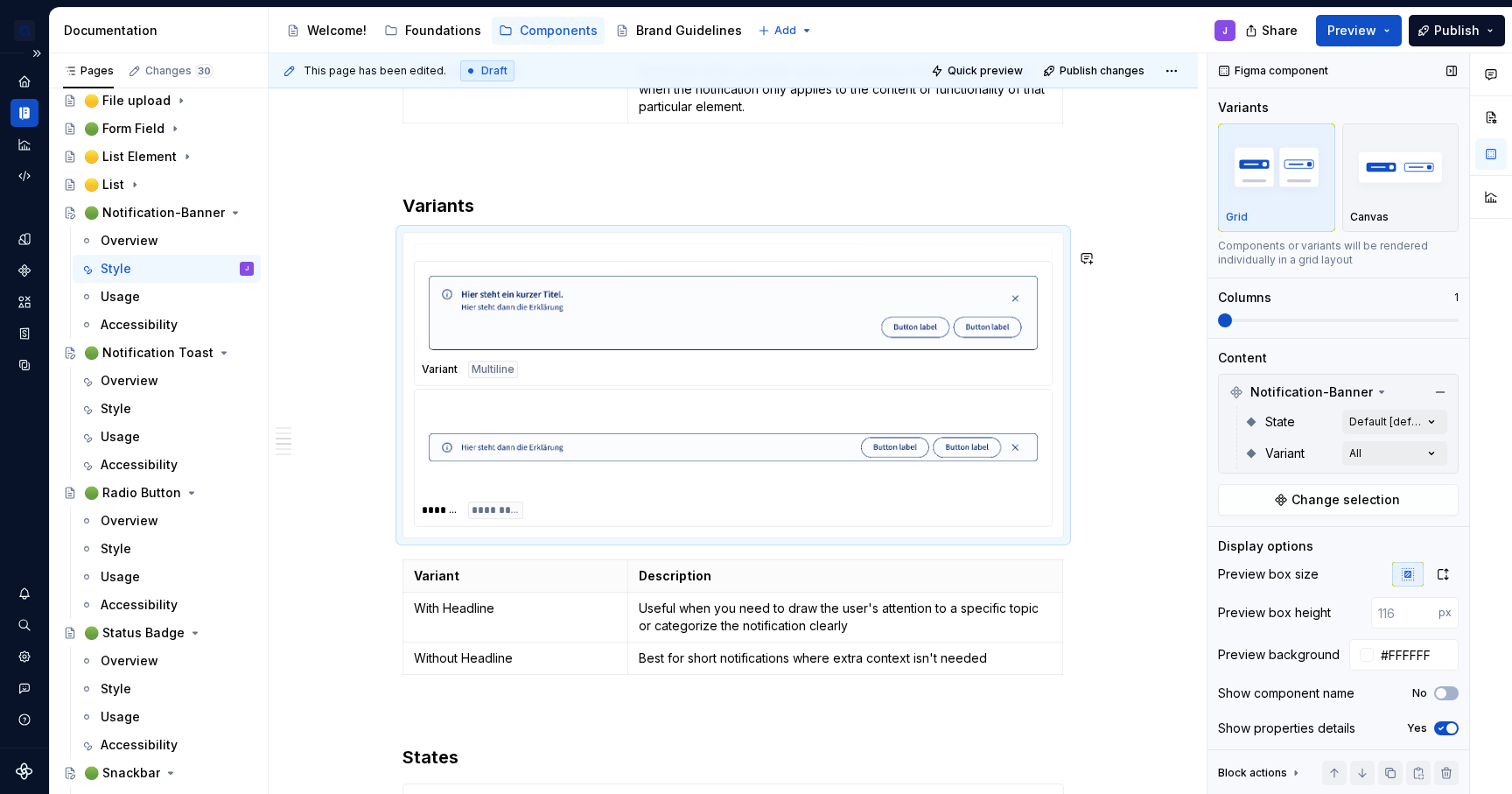 drag, startPoint x: 875, startPoint y: 458, endPoint x: 873, endPoint y: 355, distance: 103.01942 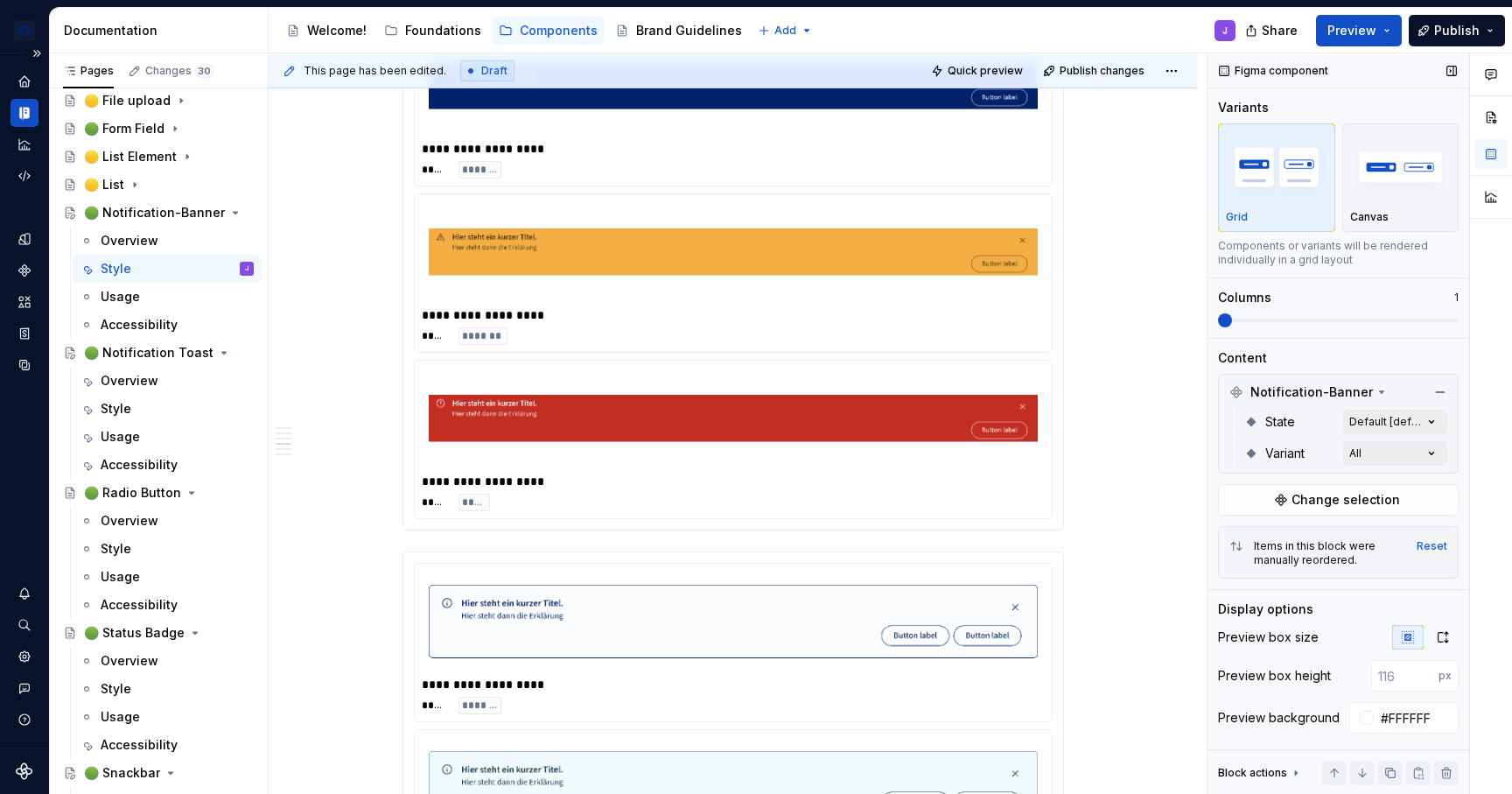 scroll, scrollTop: 2368, scrollLeft: 0, axis: vertical 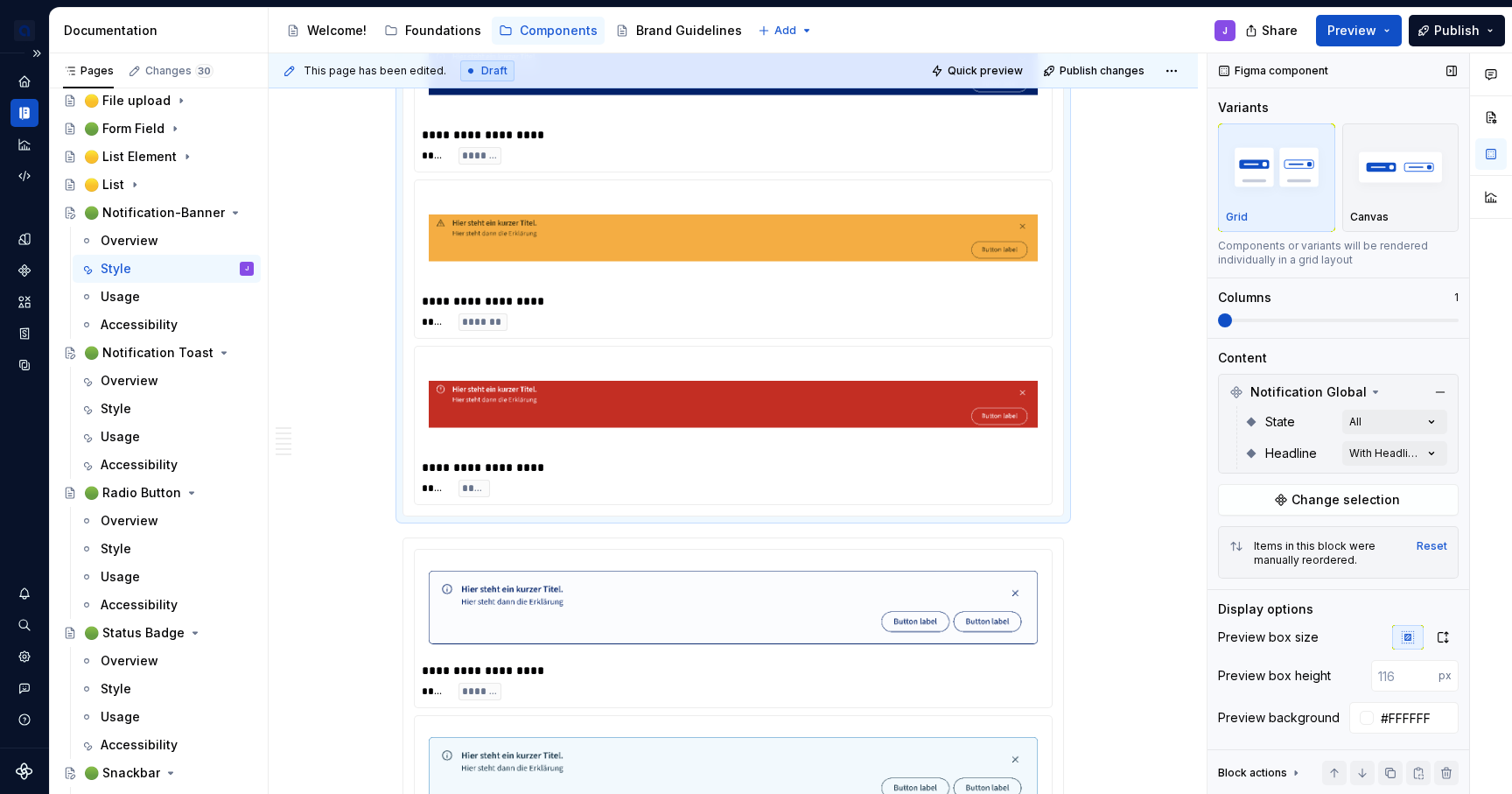 click at bounding box center [733, 238] 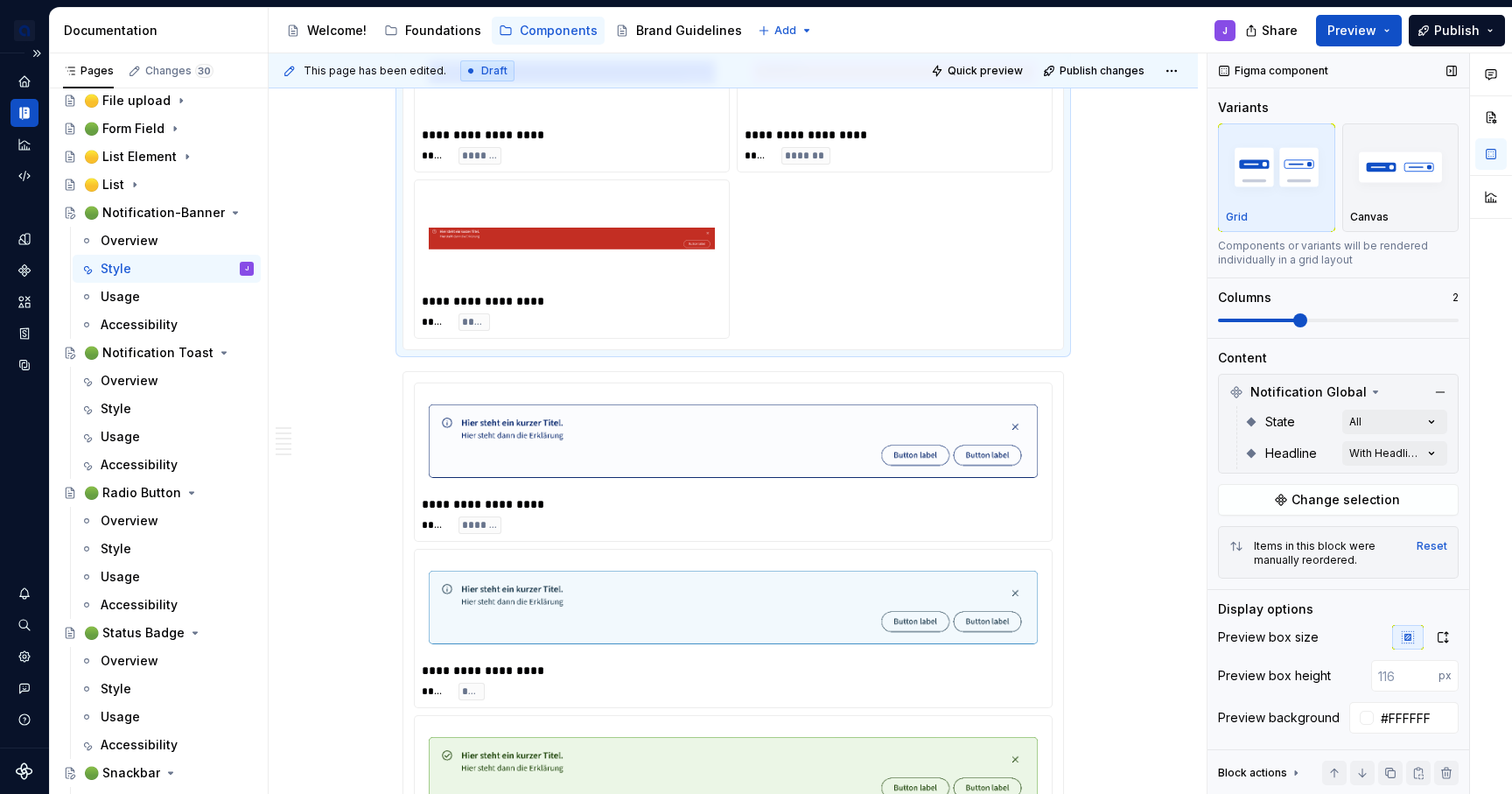 click at bounding box center [1338, 320] 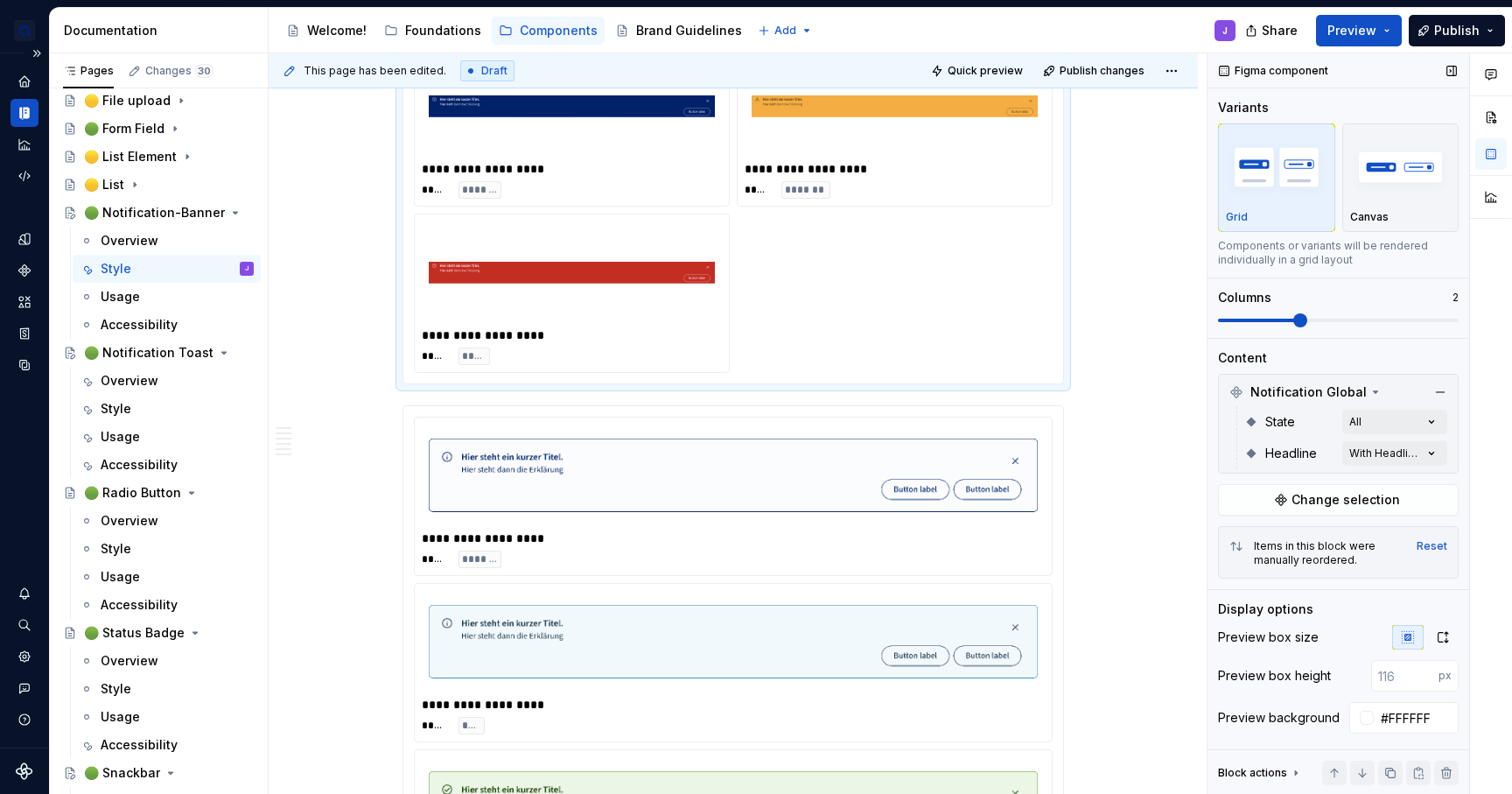 click at bounding box center (1338, 320) 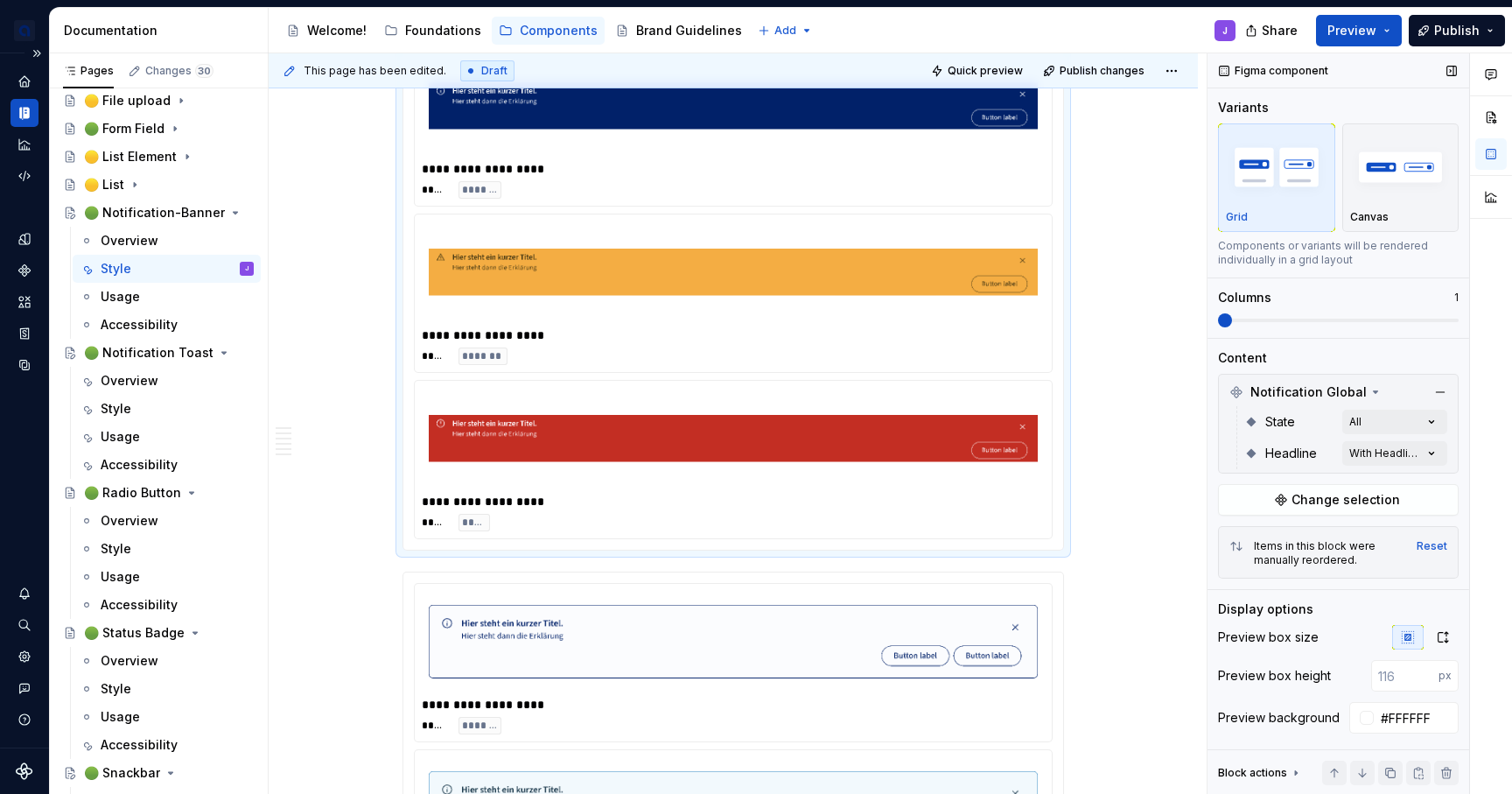 click at bounding box center (1338, 320) 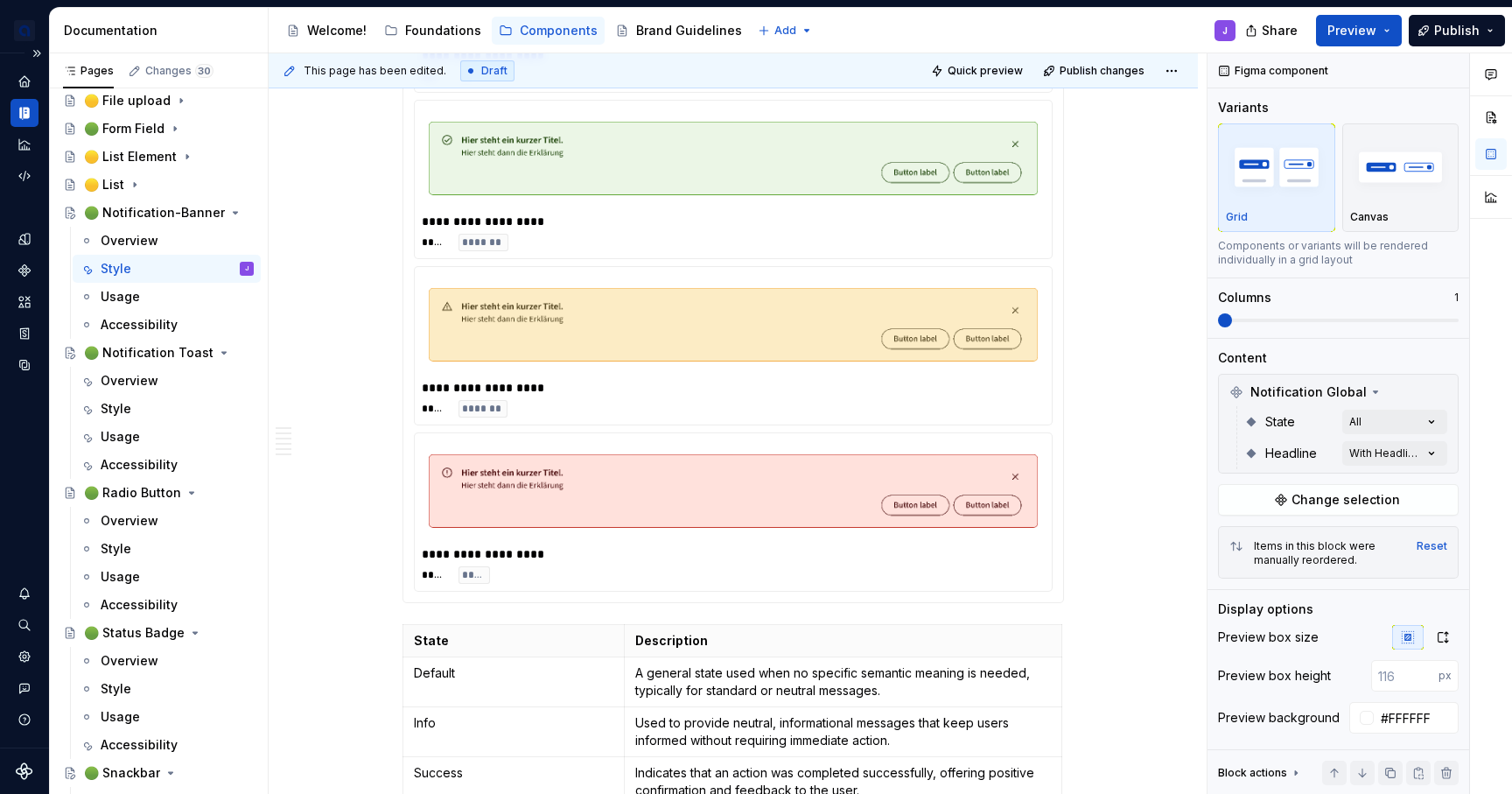 scroll, scrollTop: 2688, scrollLeft: 0, axis: vertical 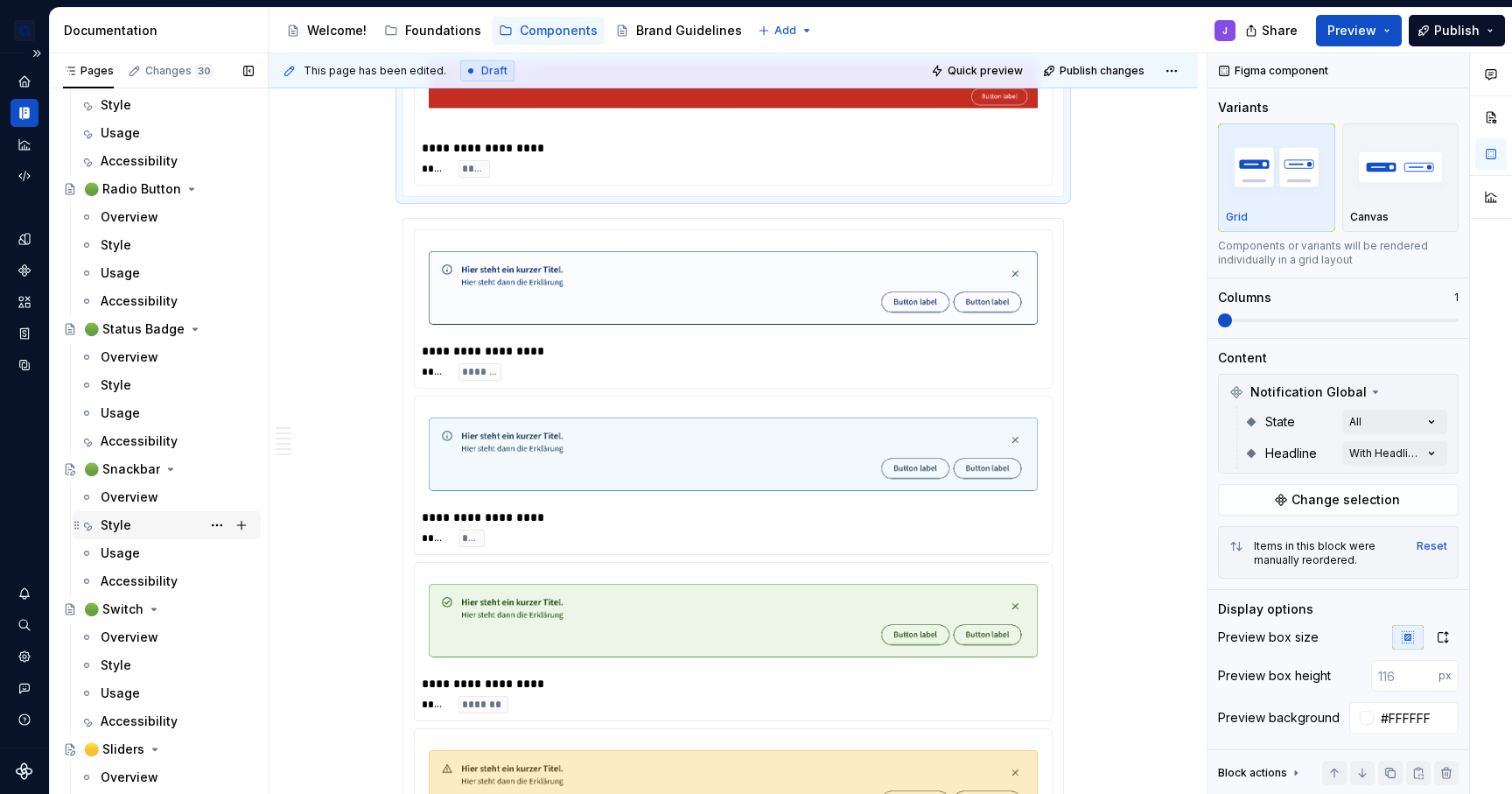 click on "Style" at bounding box center (116, 525) 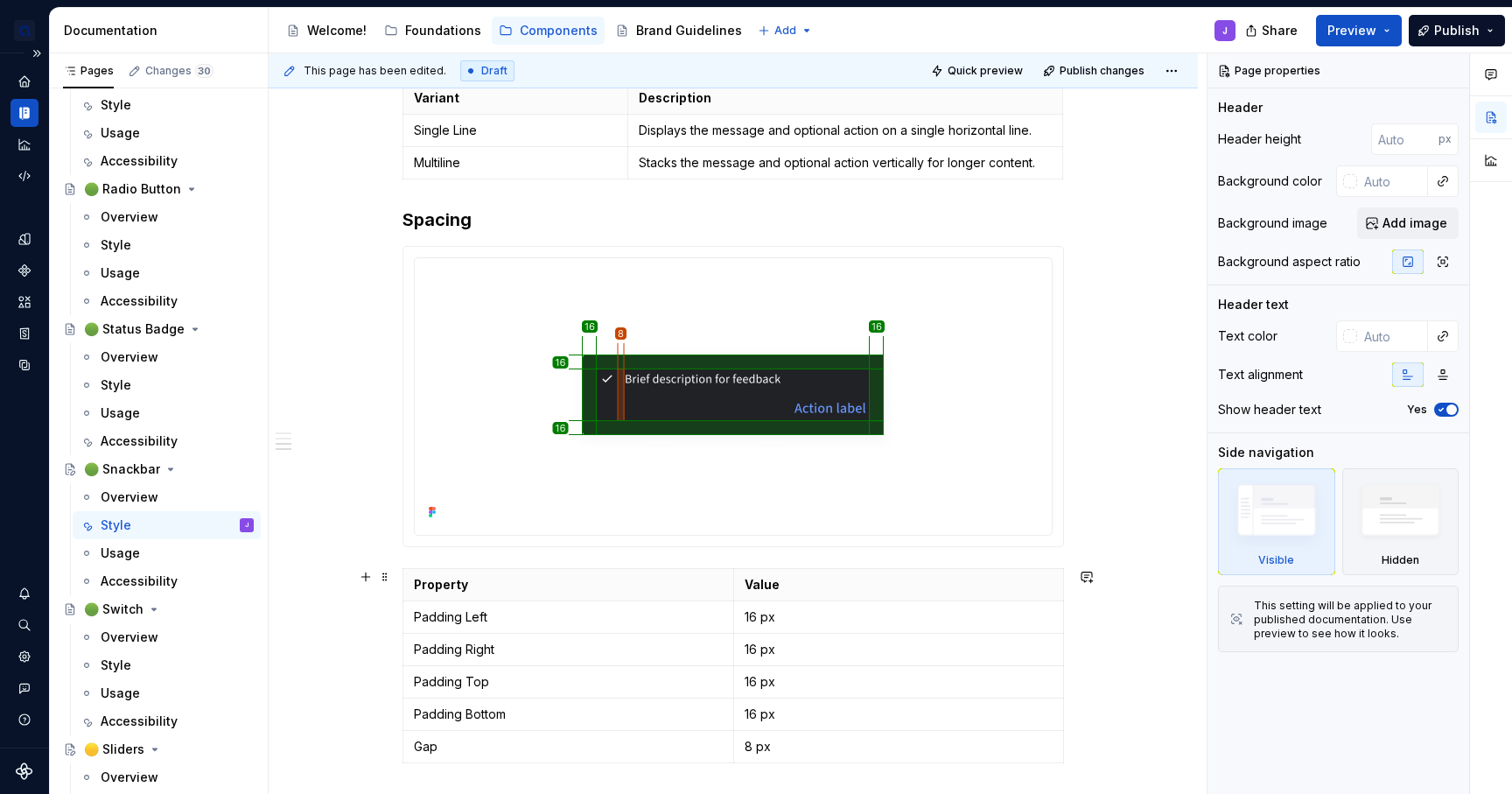 scroll, scrollTop: 1746, scrollLeft: 0, axis: vertical 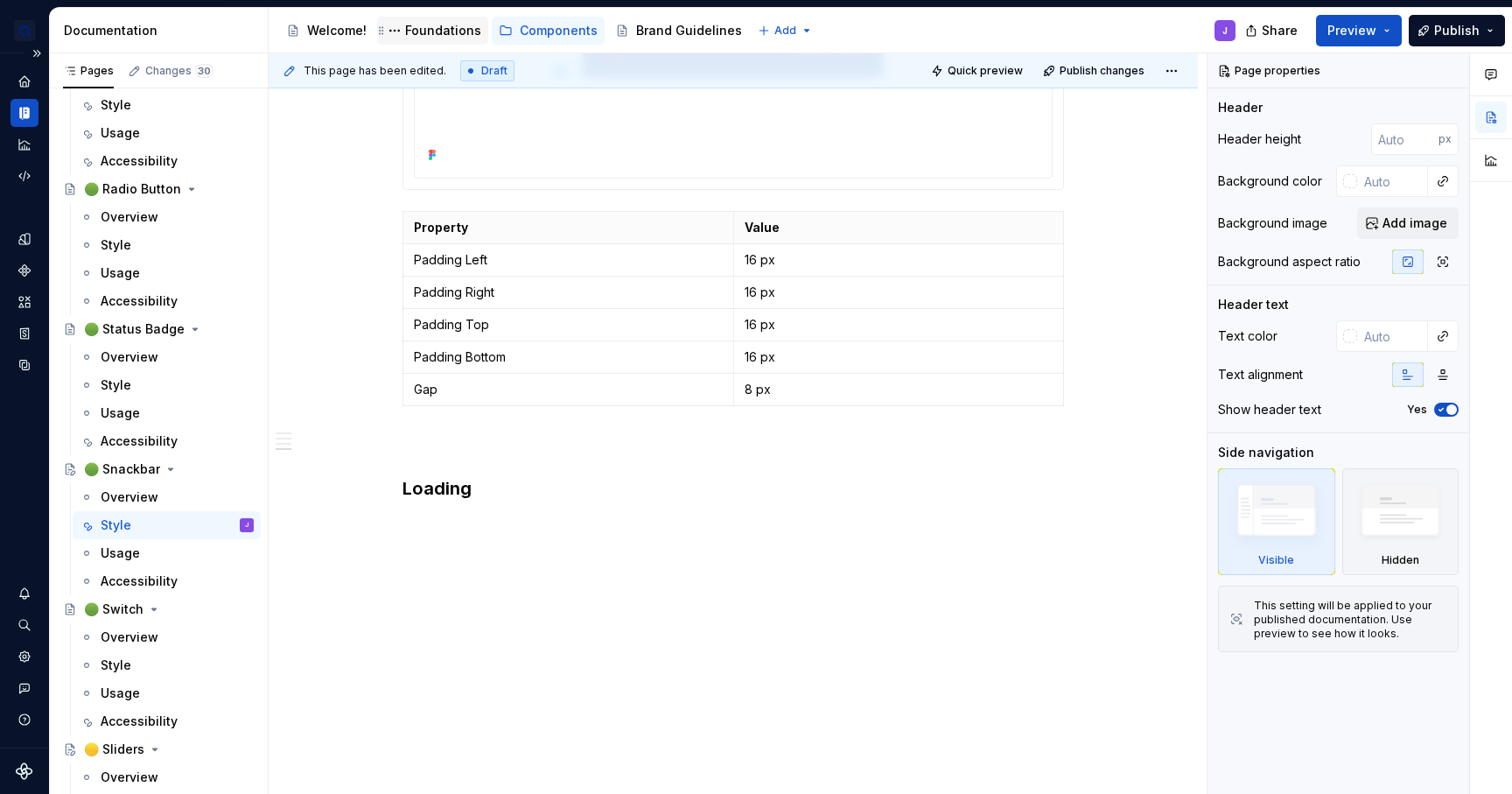 type on "*" 